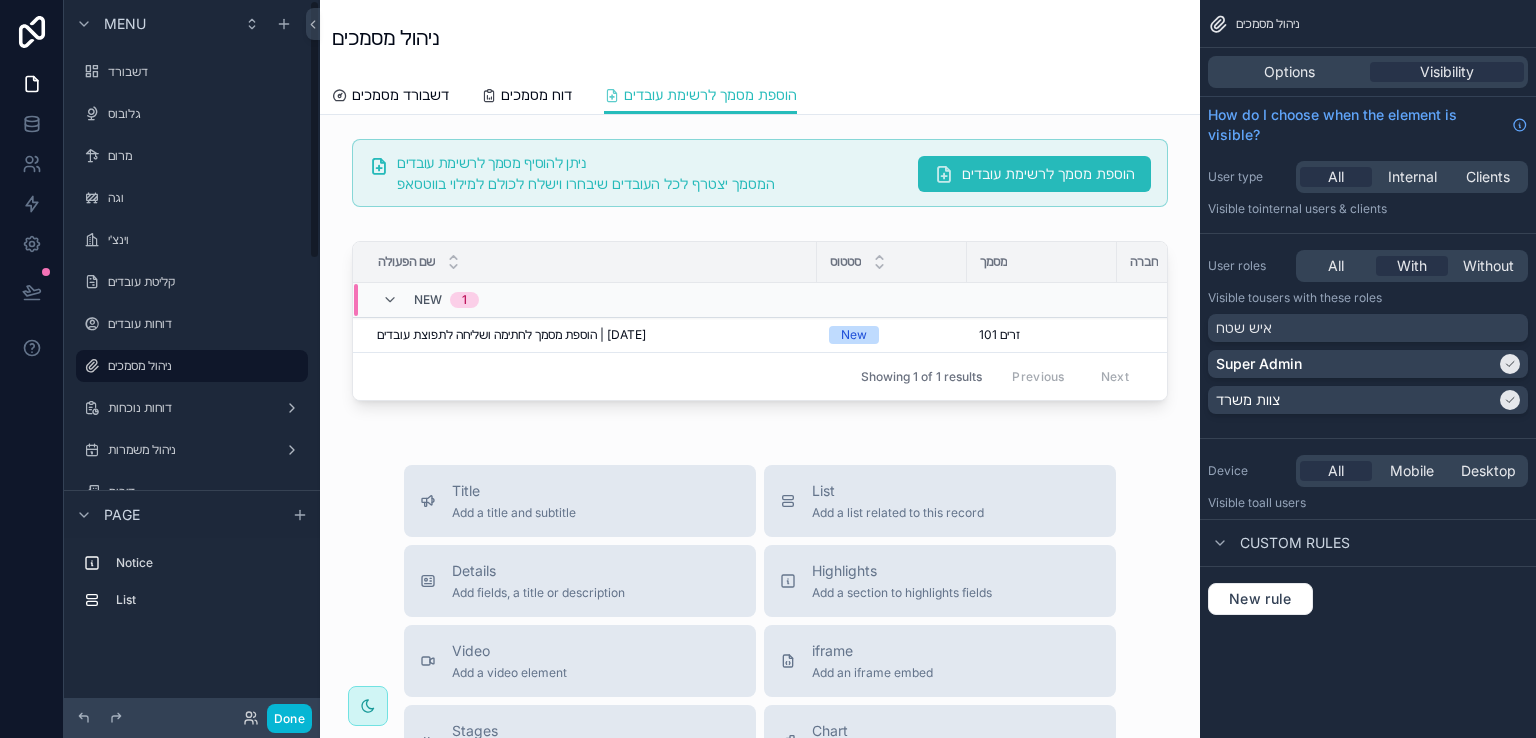 scroll, scrollTop: 0, scrollLeft: 0, axis: both 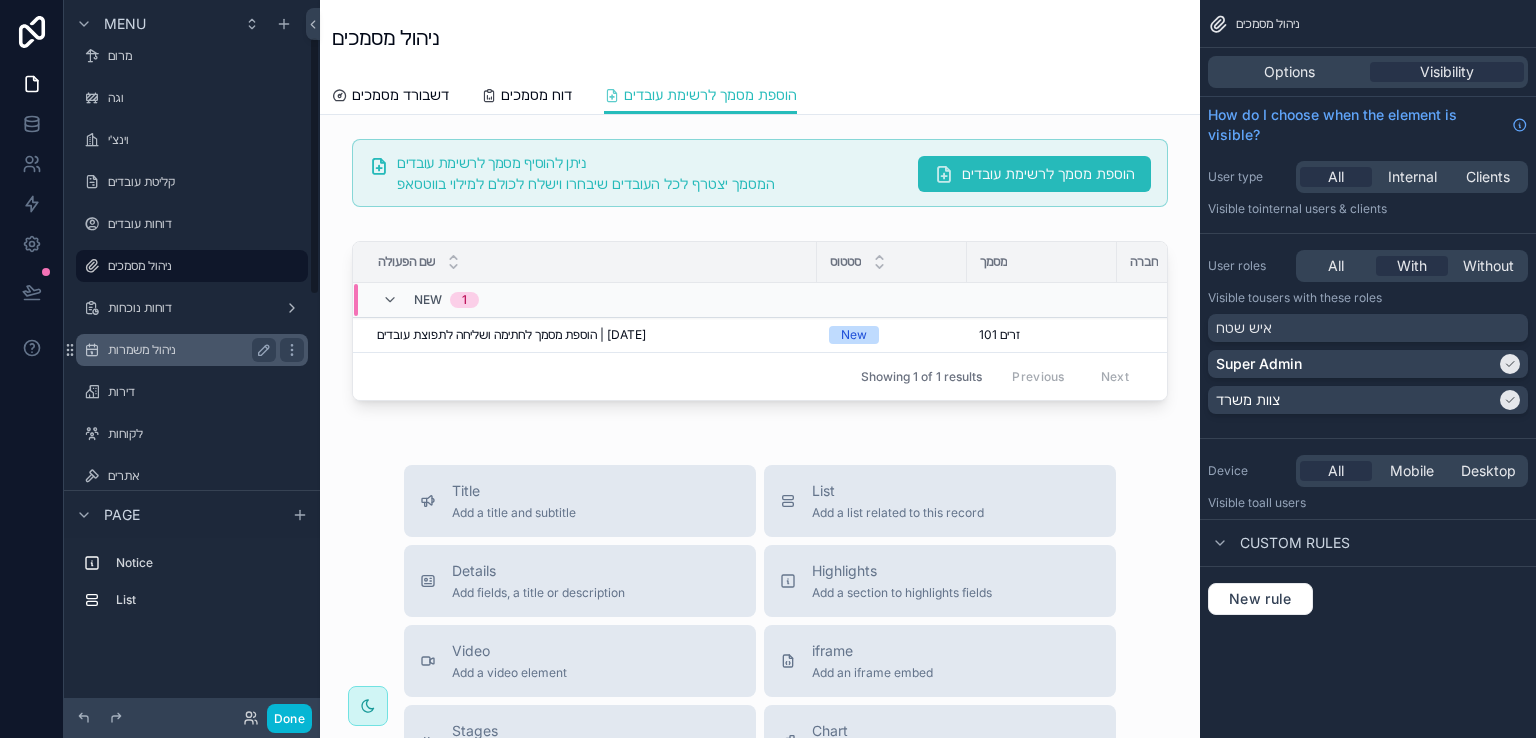 click on "ניהול משמרות" at bounding box center [188, 350] 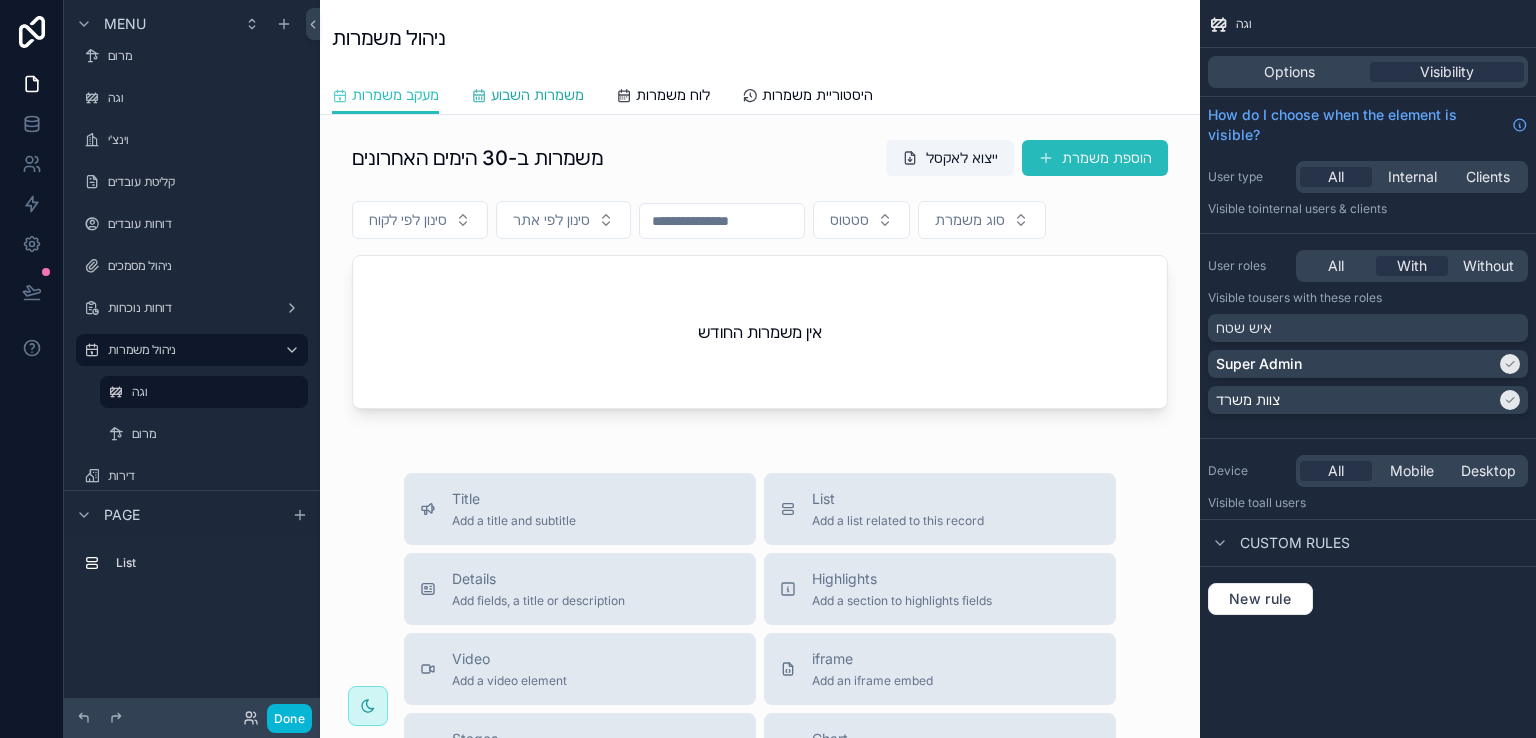 click on "משמרות השבוע" at bounding box center (537, 95) 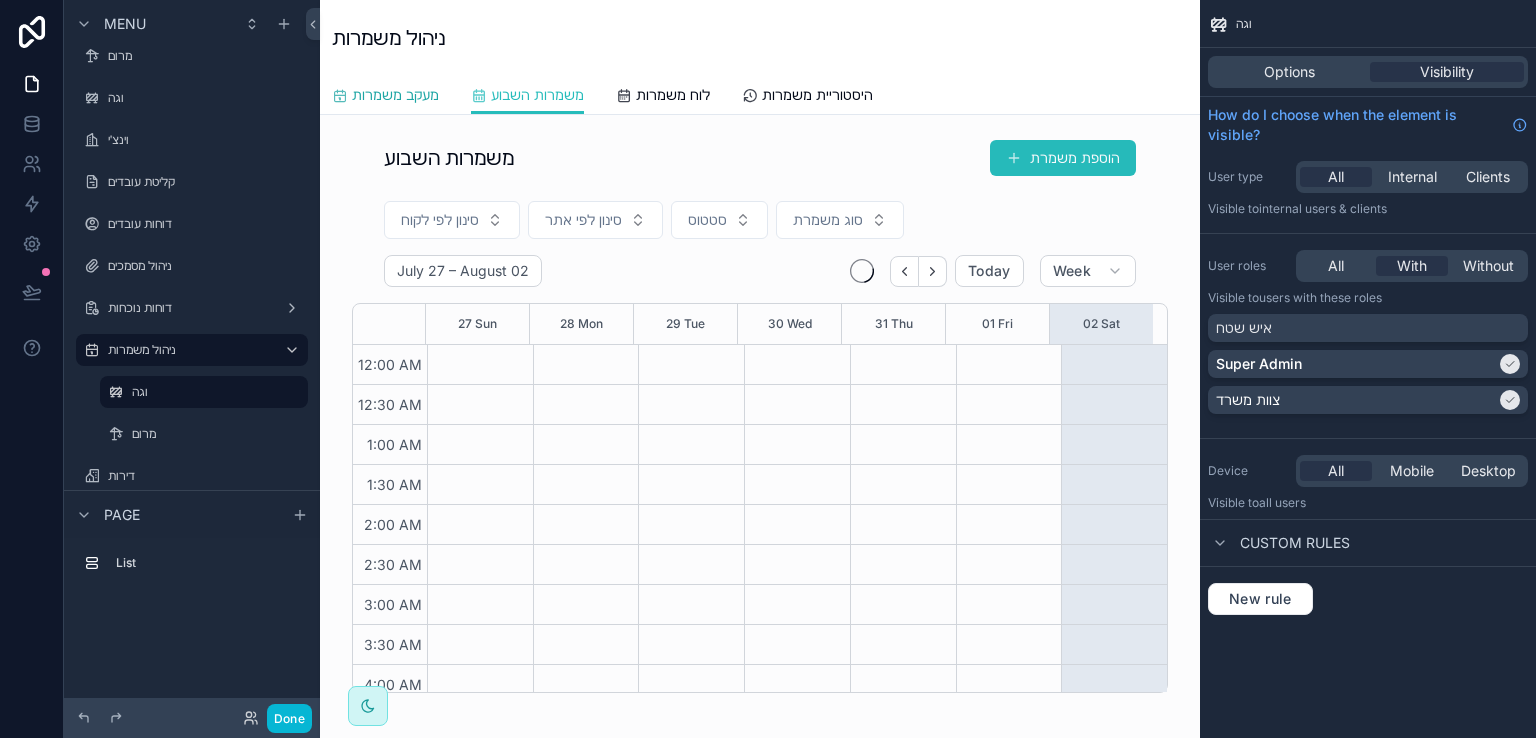 click on "מעקב משמרות" at bounding box center [395, 95] 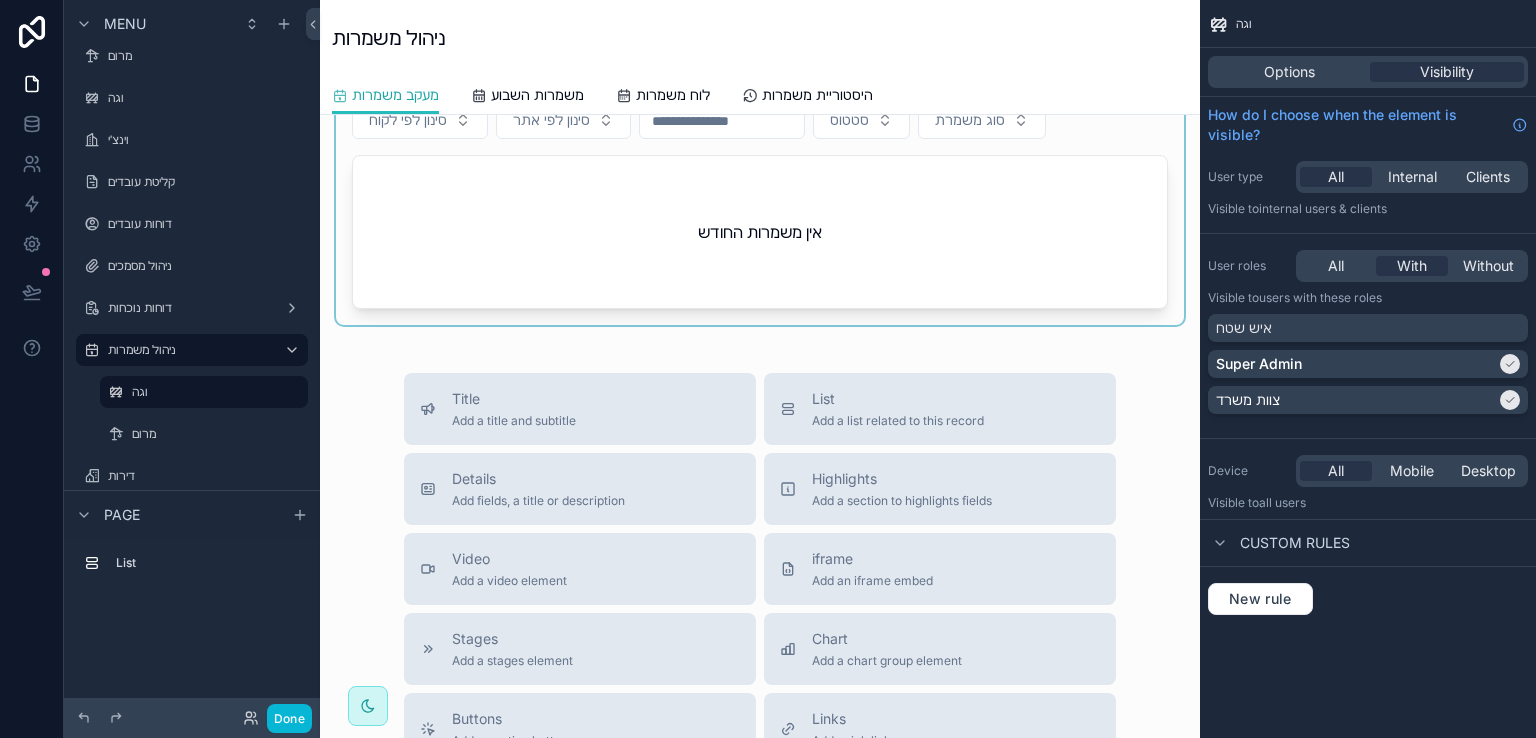 scroll, scrollTop: 0, scrollLeft: 0, axis: both 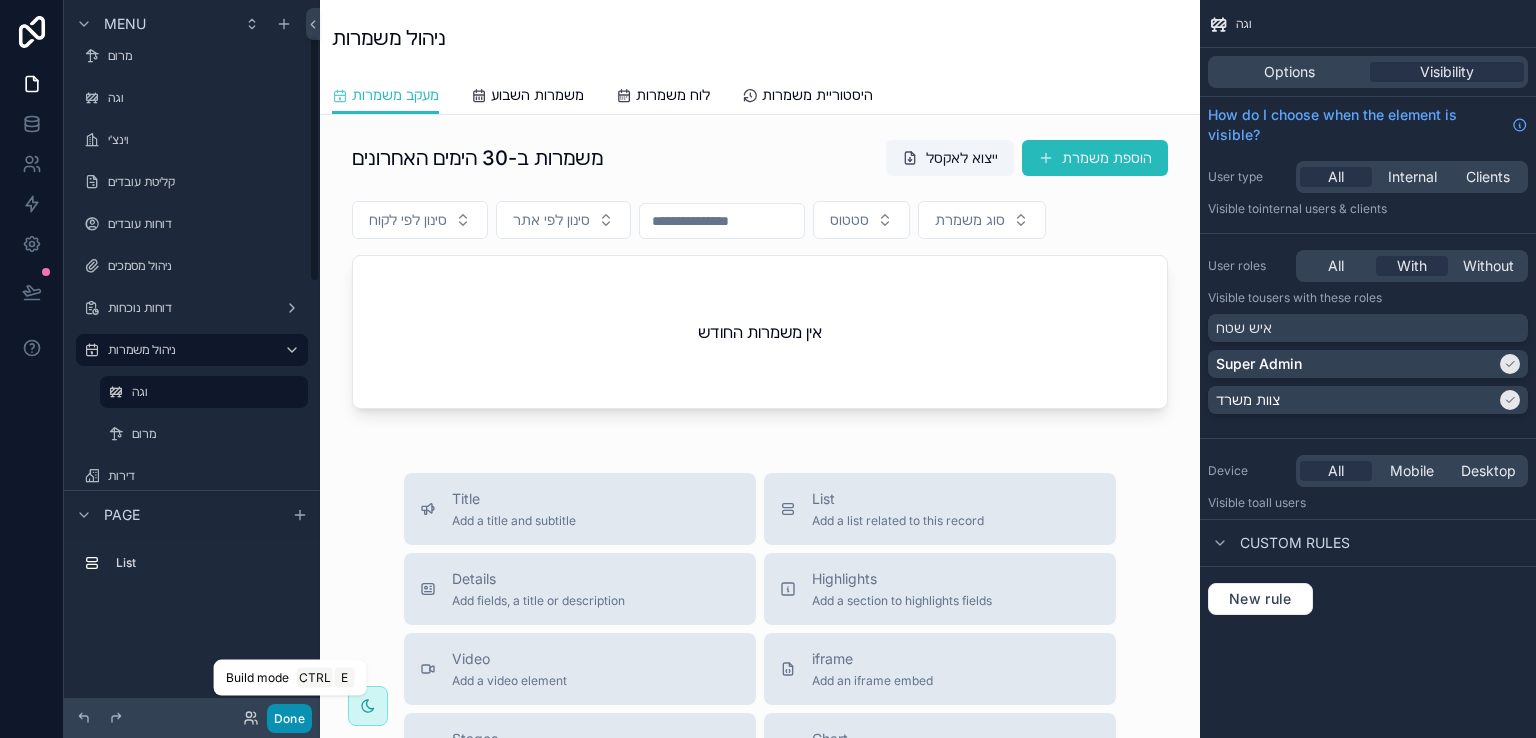 click on "Done" at bounding box center [289, 718] 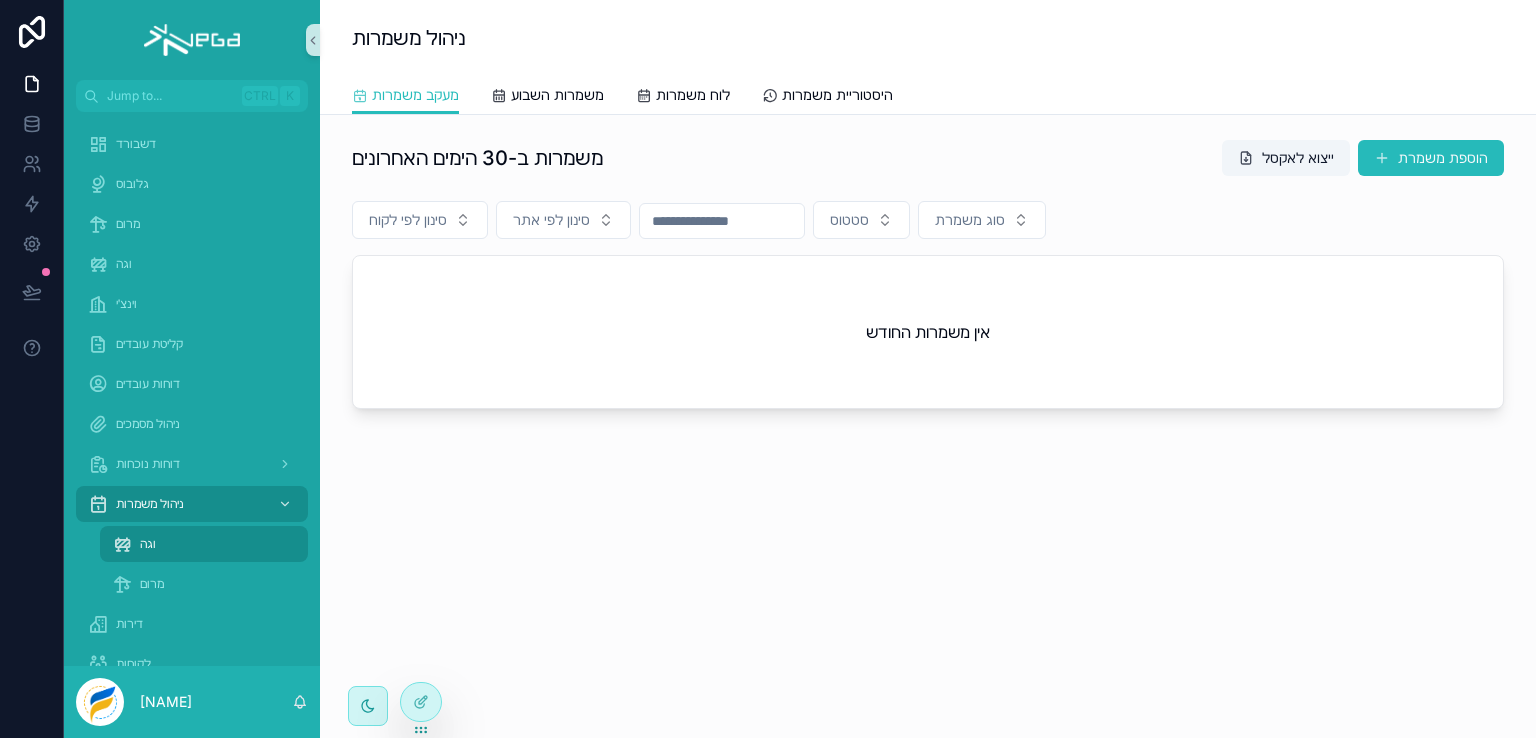 click on "אין משמרות החודש" at bounding box center [928, 332] 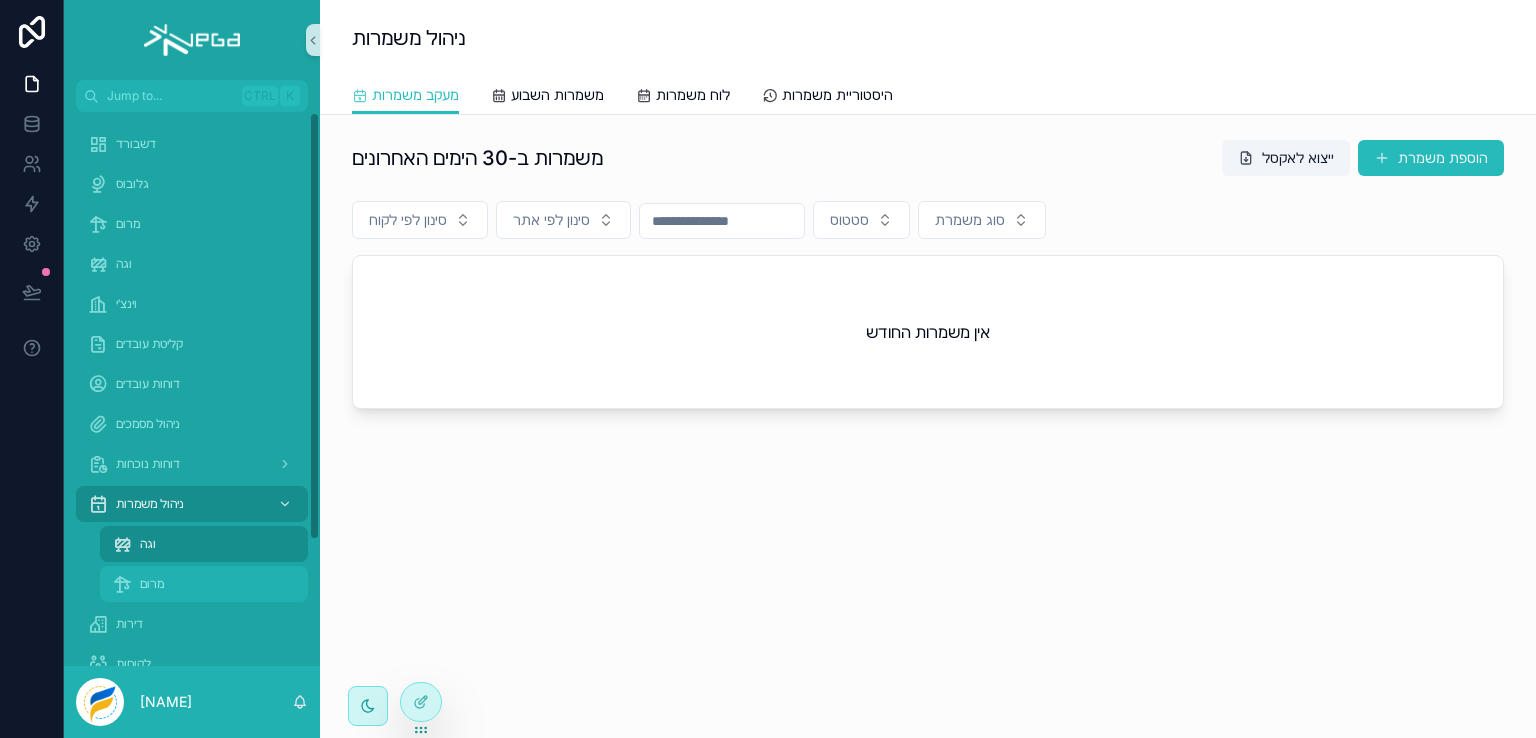 click on "מרום" at bounding box center (152, 584) 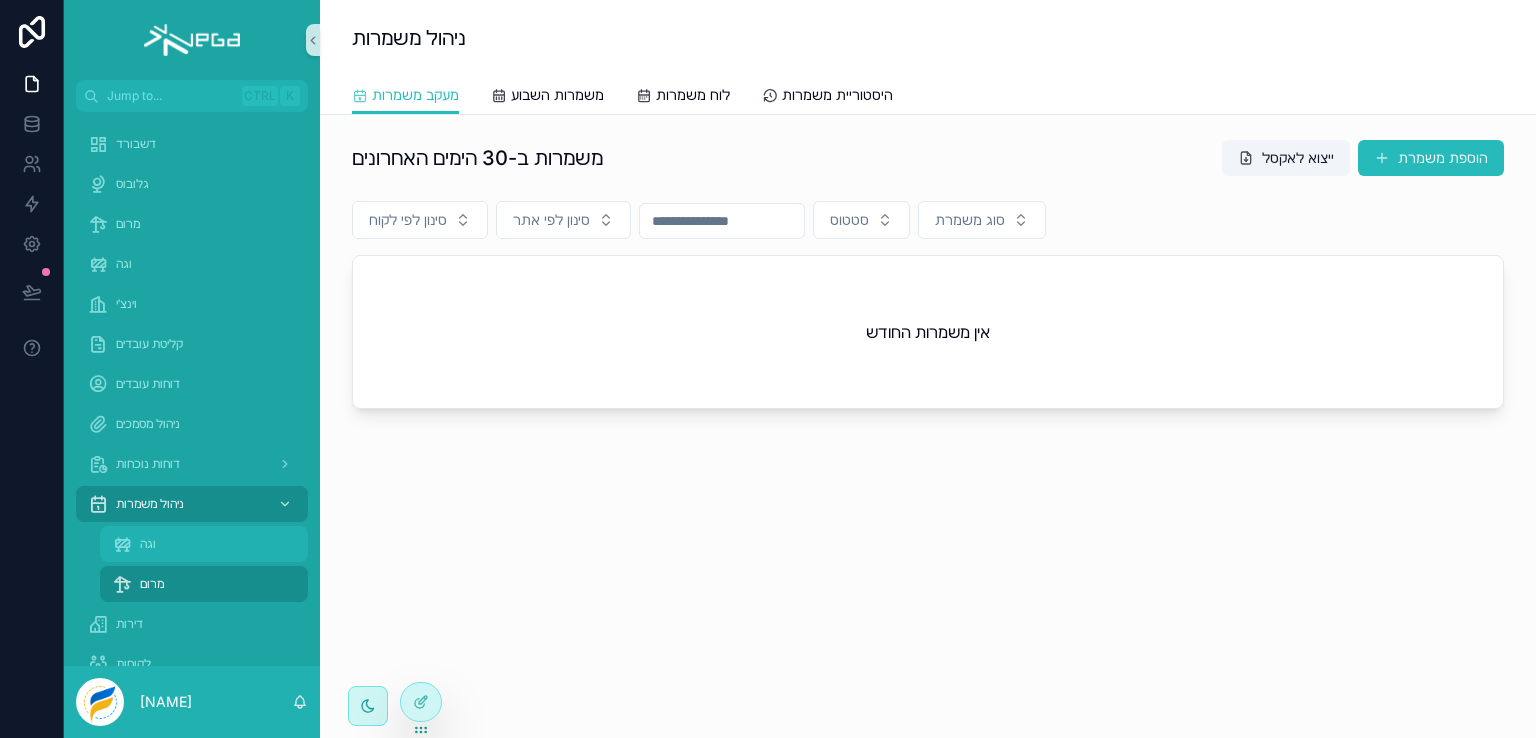 click on "וגה" at bounding box center [148, 544] 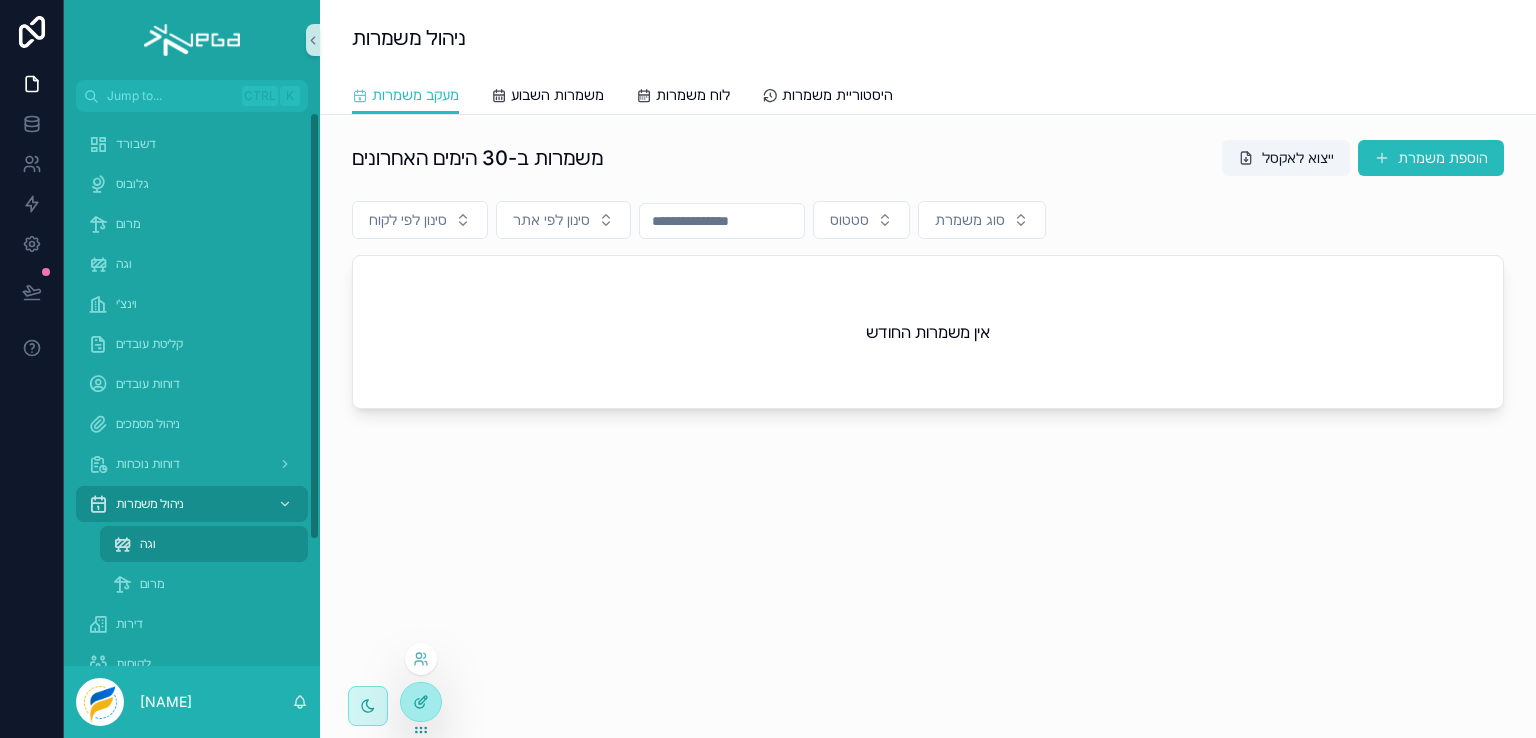 click 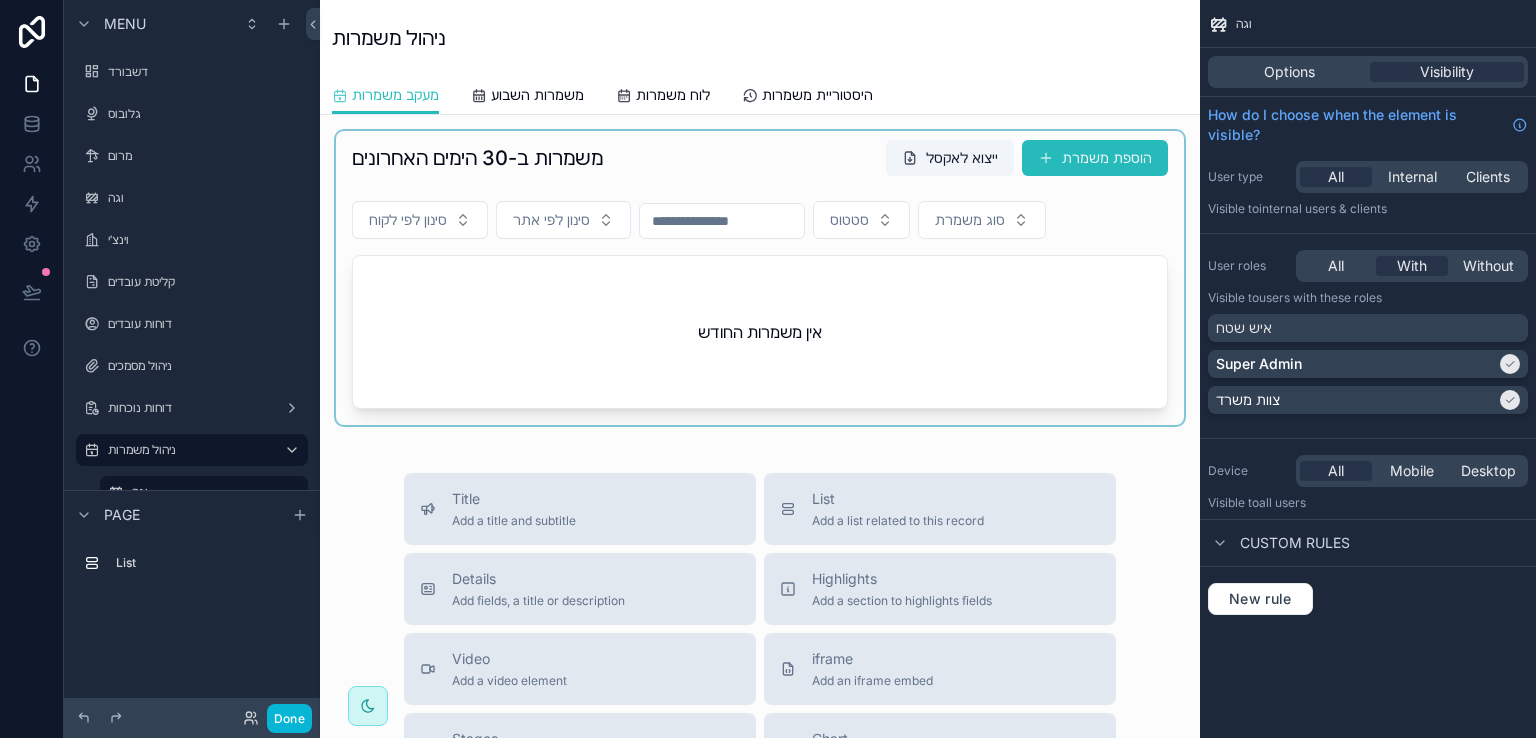 click at bounding box center [760, 278] 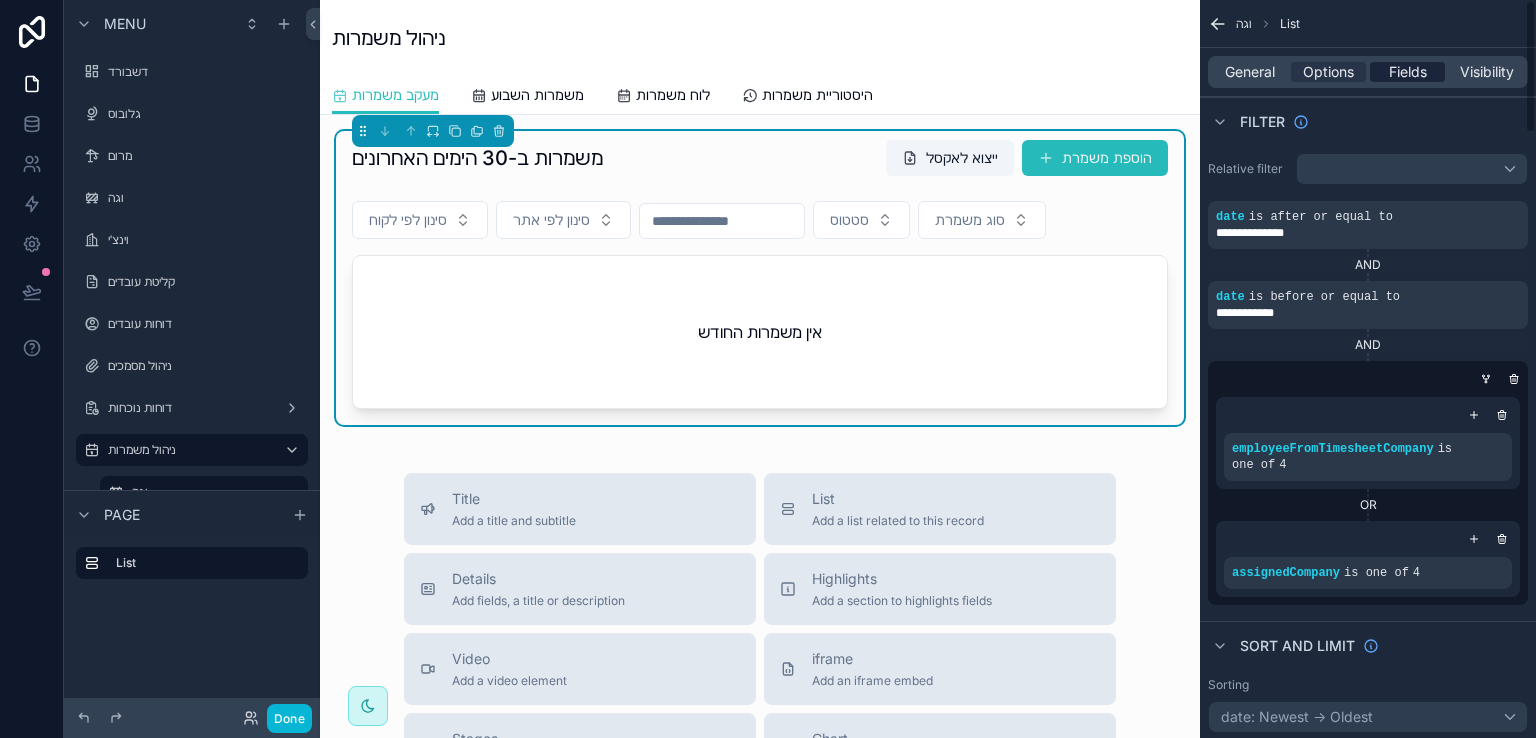 click on "Fields" at bounding box center (1408, 72) 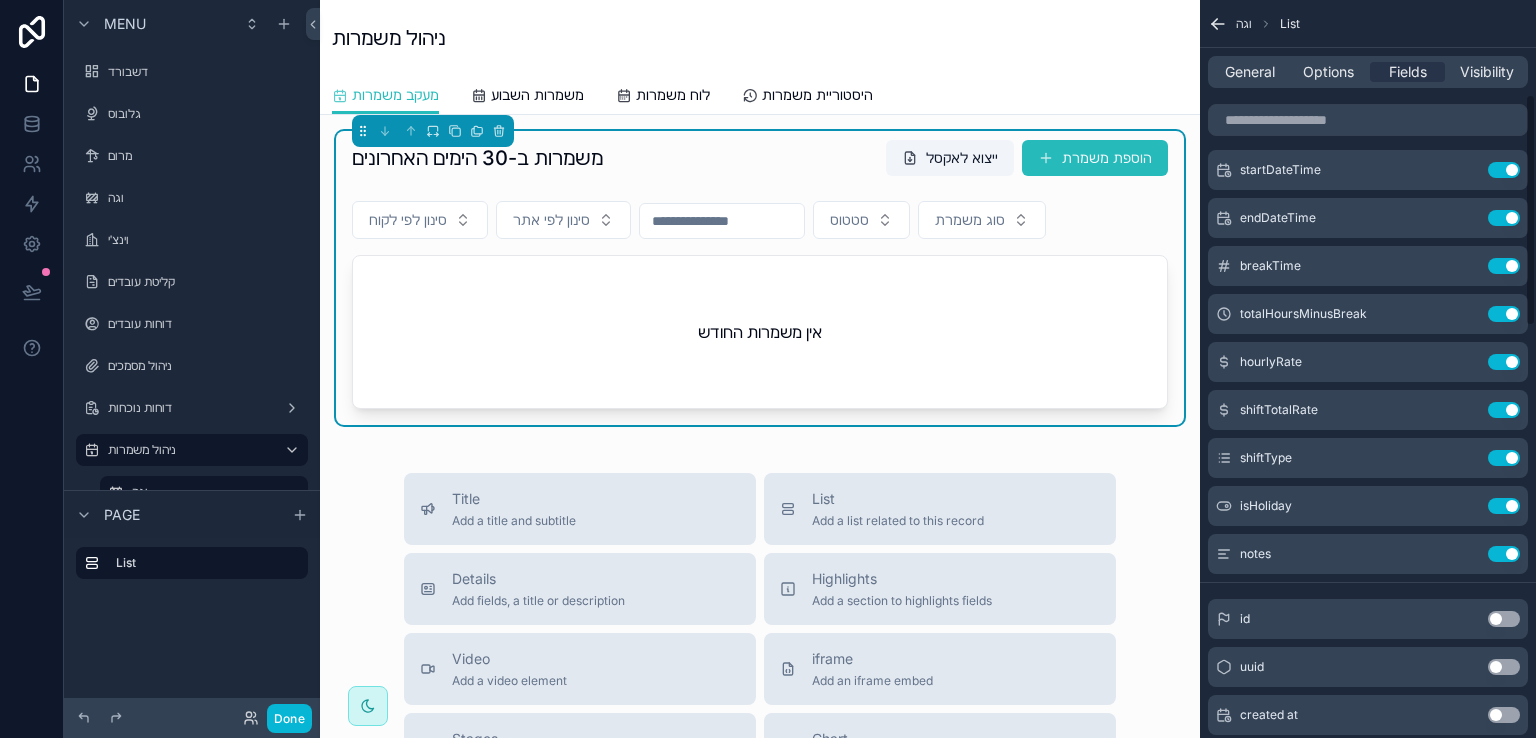scroll, scrollTop: 0, scrollLeft: 0, axis: both 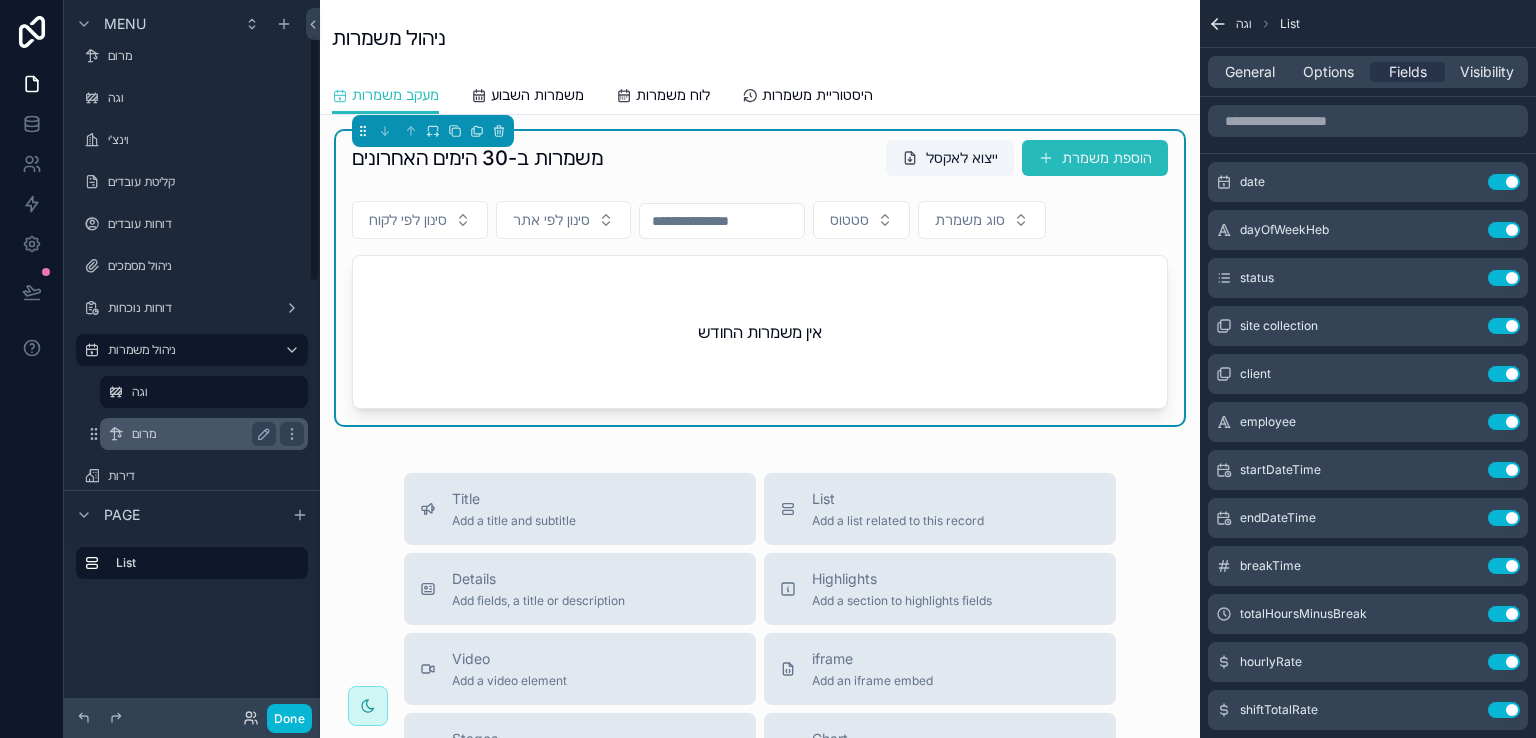 click on "מרום" at bounding box center [200, 434] 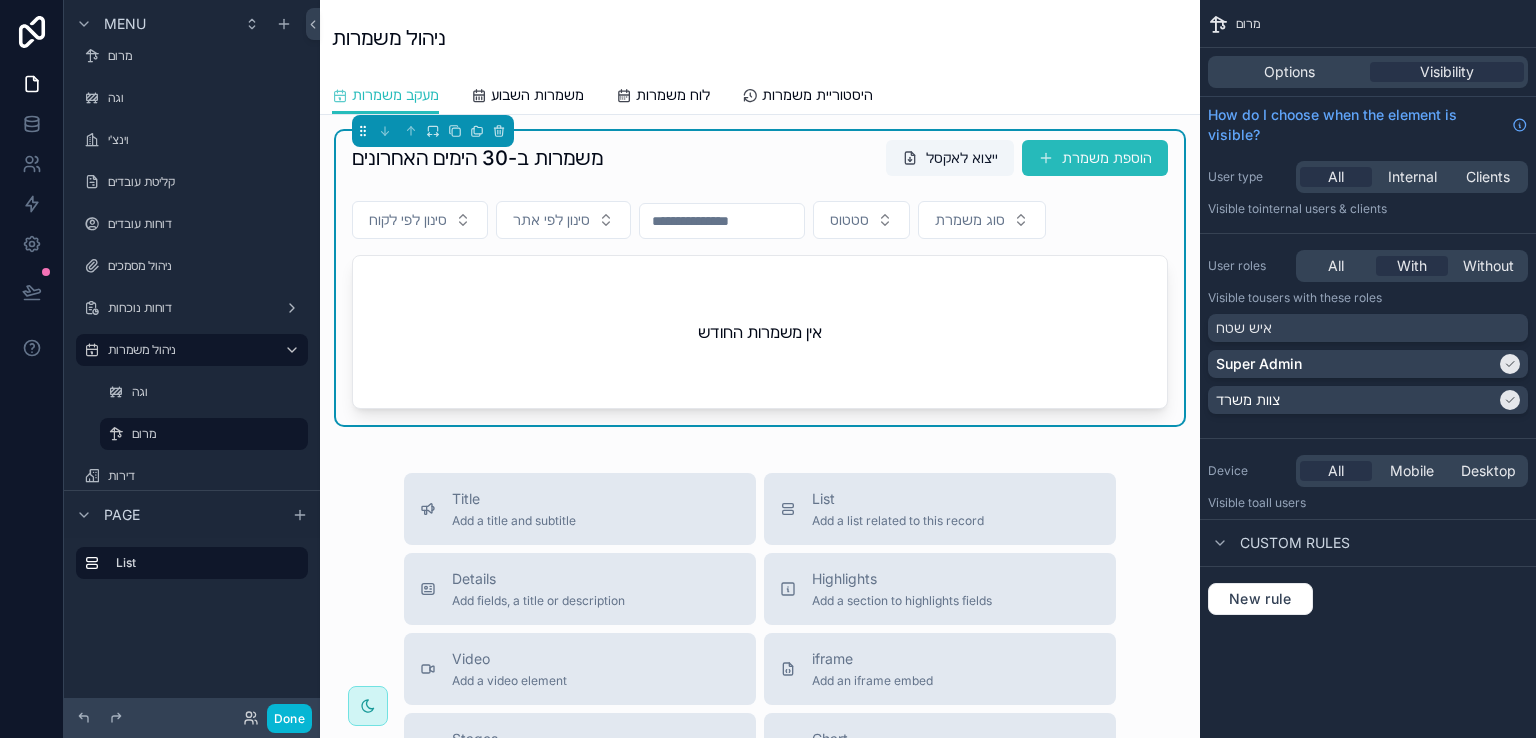 click on "אין משמרות החודש" at bounding box center (760, 332) 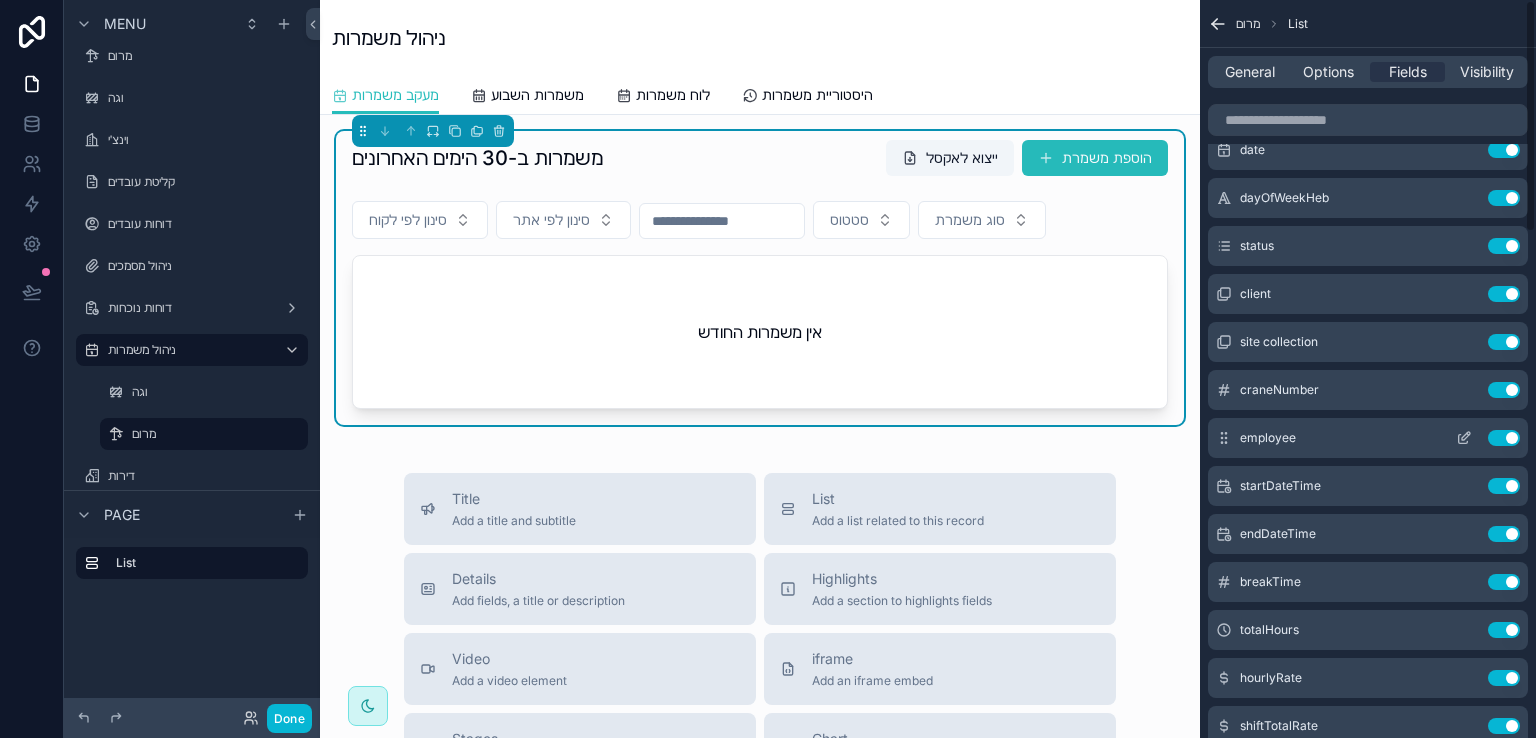 scroll, scrollTop: 0, scrollLeft: 0, axis: both 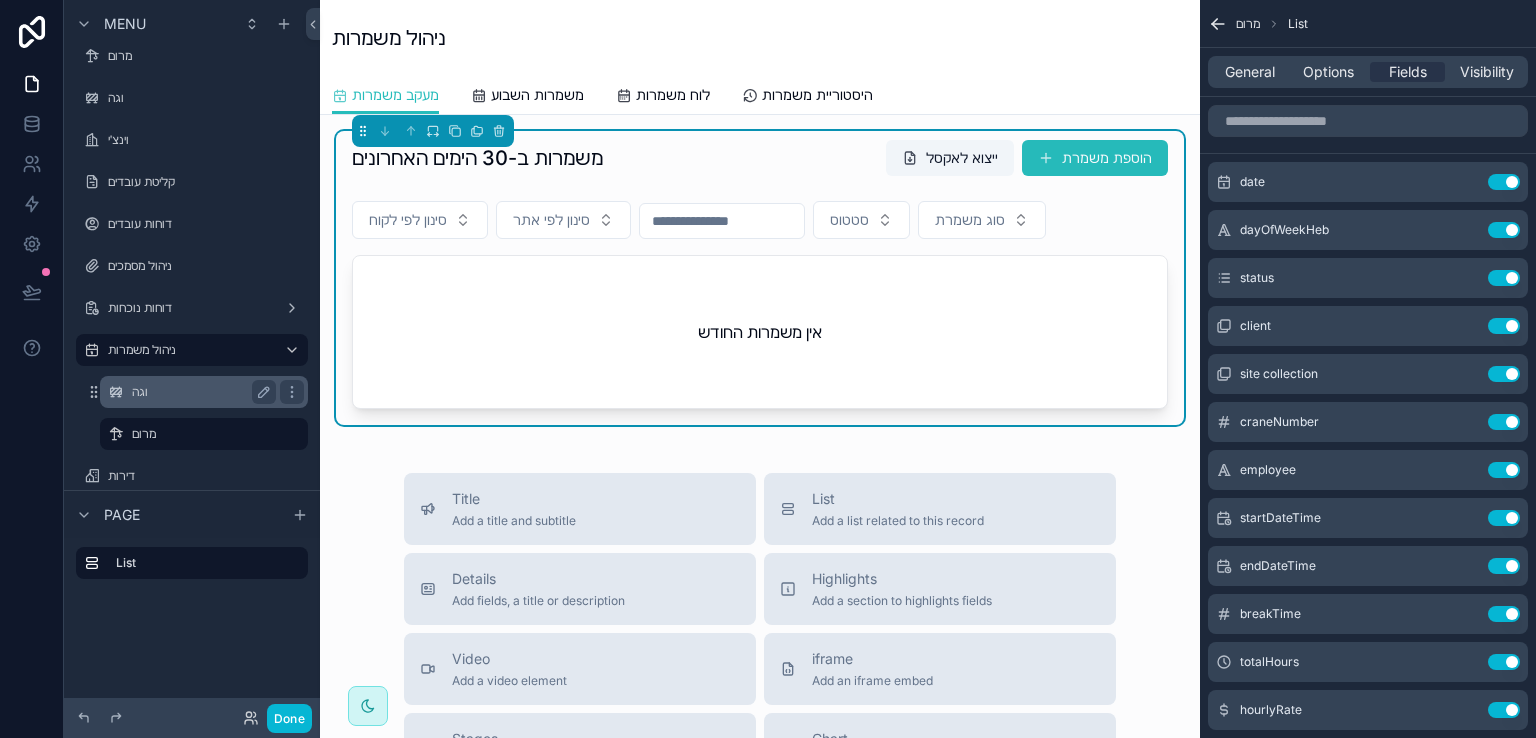 click on "וגה" at bounding box center (200, 392) 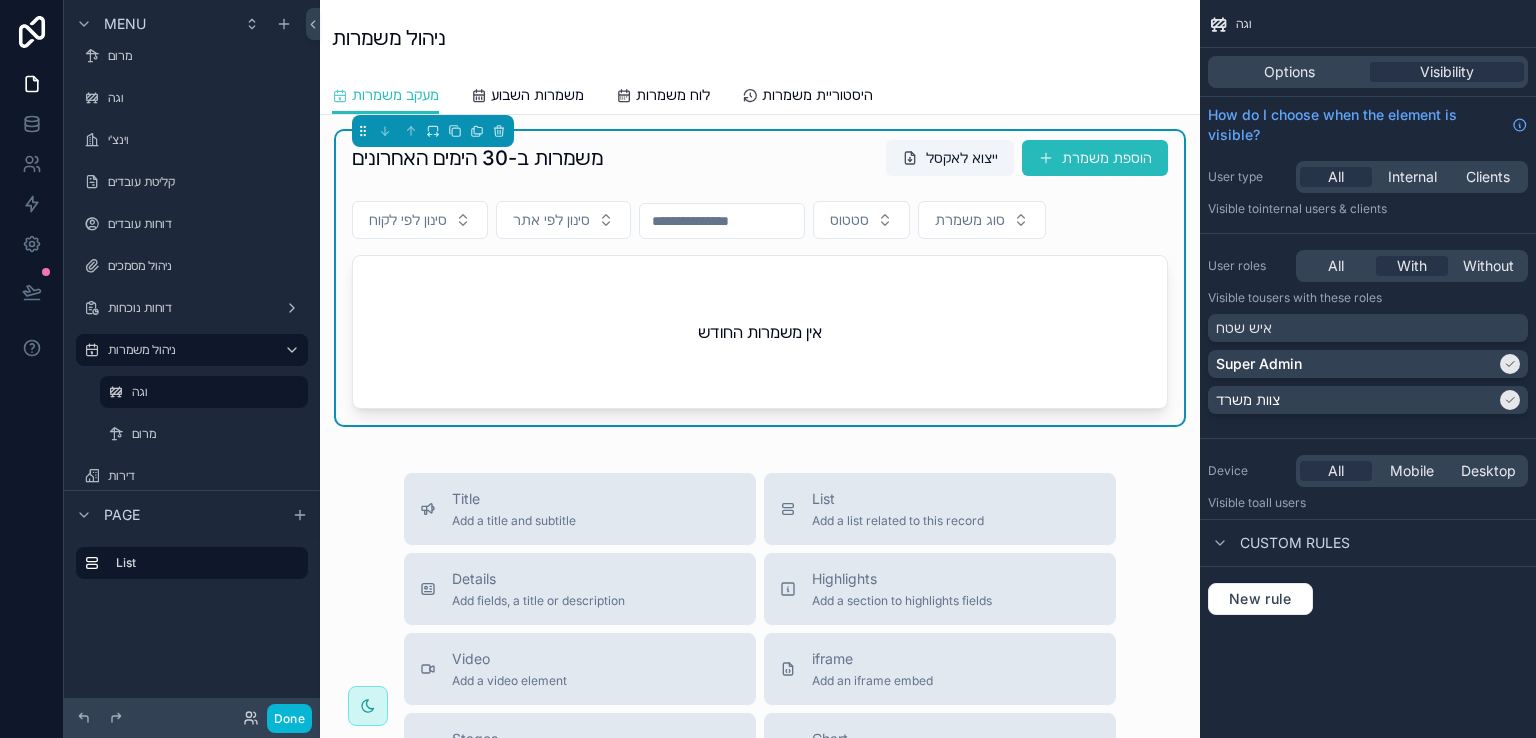 click on "אין משמרות החודש" at bounding box center (760, 332) 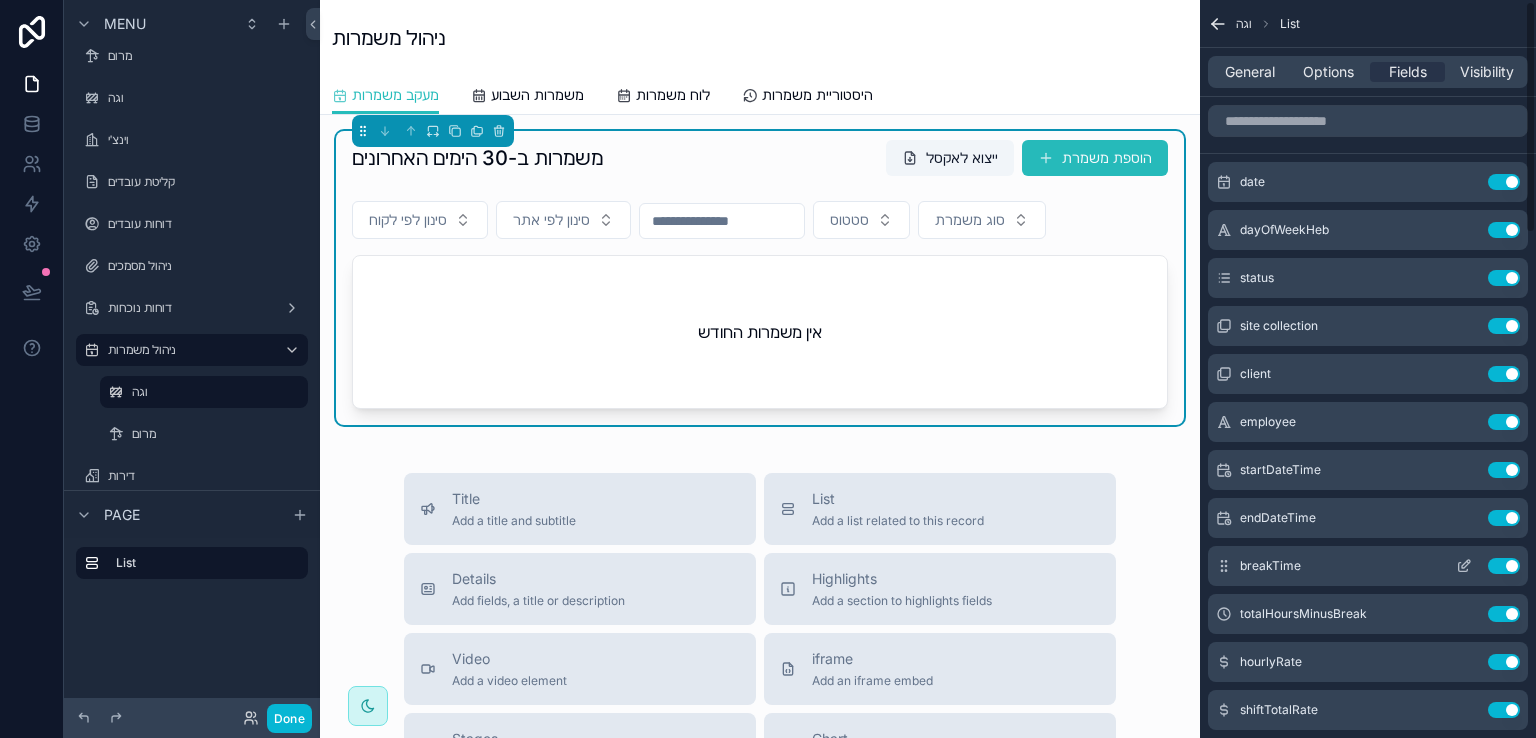 scroll, scrollTop: 100, scrollLeft: 0, axis: vertical 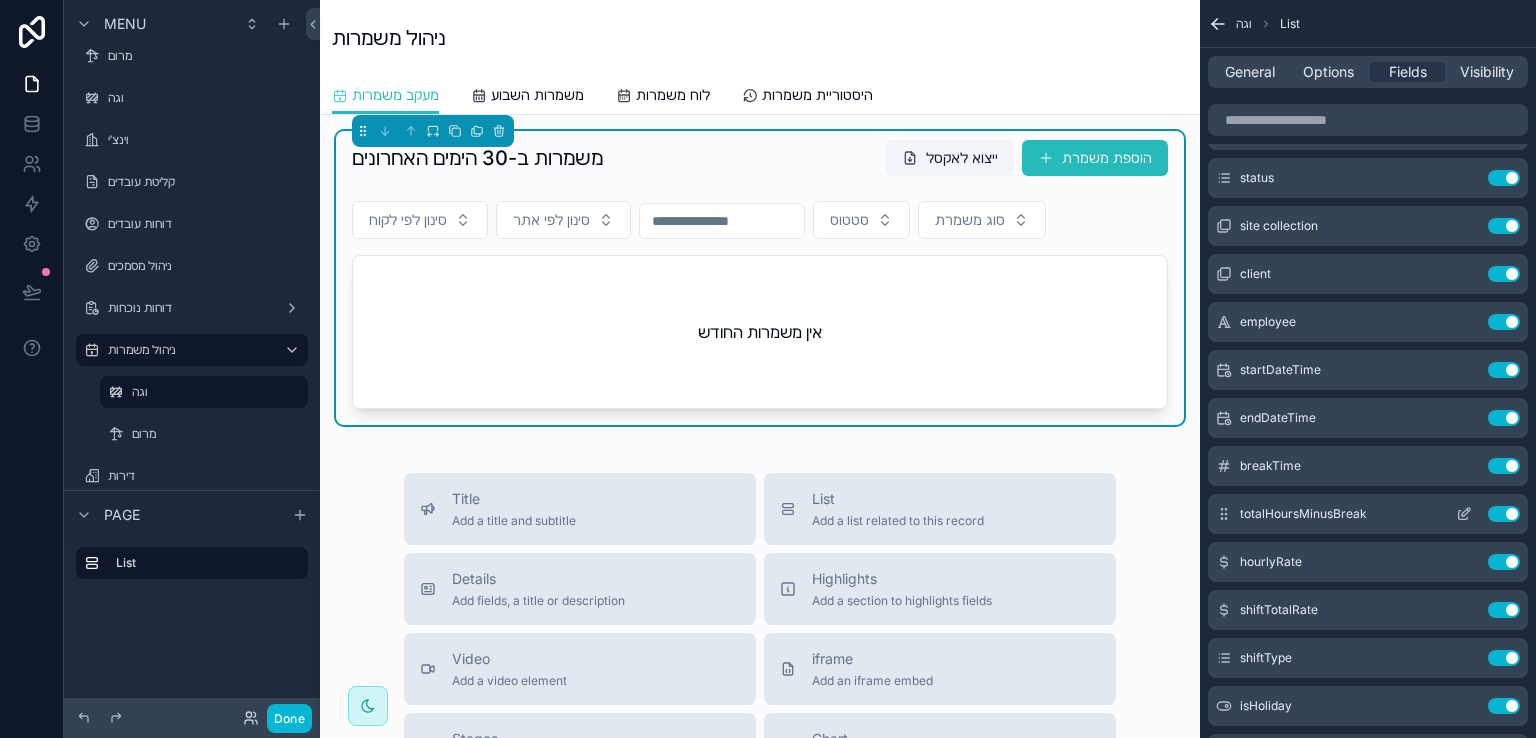 click 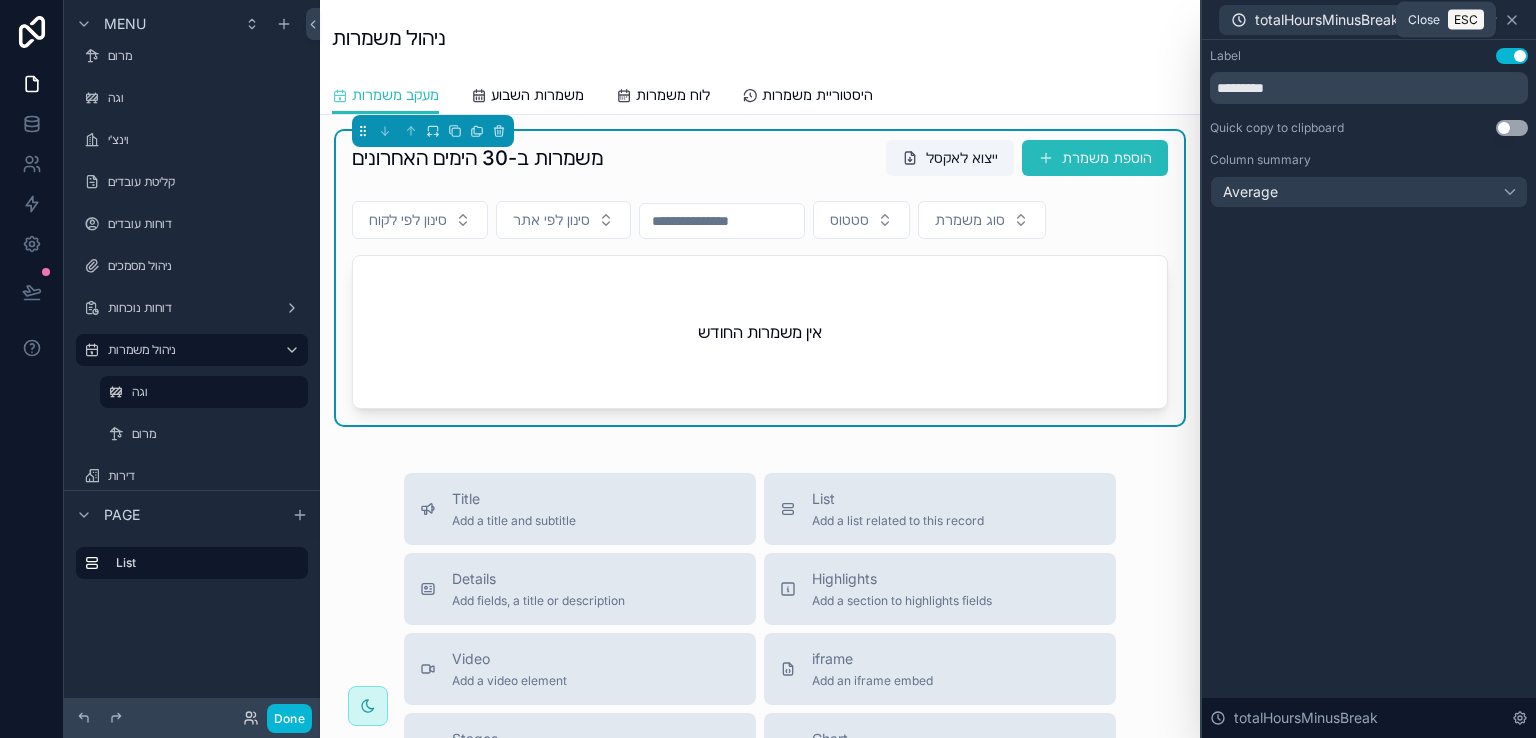 click 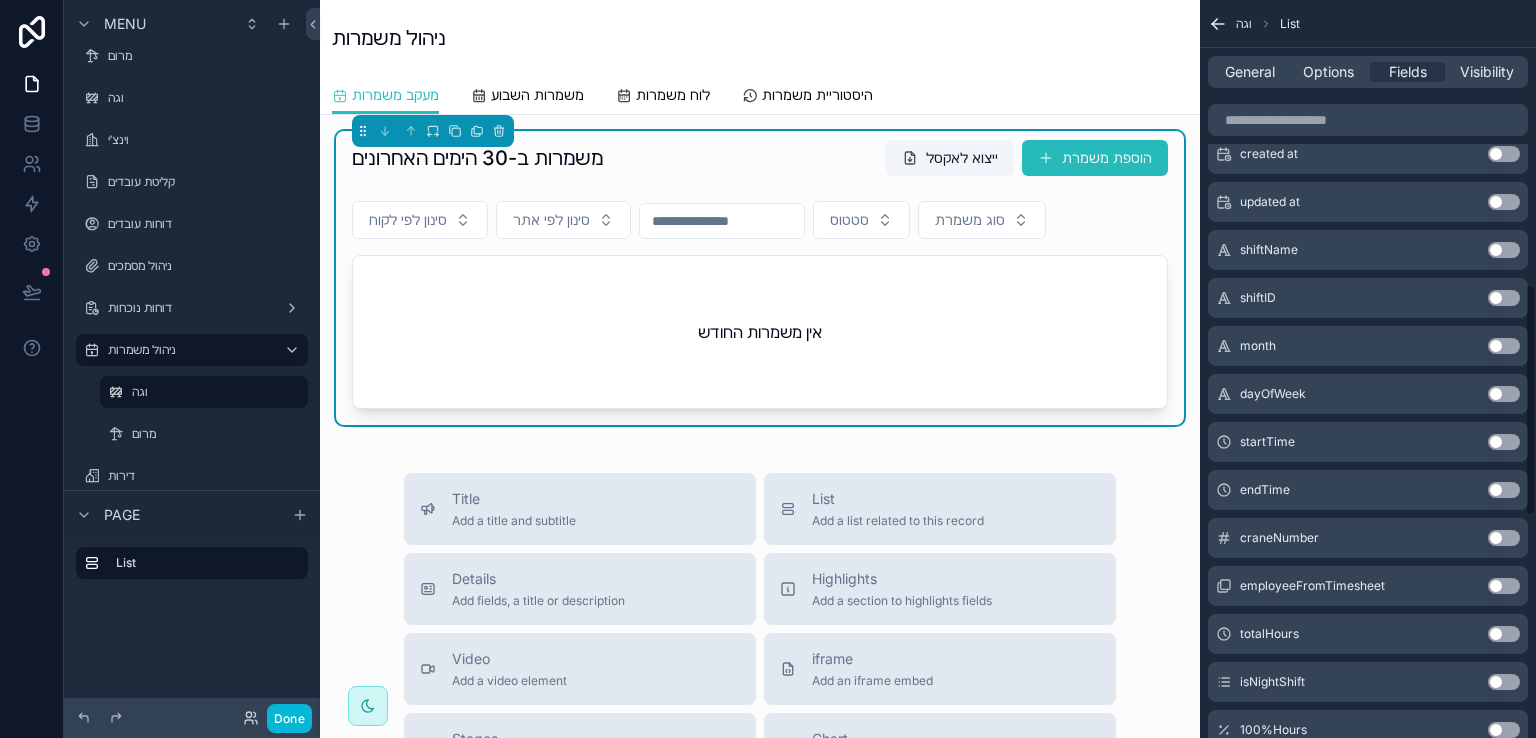 scroll, scrollTop: 900, scrollLeft: 0, axis: vertical 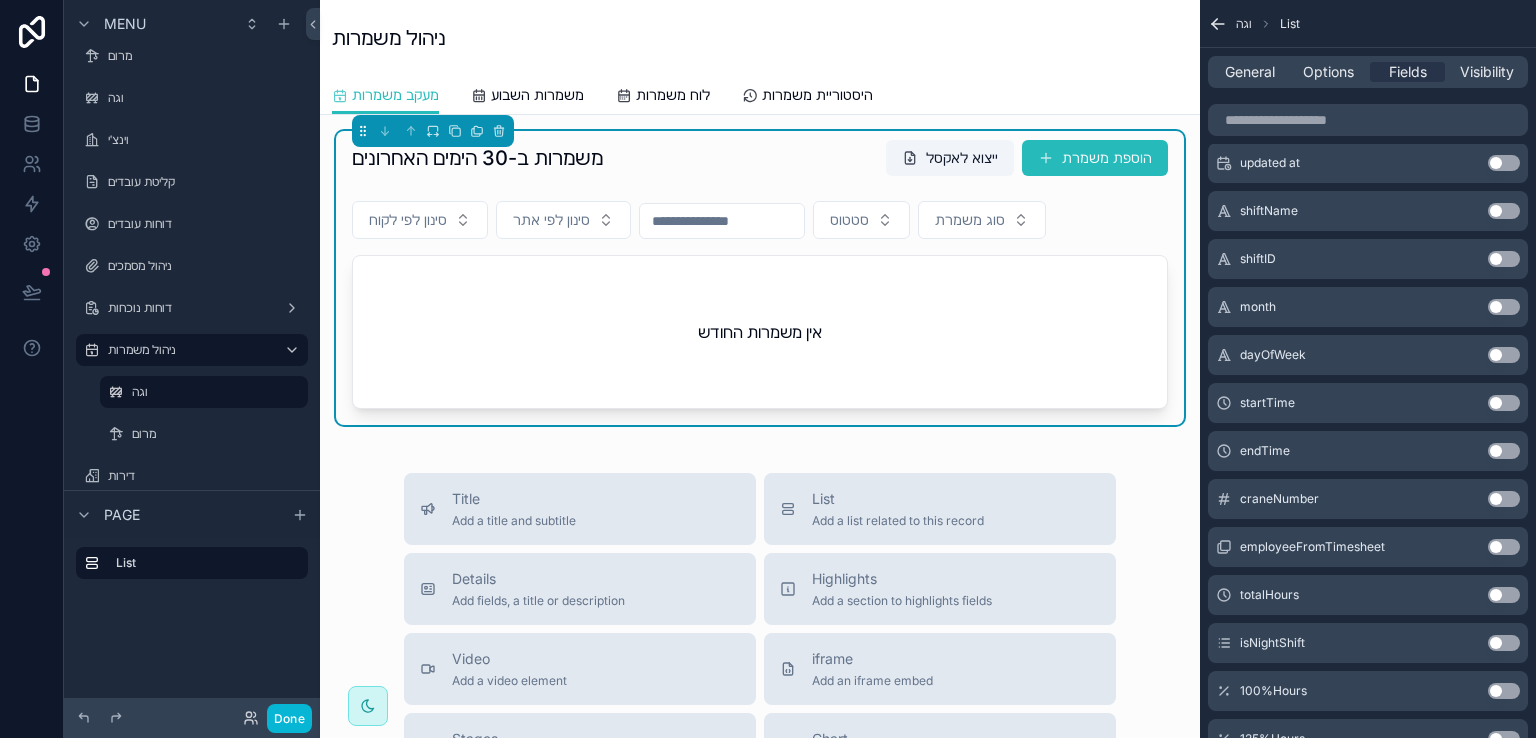 click on "totalHours Use setting" at bounding box center [1368, 595] 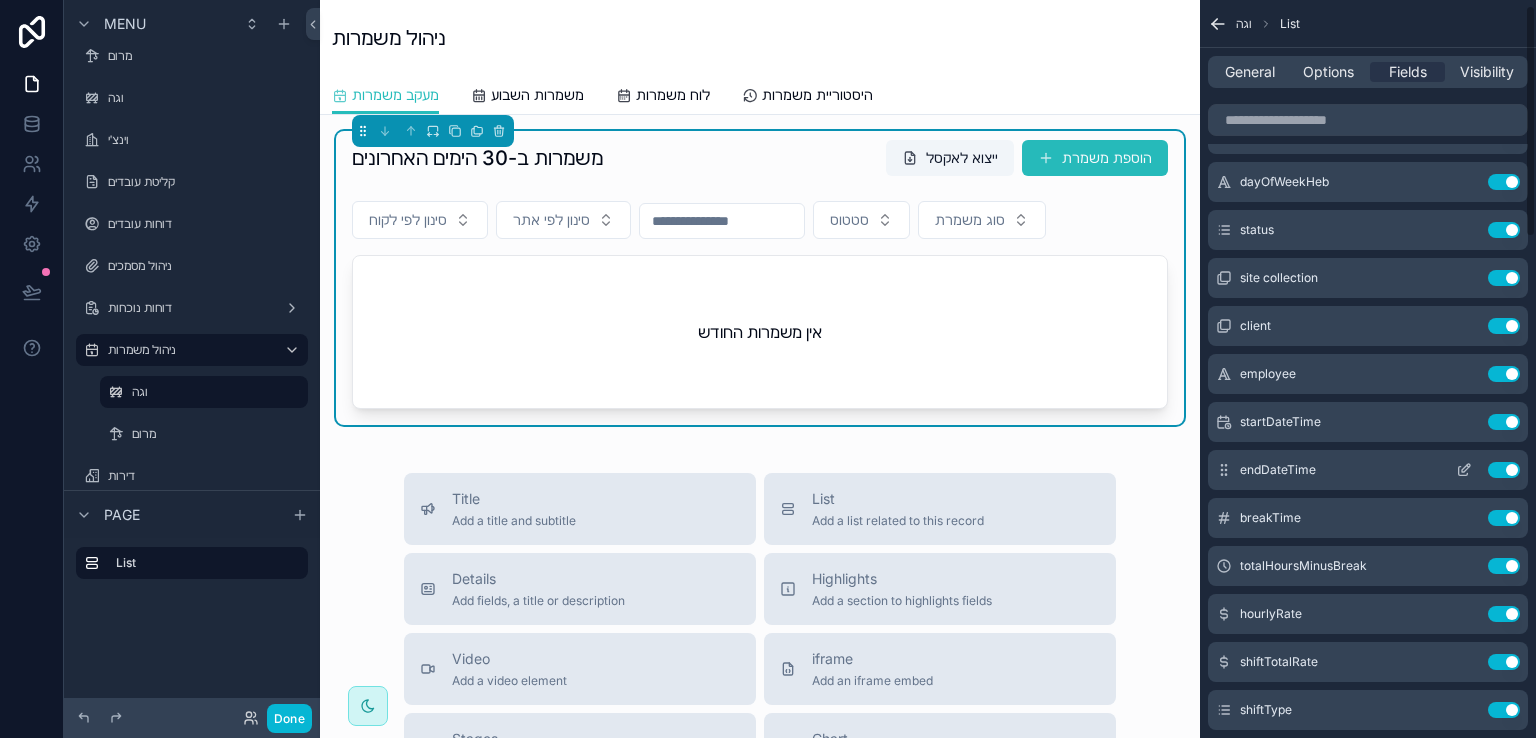 scroll, scrollTop: 0, scrollLeft: 0, axis: both 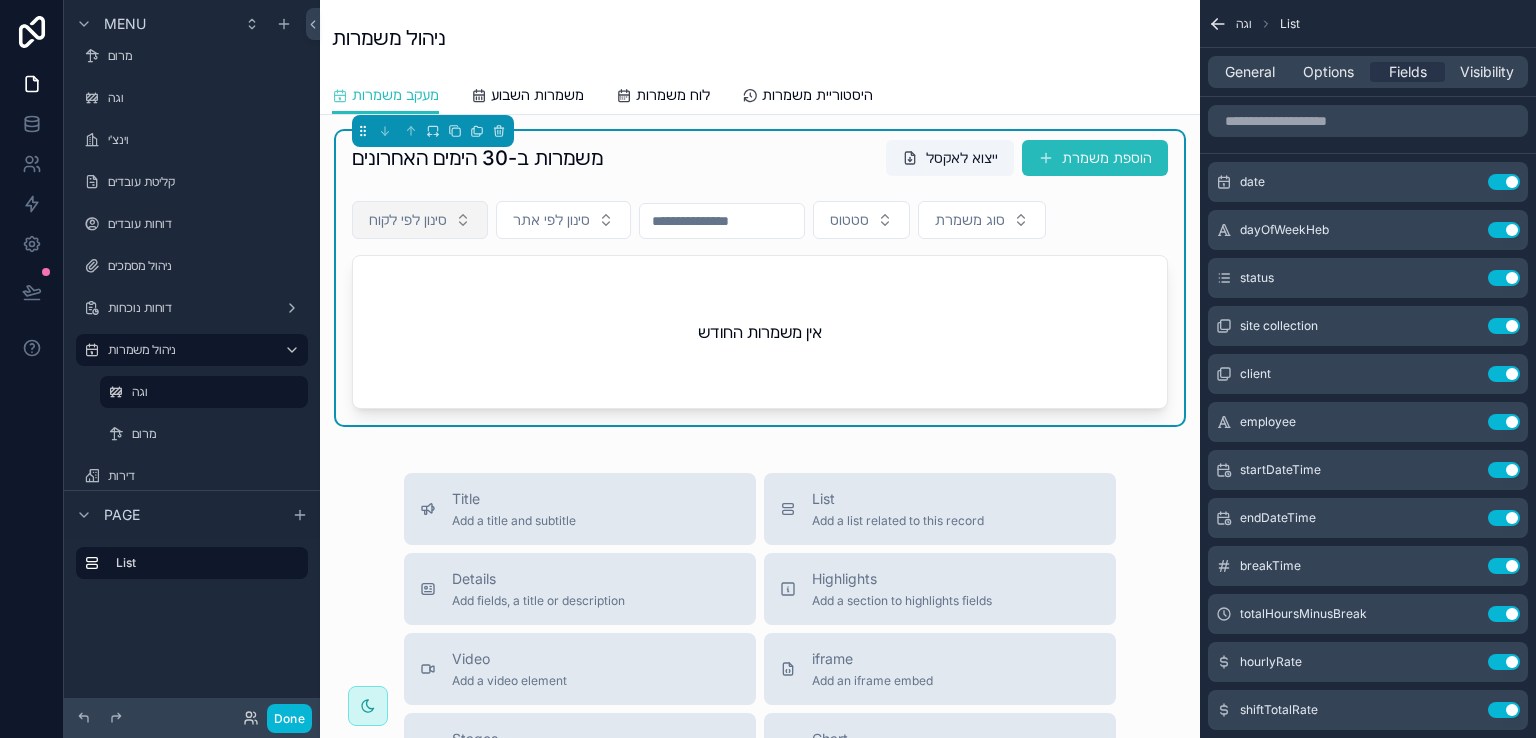 click on "סינון לפי לקוח" at bounding box center [420, 220] 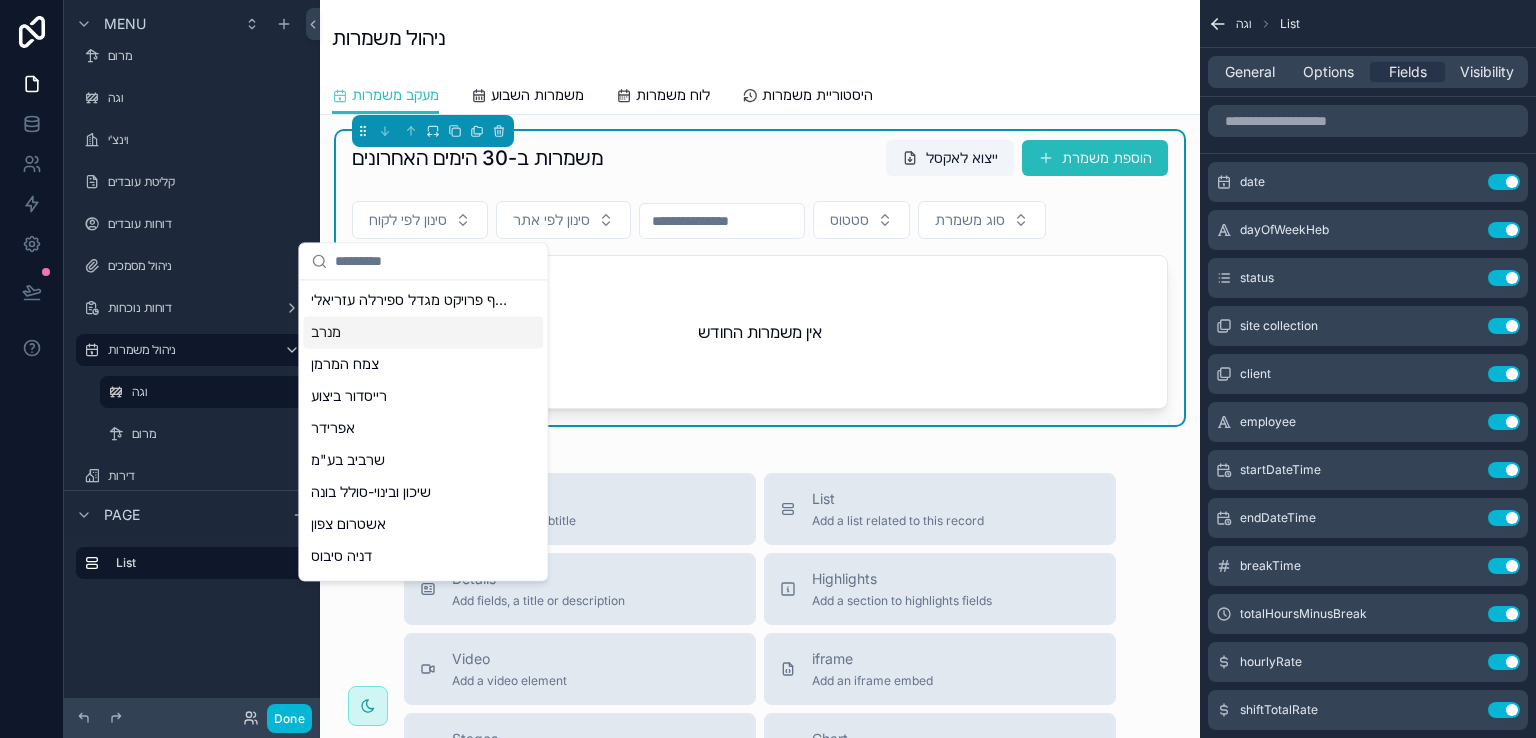 click on "מנרב" at bounding box center [423, 332] 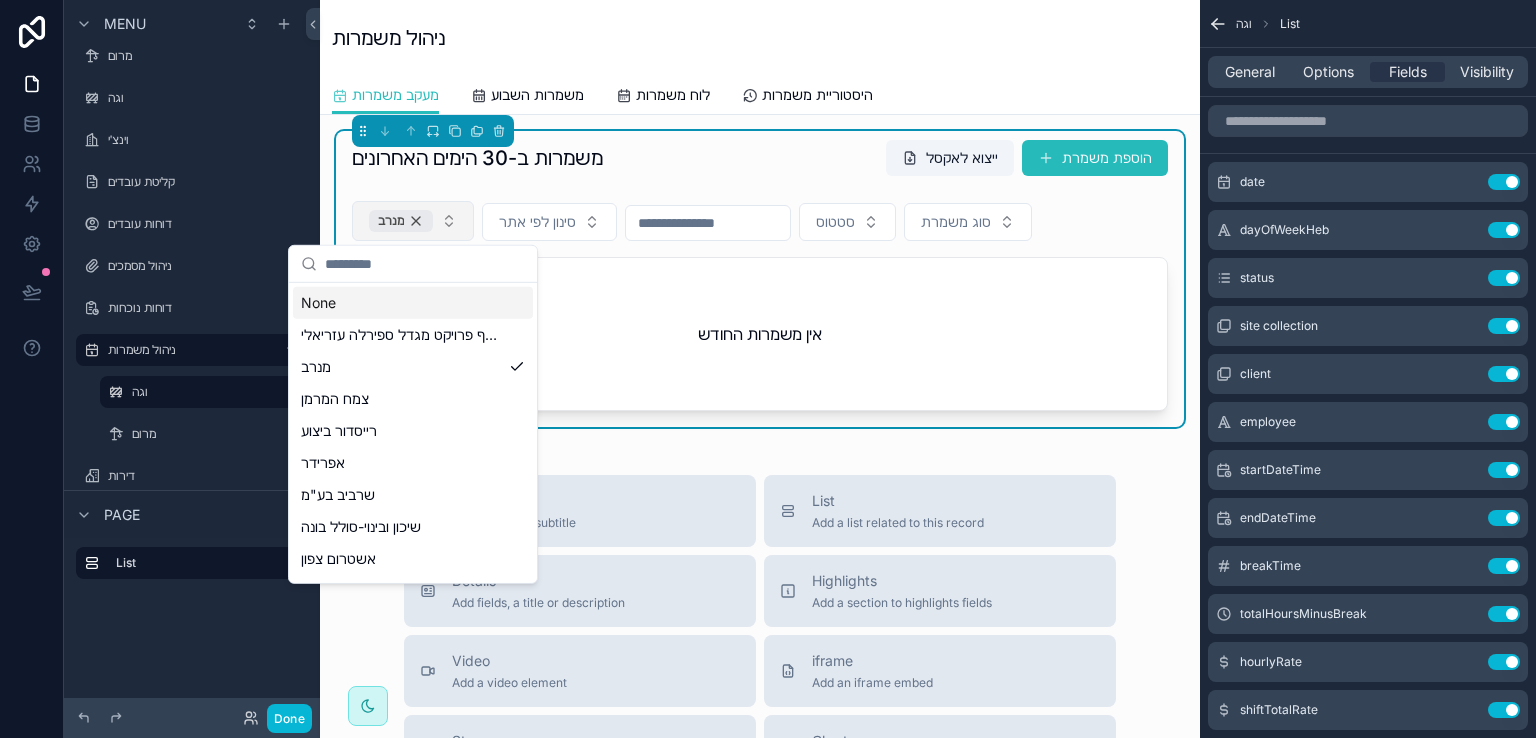 click on "מנרב" at bounding box center (401, 221) 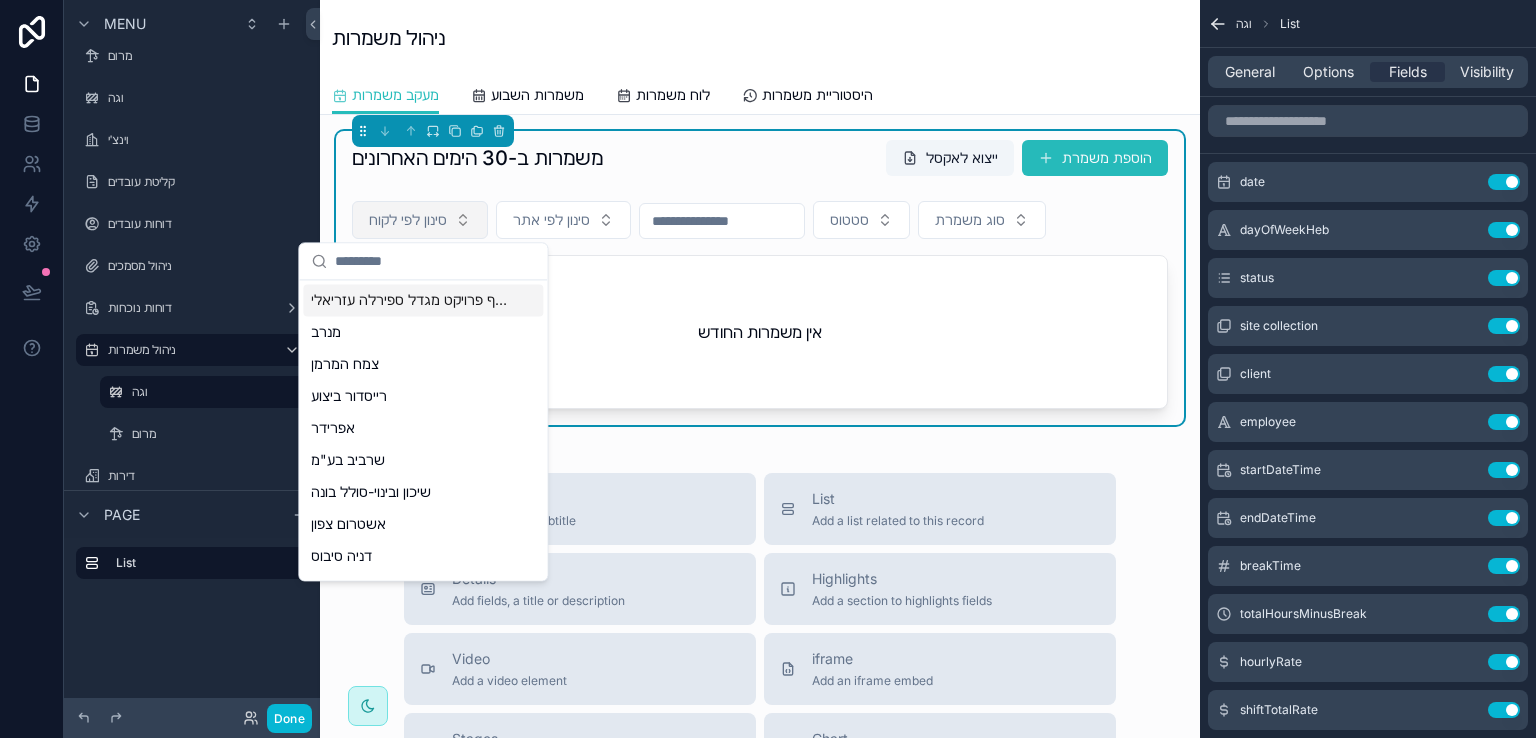 click at bounding box center [722, 221] 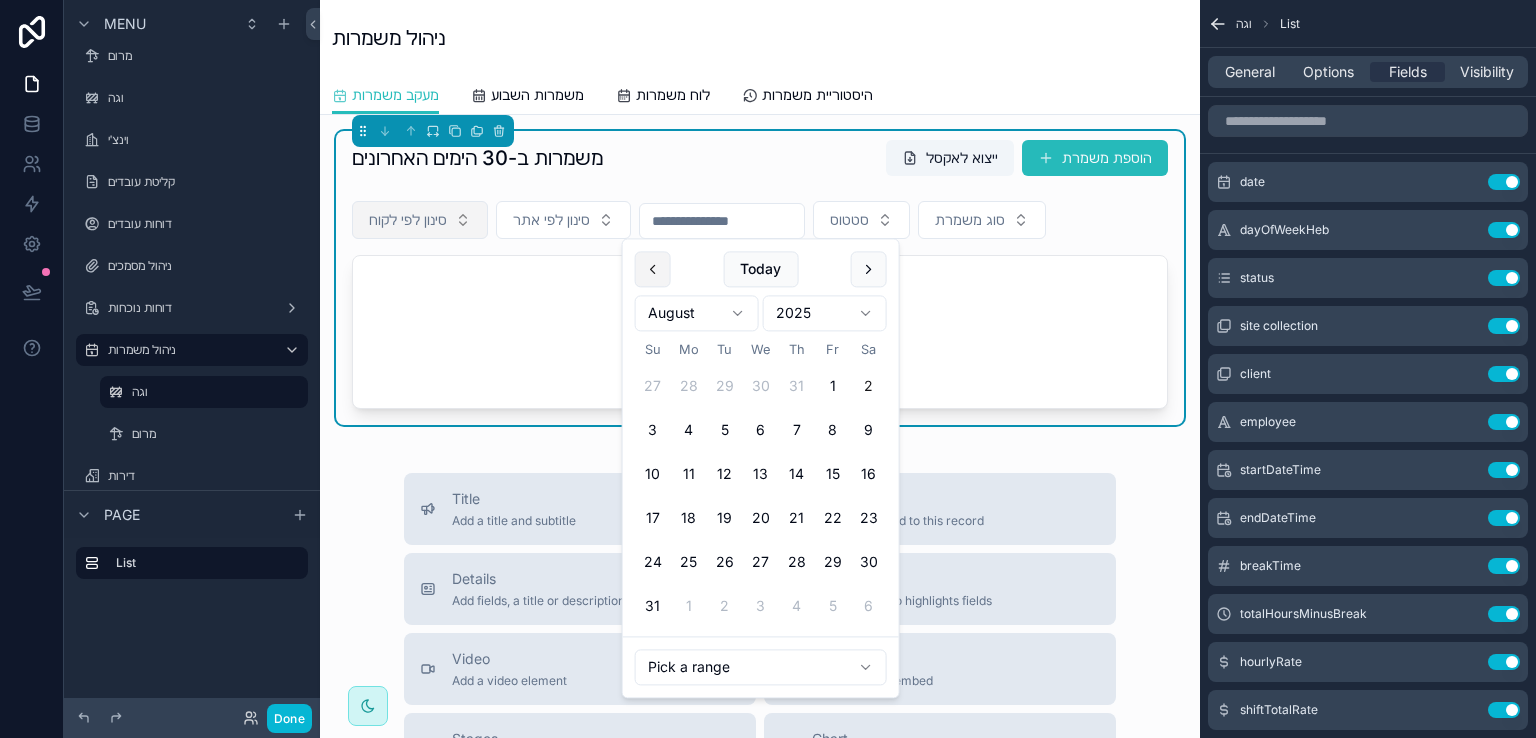 click at bounding box center (653, 269) 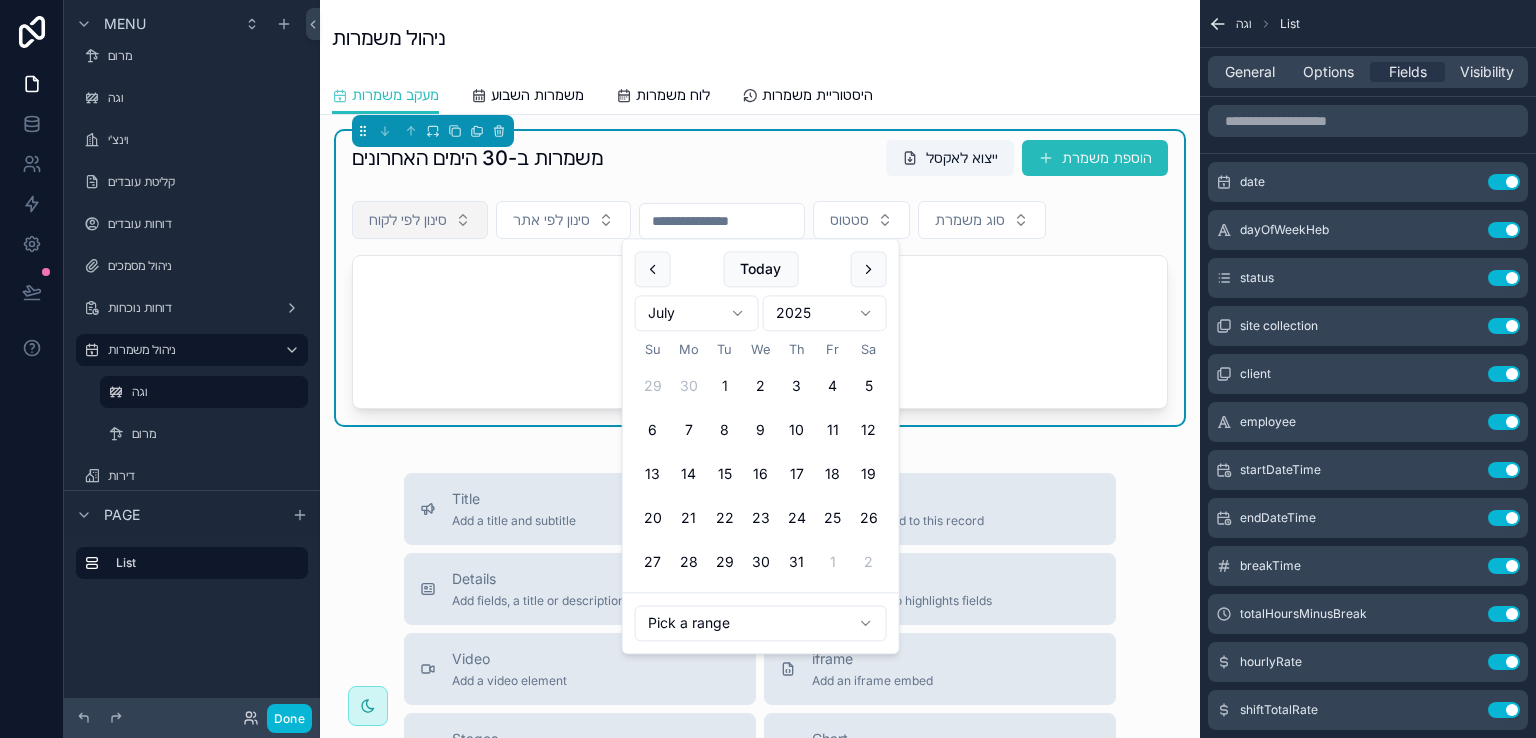 click on "1" at bounding box center [725, 387] 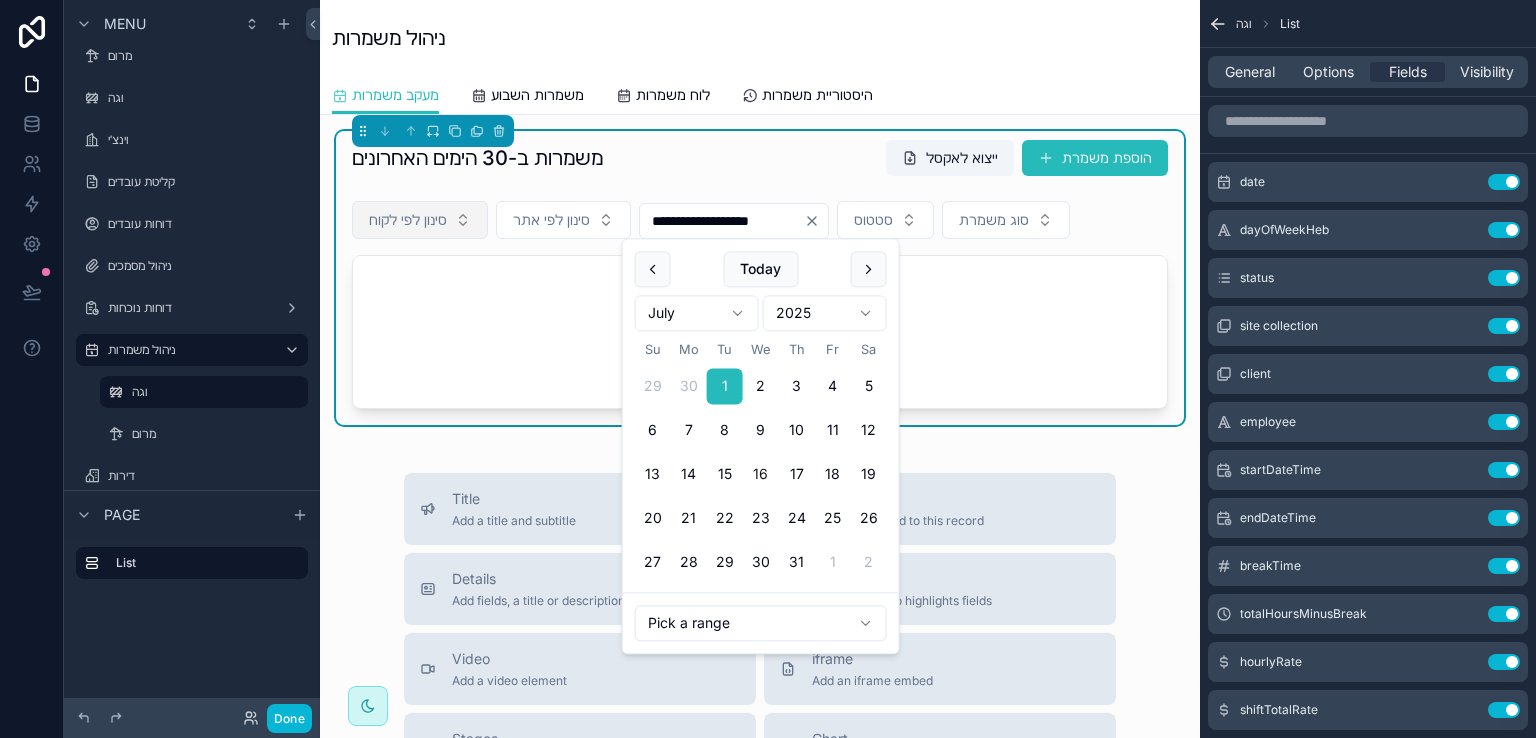 click on "16" at bounding box center [761, 475] 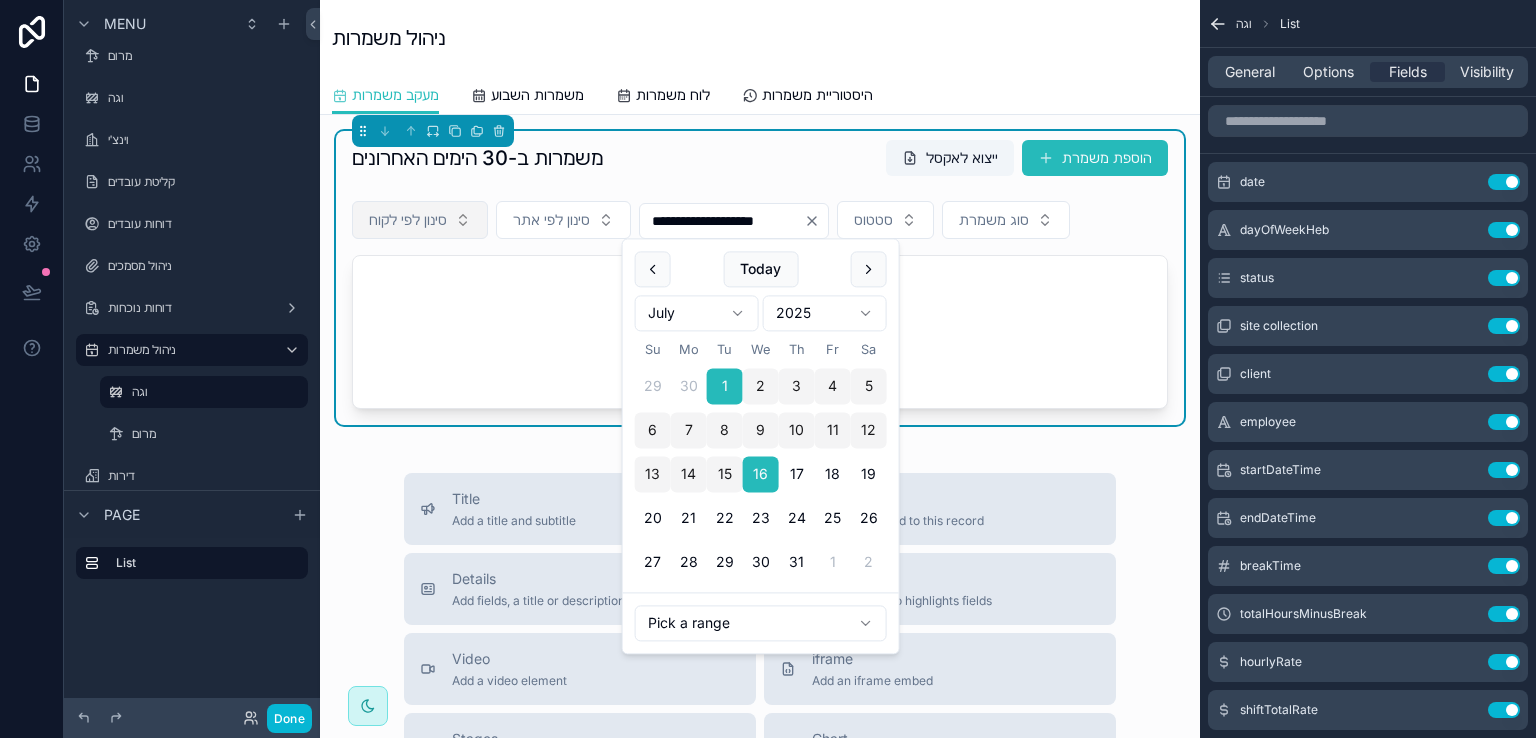 click on "אין משמרות החודש" at bounding box center (760, 332) 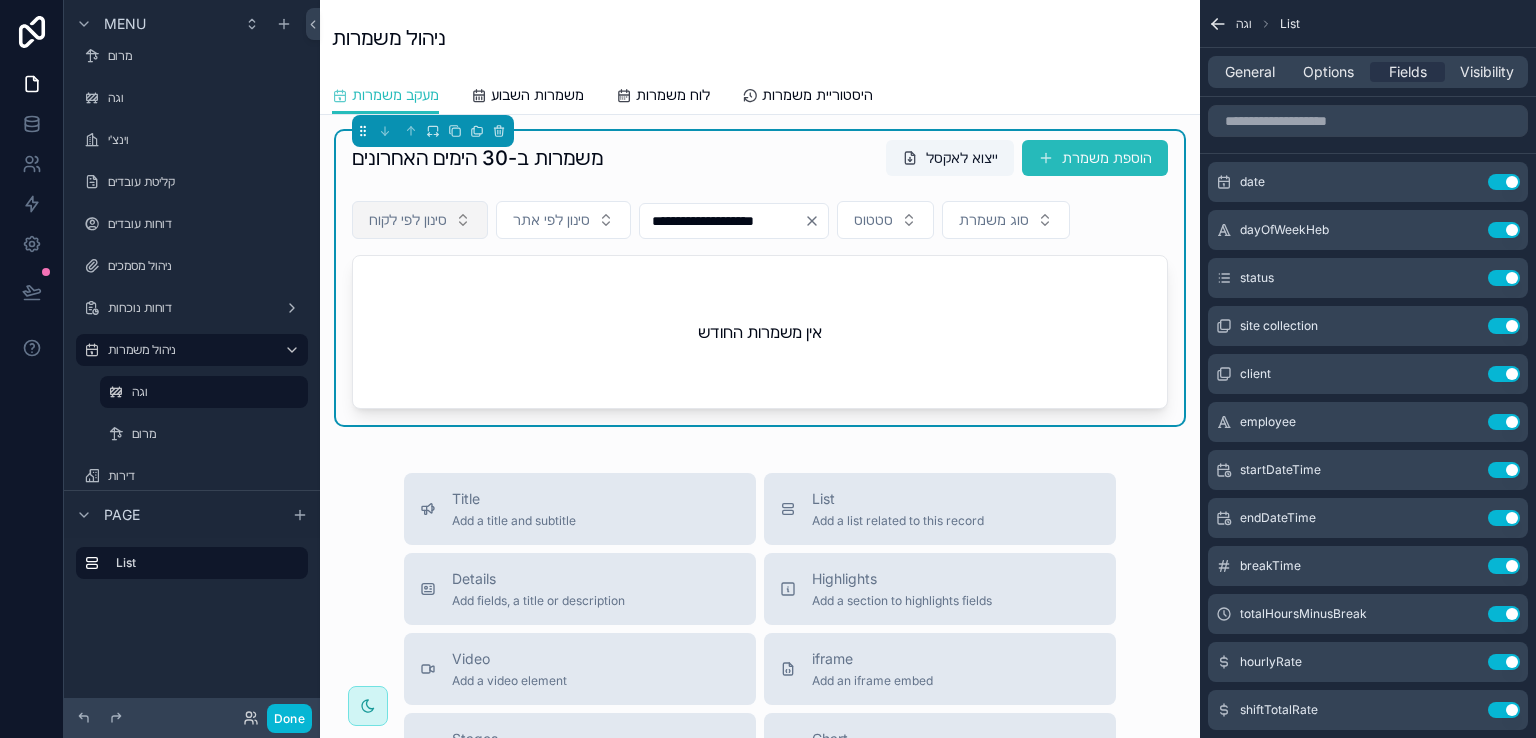 click 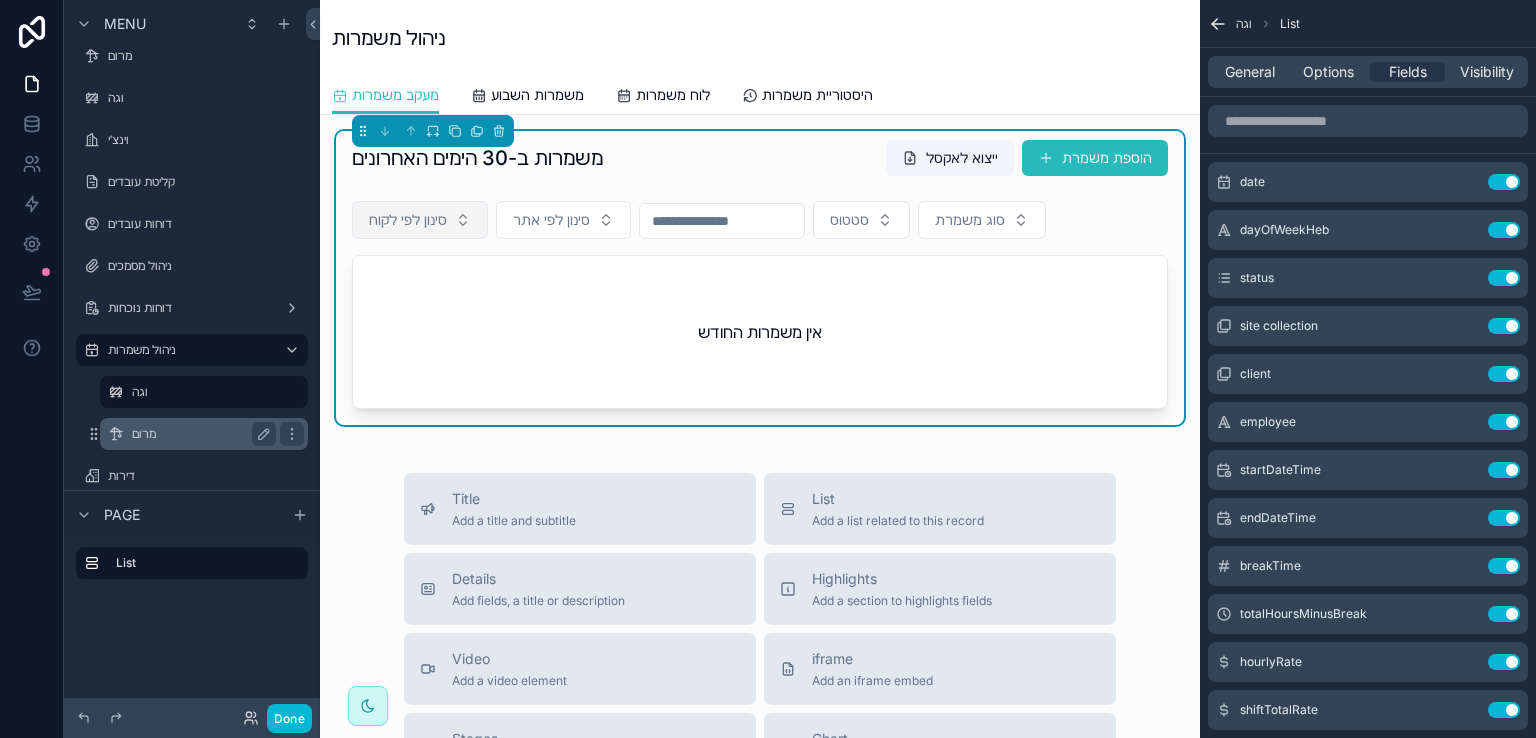 click on "מרום" at bounding box center [200, 434] 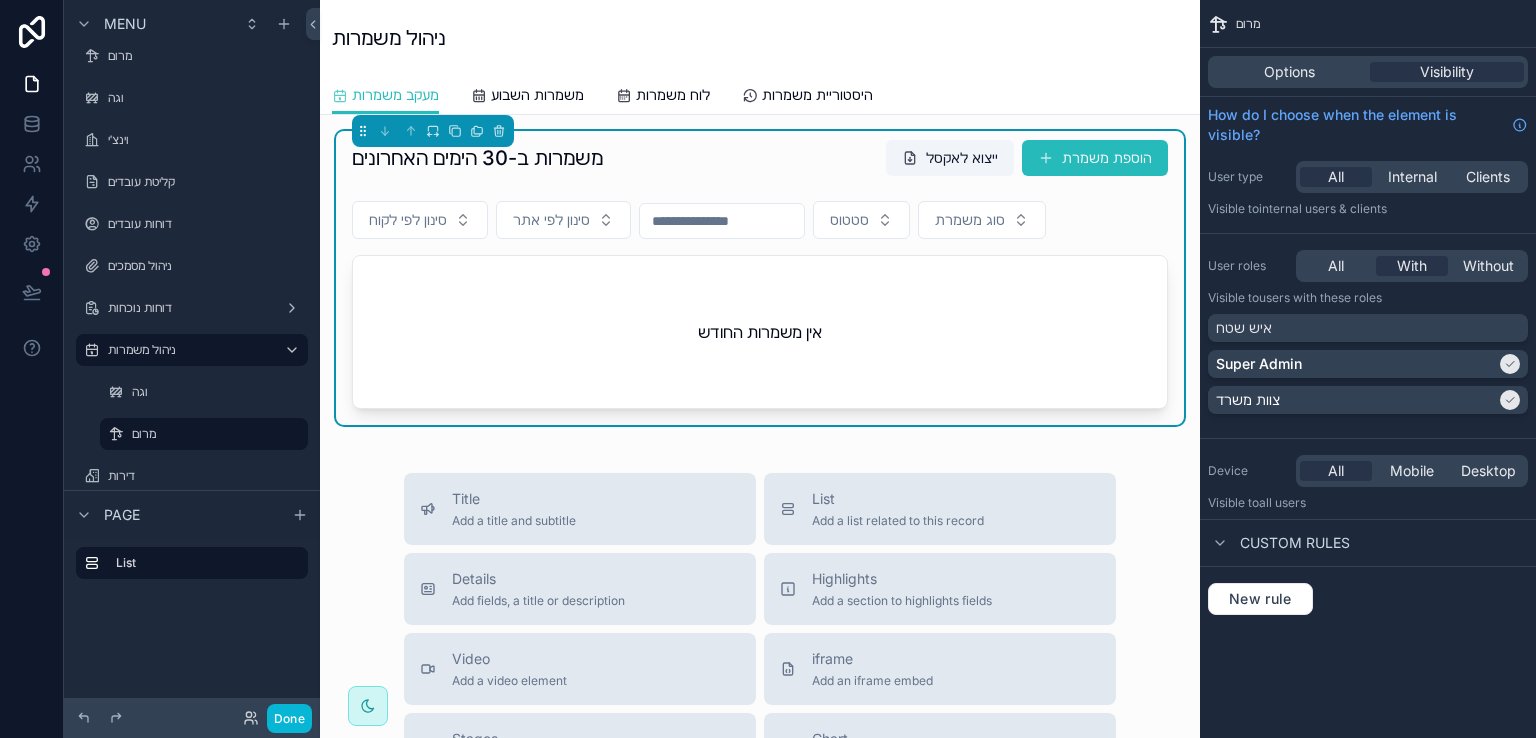 click on "אין משמרות החודש" at bounding box center (760, 332) 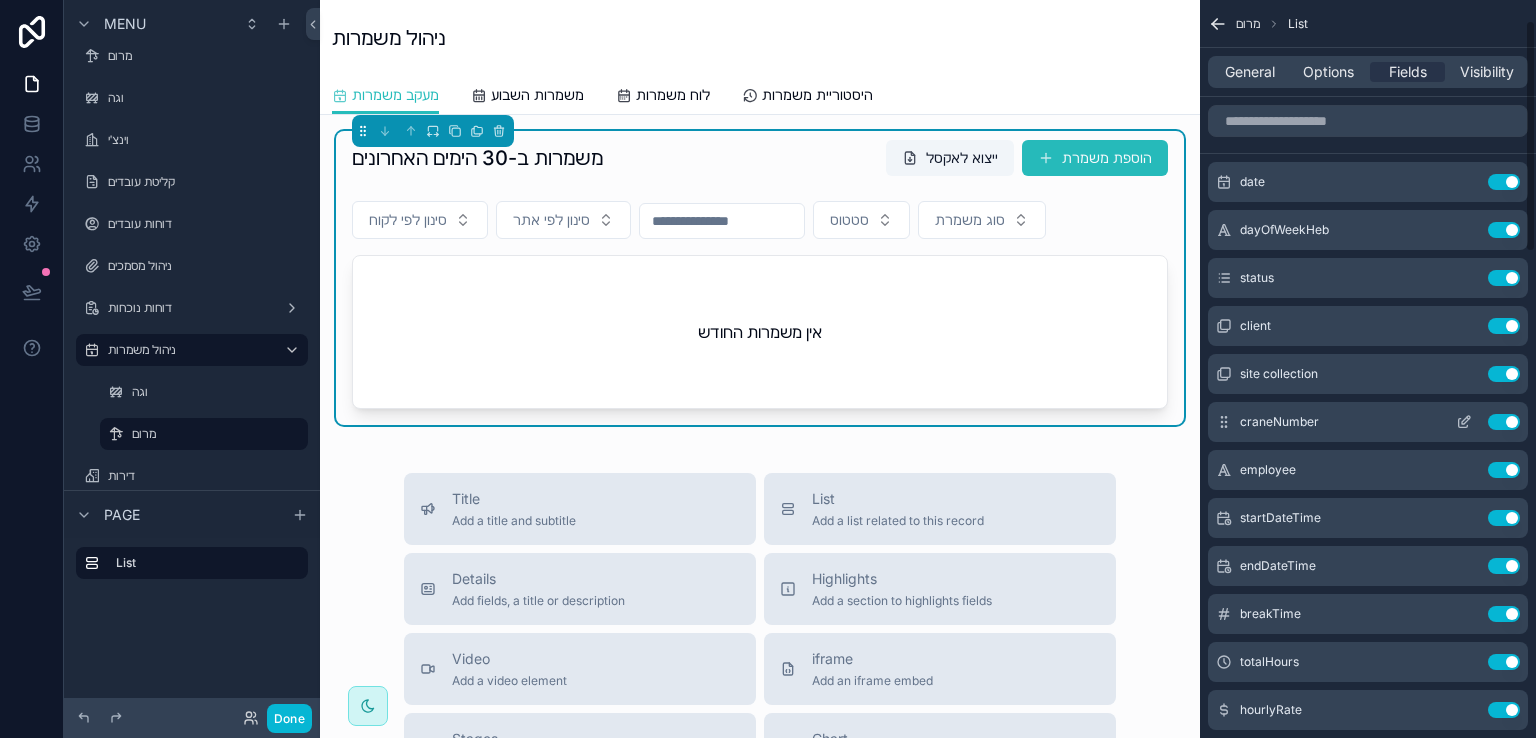 scroll, scrollTop: 100, scrollLeft: 0, axis: vertical 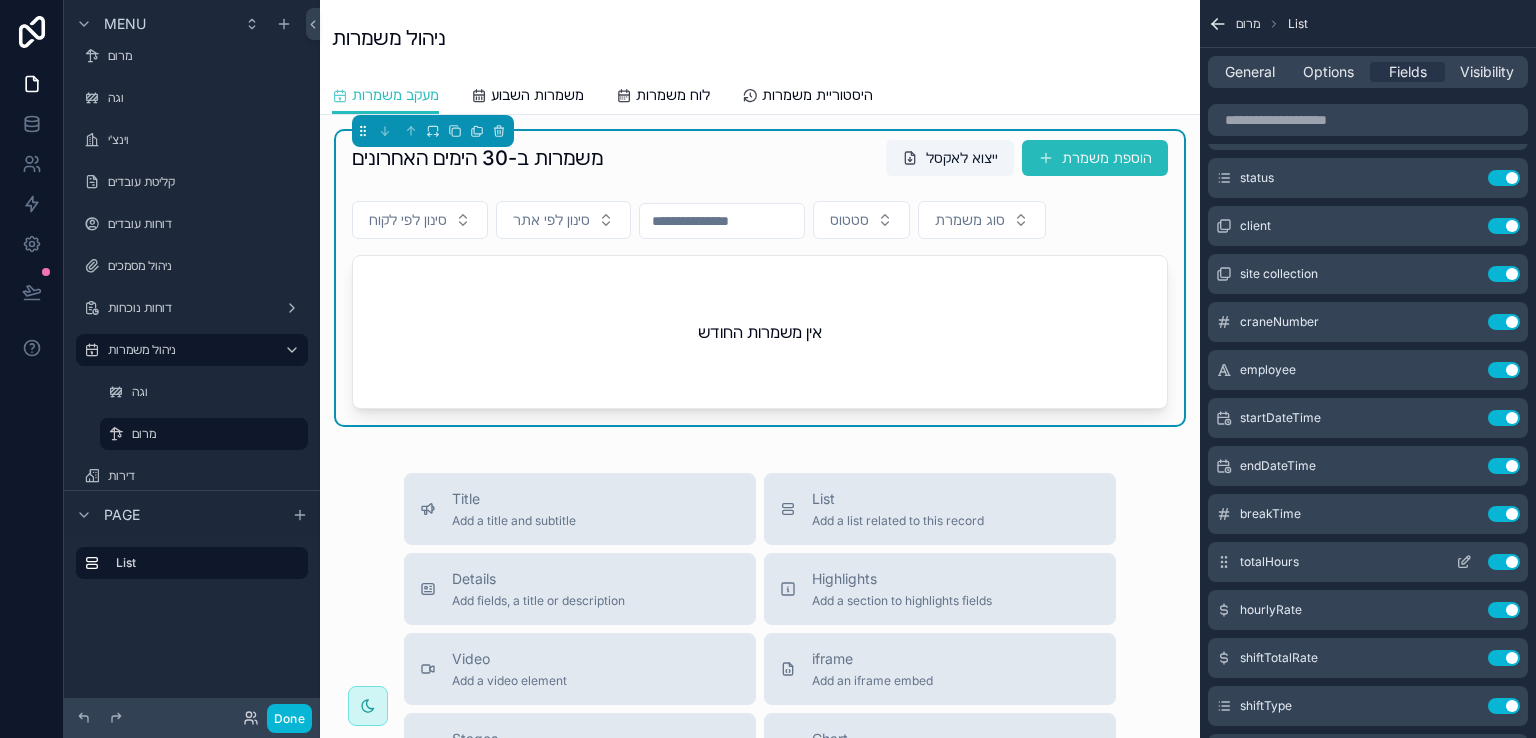 click 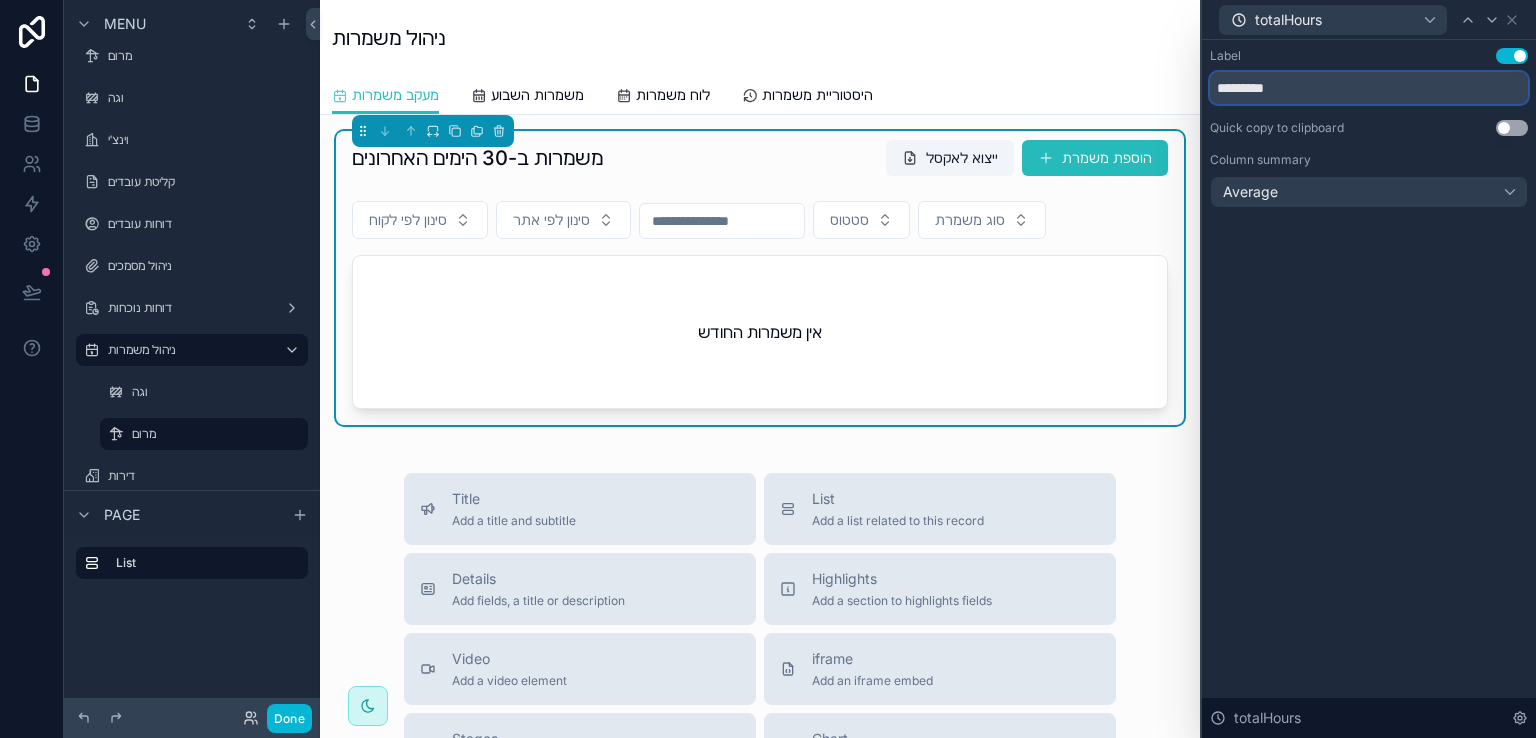 click on "*********" at bounding box center [1369, 88] 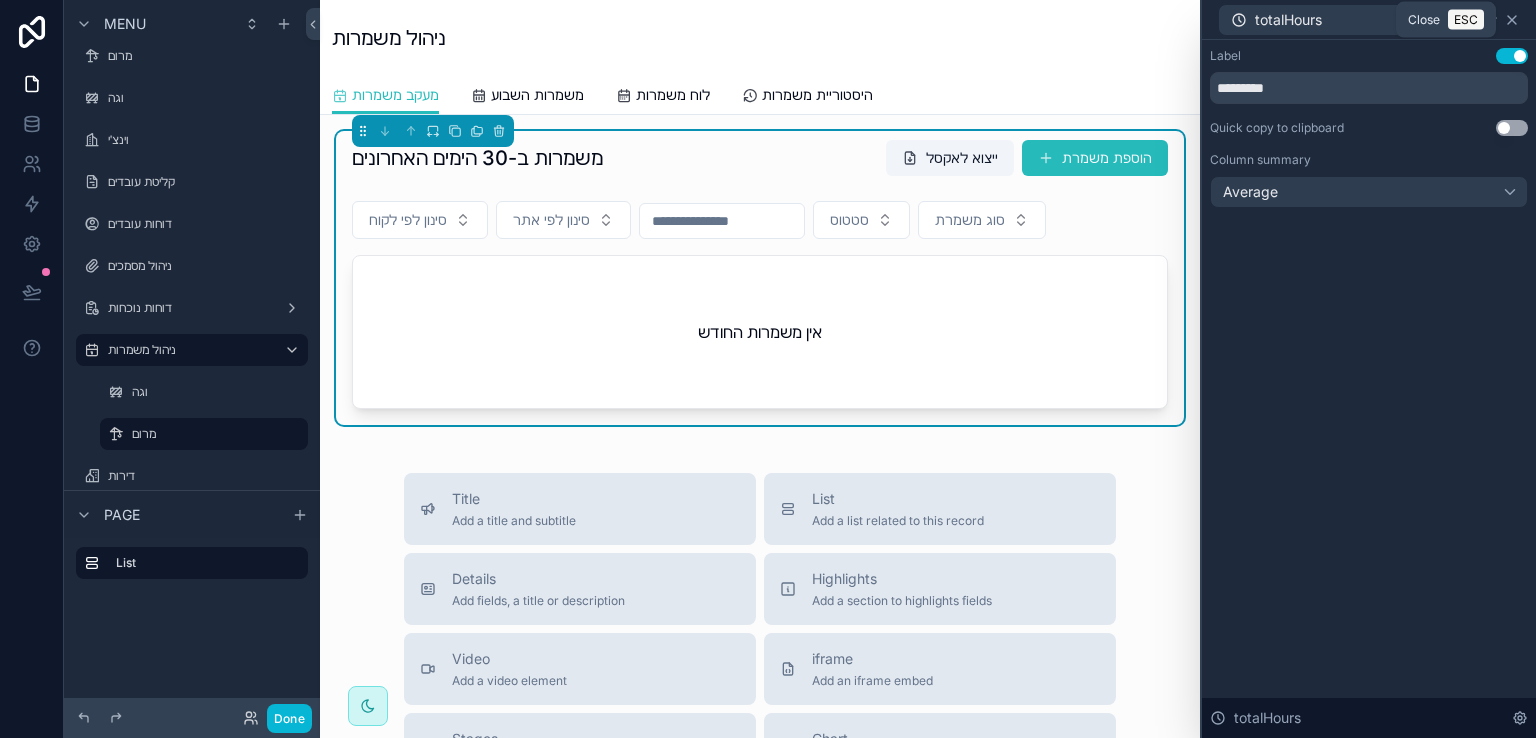 click 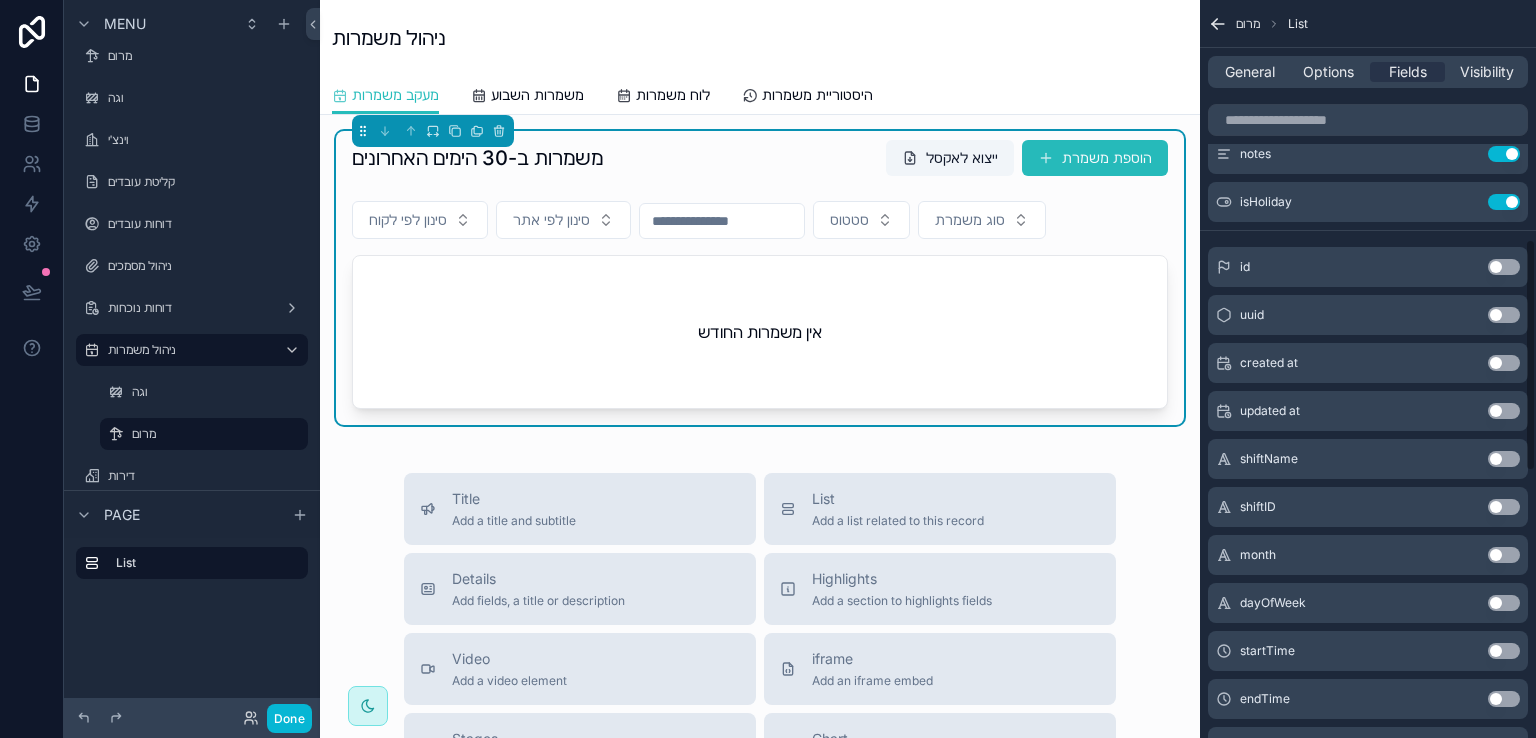 scroll, scrollTop: 900, scrollLeft: 0, axis: vertical 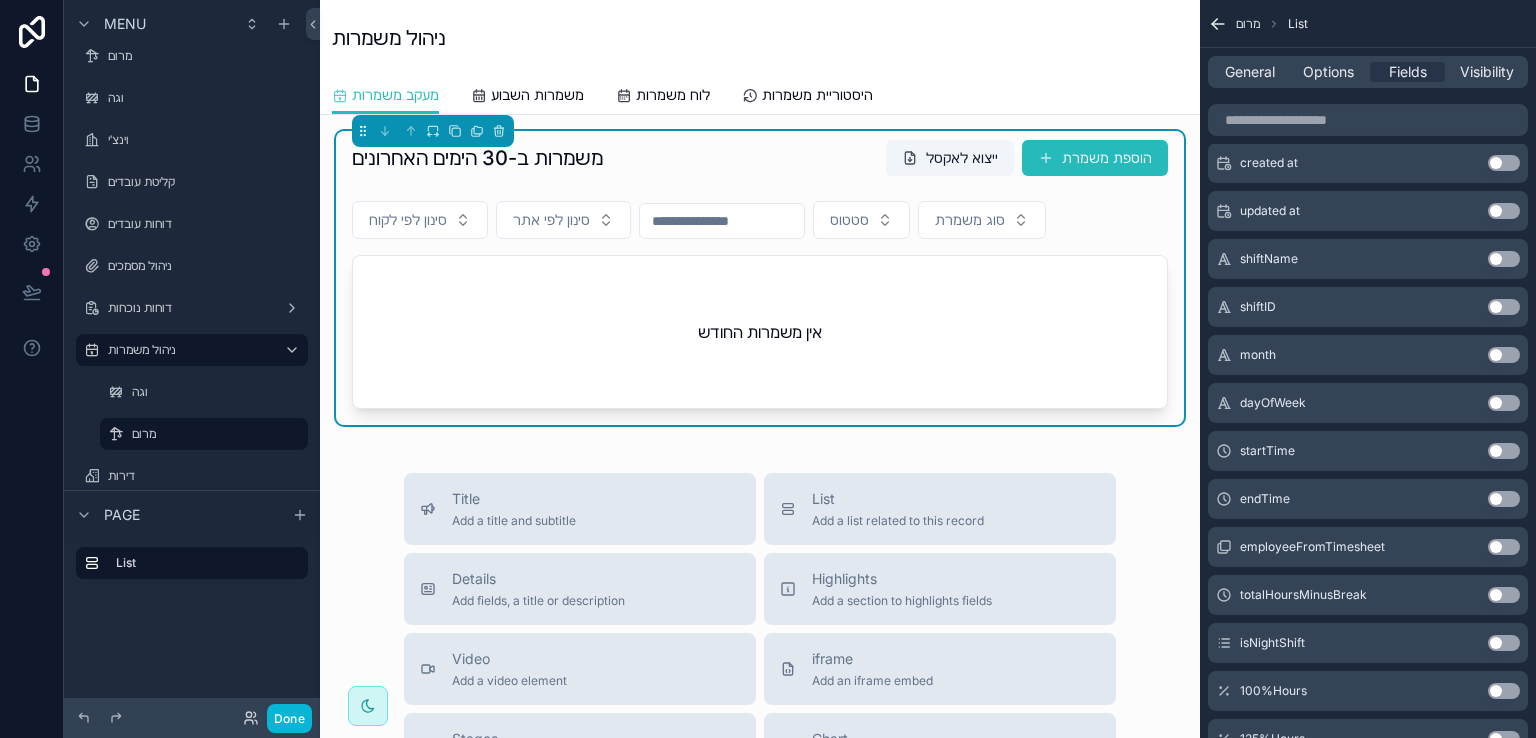 click on "Use setting" at bounding box center (1504, 595) 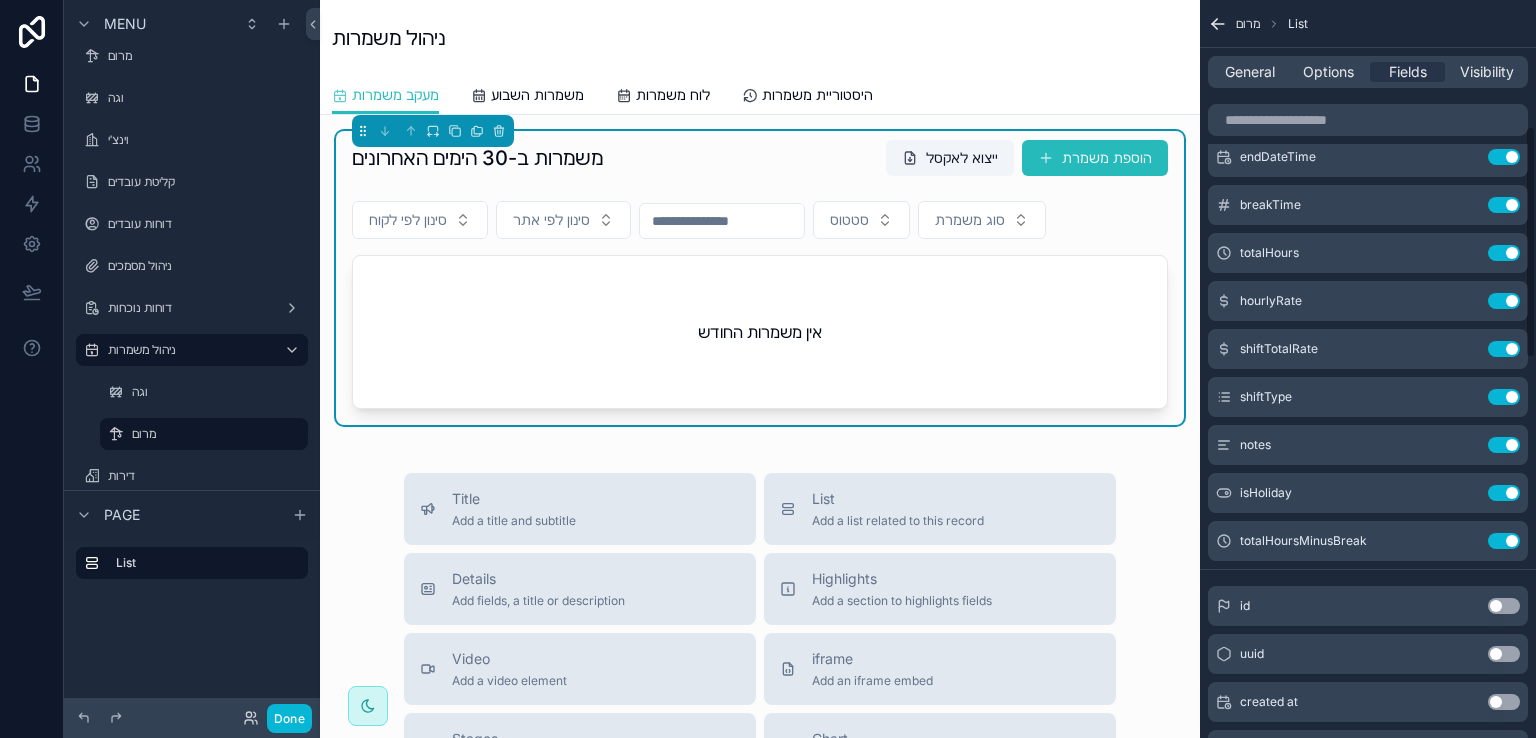 scroll, scrollTop: 400, scrollLeft: 0, axis: vertical 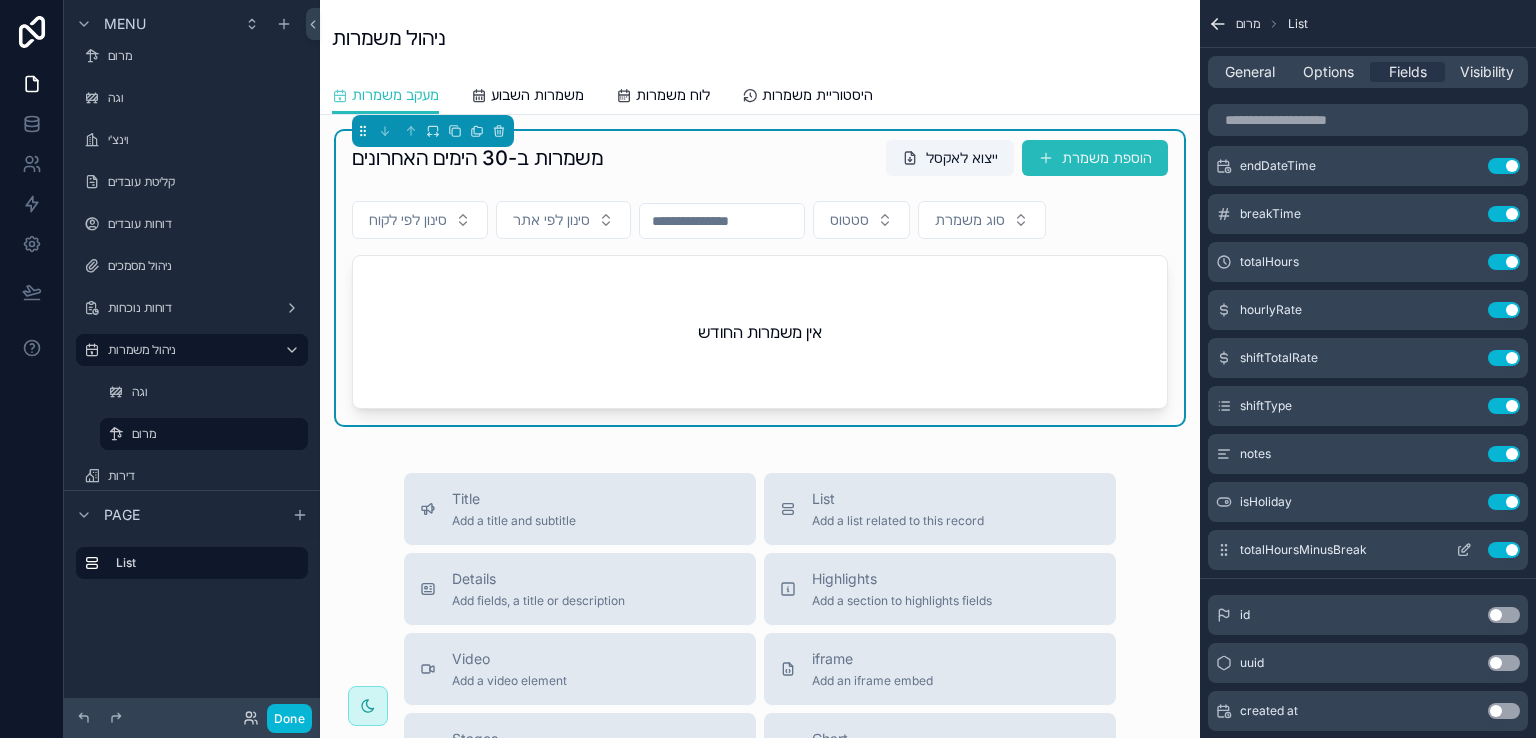 click 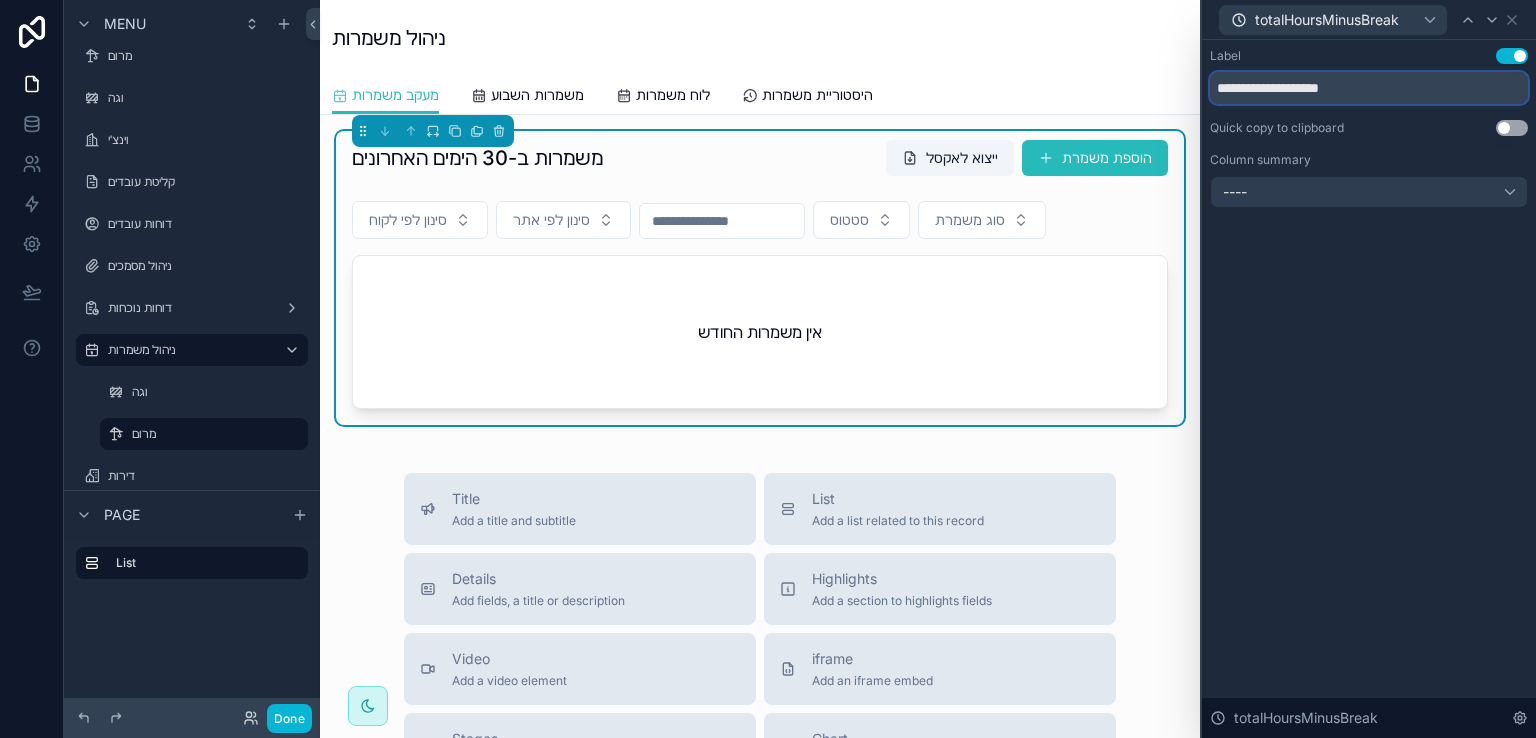 click on "**********" at bounding box center (1369, 88) 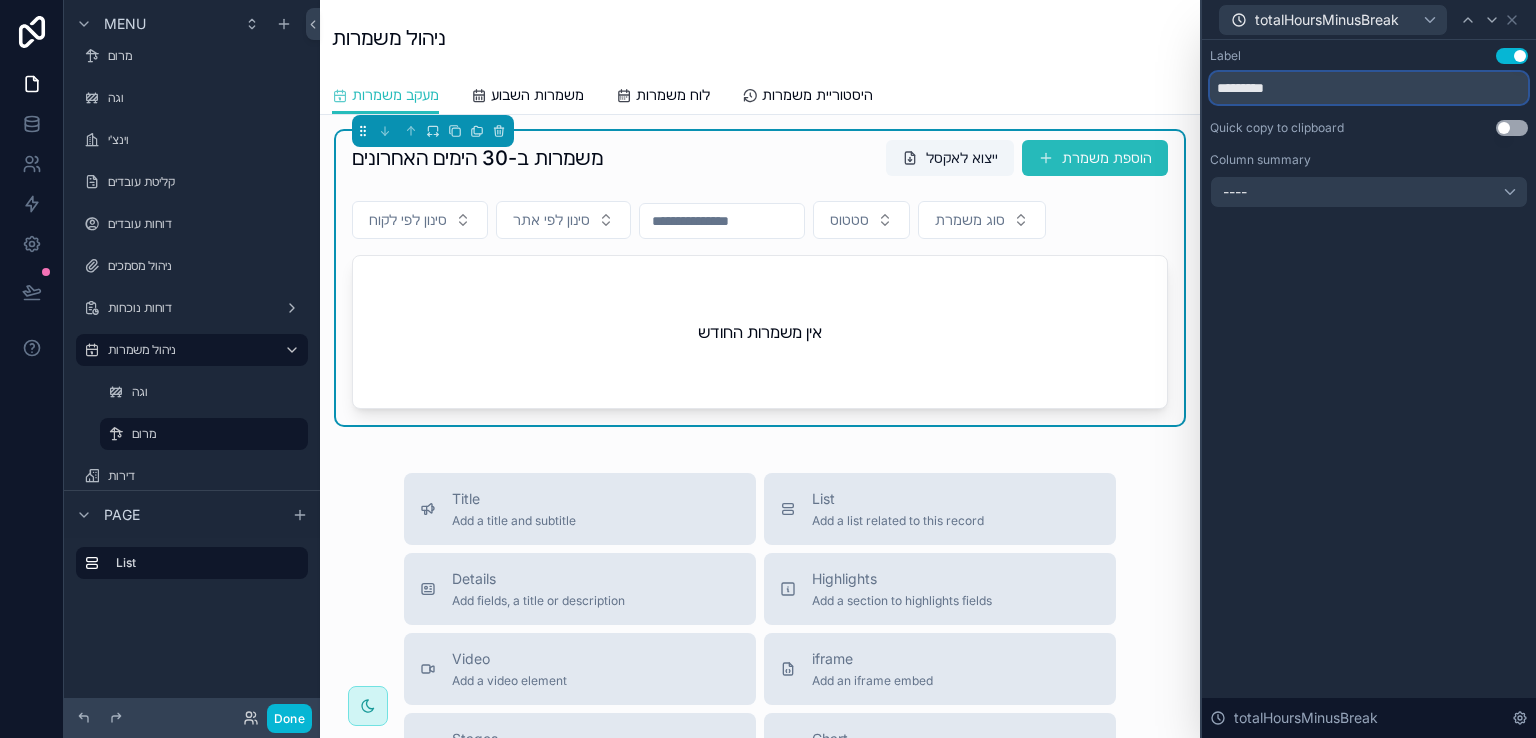 type on "*********" 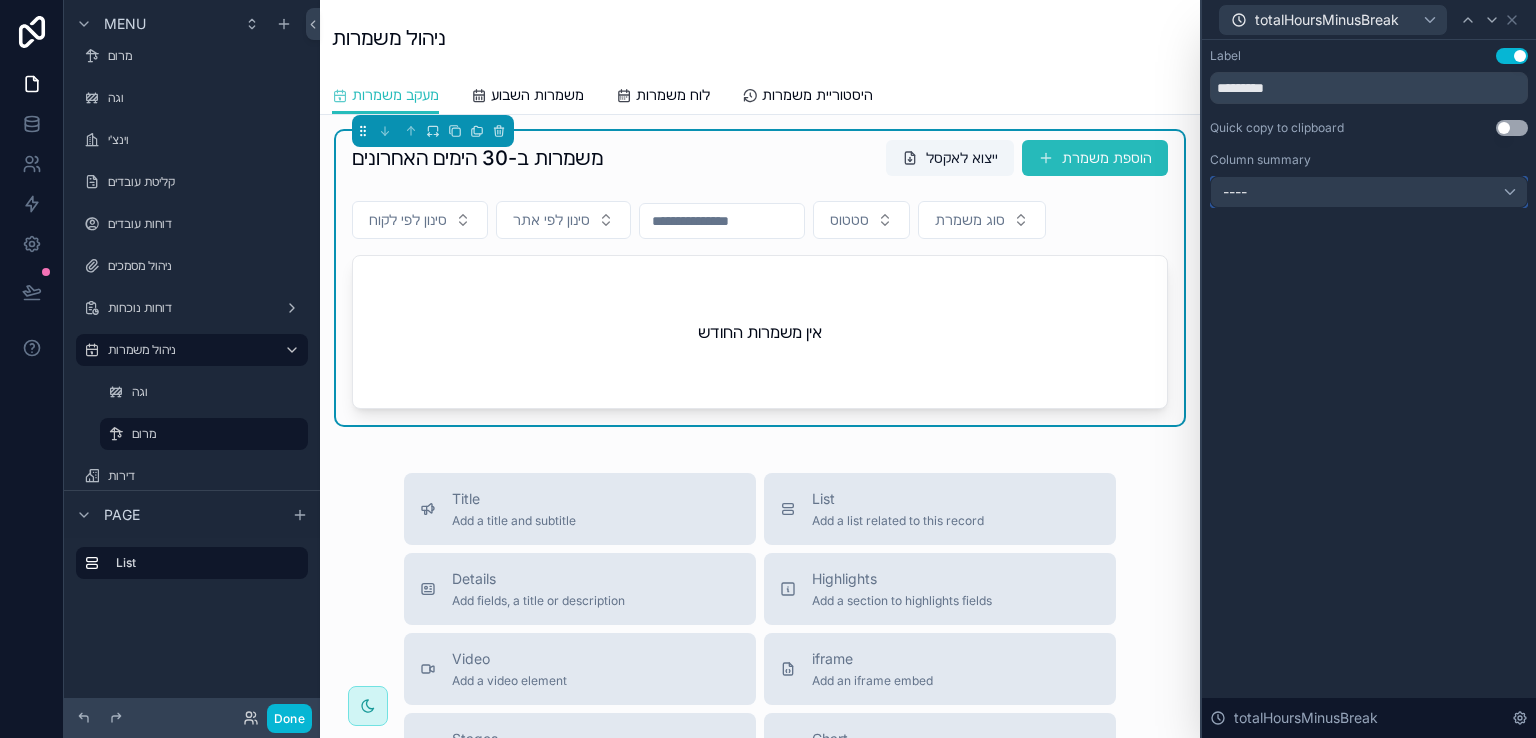 click on "----" at bounding box center (1369, 192) 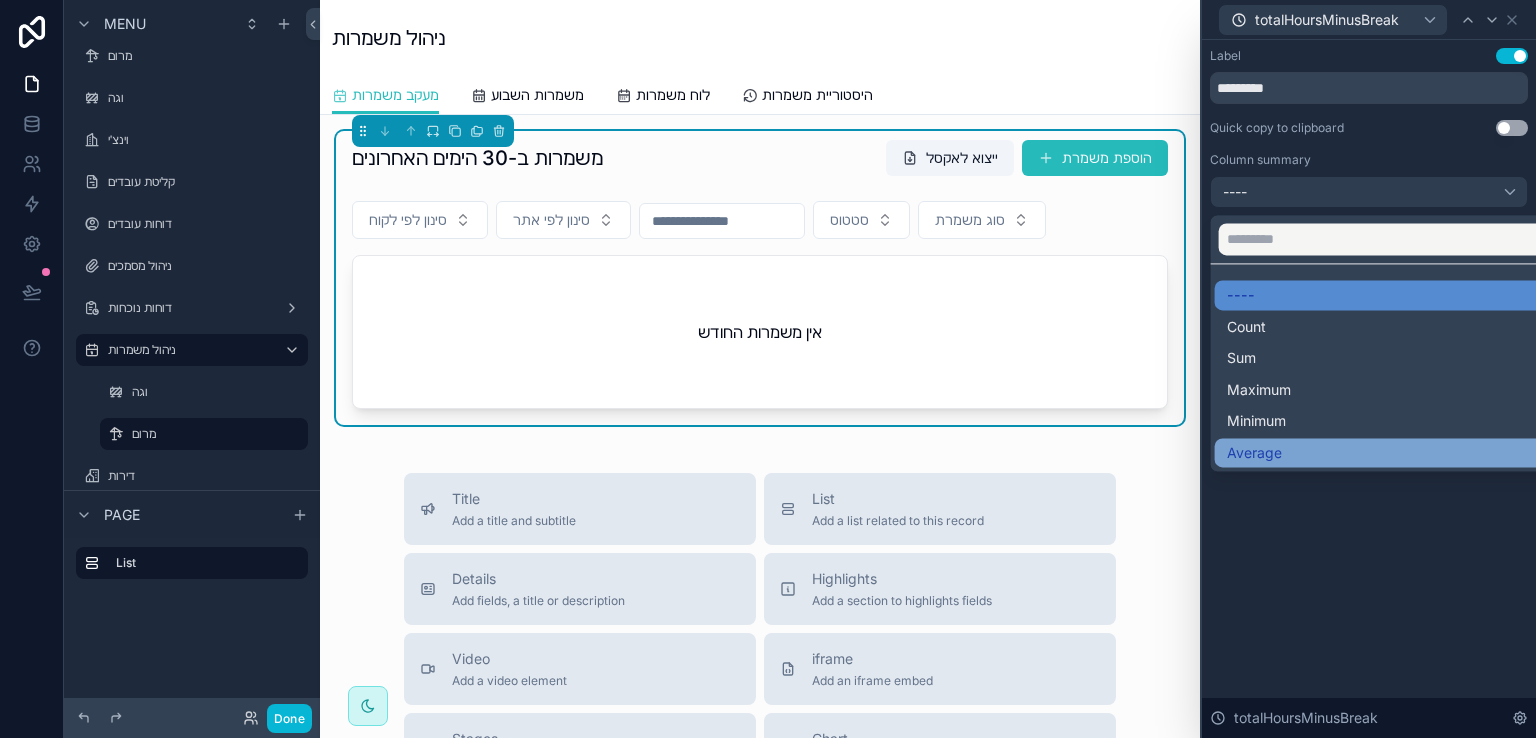 click on "Average" at bounding box center [1254, 453] 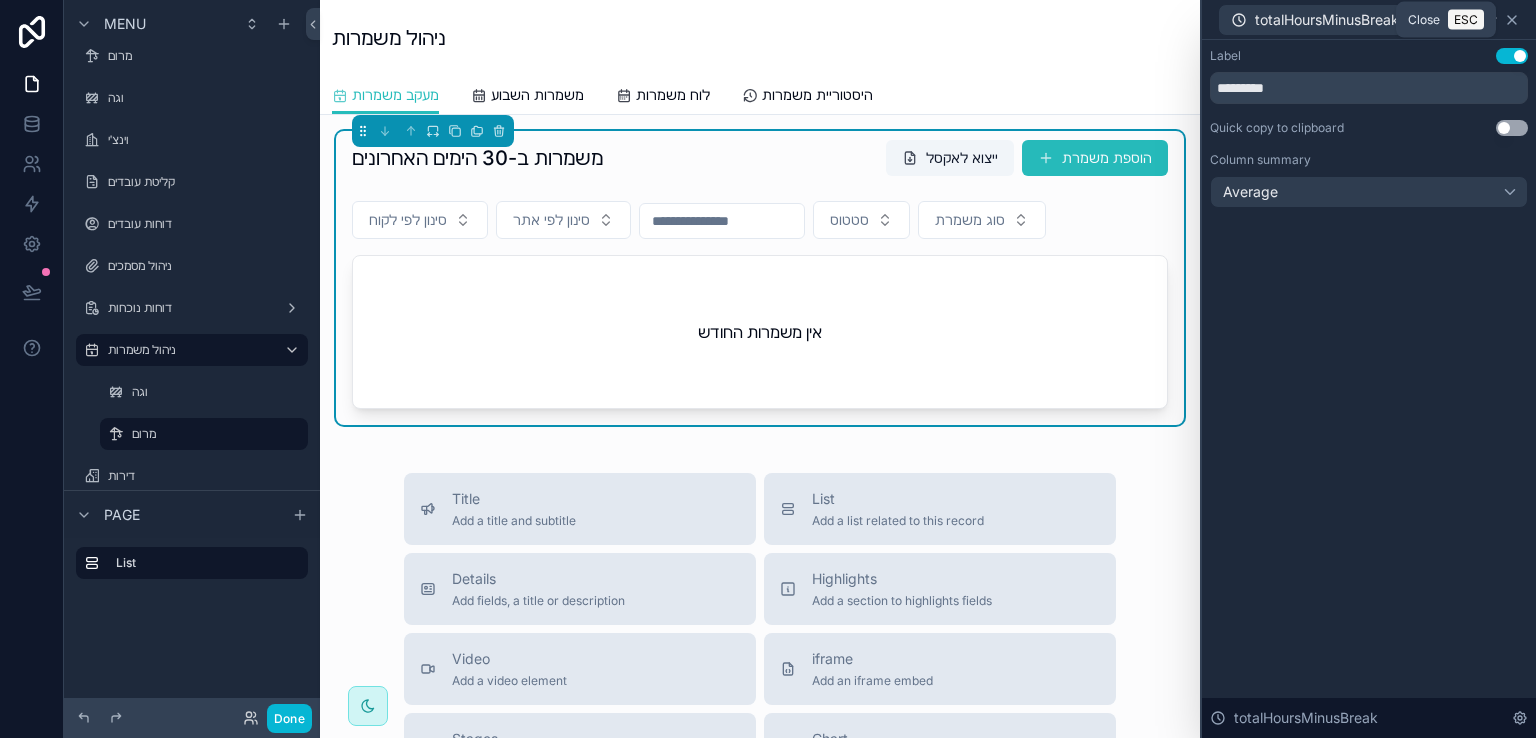click 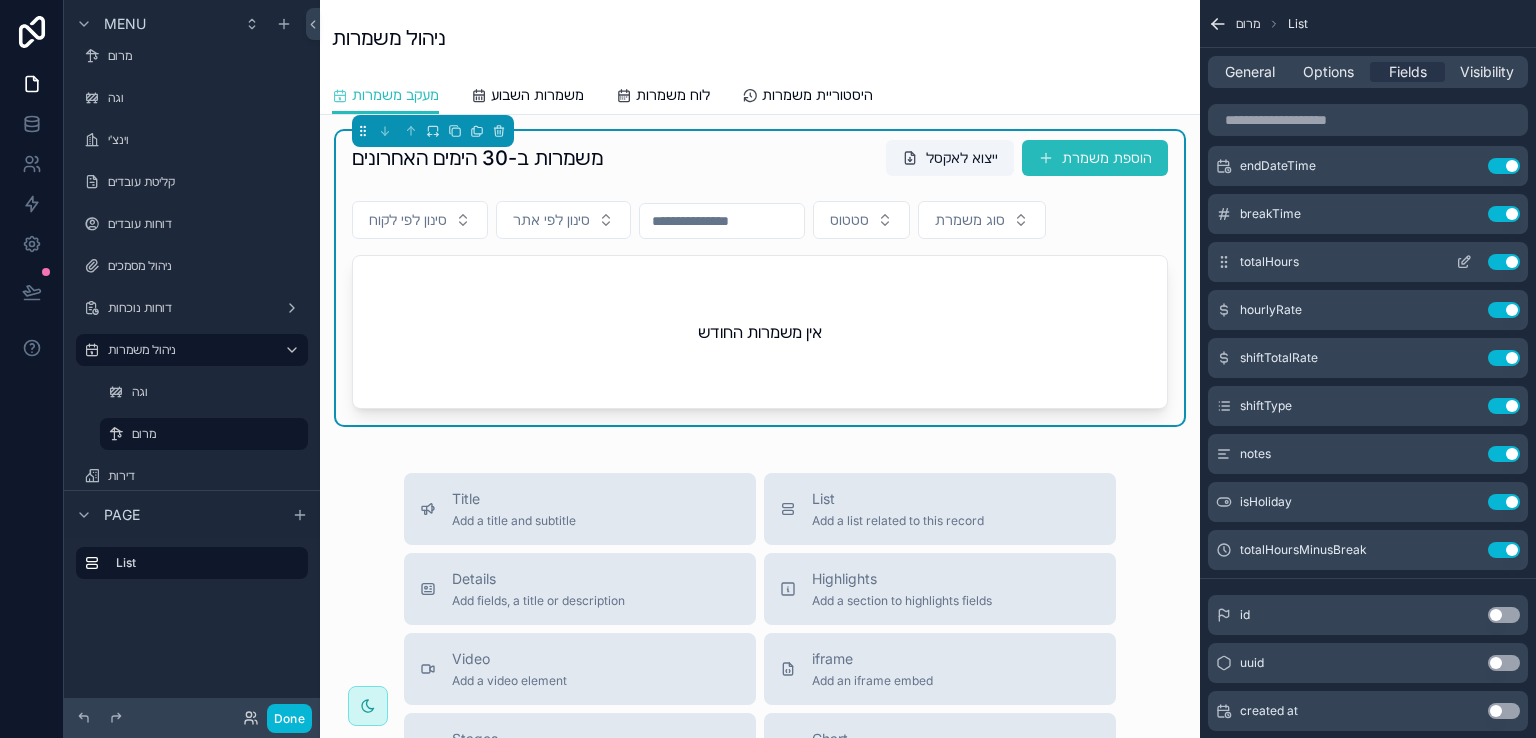click on "Use setting" at bounding box center [1504, 262] 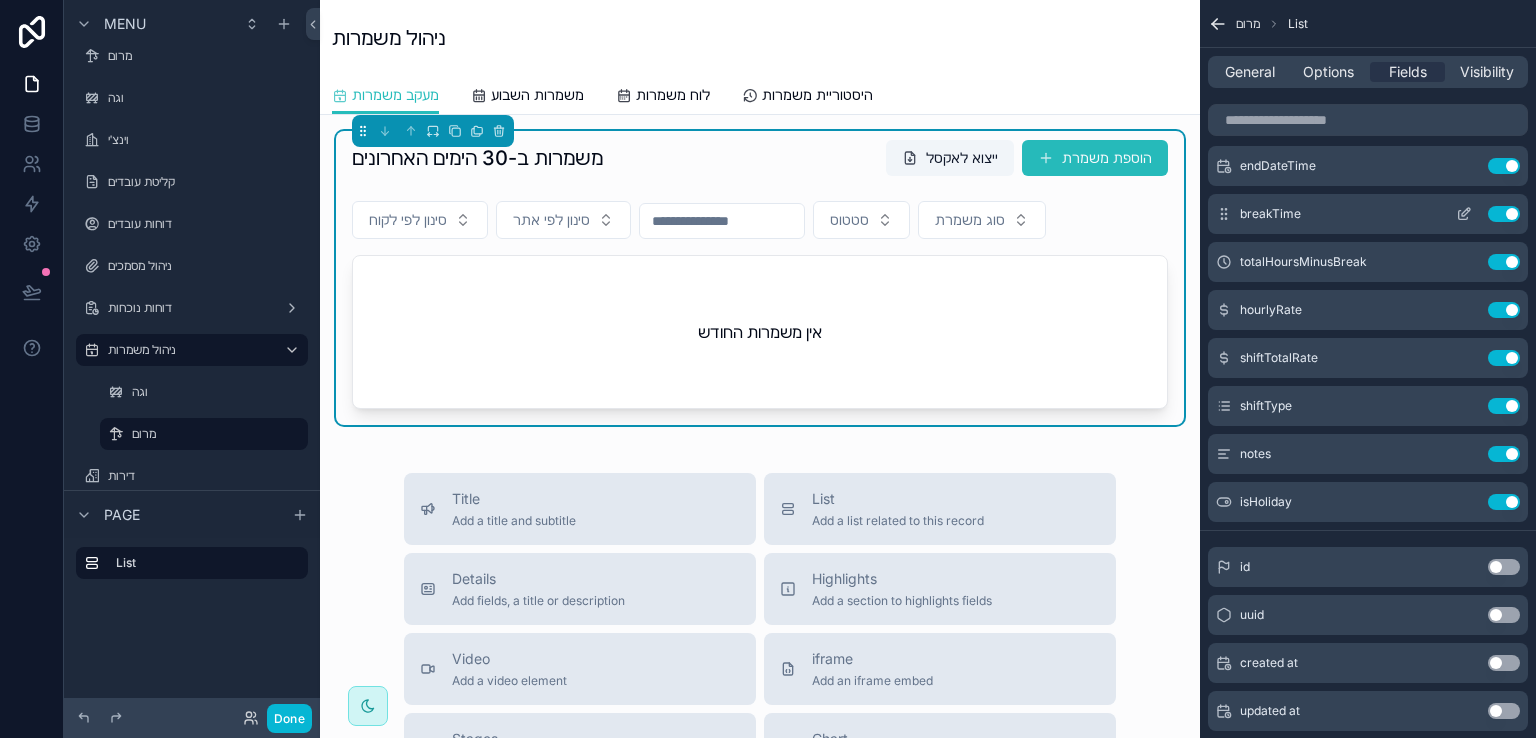 click 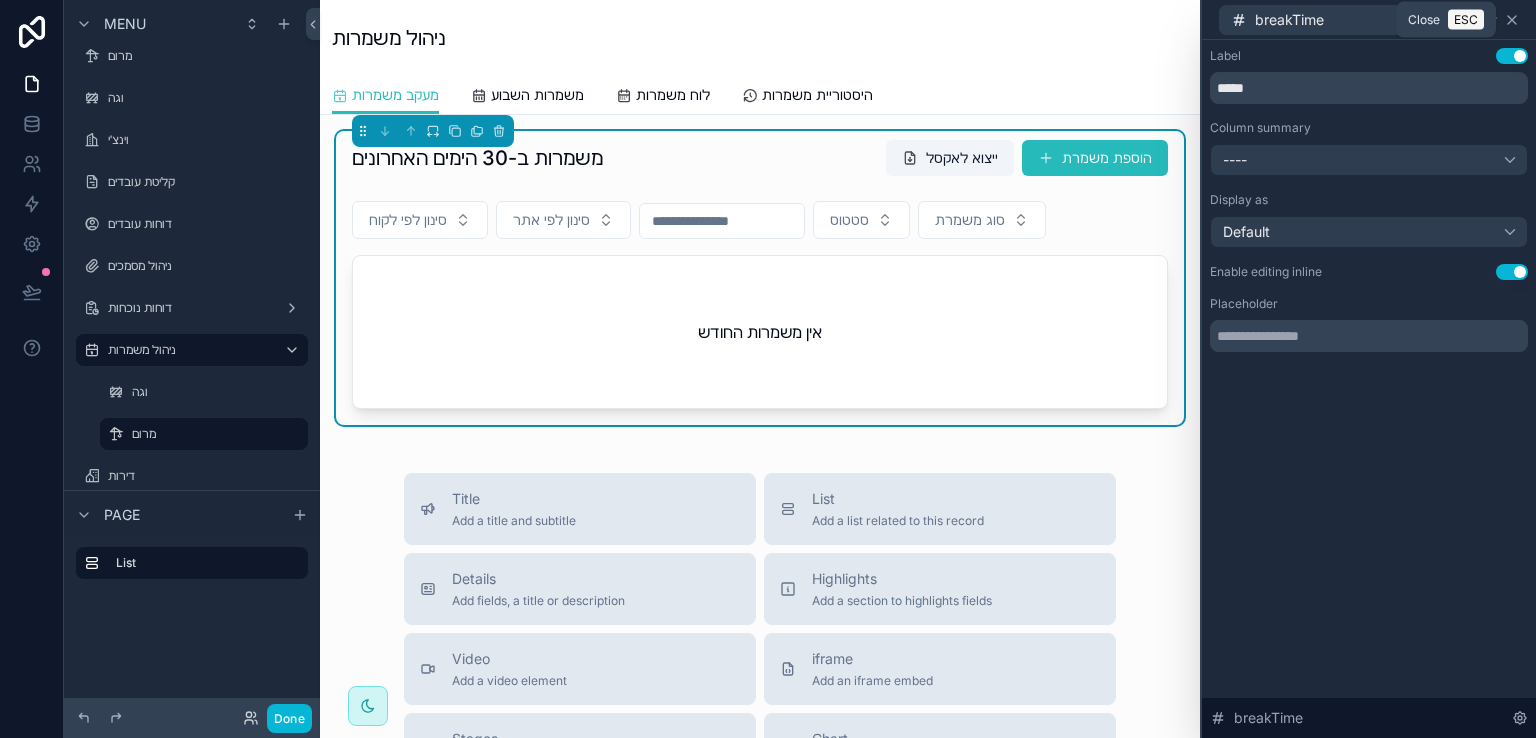 click 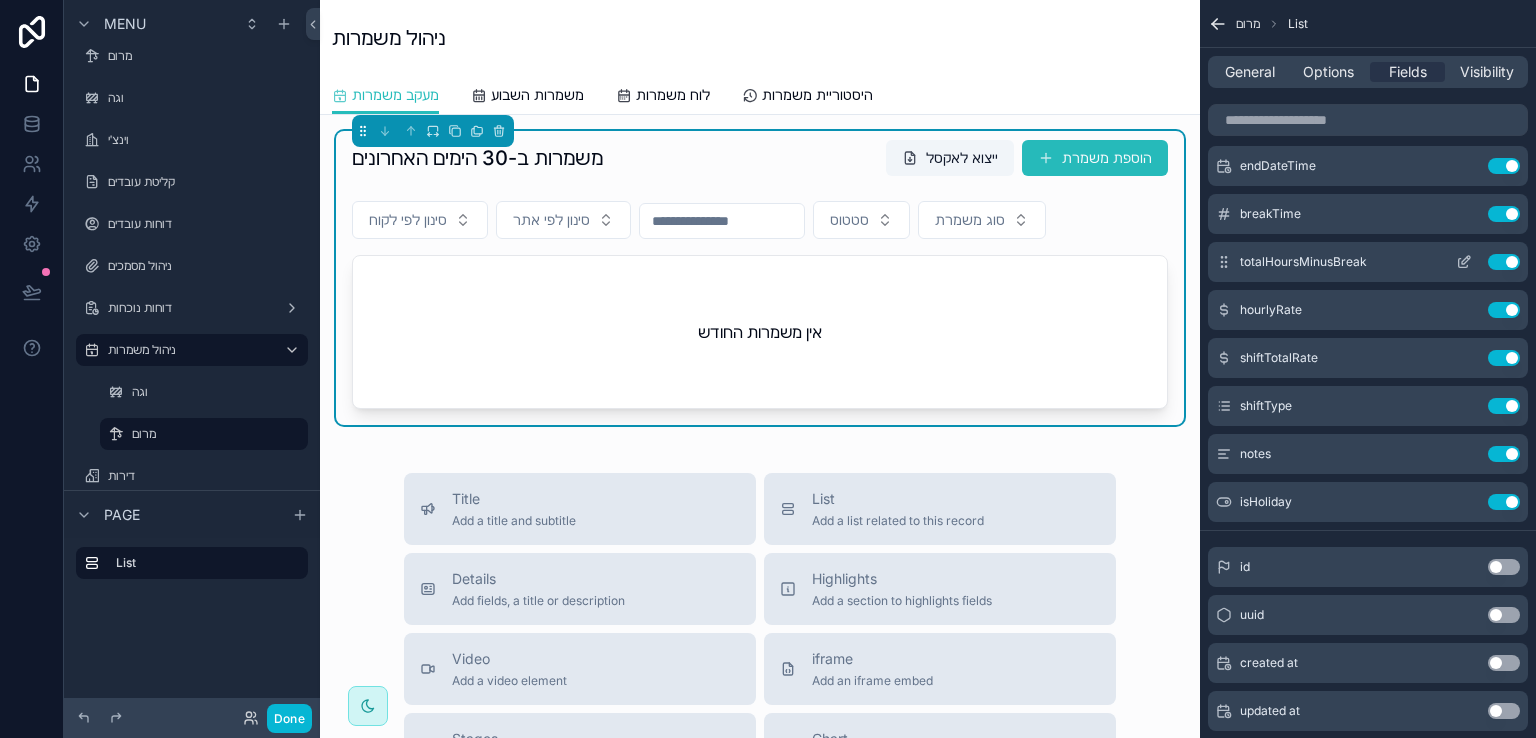 click 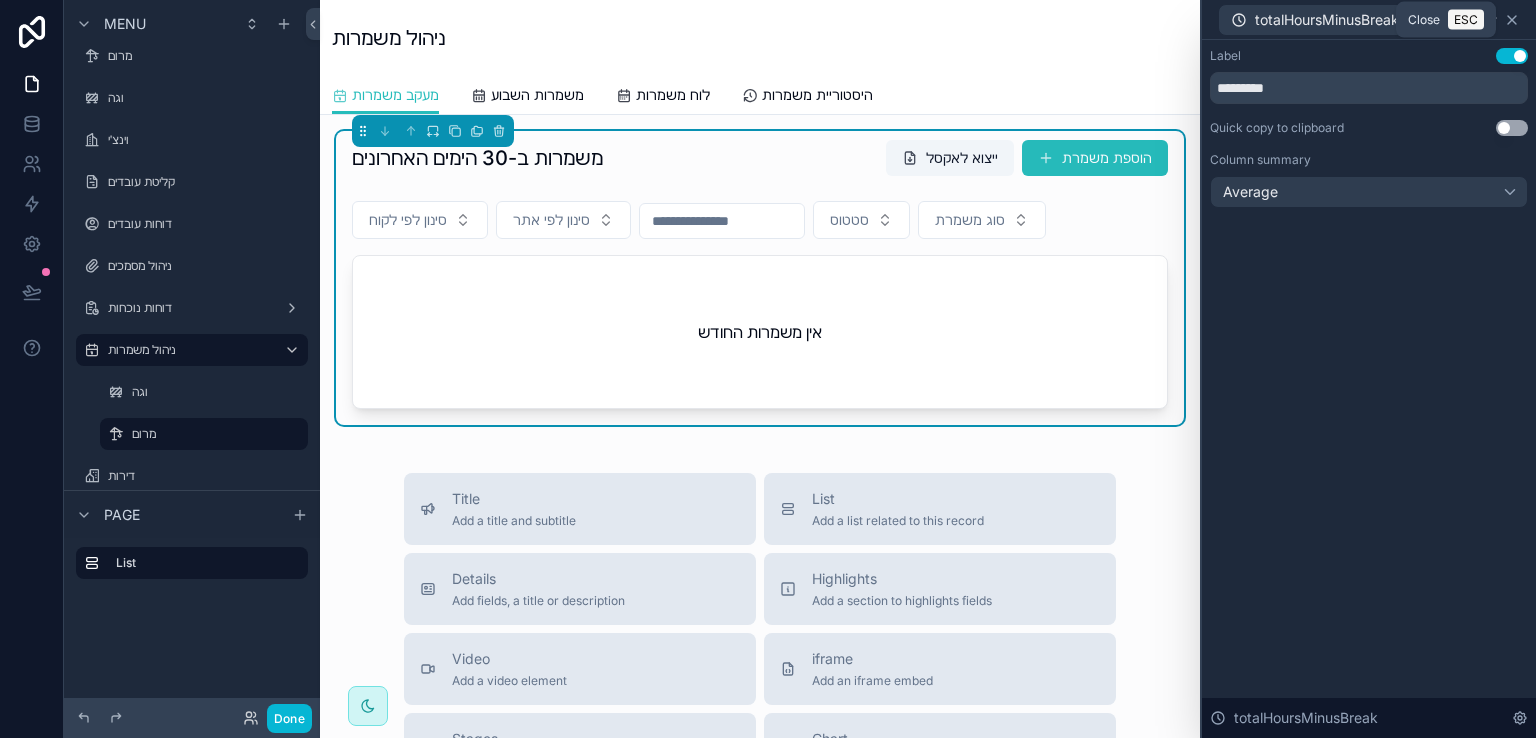click 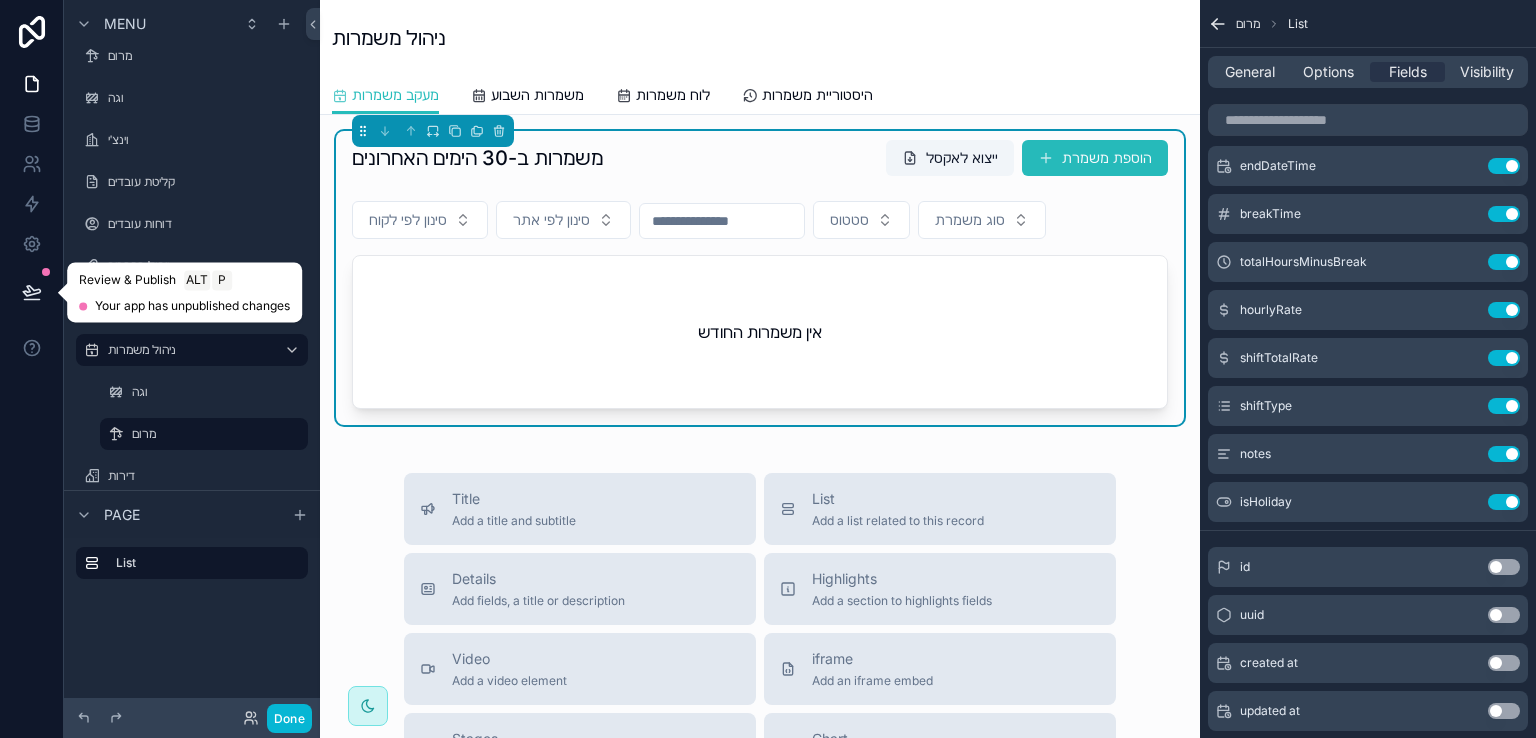 click 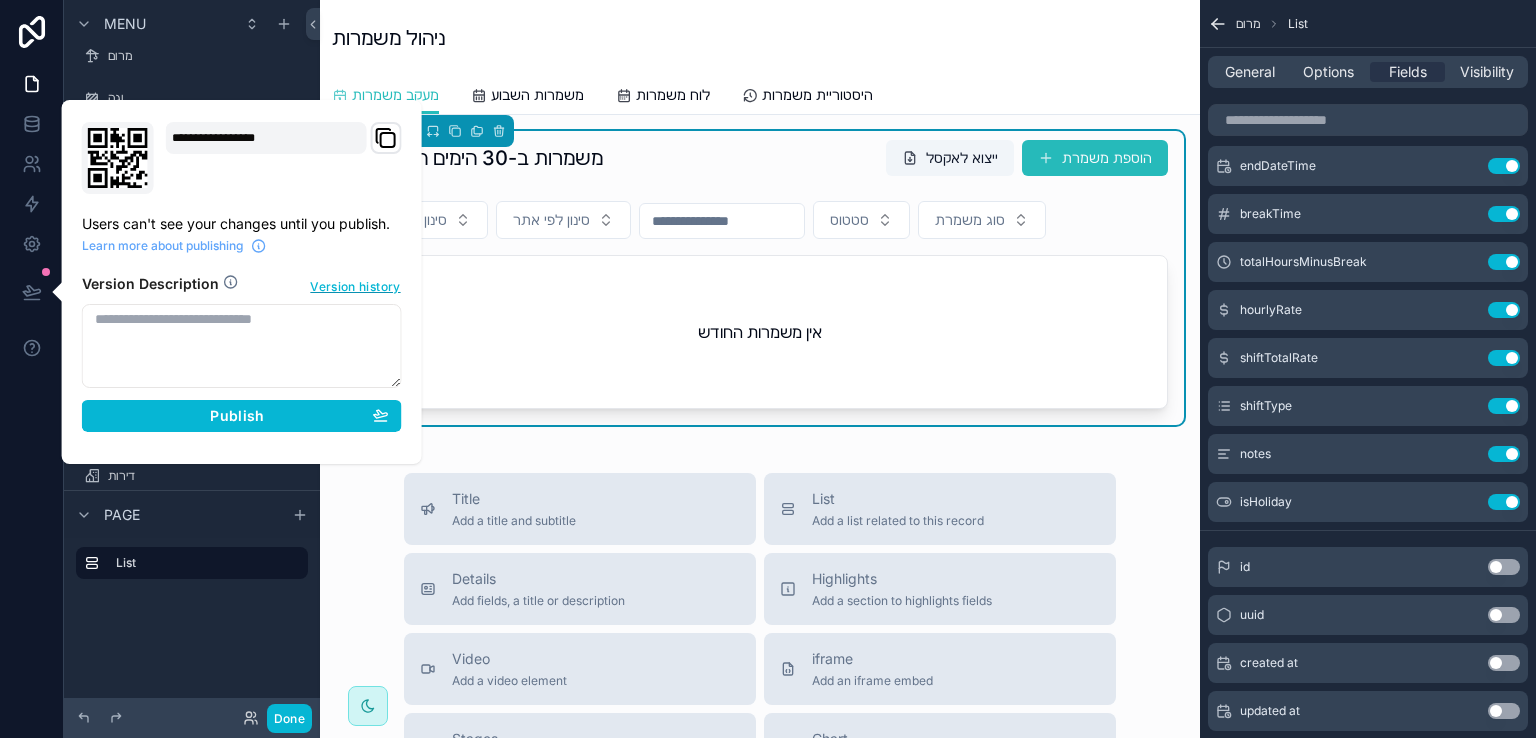click on "Version history" at bounding box center (355, 285) 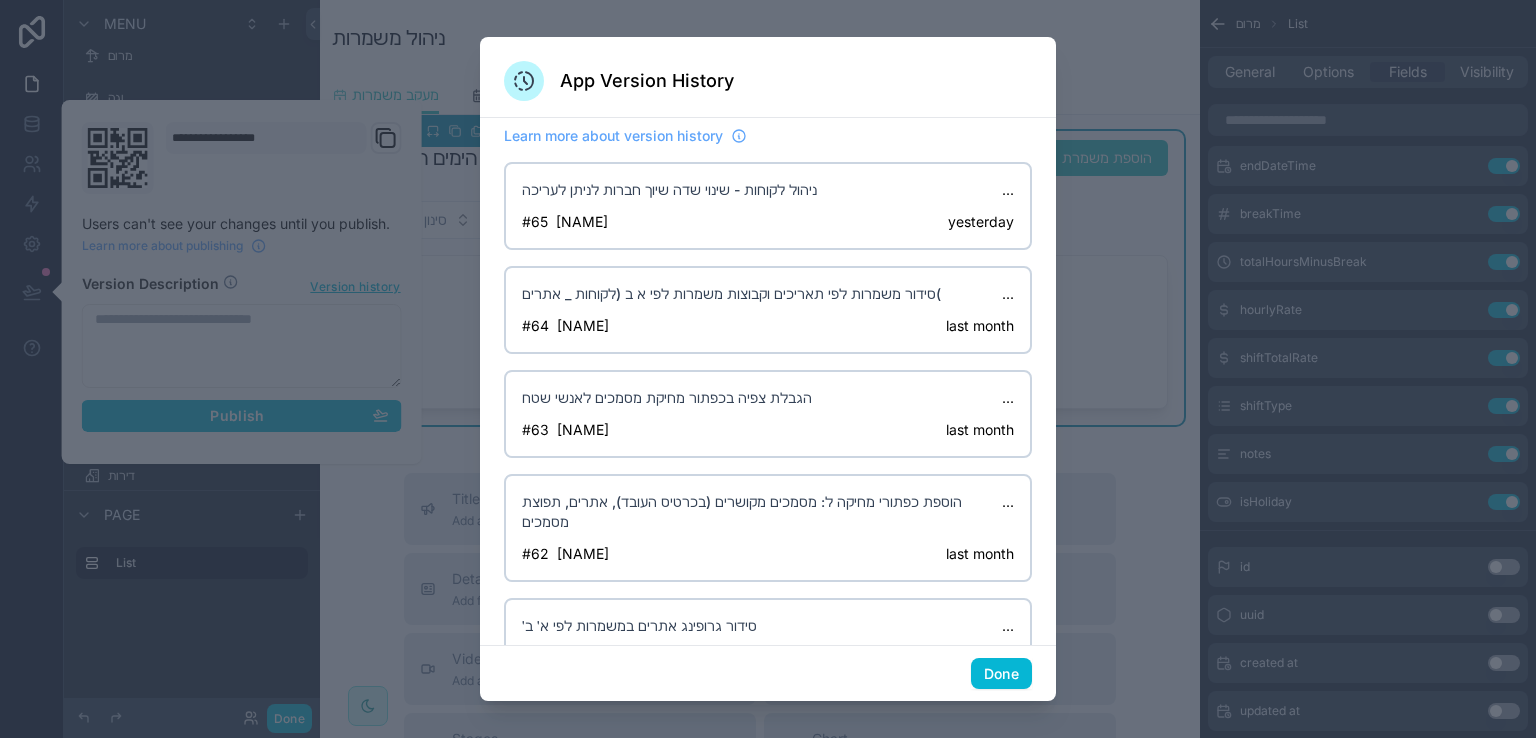 click at bounding box center (768, 369) 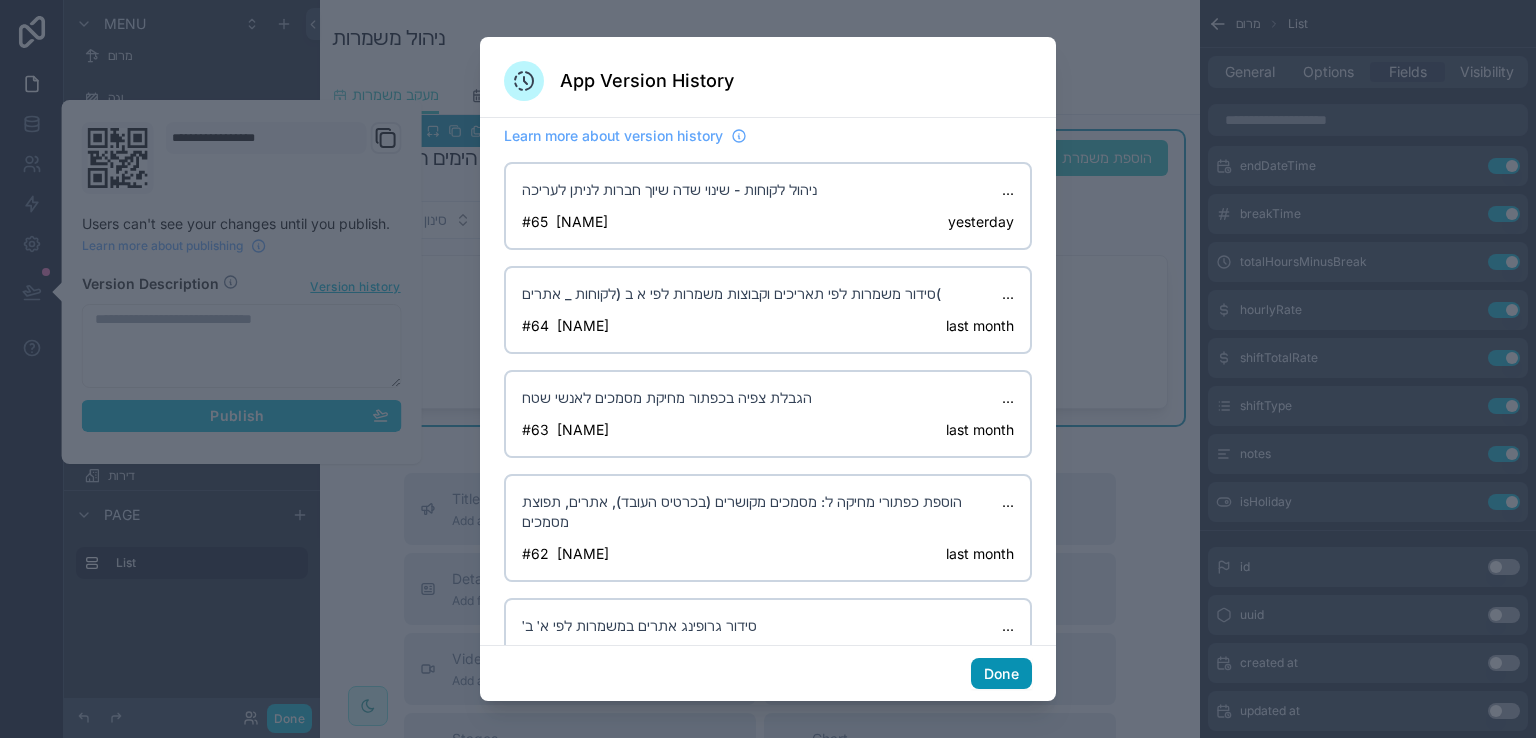 click on "Done" at bounding box center (1001, 674) 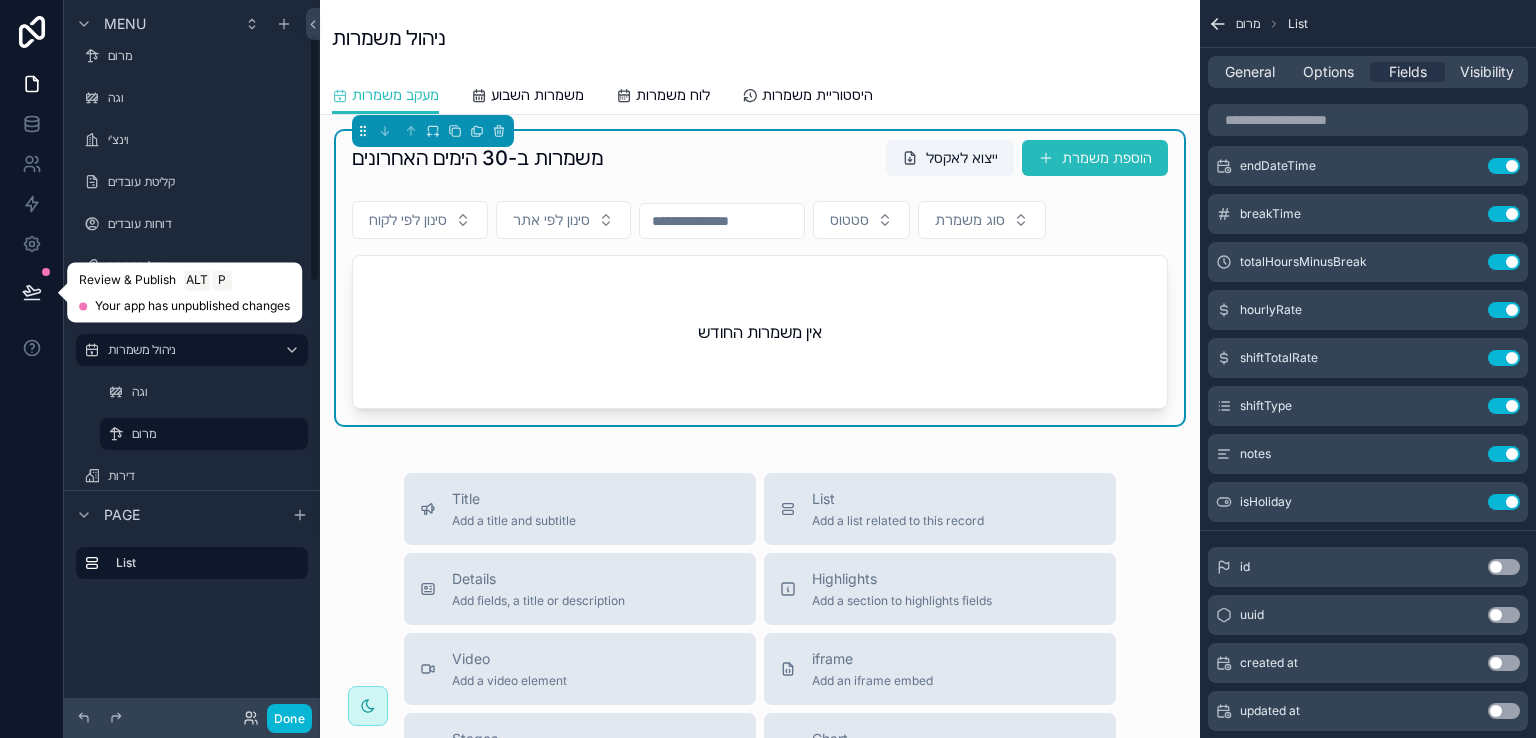 click at bounding box center (32, 292) 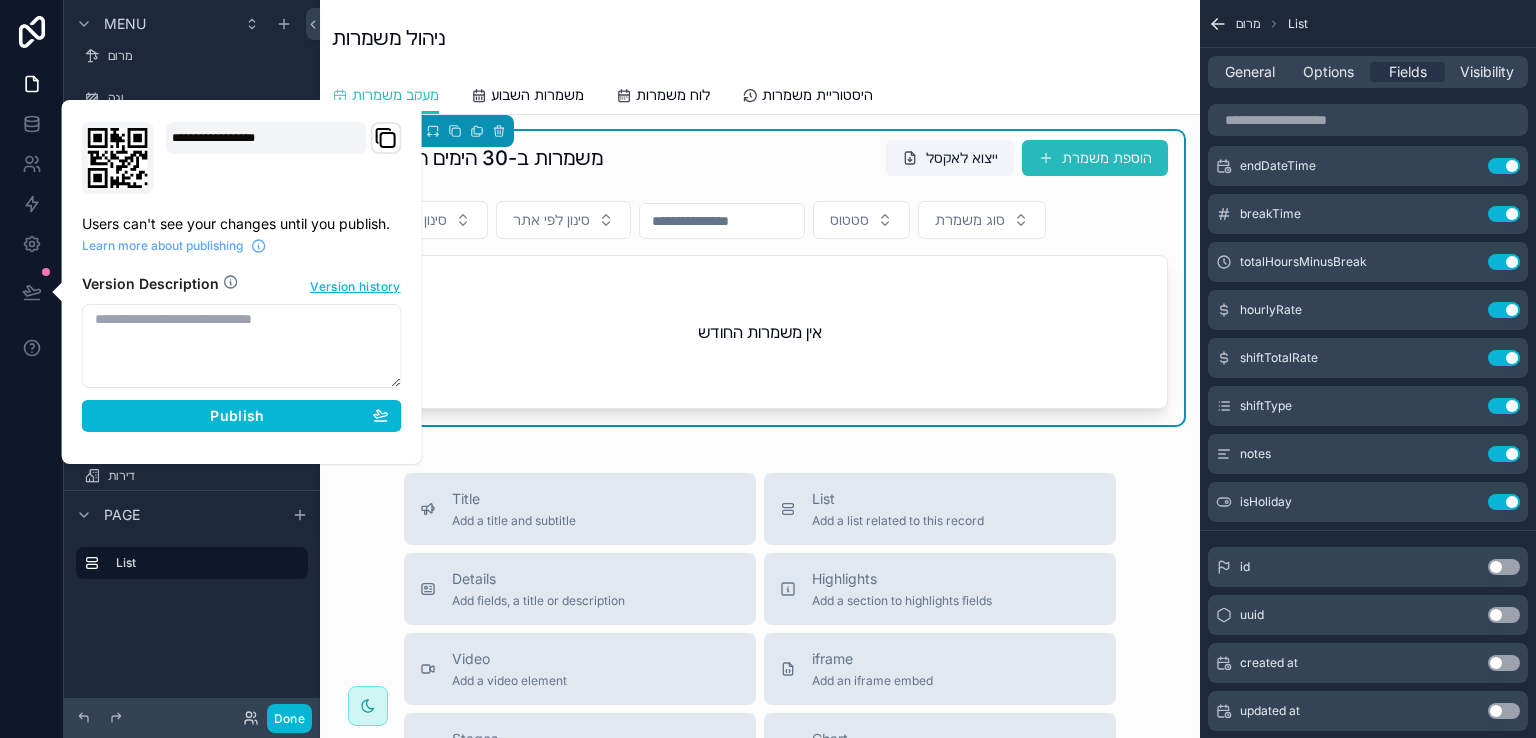 click at bounding box center (242, 346) 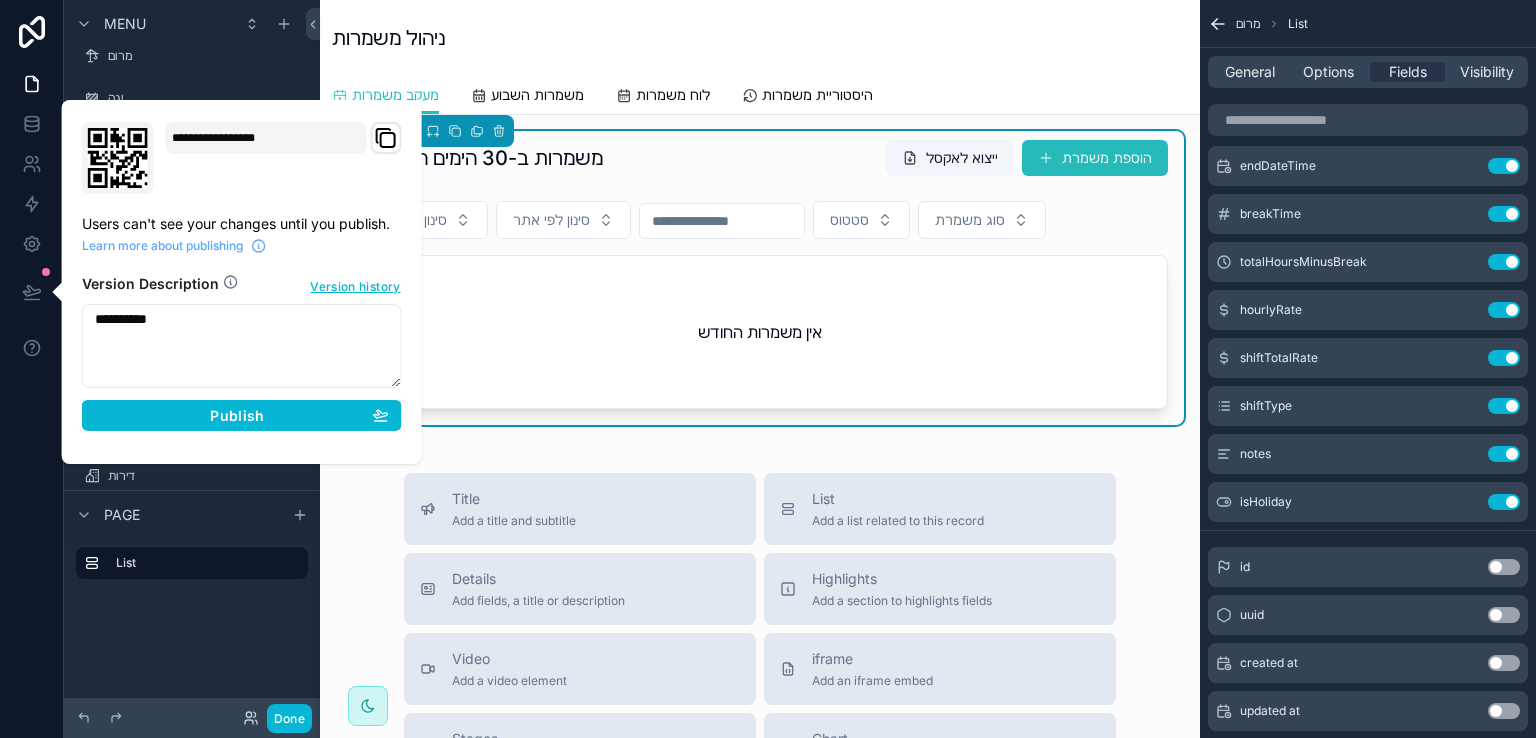 type on "**********" 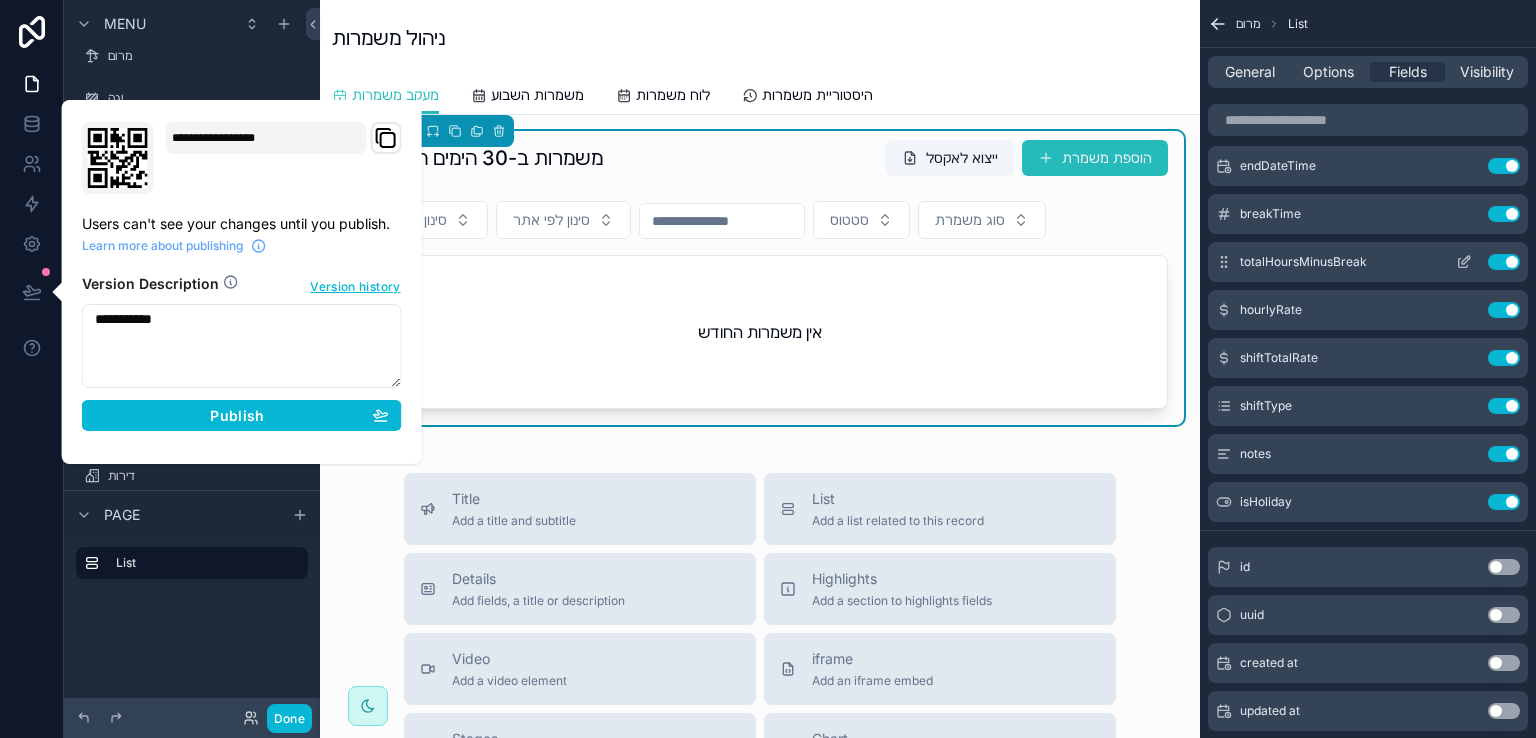 click 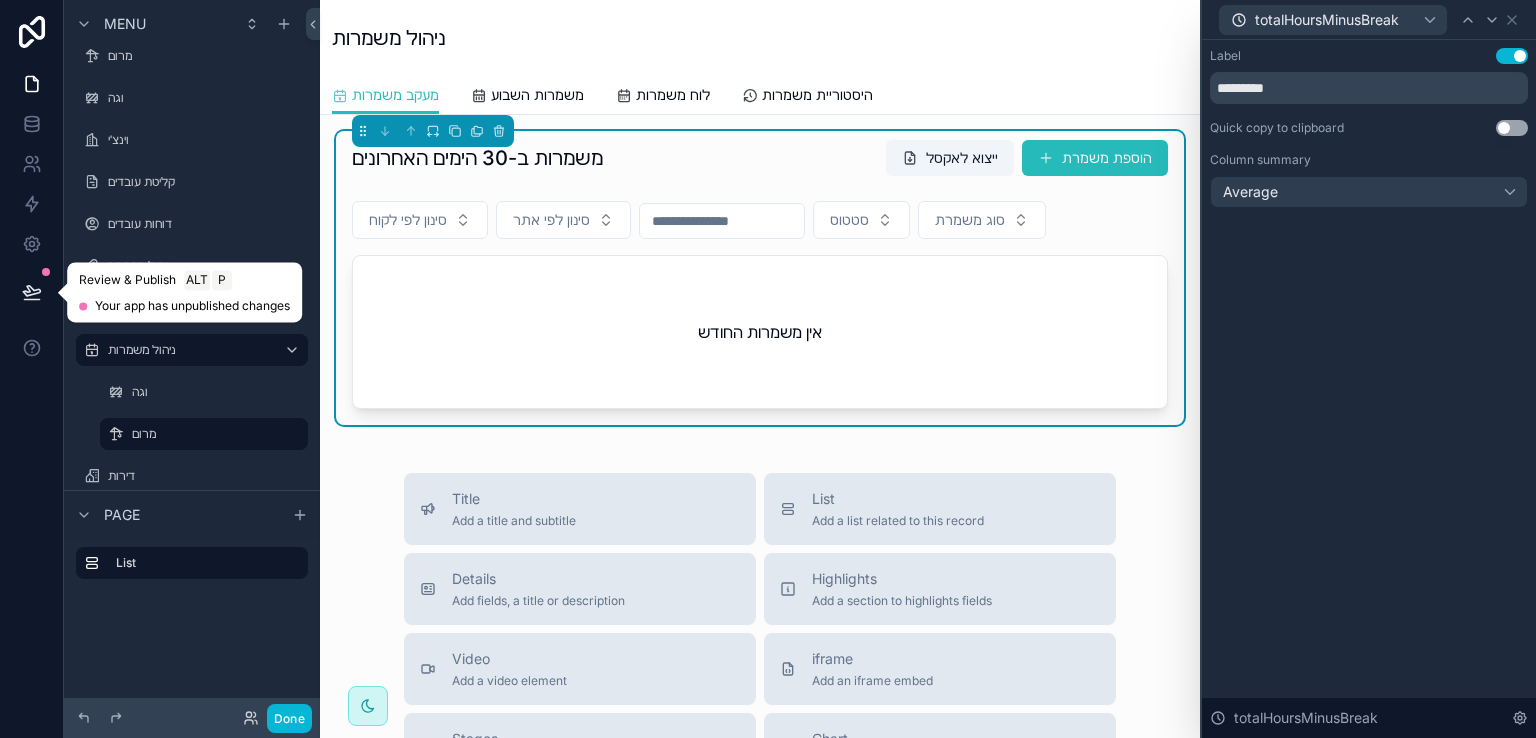 click 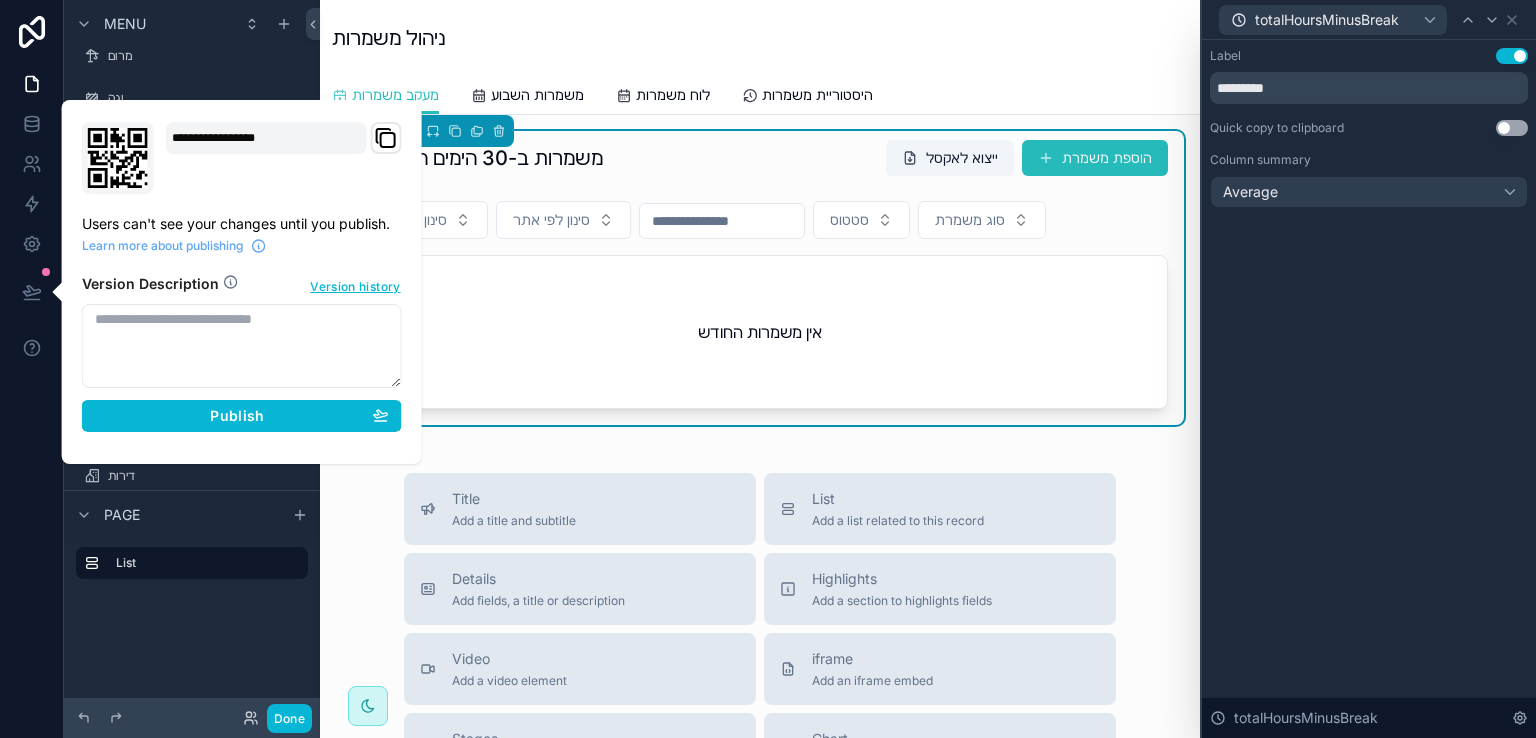 click at bounding box center (242, 346) 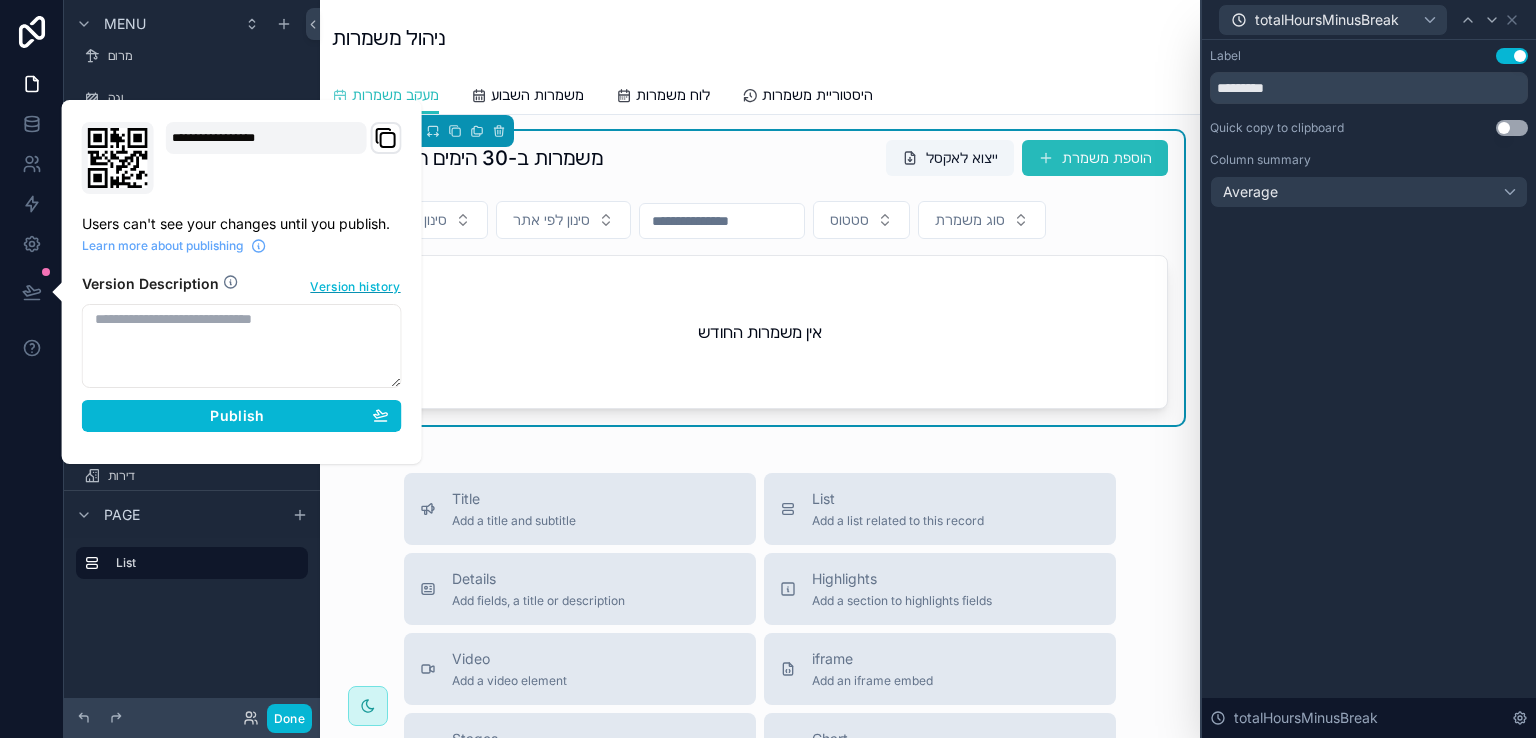 click on "Version history" at bounding box center (355, 285) 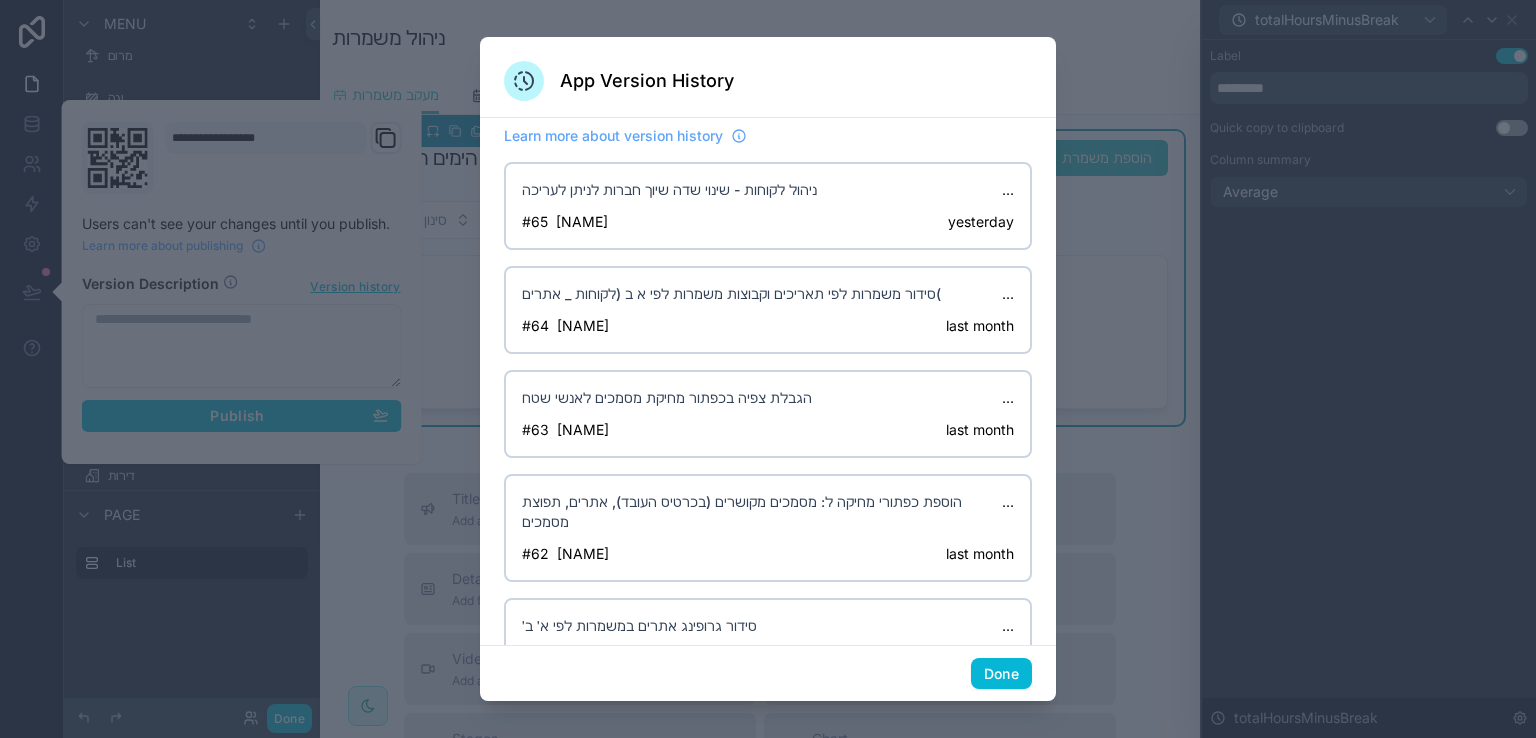 click at bounding box center (768, 369) 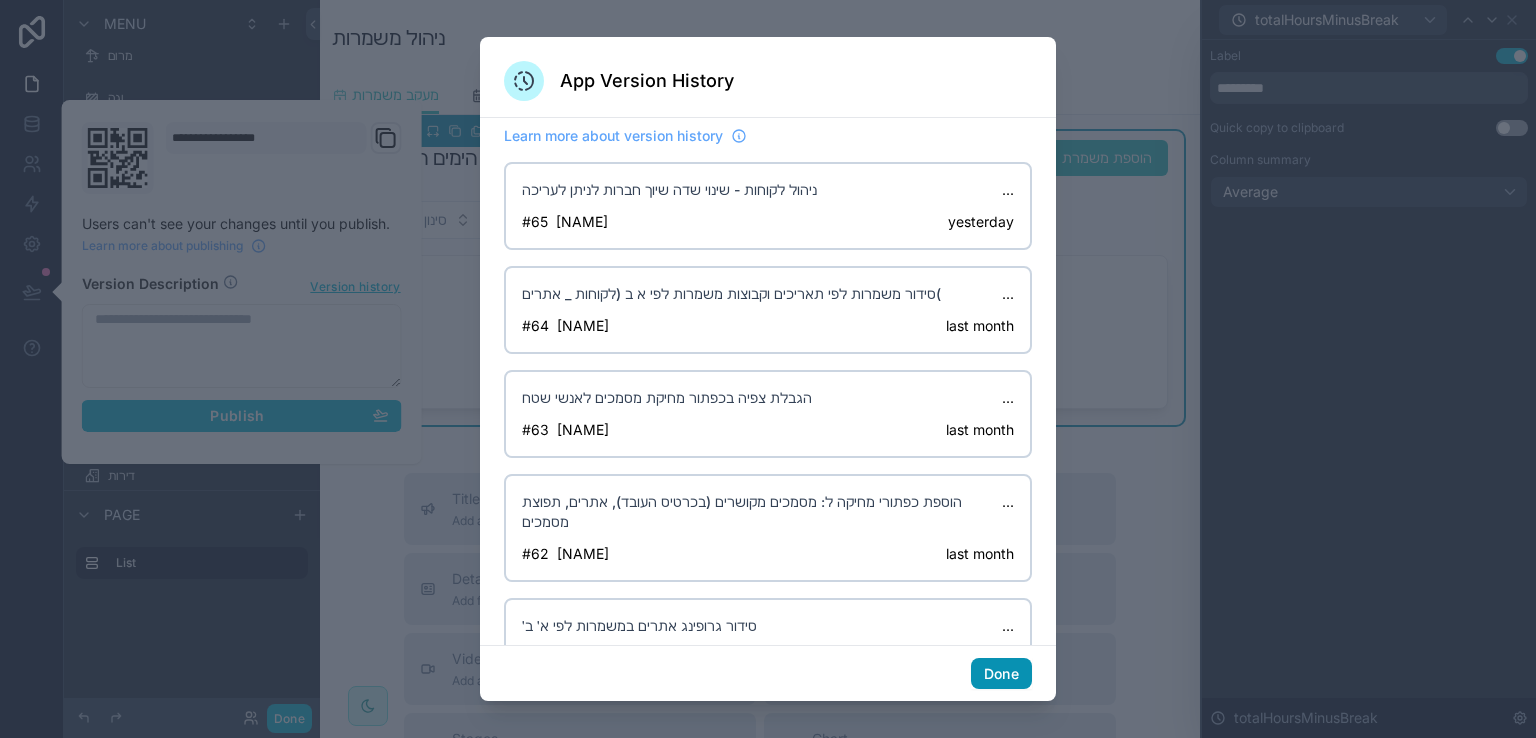 click on "Done" at bounding box center (1001, 674) 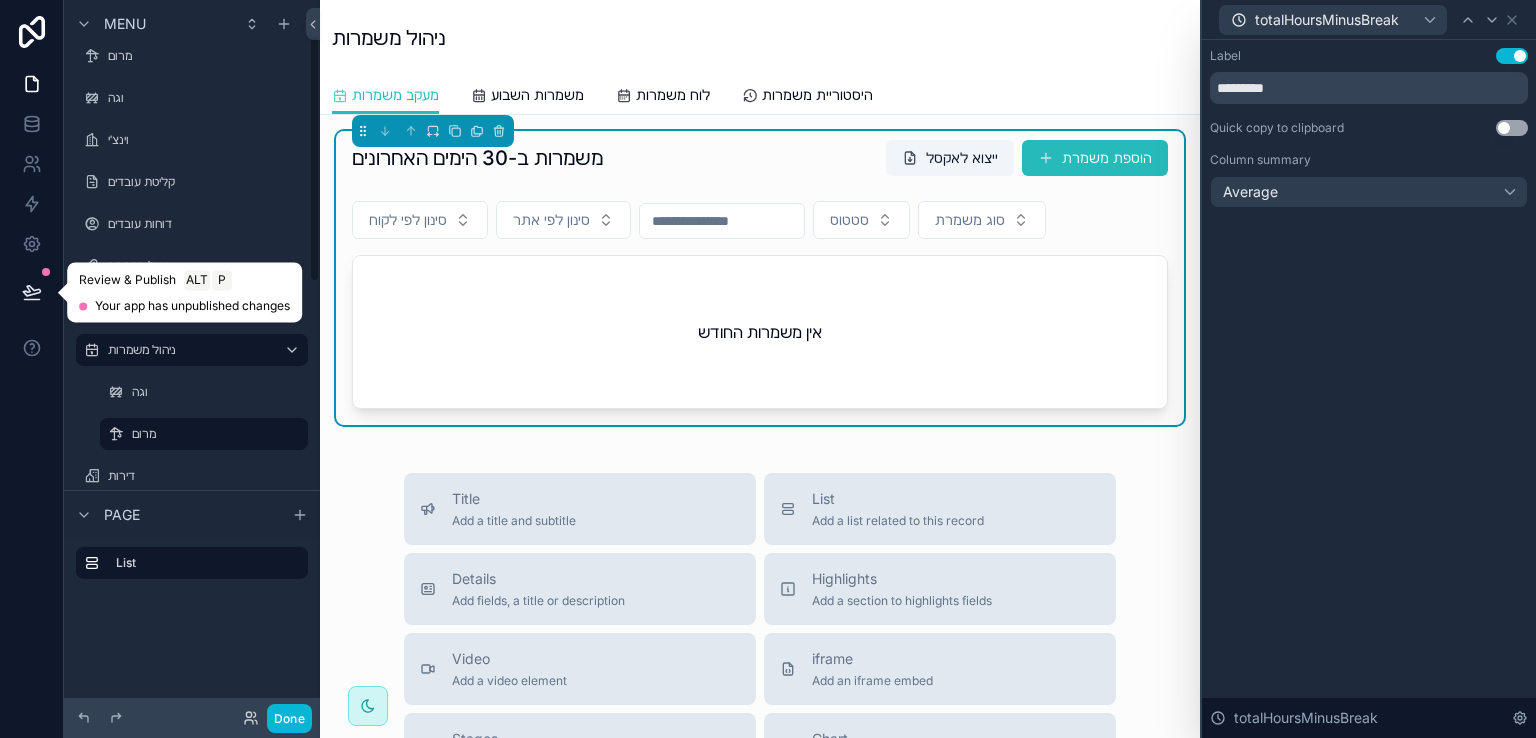 click 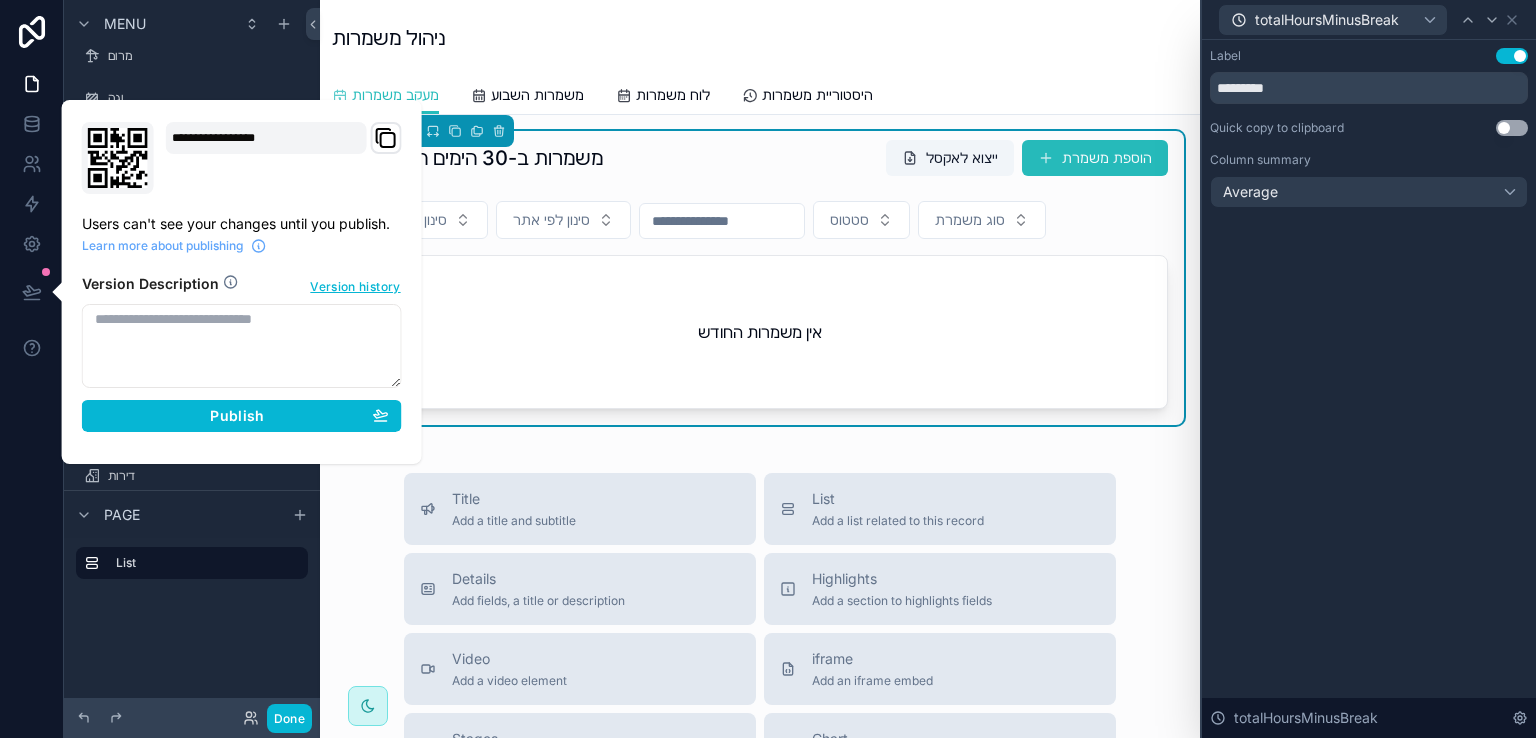 click at bounding box center [242, 346] 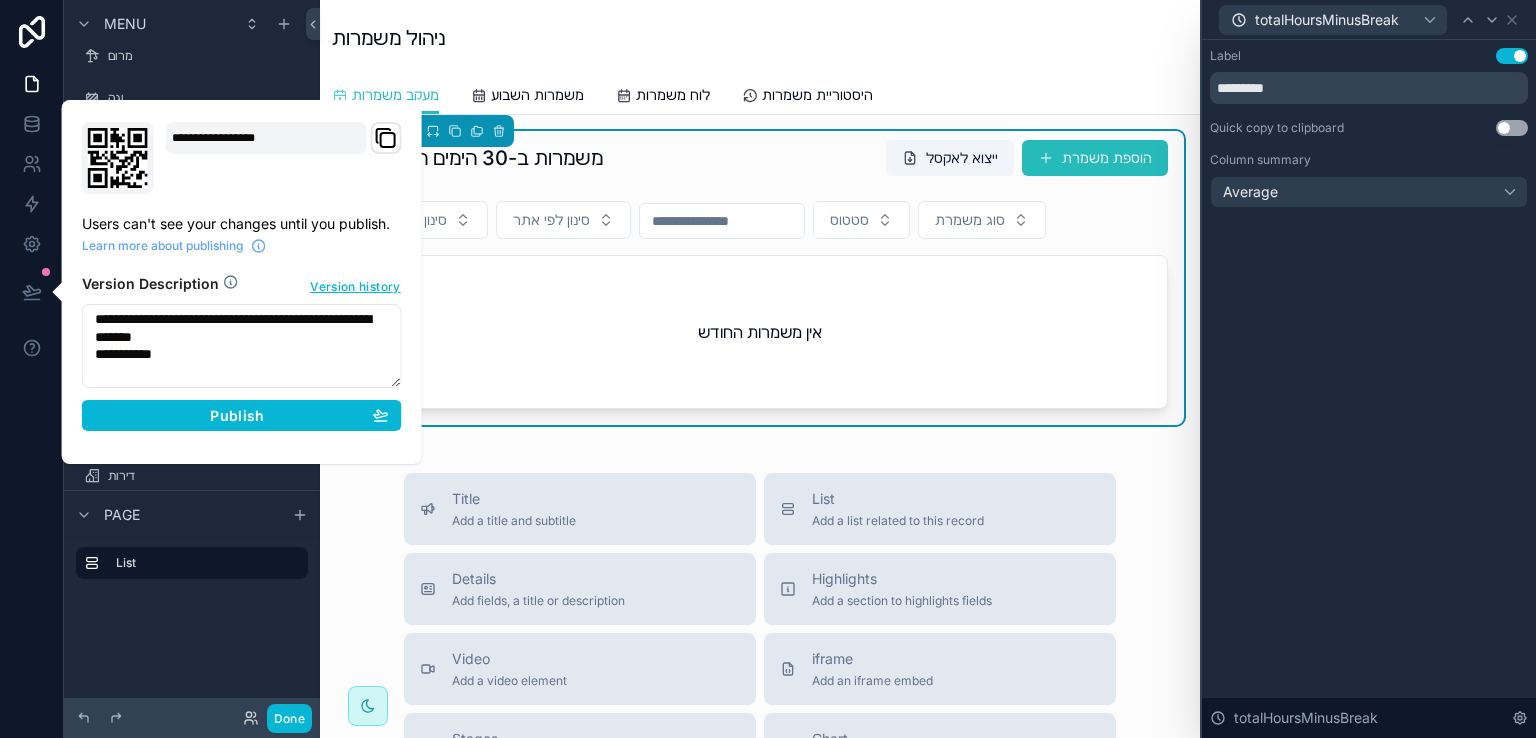 drag, startPoint x: 244, startPoint y: 341, endPoint x: 365, endPoint y: 341, distance: 121 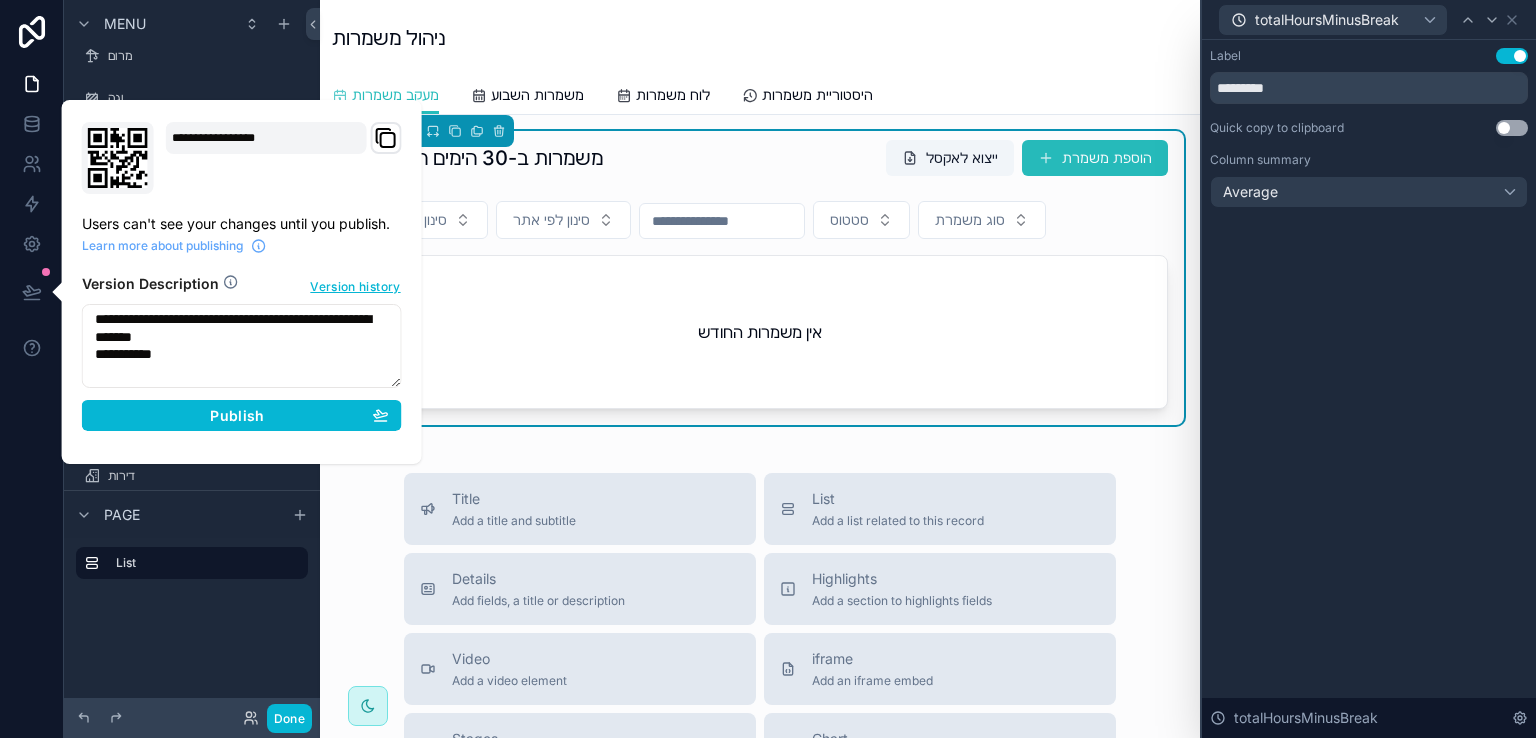 click on "**********" at bounding box center [242, 346] 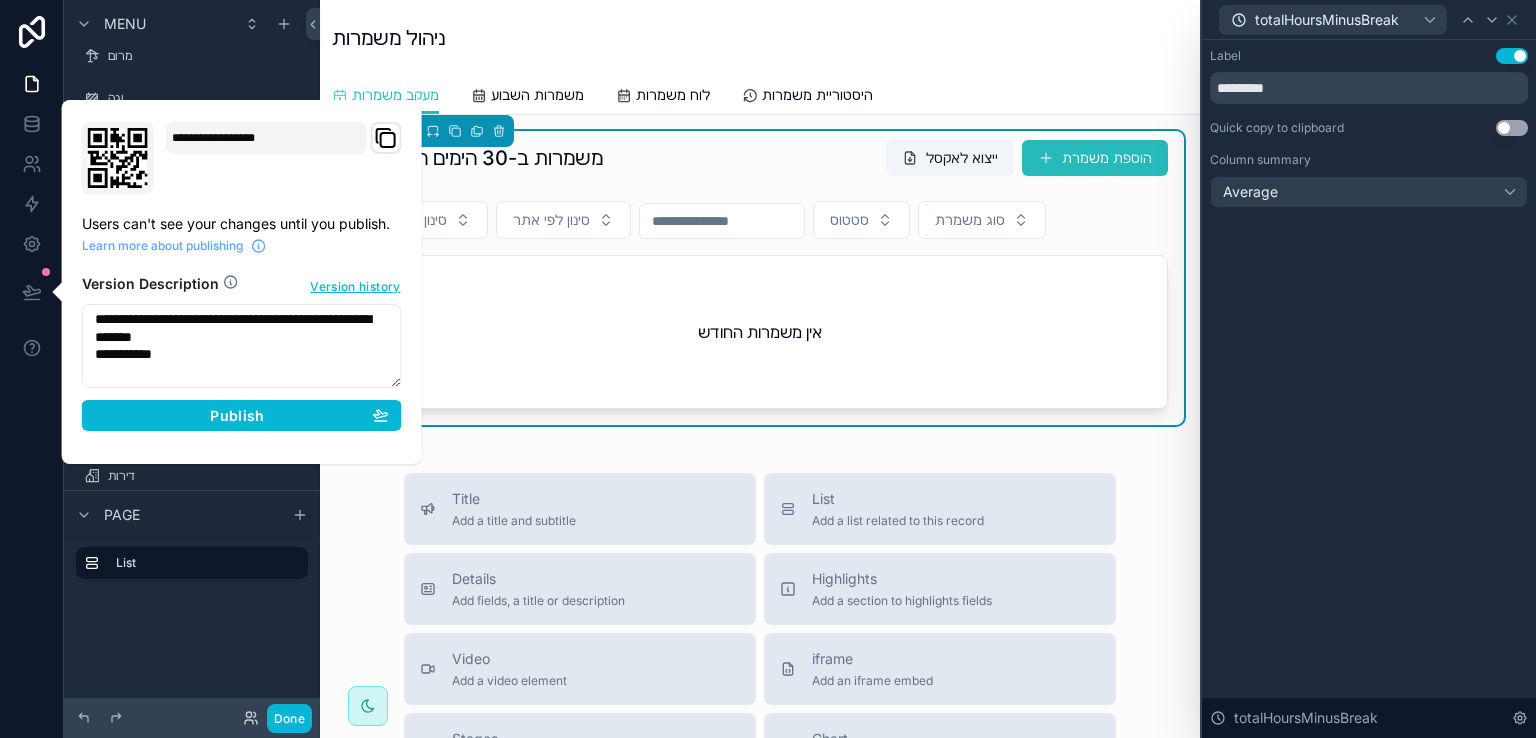 click on "**********" at bounding box center (242, 346) 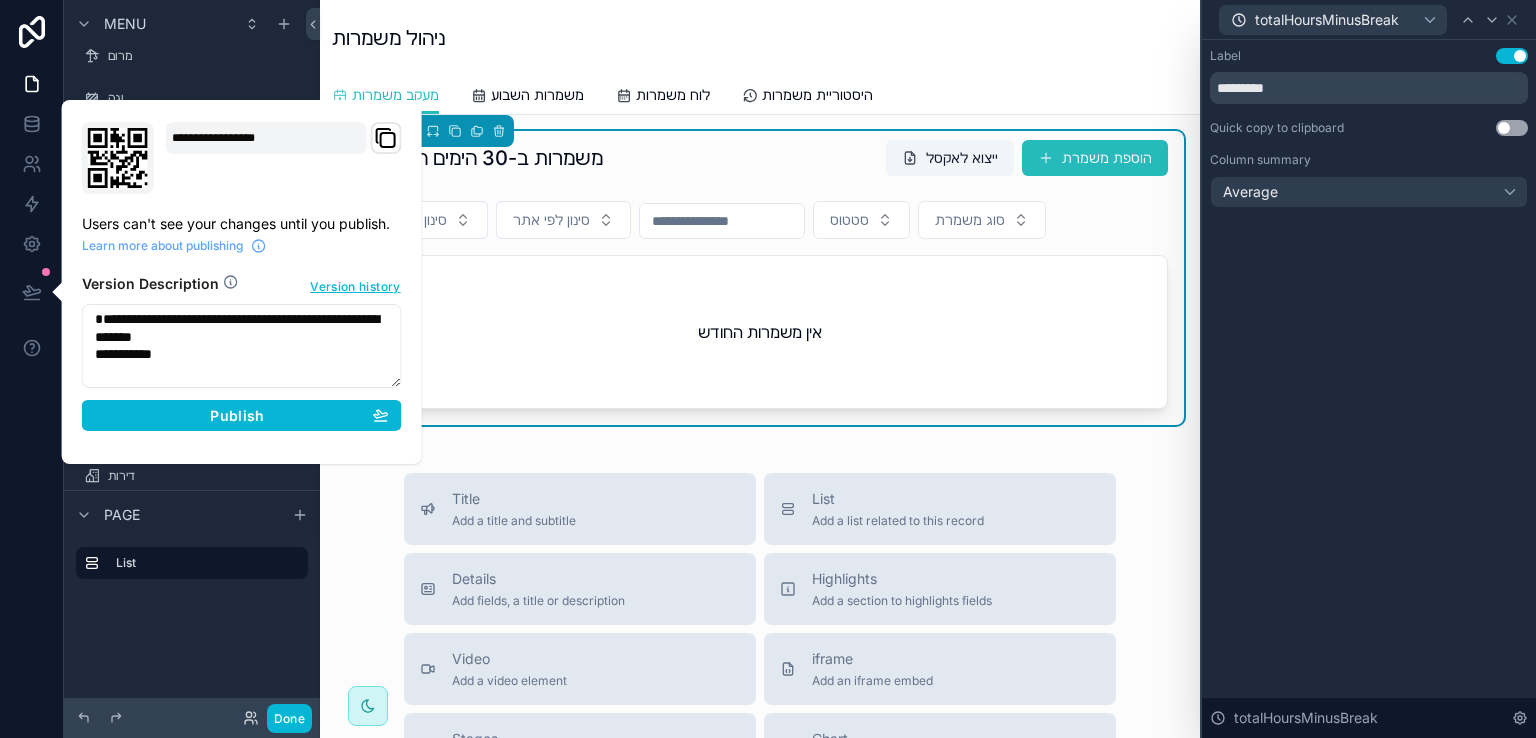 paste on "**********" 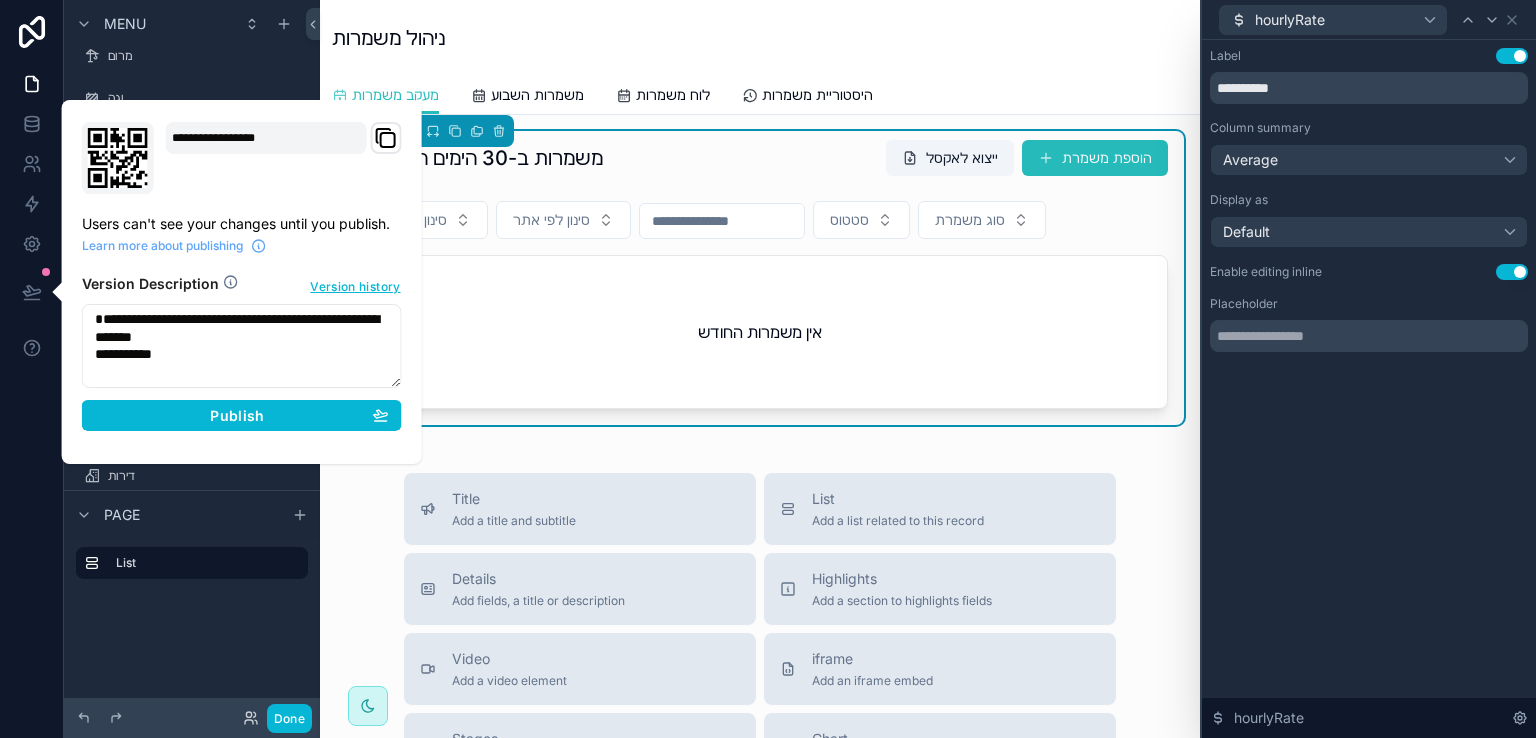 click on "**********" at bounding box center (242, 346) 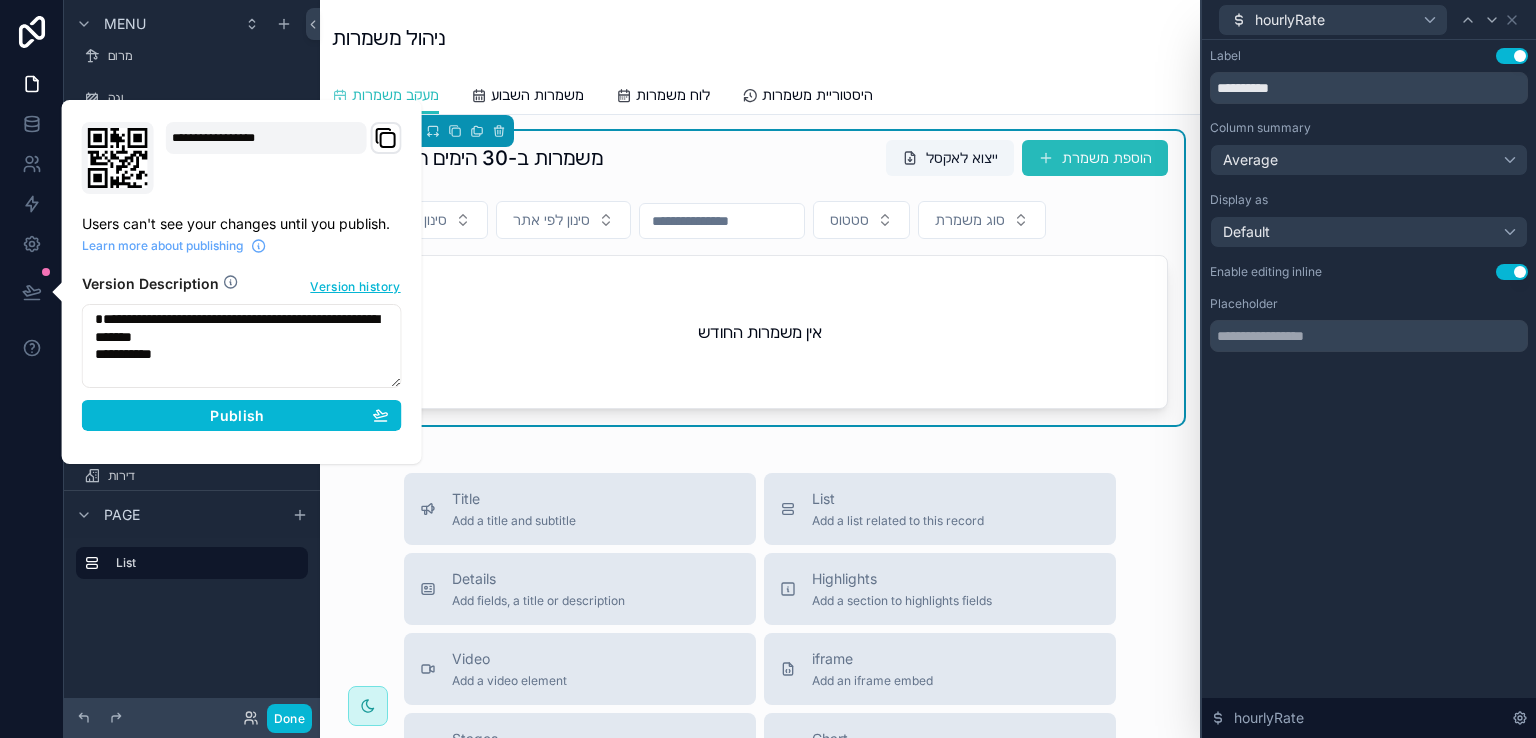 paste on "**********" 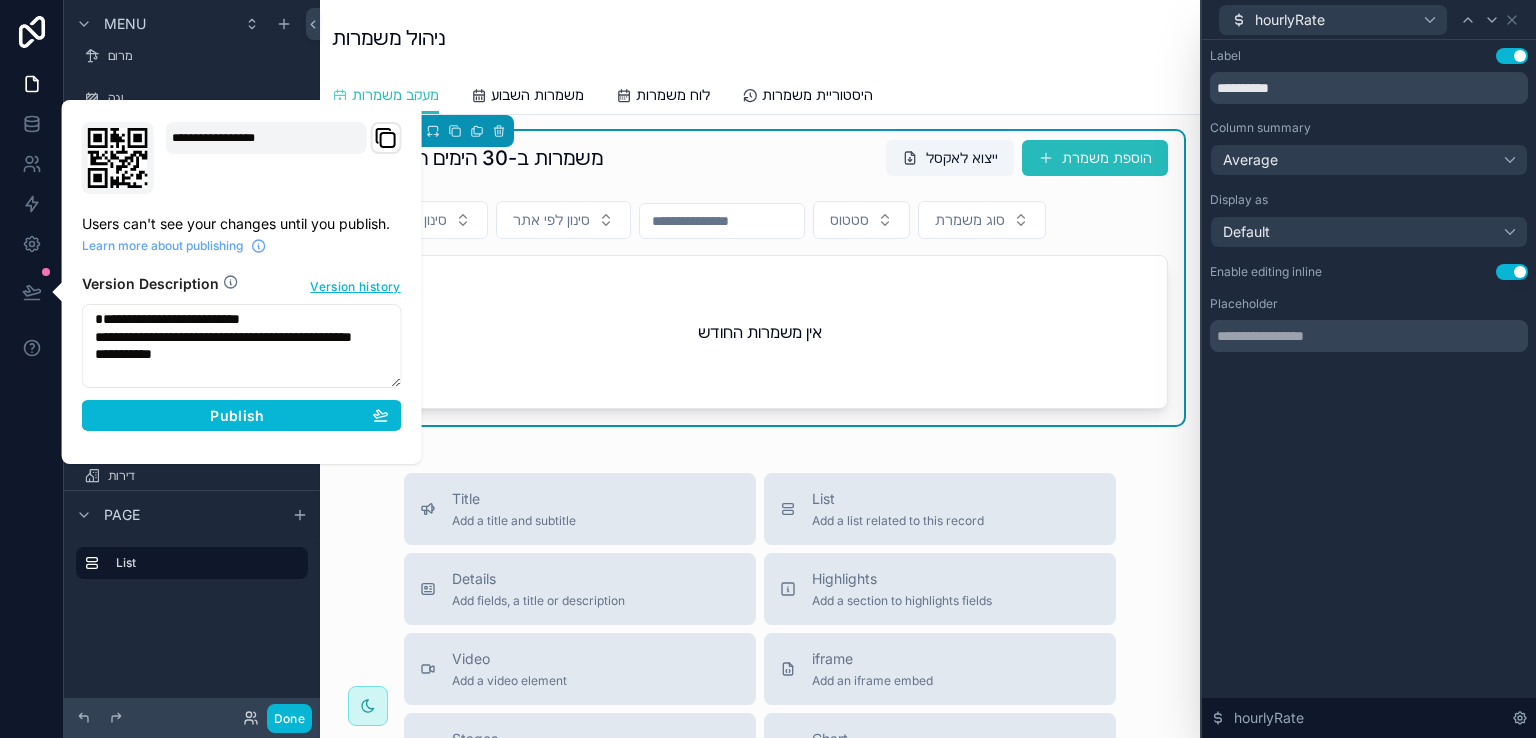 drag, startPoint x: 195, startPoint y: 362, endPoint x: 353, endPoint y: 335, distance: 160.29036 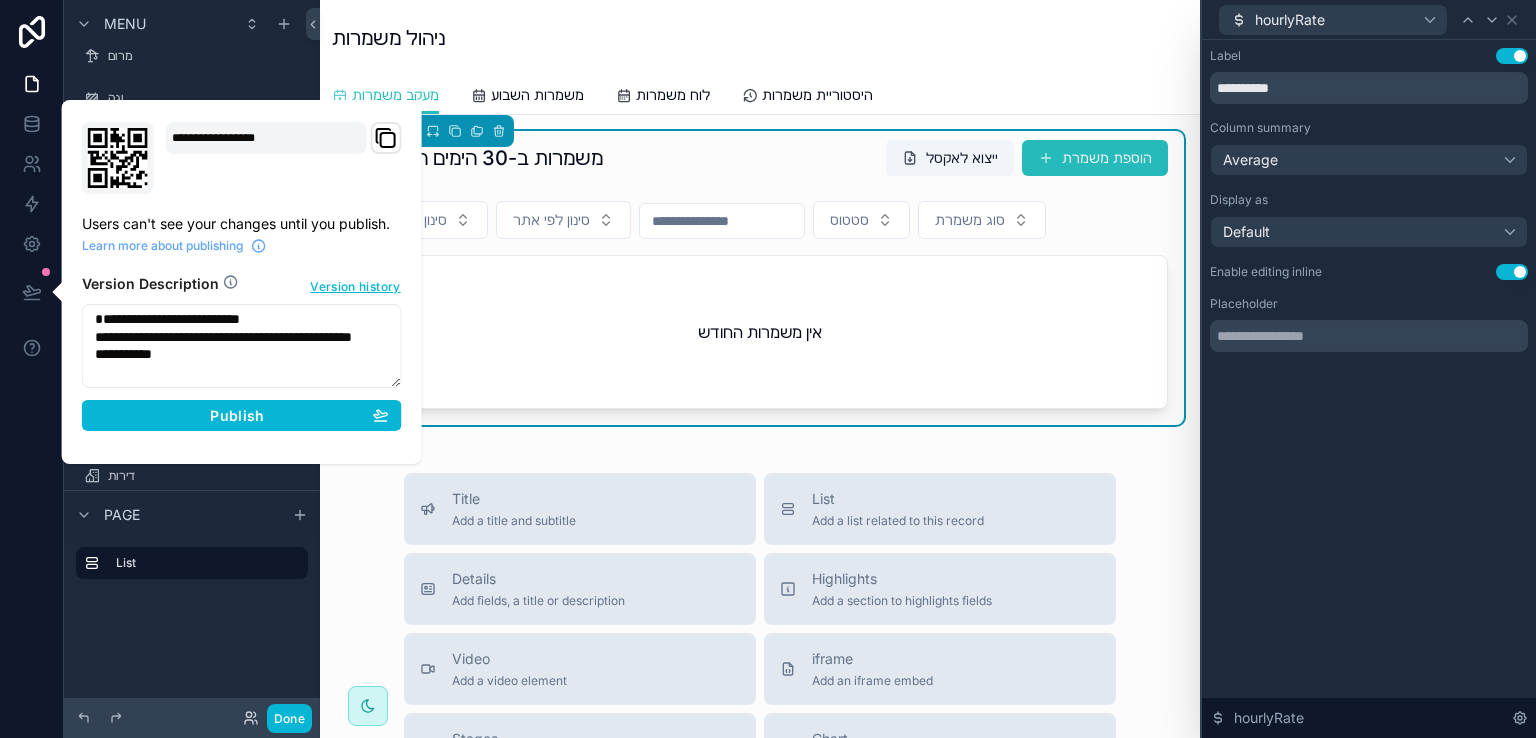 click on "**********" at bounding box center (242, 346) 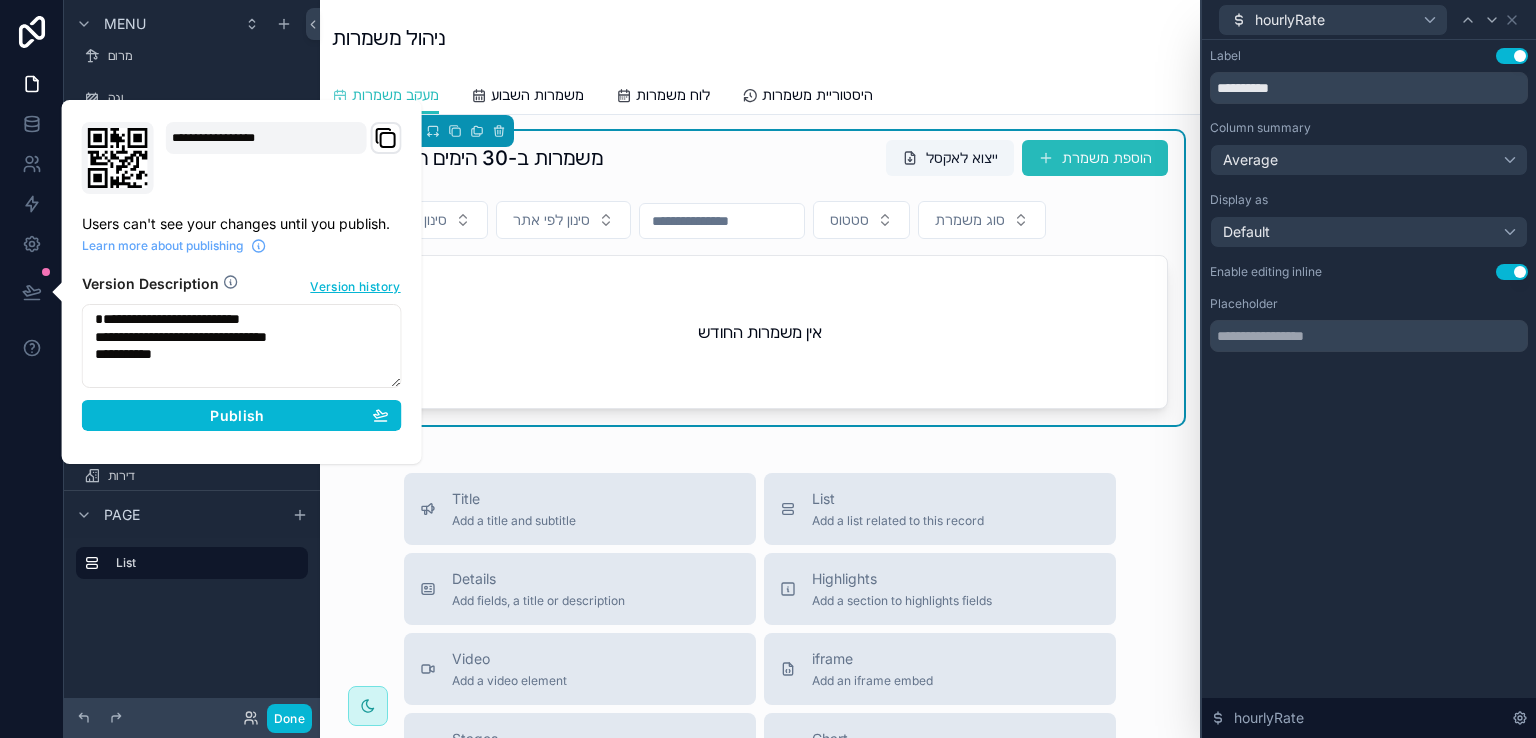 drag, startPoint x: 170, startPoint y: 357, endPoint x: 92, endPoint y: 357, distance: 78 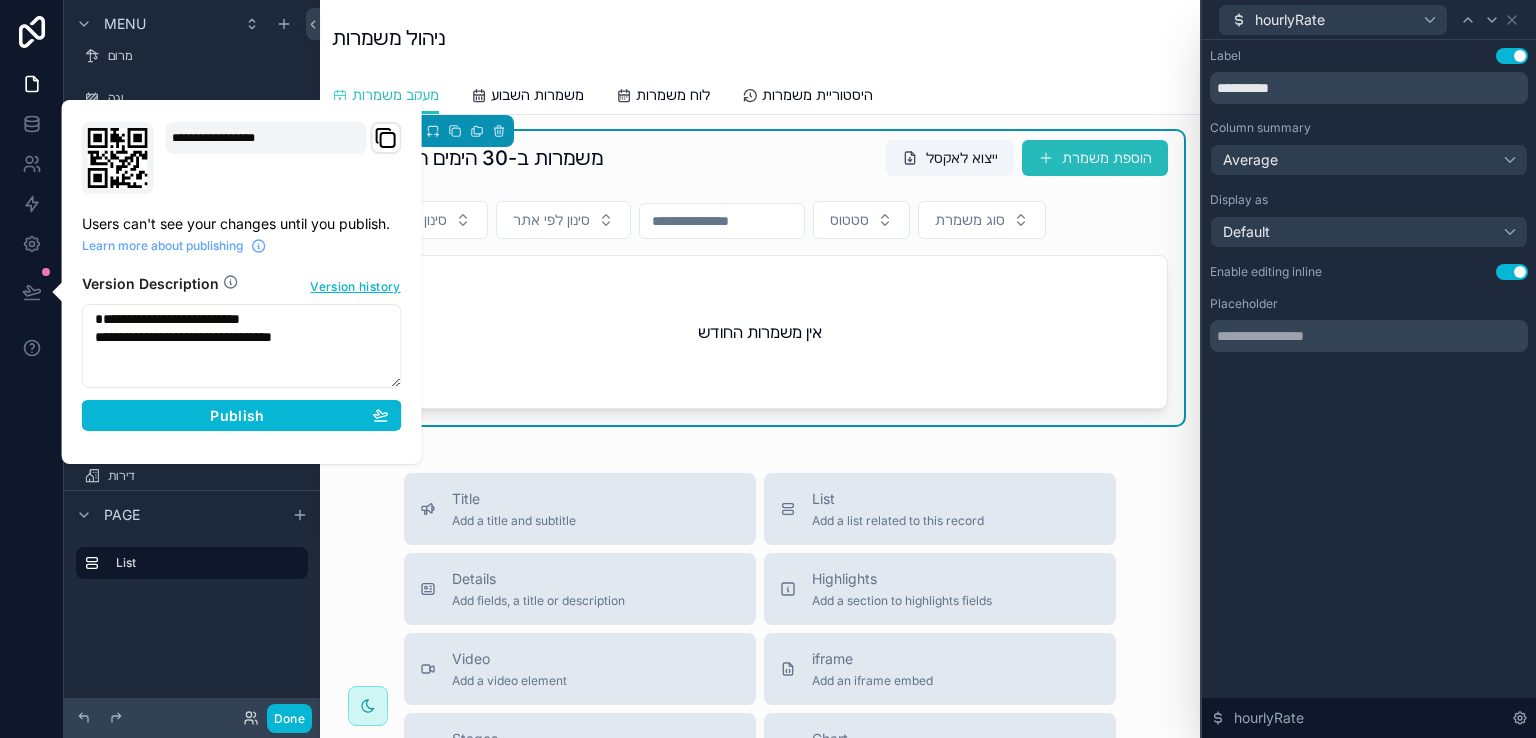 click on "**********" at bounding box center [242, 346] 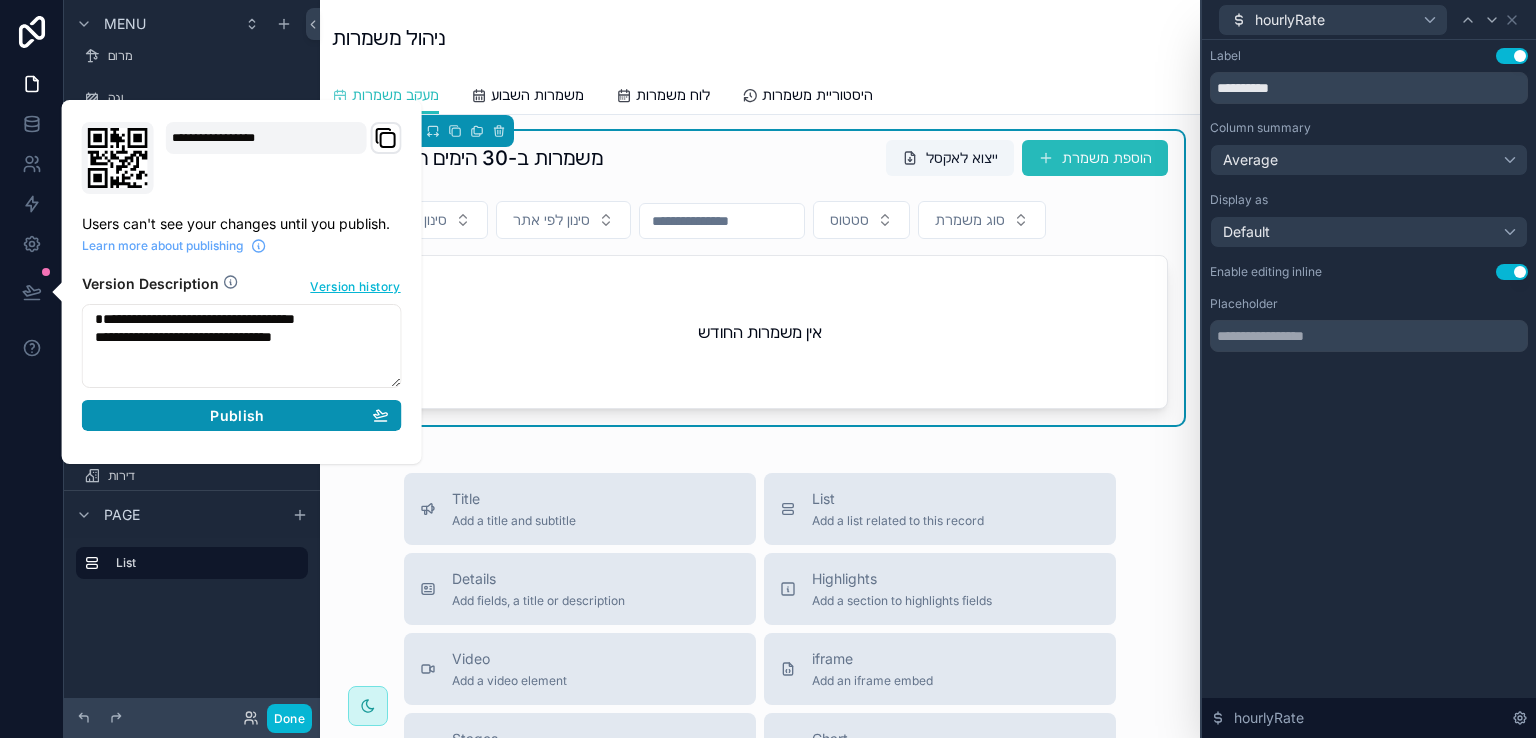 type on "**********" 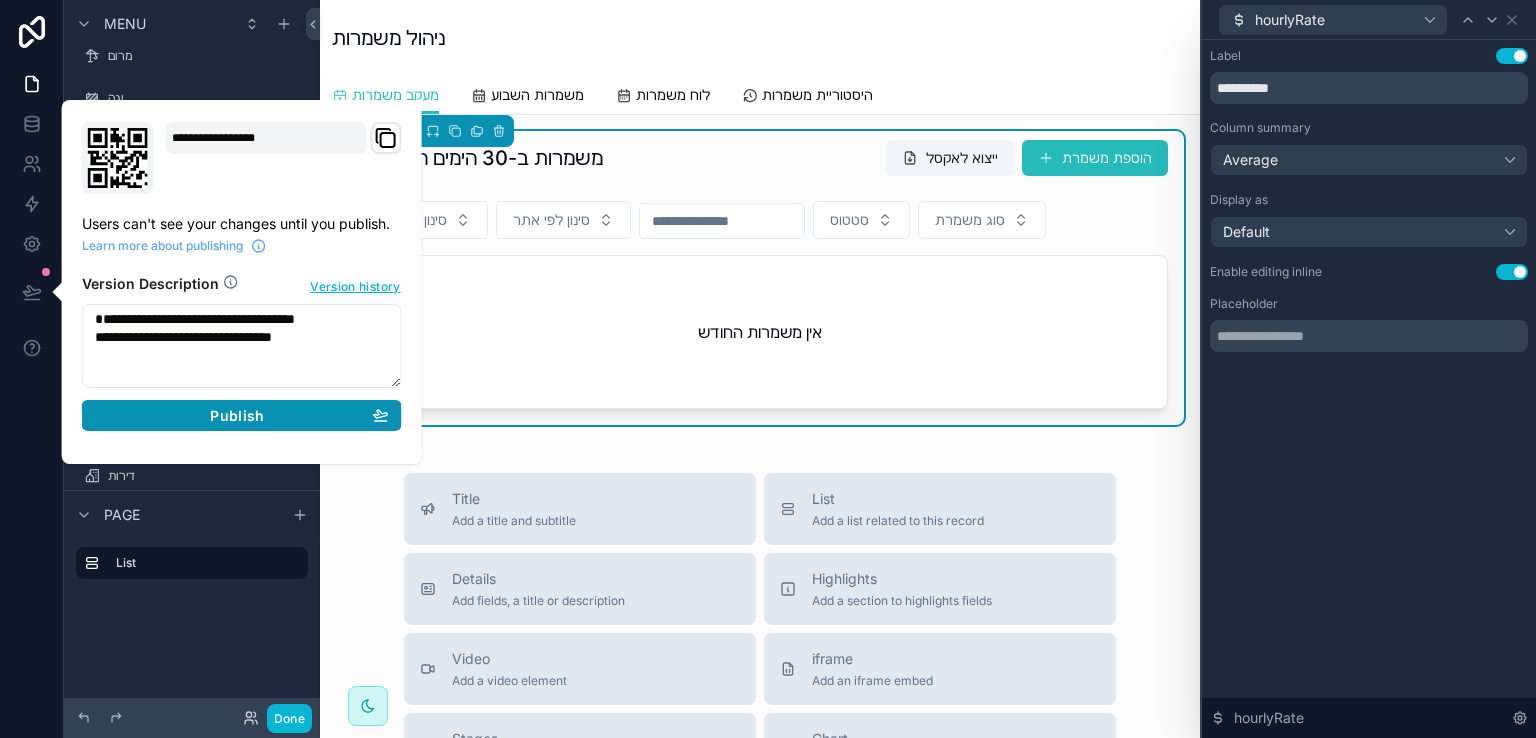 click on "Publish" at bounding box center (237, 416) 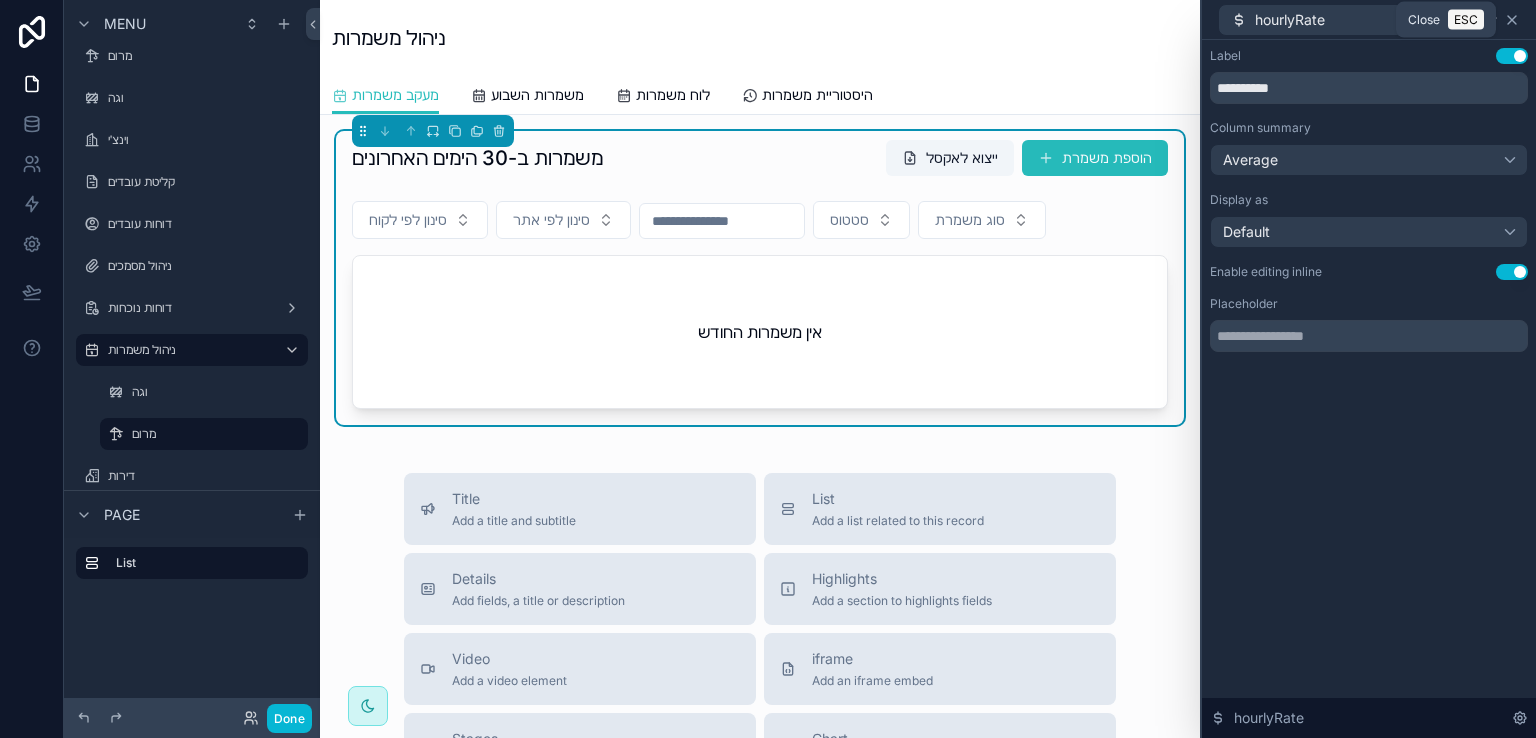 click 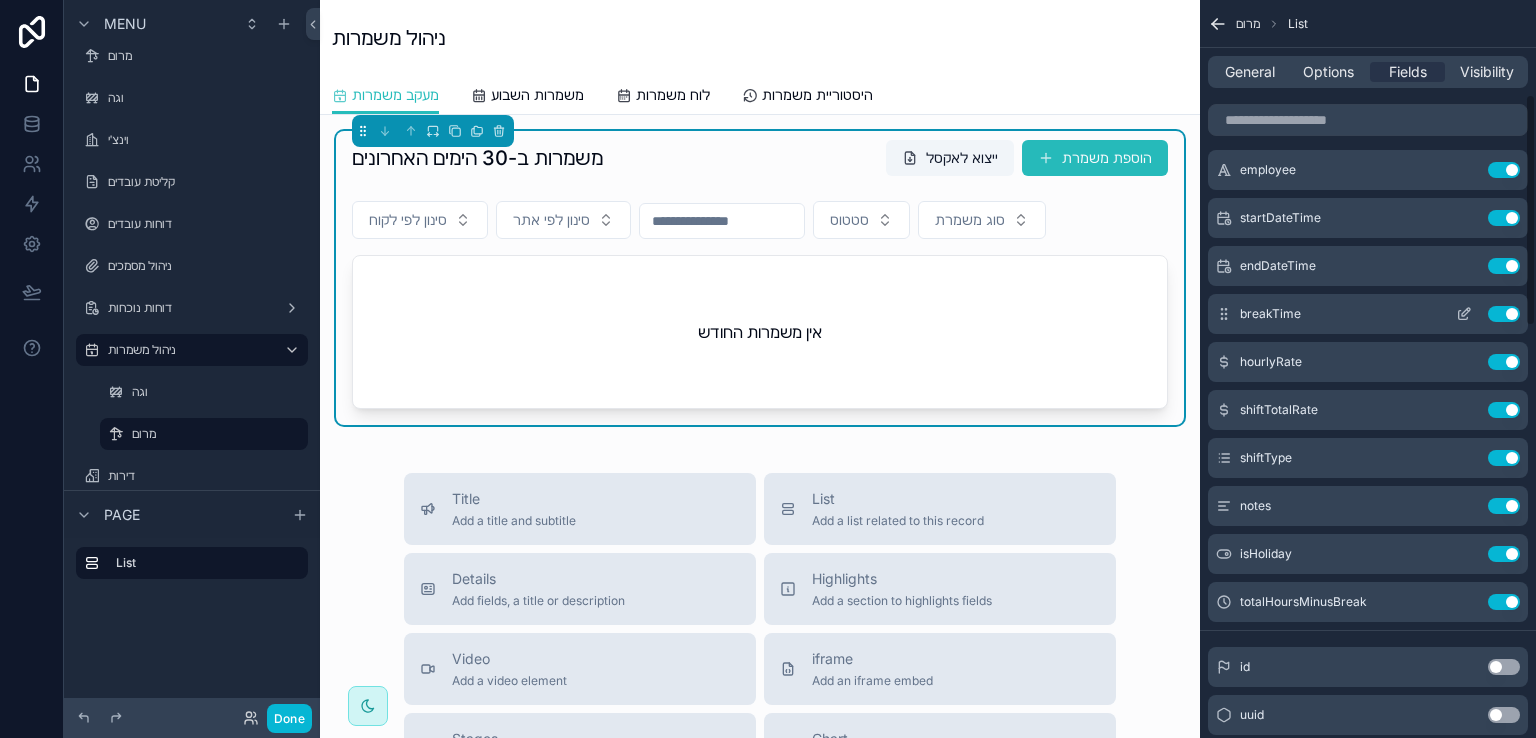 scroll, scrollTop: 200, scrollLeft: 0, axis: vertical 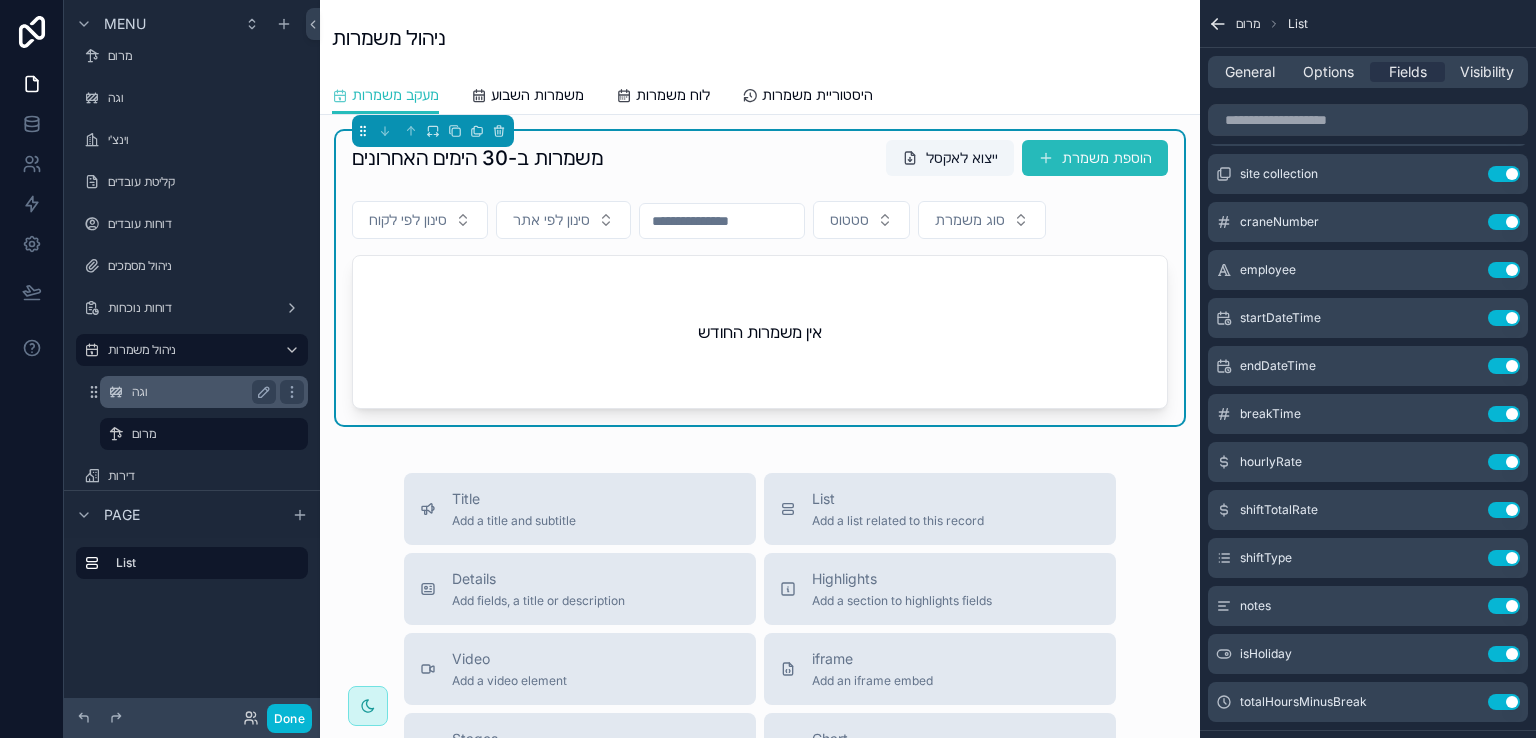 click on "וגה" at bounding box center (200, 392) 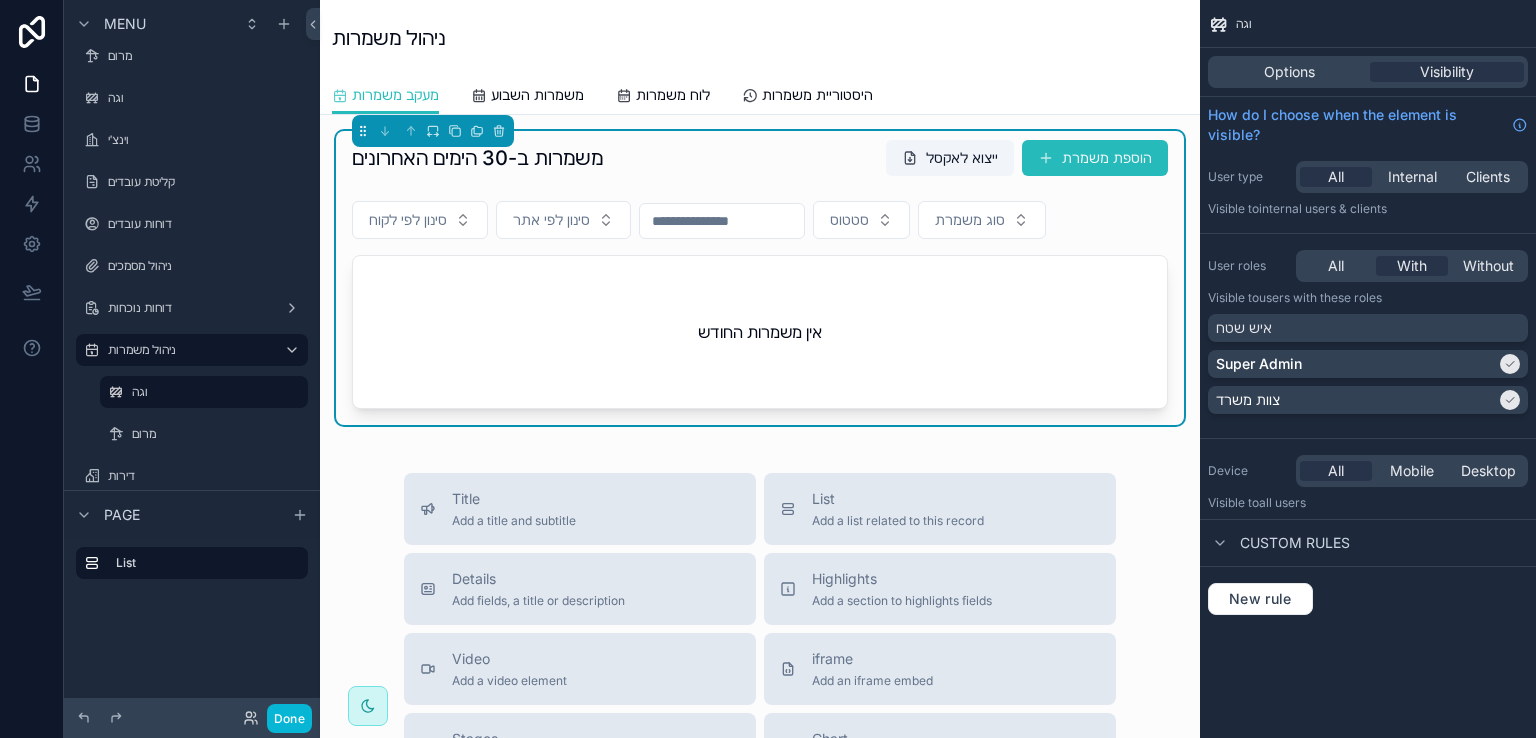 click on "אין משמרות החודש" at bounding box center (760, 332) 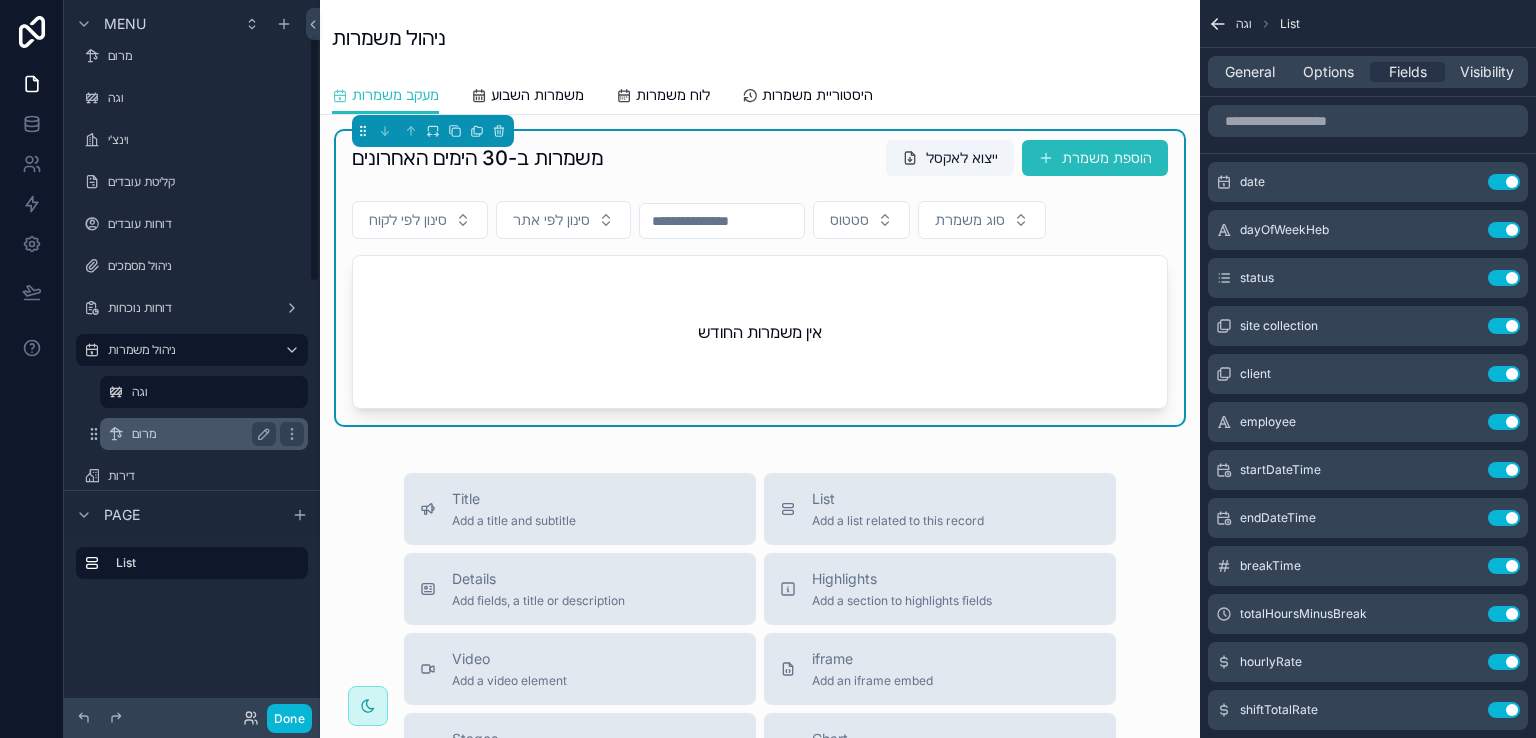 click on "מרום" at bounding box center [200, 434] 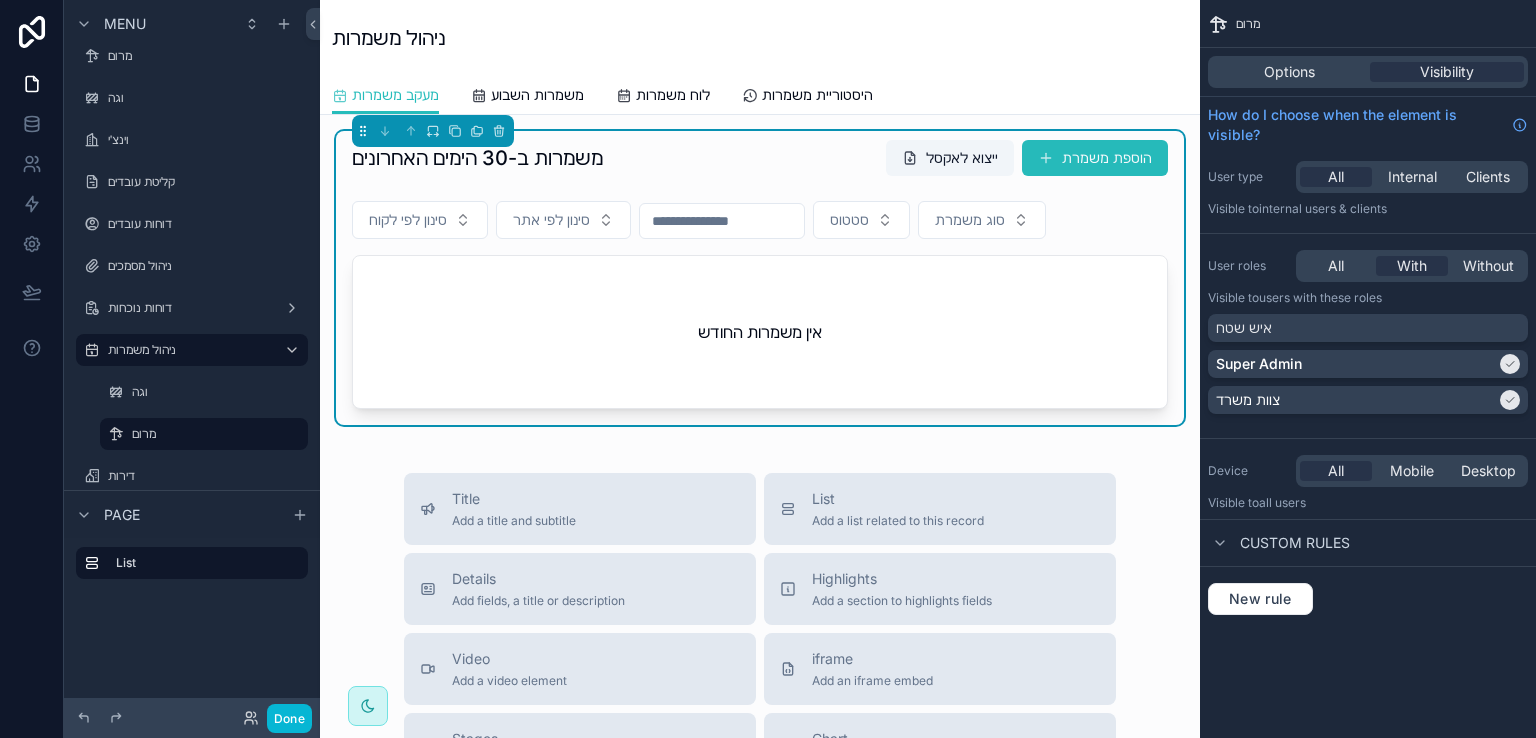 click on "אין משמרות החודש" at bounding box center (760, 332) 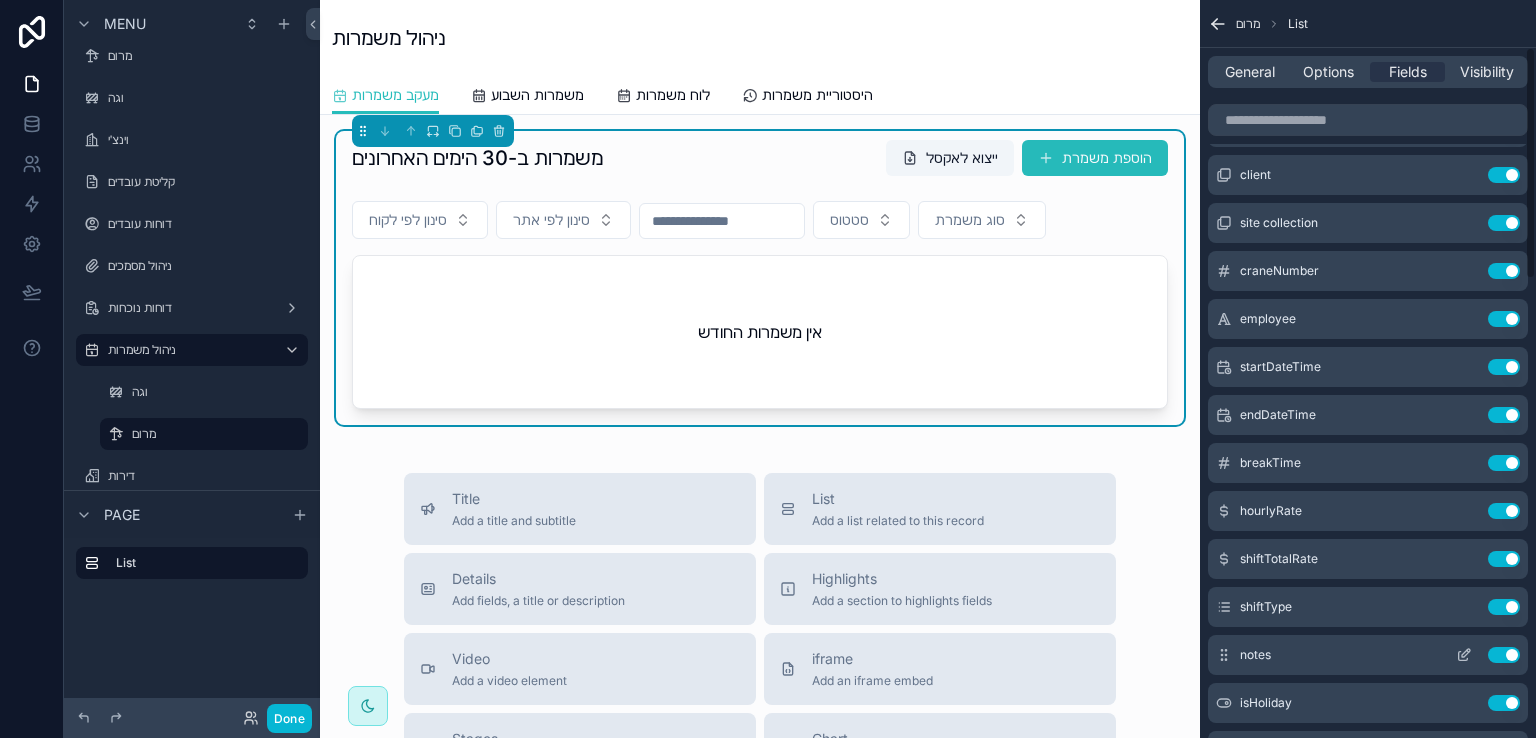 scroll, scrollTop: 300, scrollLeft: 0, axis: vertical 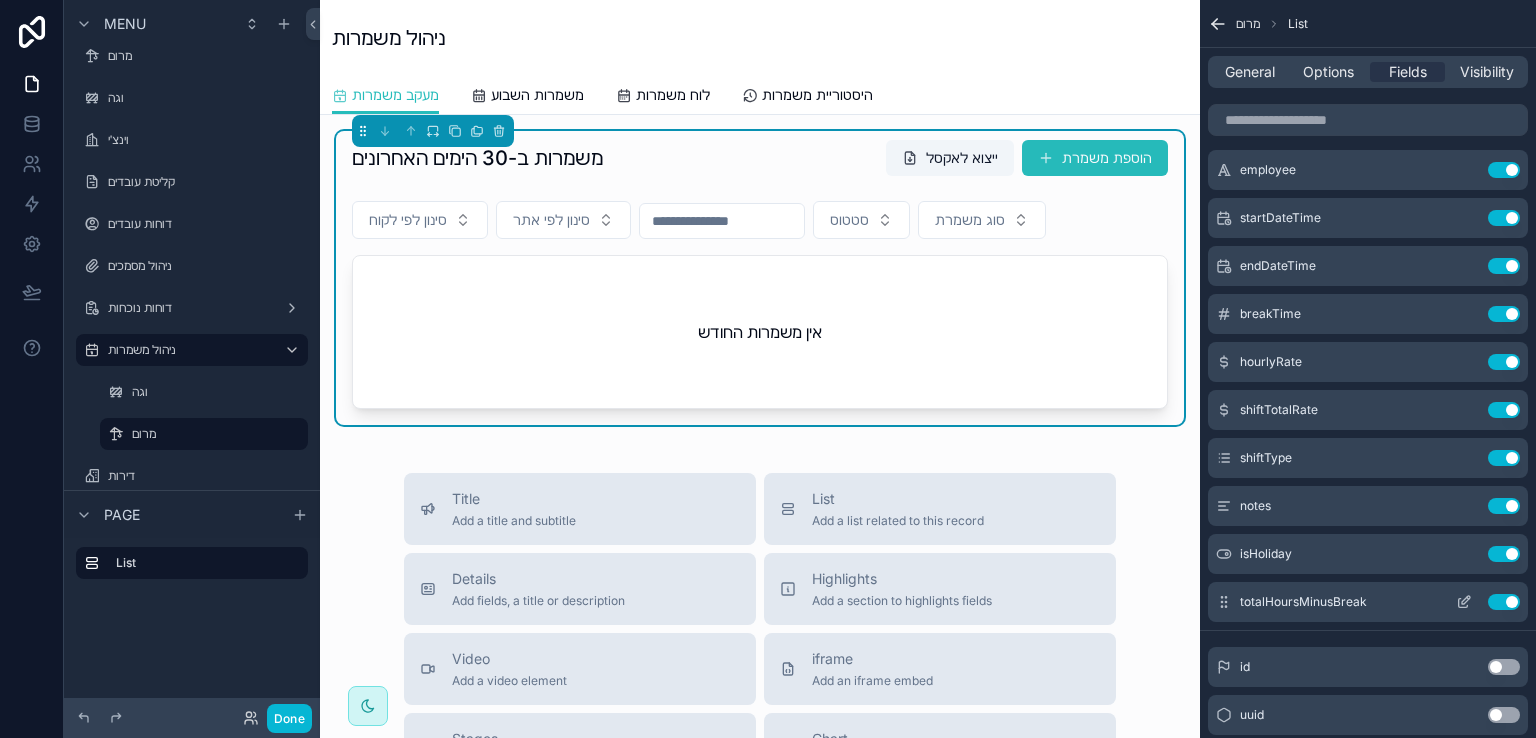 click 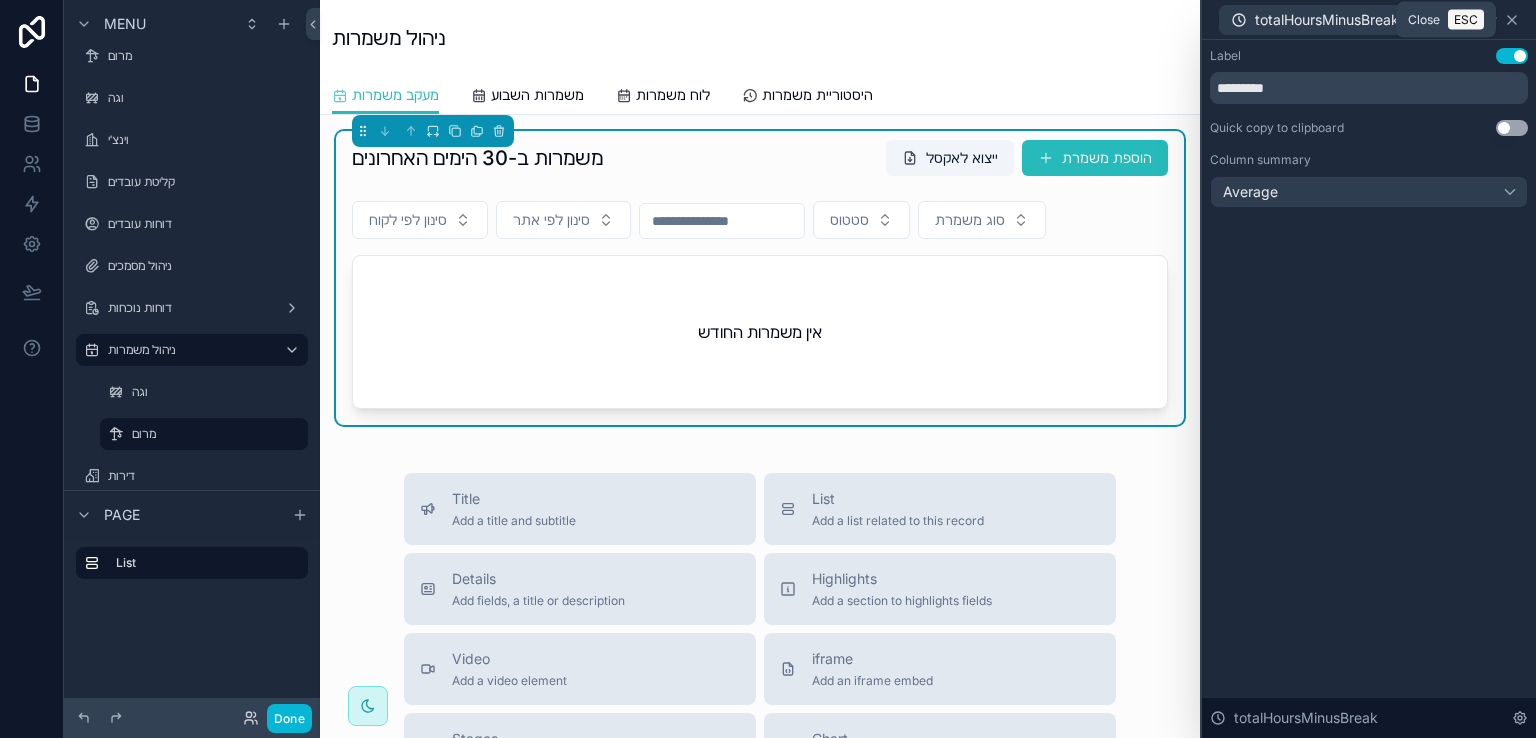 click 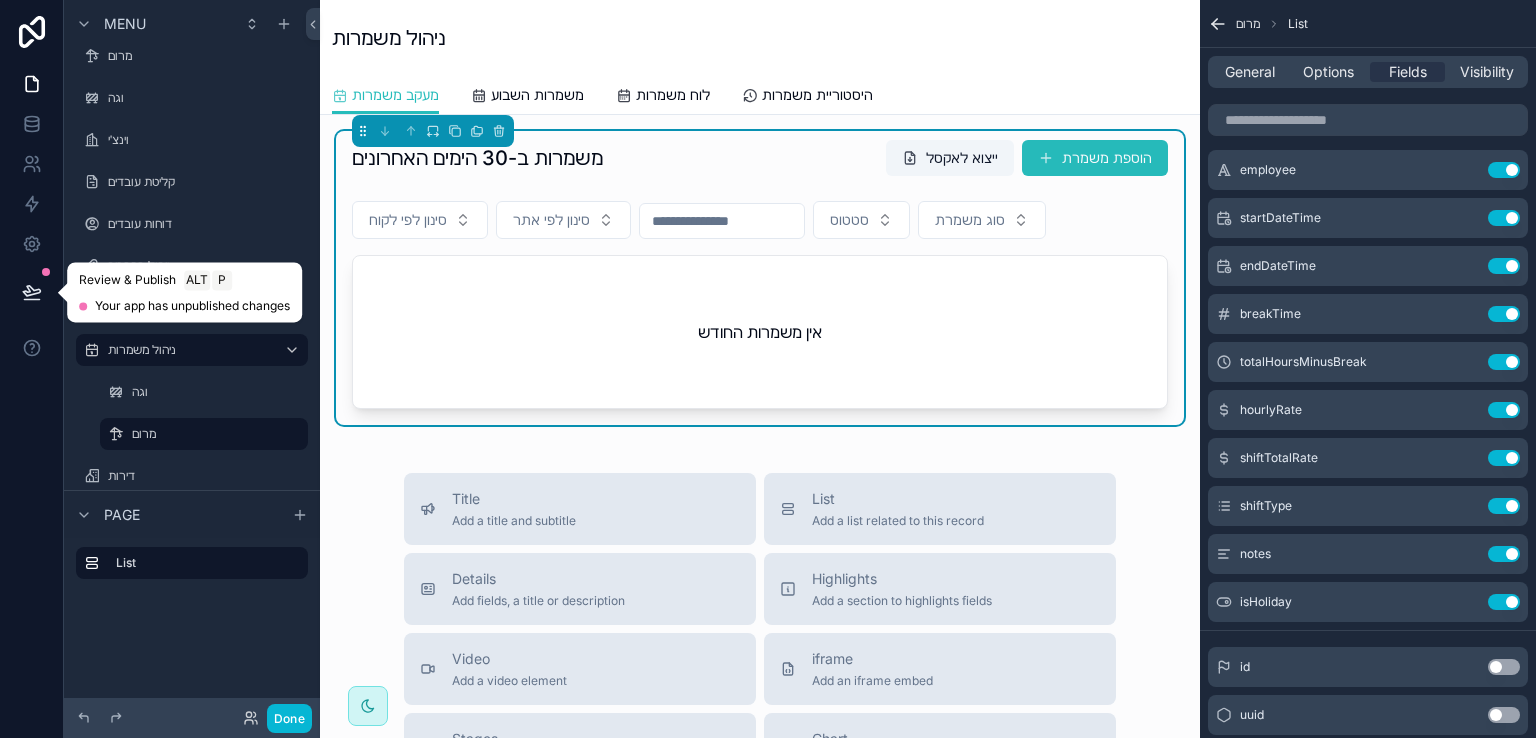 click 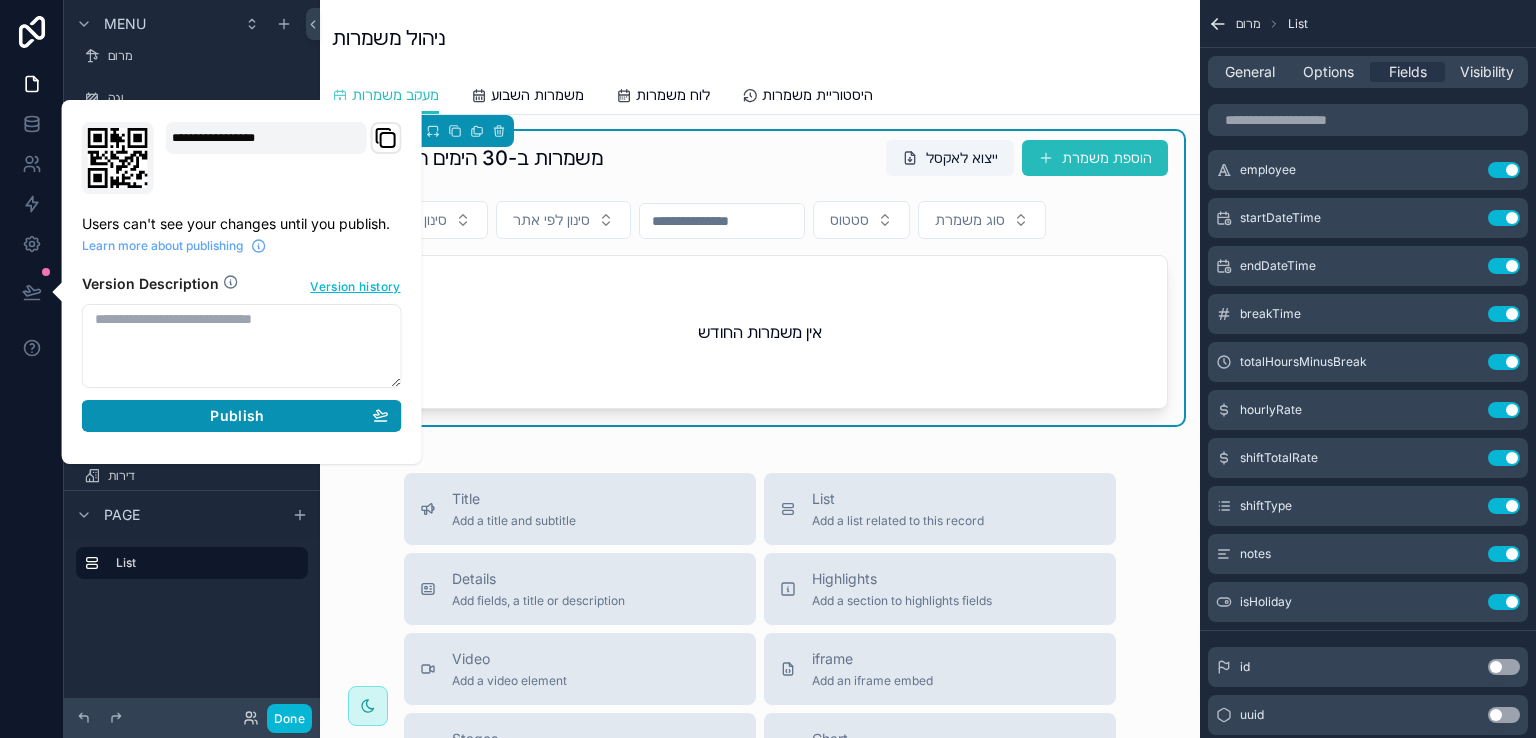 click on "Publish" at bounding box center [237, 416] 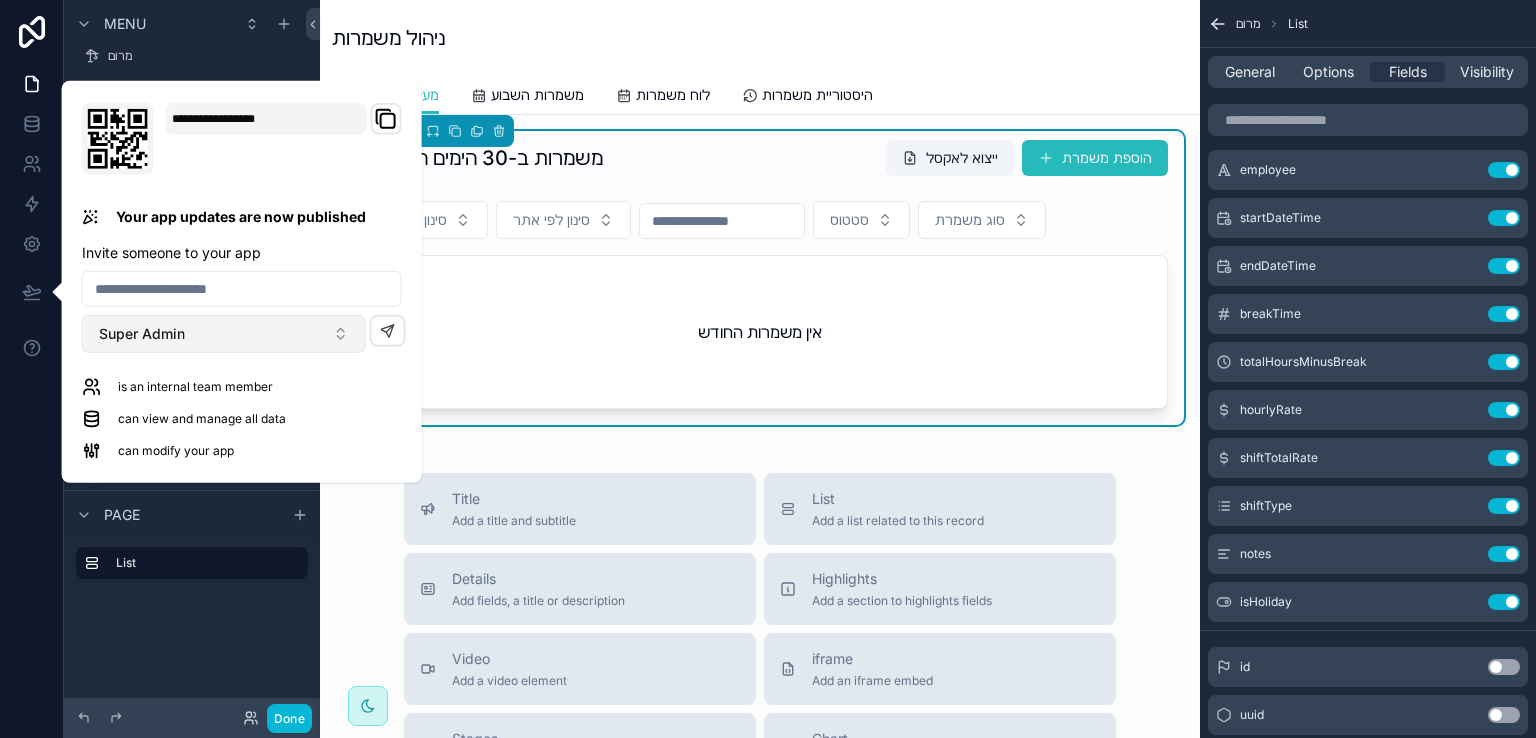 click on "Super Admin" at bounding box center (224, 334) 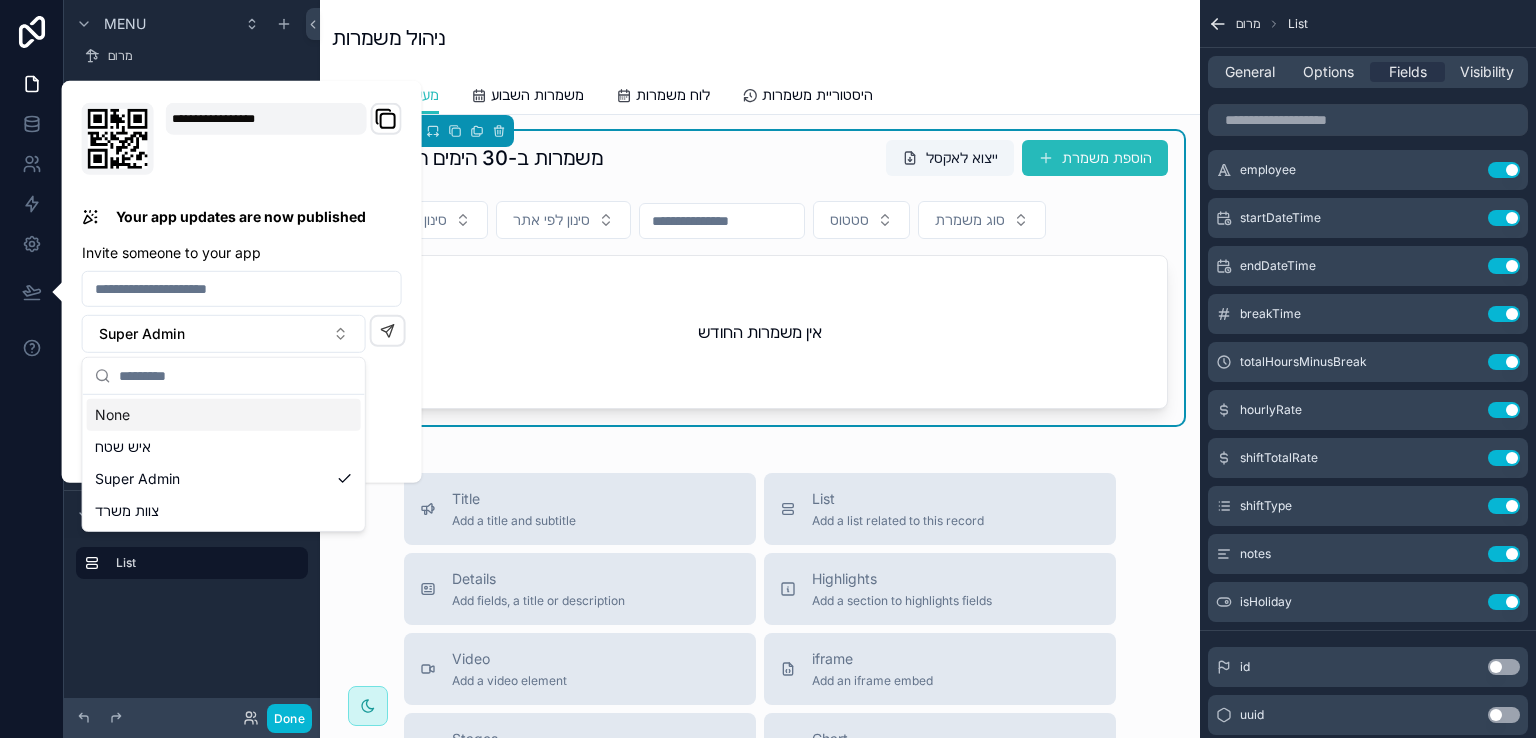 click on "[TEXT] Your app updates are now published Invite someone to your app Super Admin  is an internal team member  can view and manage all data  can modify your app" at bounding box center (242, 282) 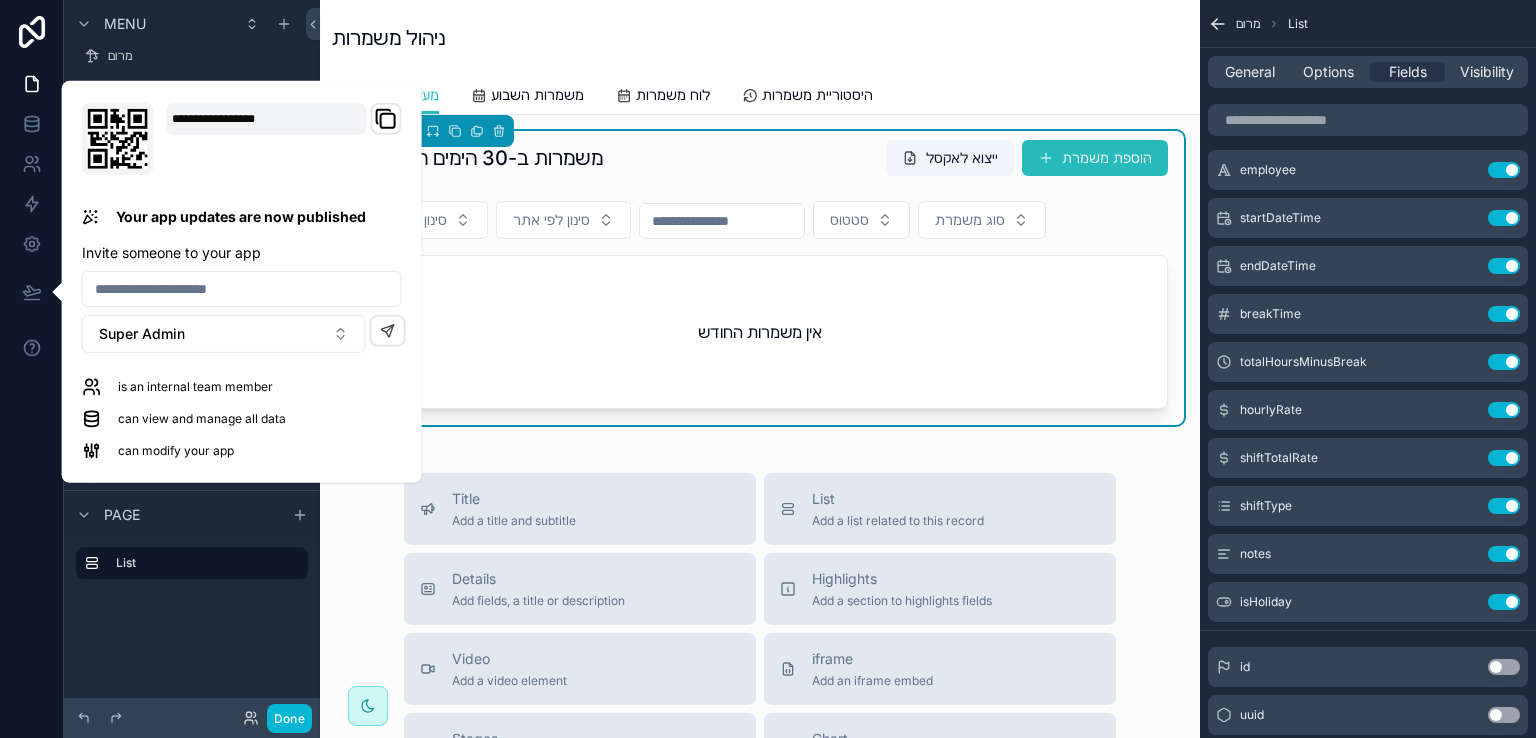 click on "ניהול משמרות מעקב משמרות מעקב משמרות משמרות השבוע לוח משמרות היסטוריית משמרות" at bounding box center (760, 57) 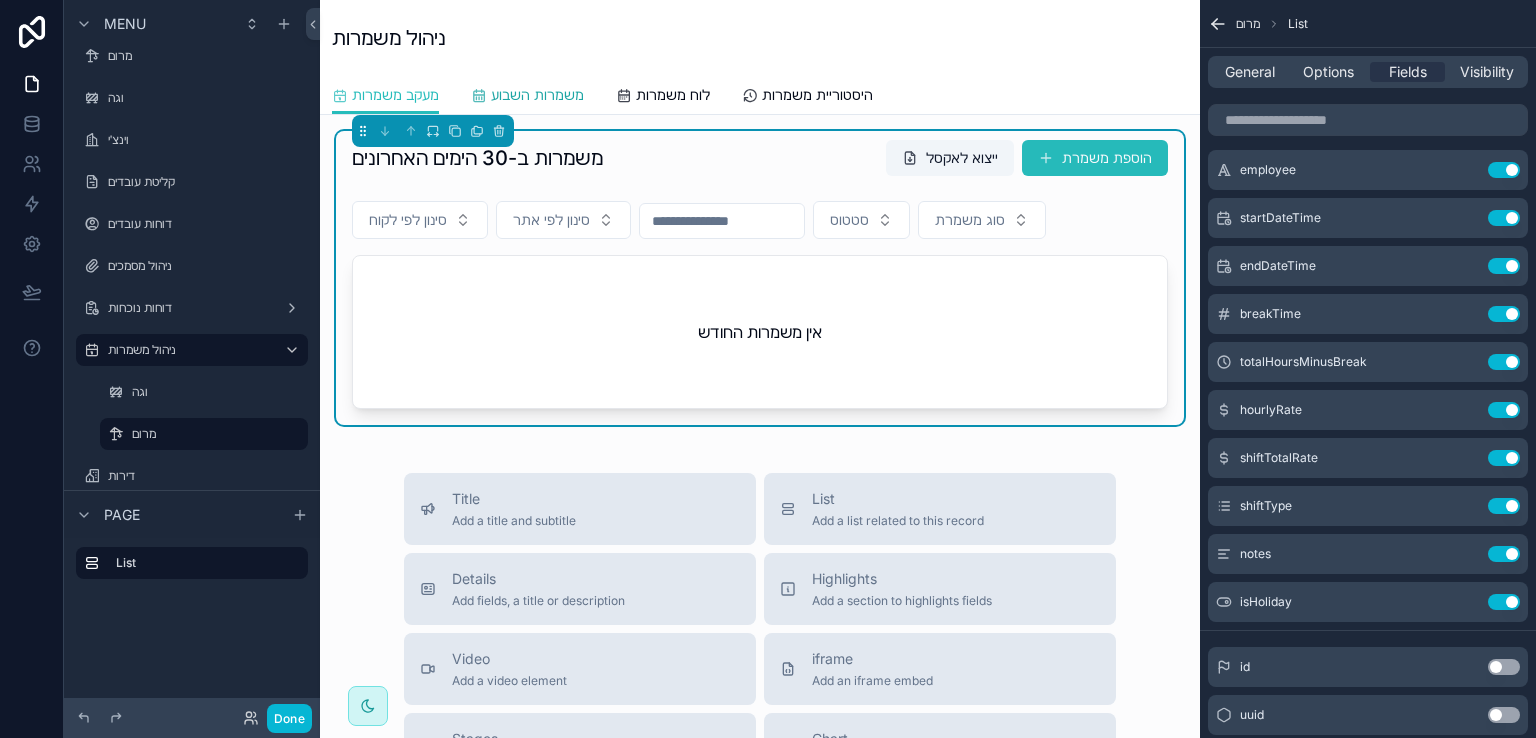 click on "משמרות השבוע" at bounding box center [537, 95] 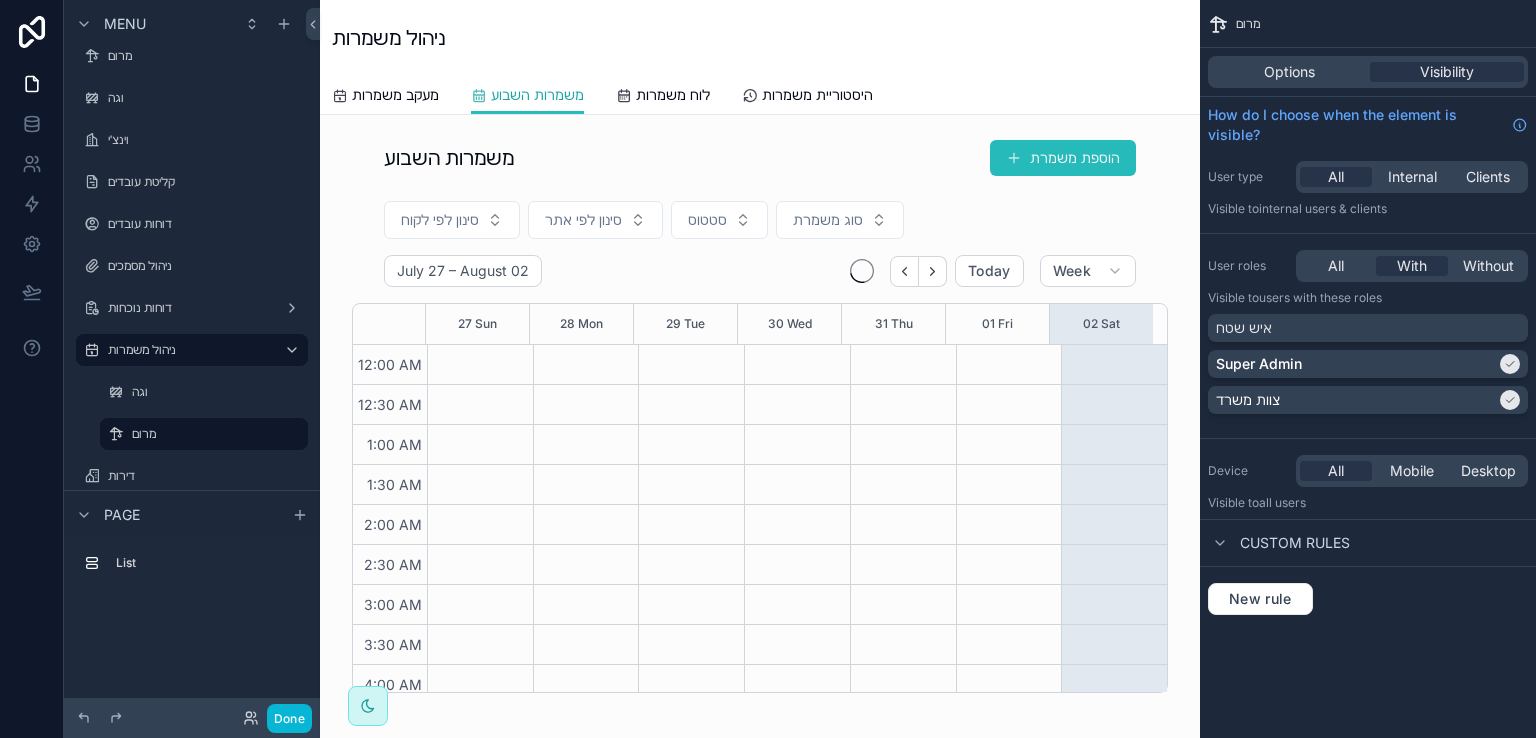 scroll, scrollTop: 0, scrollLeft: 0, axis: both 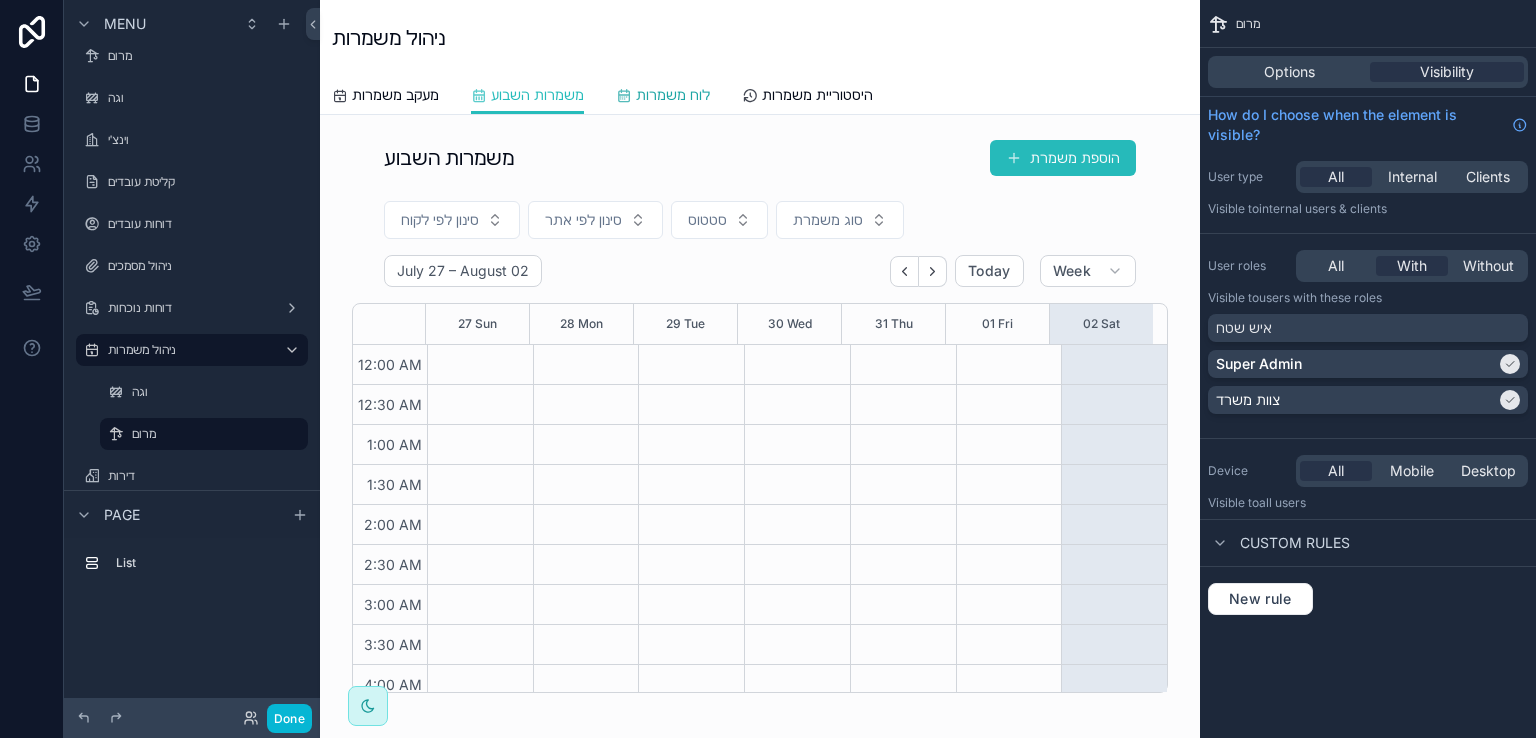 click on "לוח משמרות" at bounding box center [673, 95] 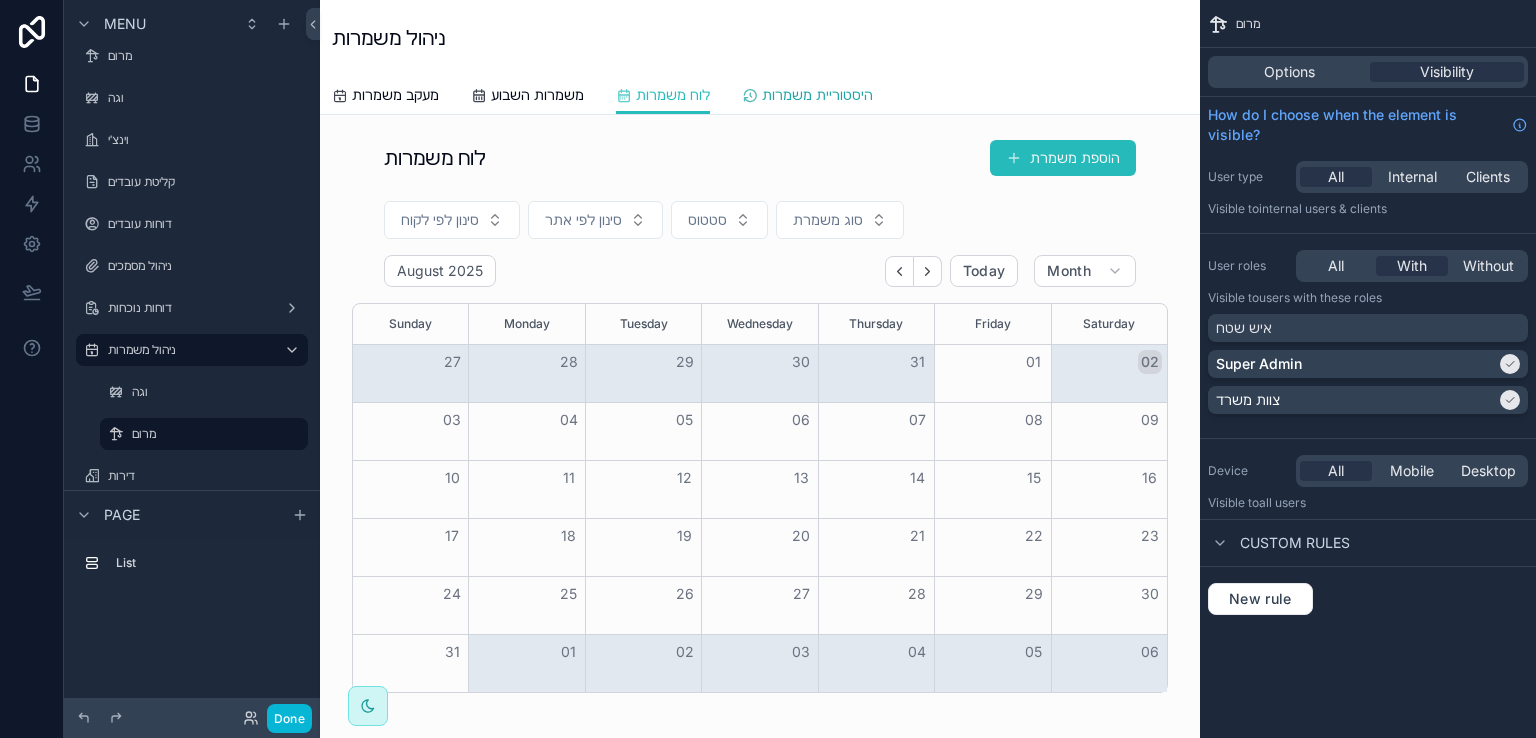click on "היסטוריית משמרות" at bounding box center (817, 95) 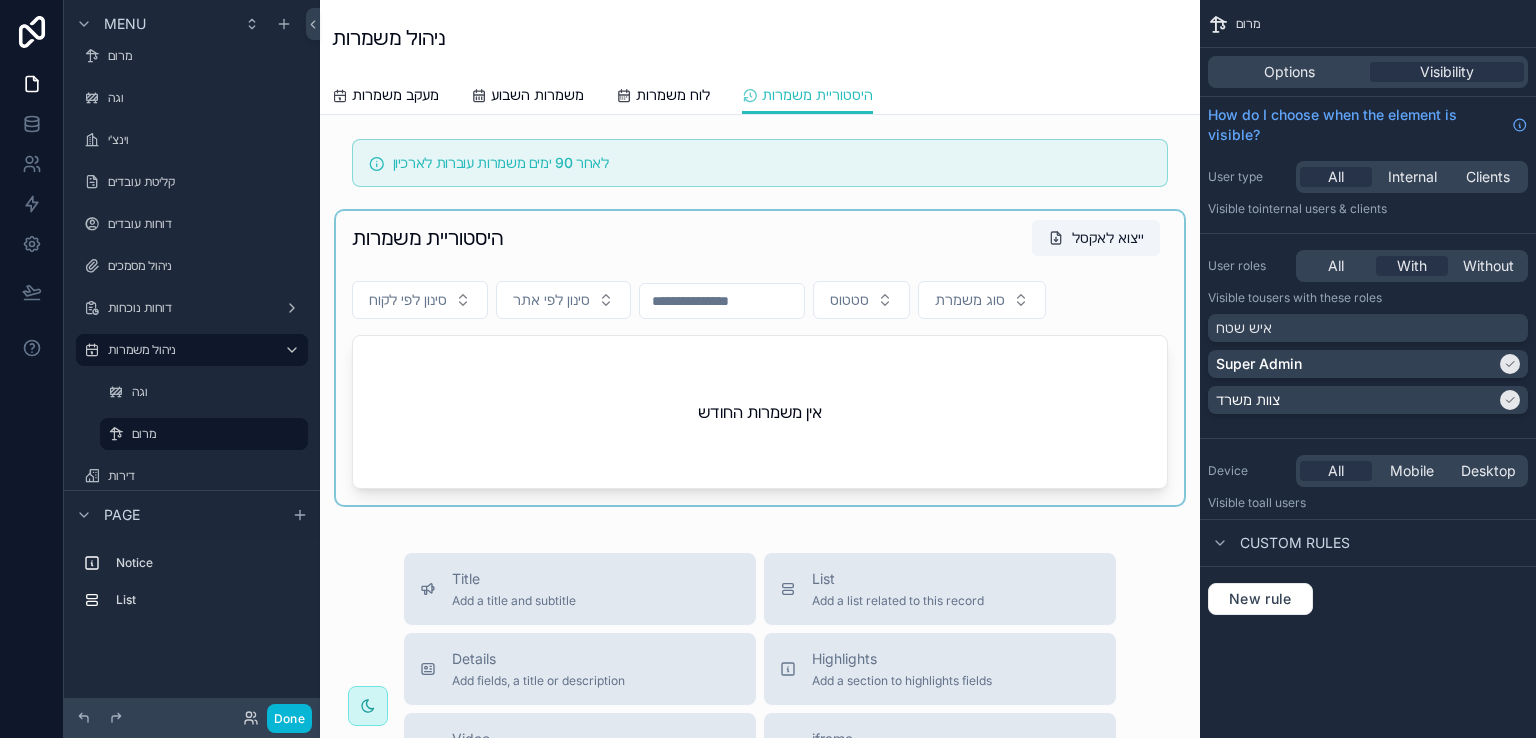 click at bounding box center [760, 358] 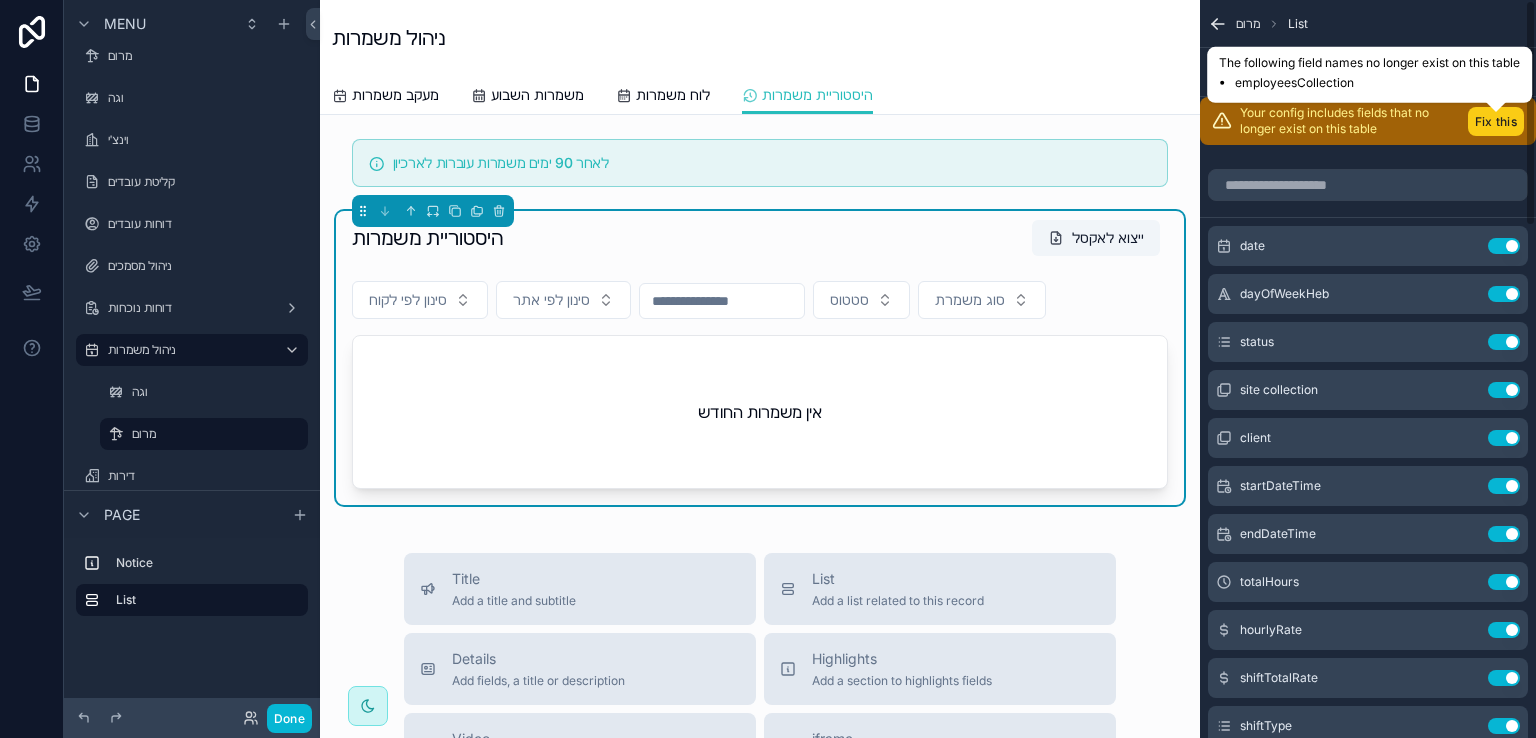 click on "Fix this" at bounding box center [1496, 121] 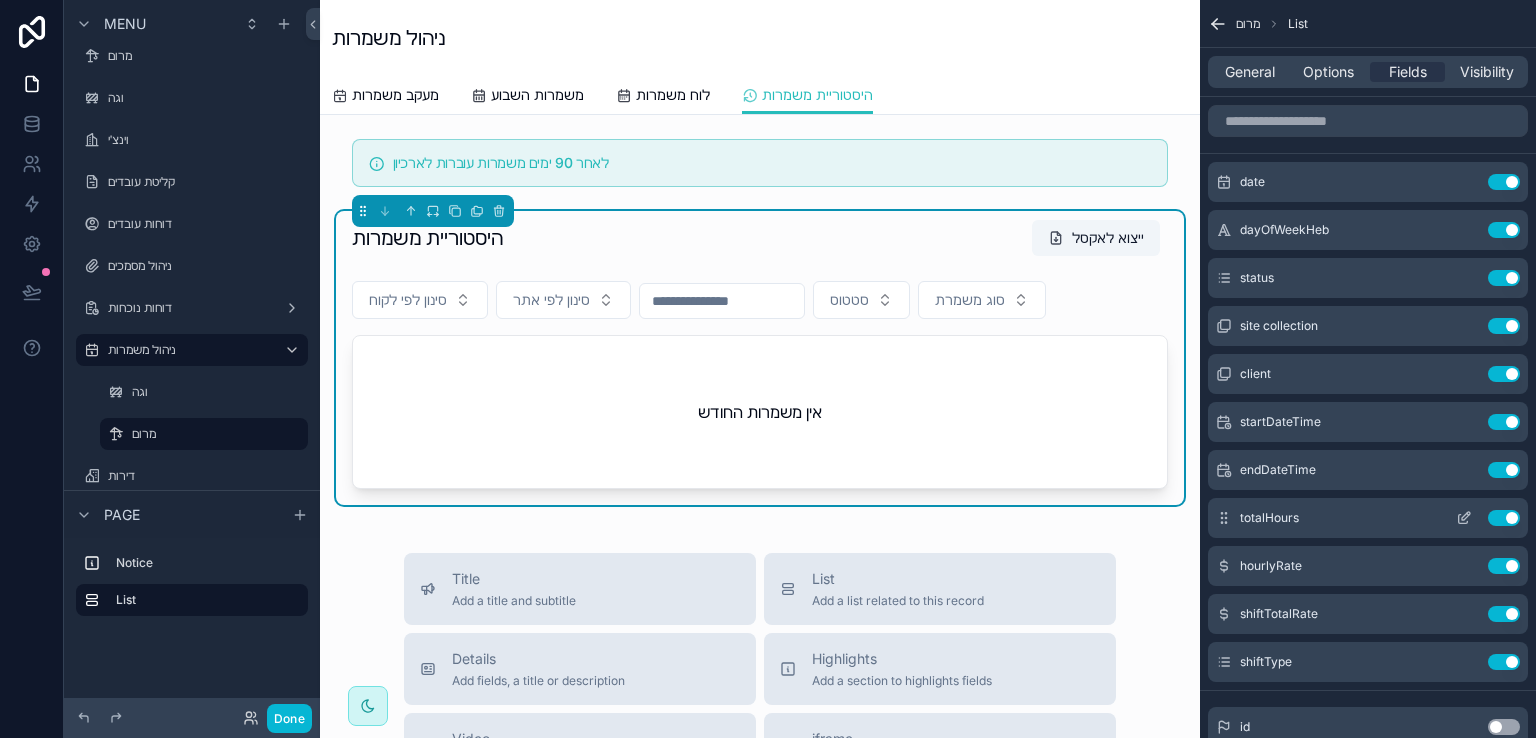 scroll, scrollTop: 100, scrollLeft: 0, axis: vertical 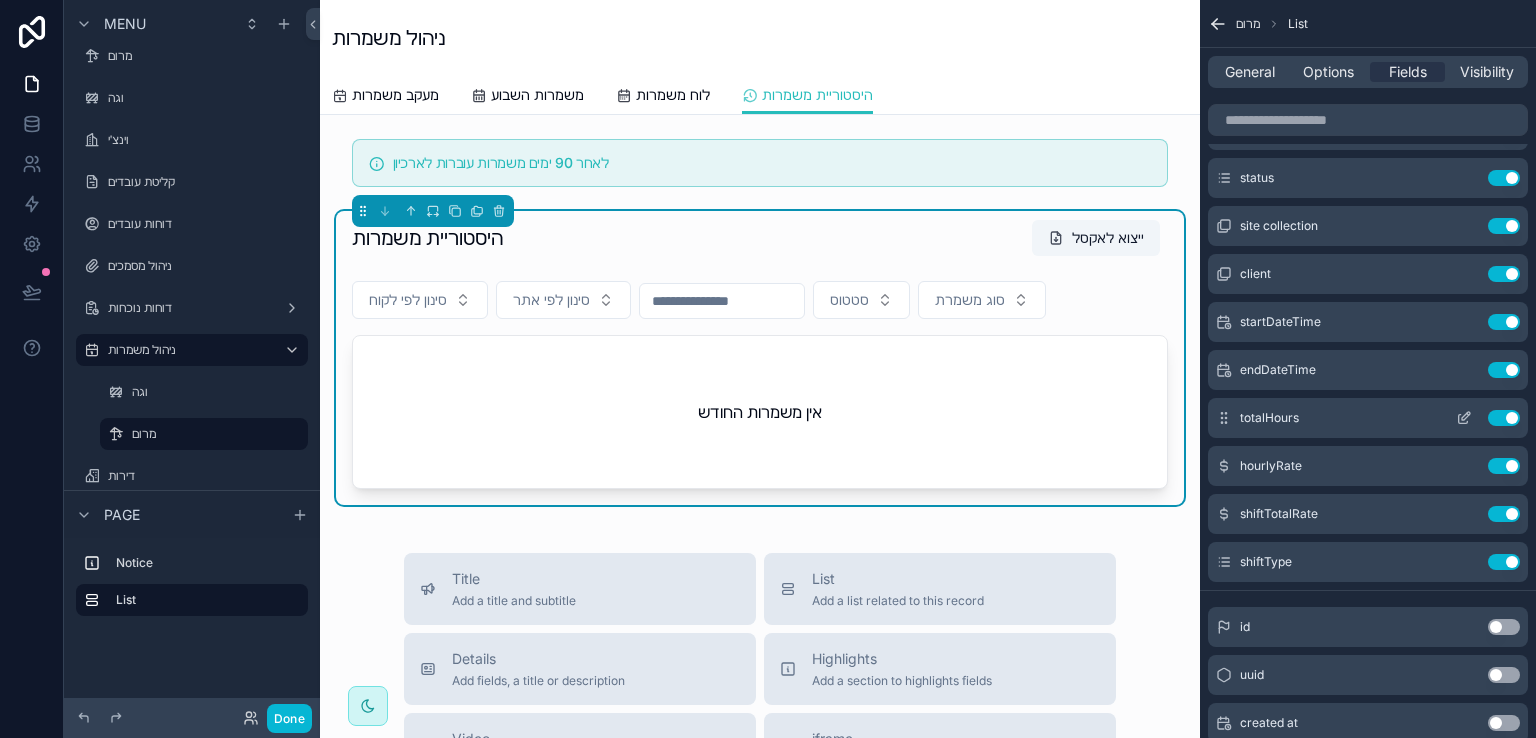 click 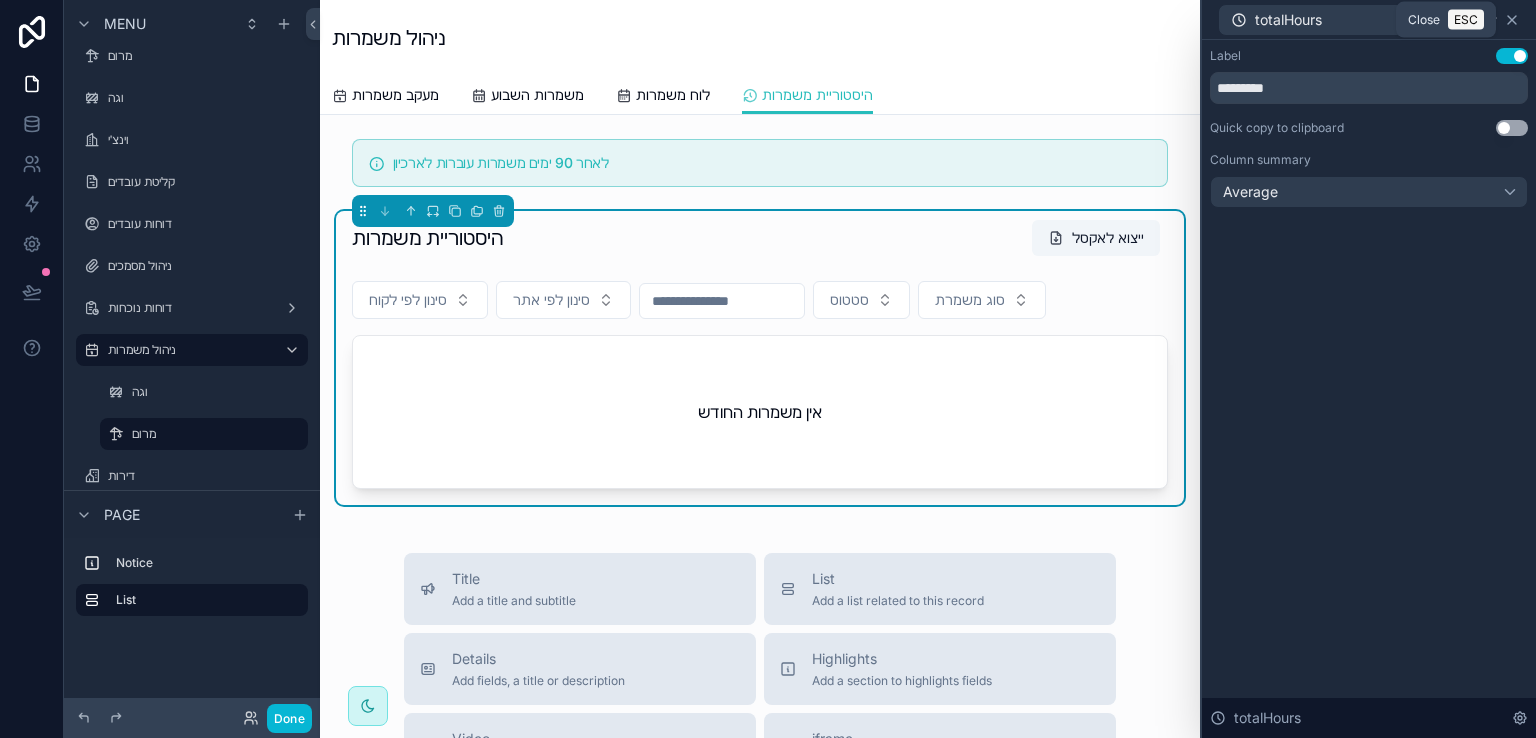 click 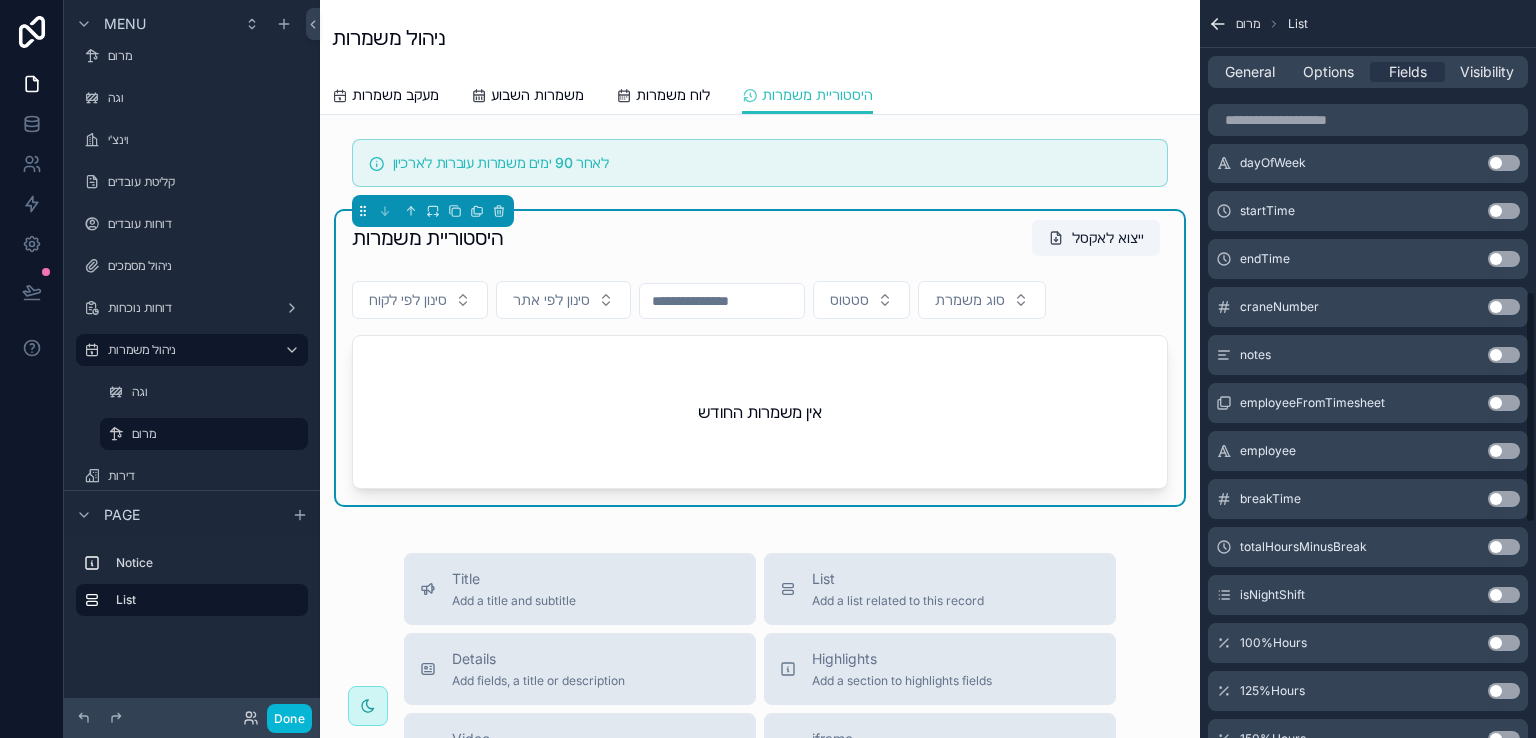 scroll, scrollTop: 1000, scrollLeft: 0, axis: vertical 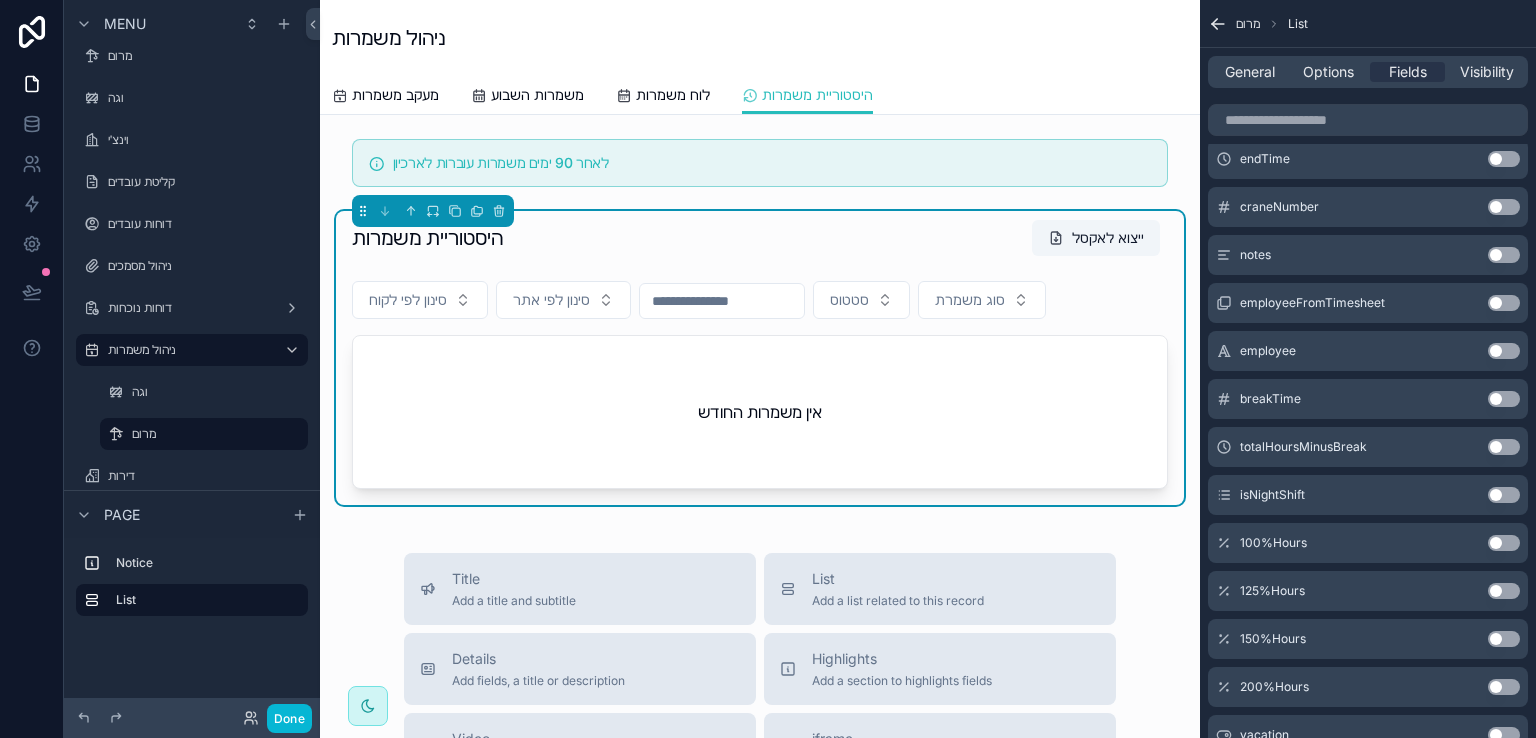 click on "Use setting" at bounding box center [1504, 447] 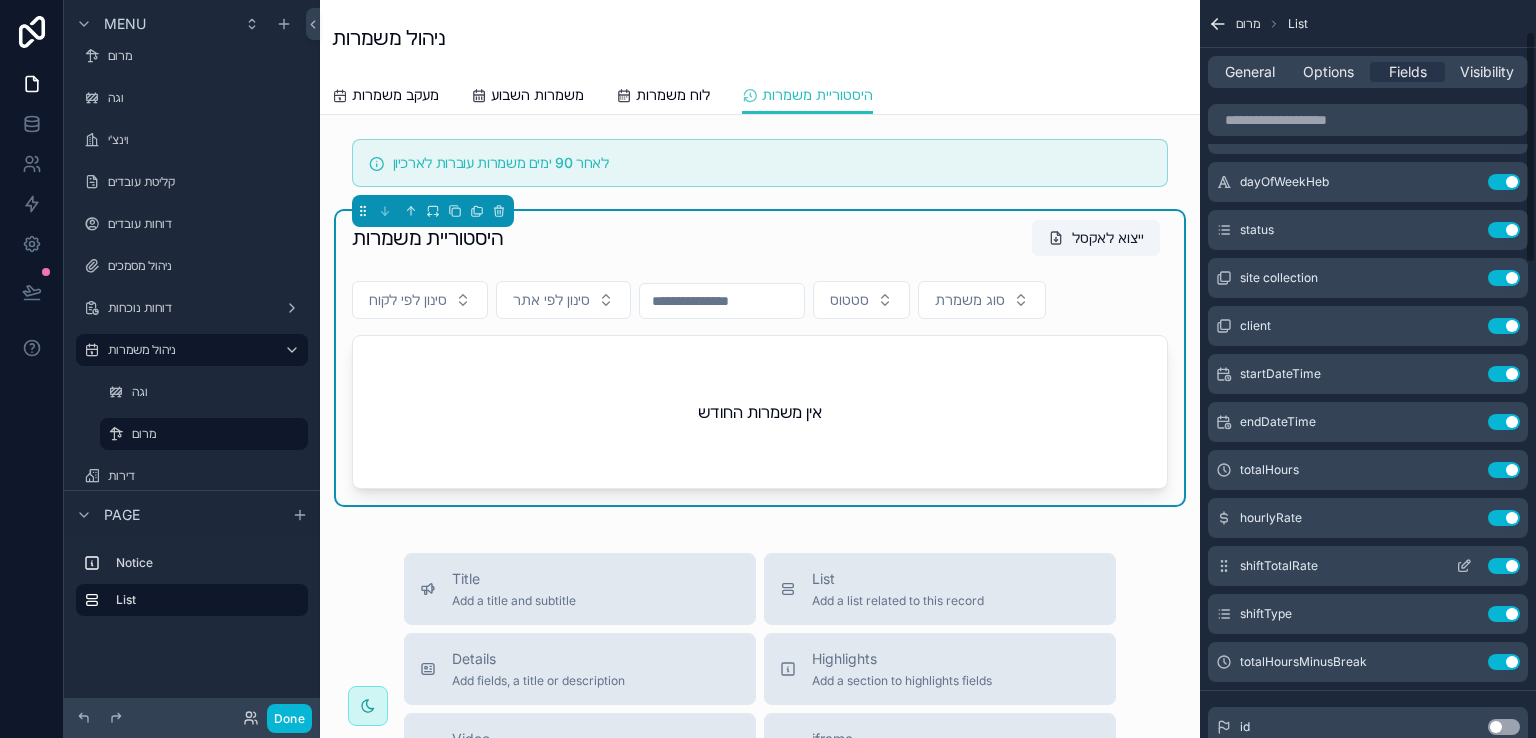 scroll, scrollTop: 148, scrollLeft: 0, axis: vertical 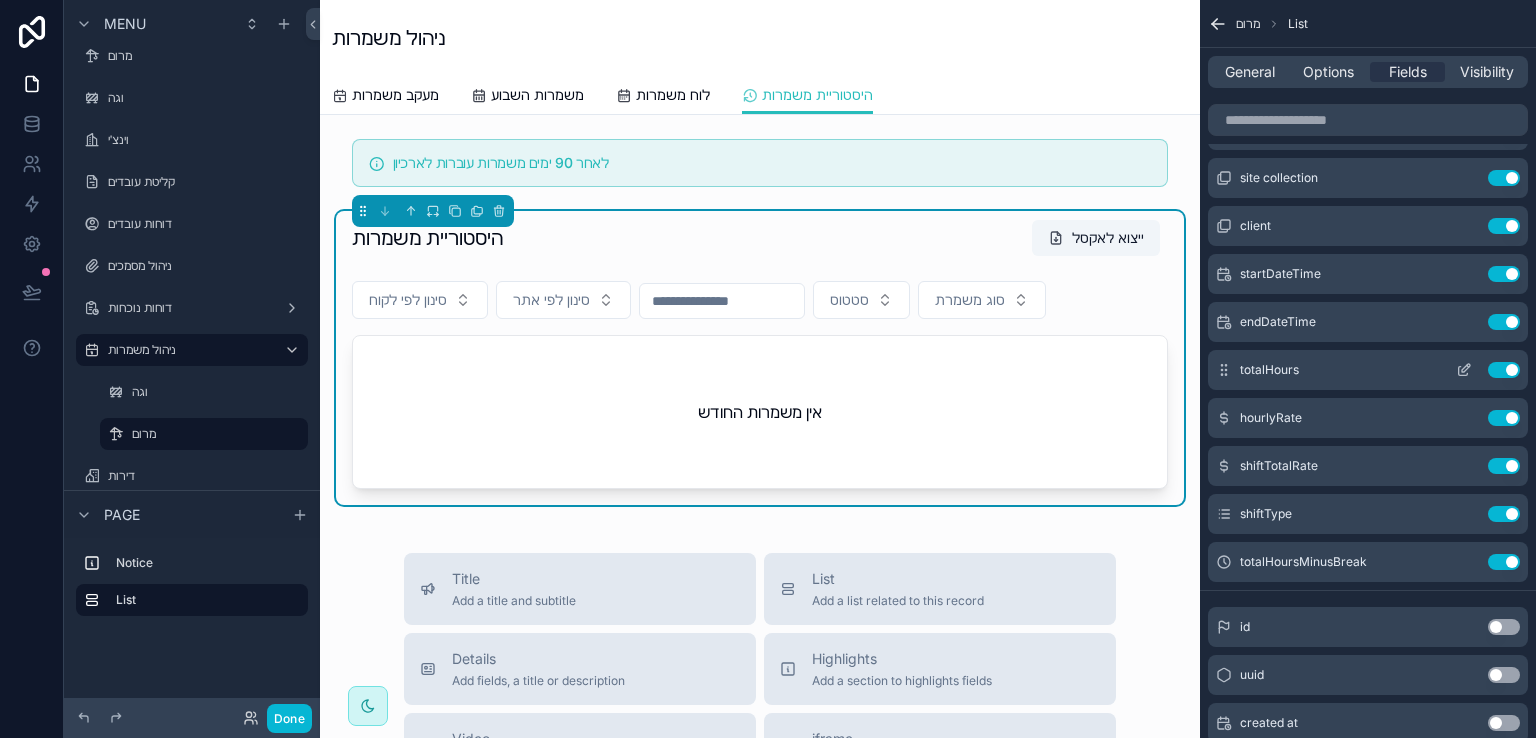 click 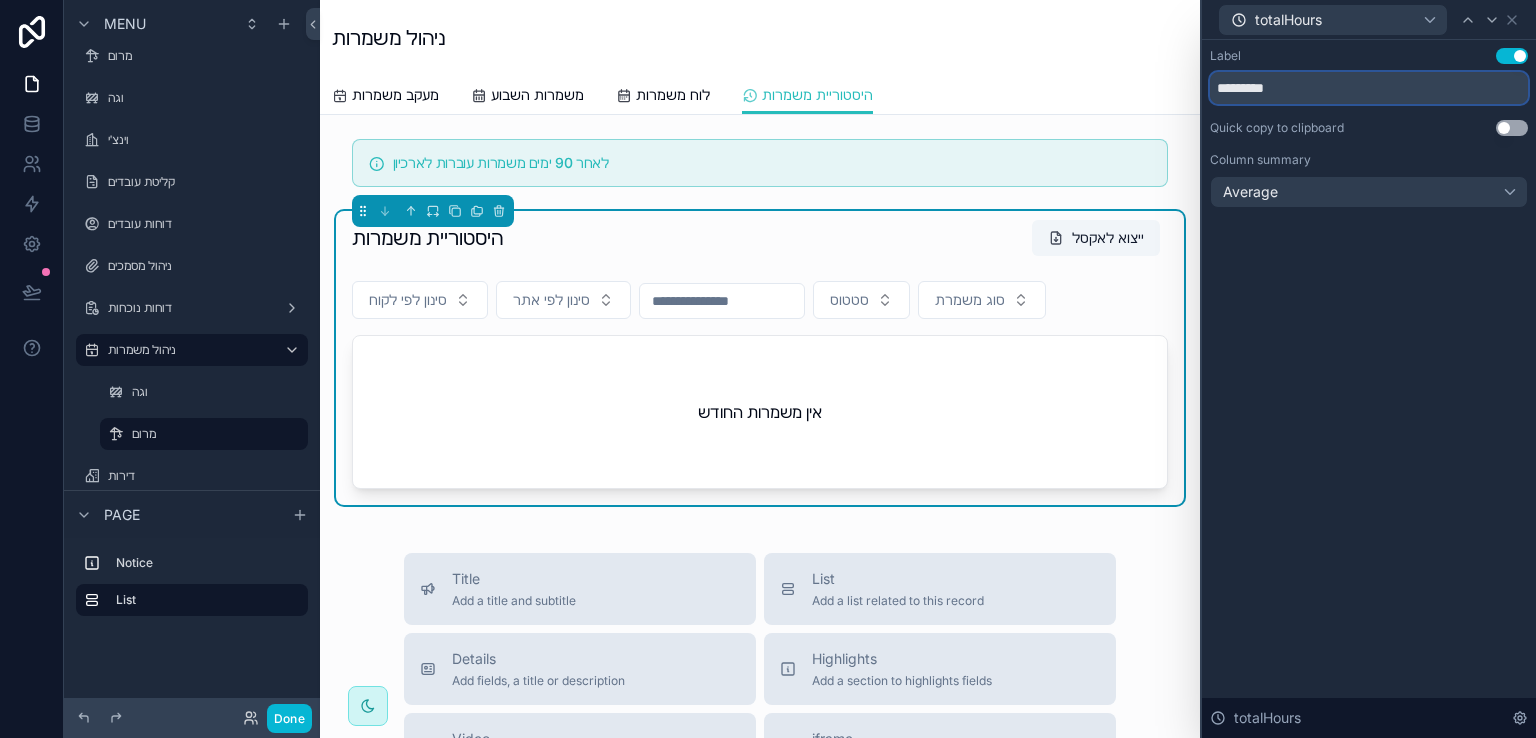 click on "*********" at bounding box center (1369, 88) 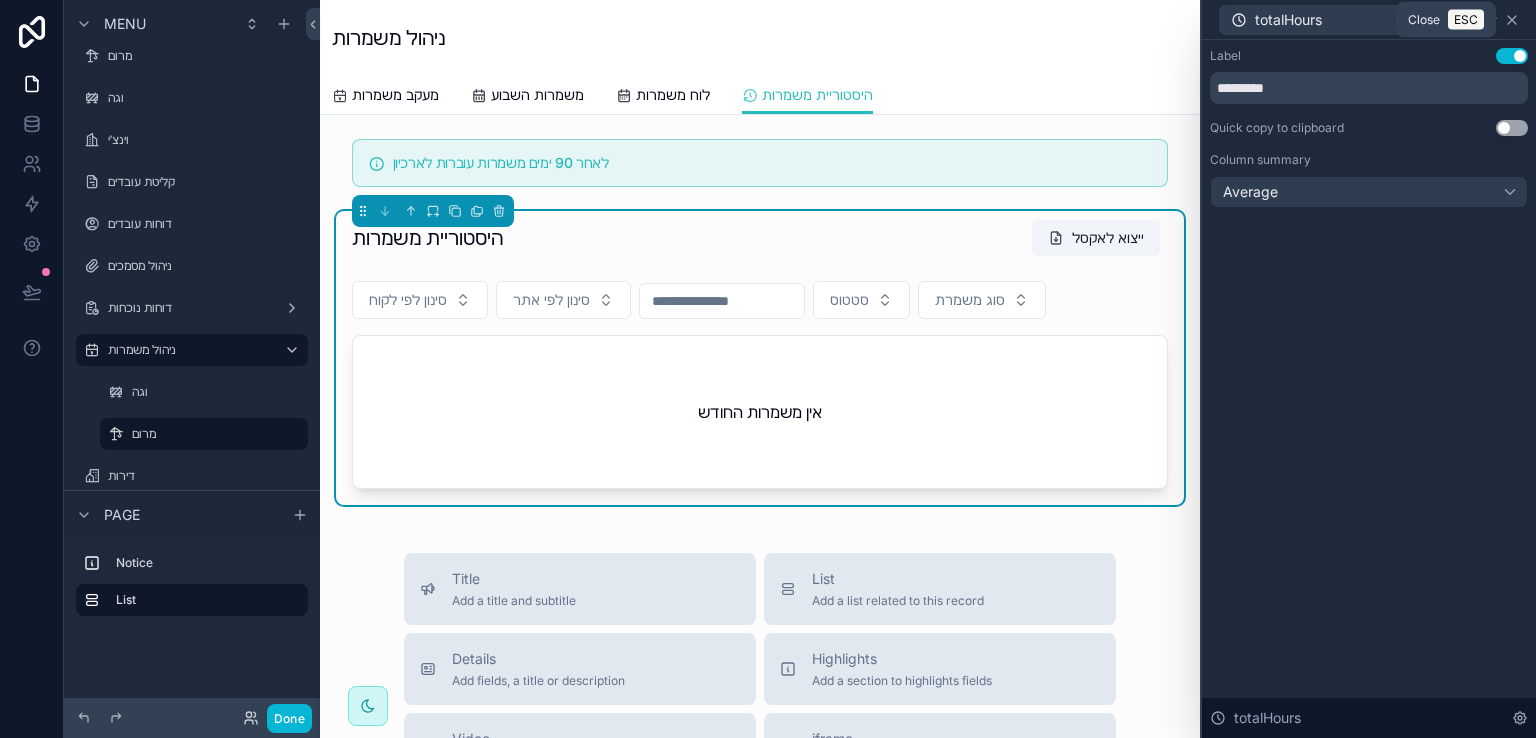 click 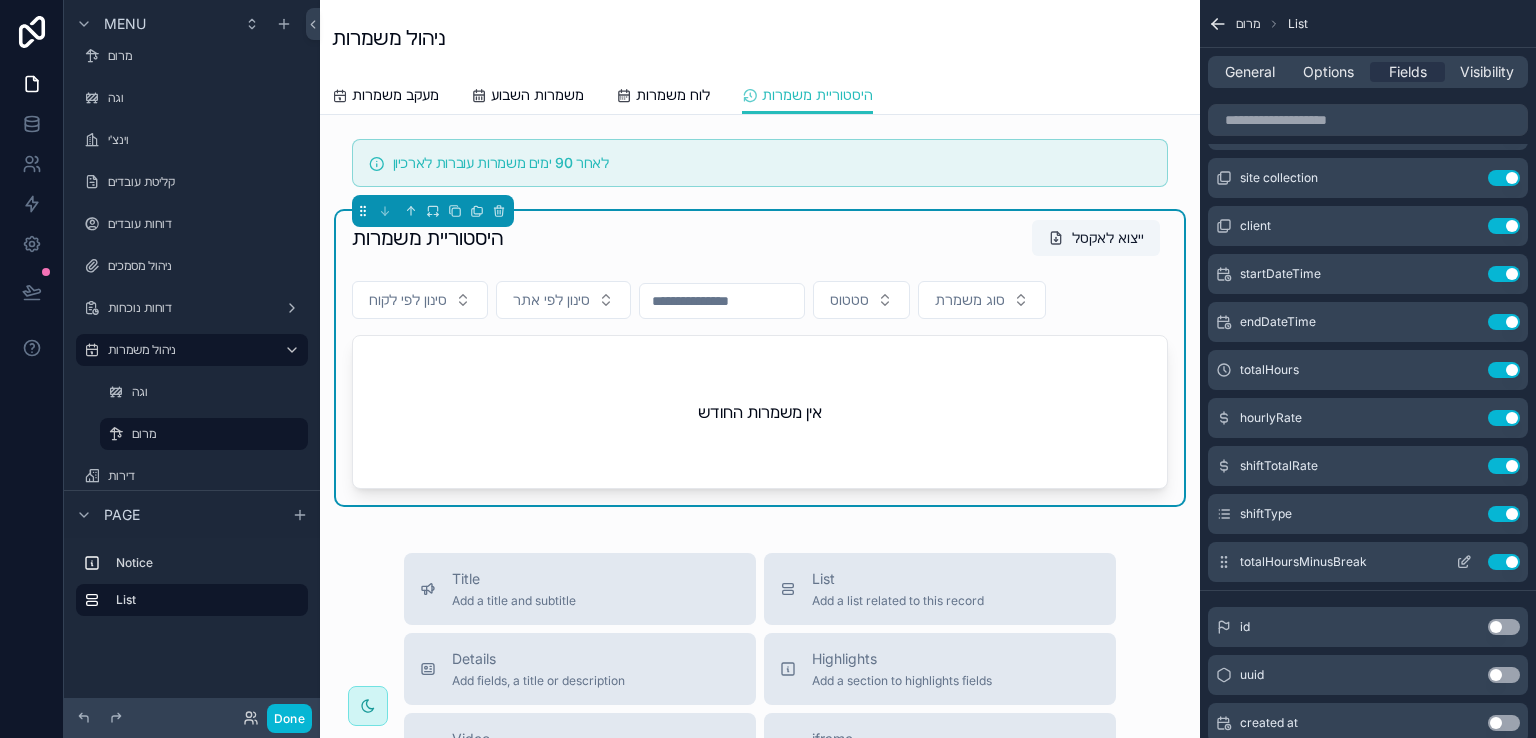 click 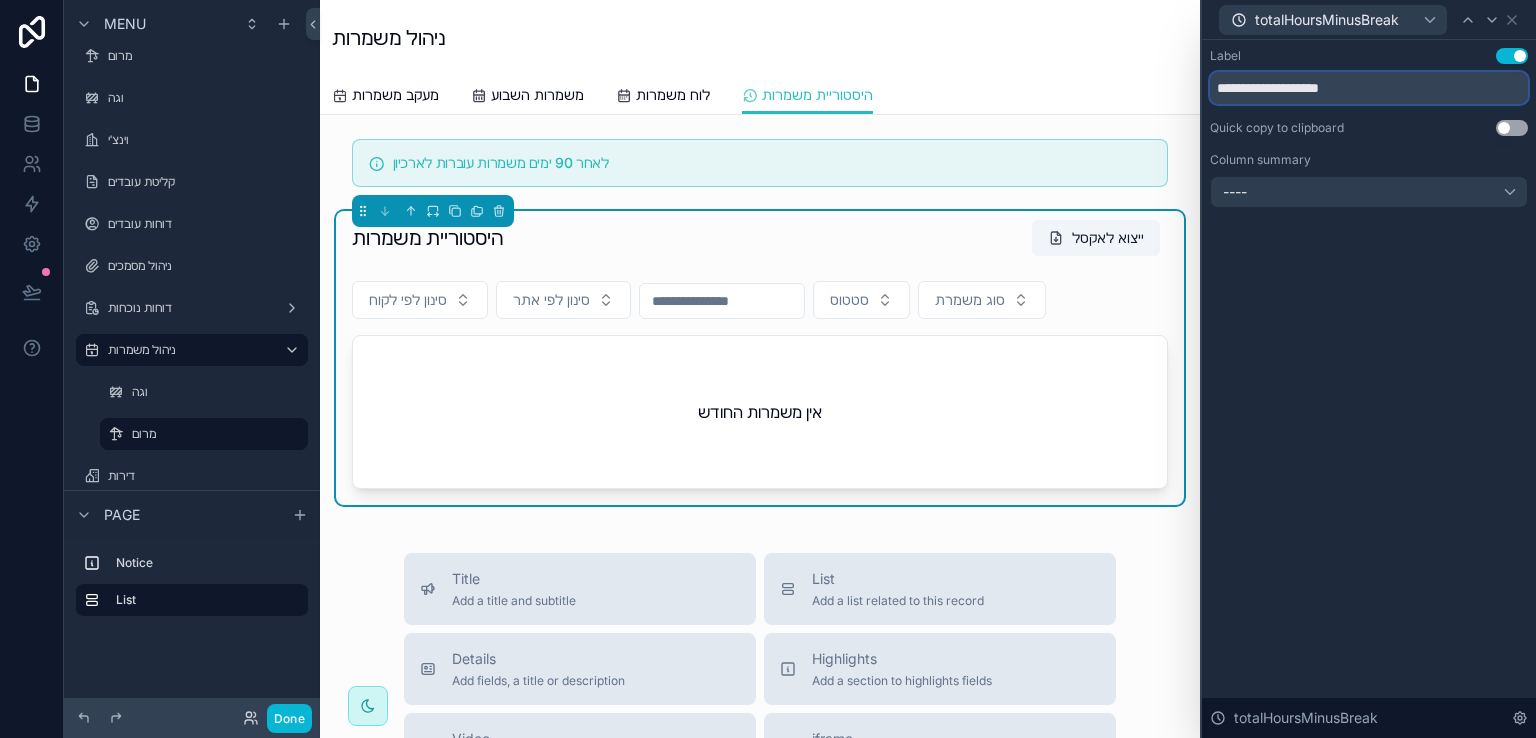 click on "**********" at bounding box center (1369, 88) 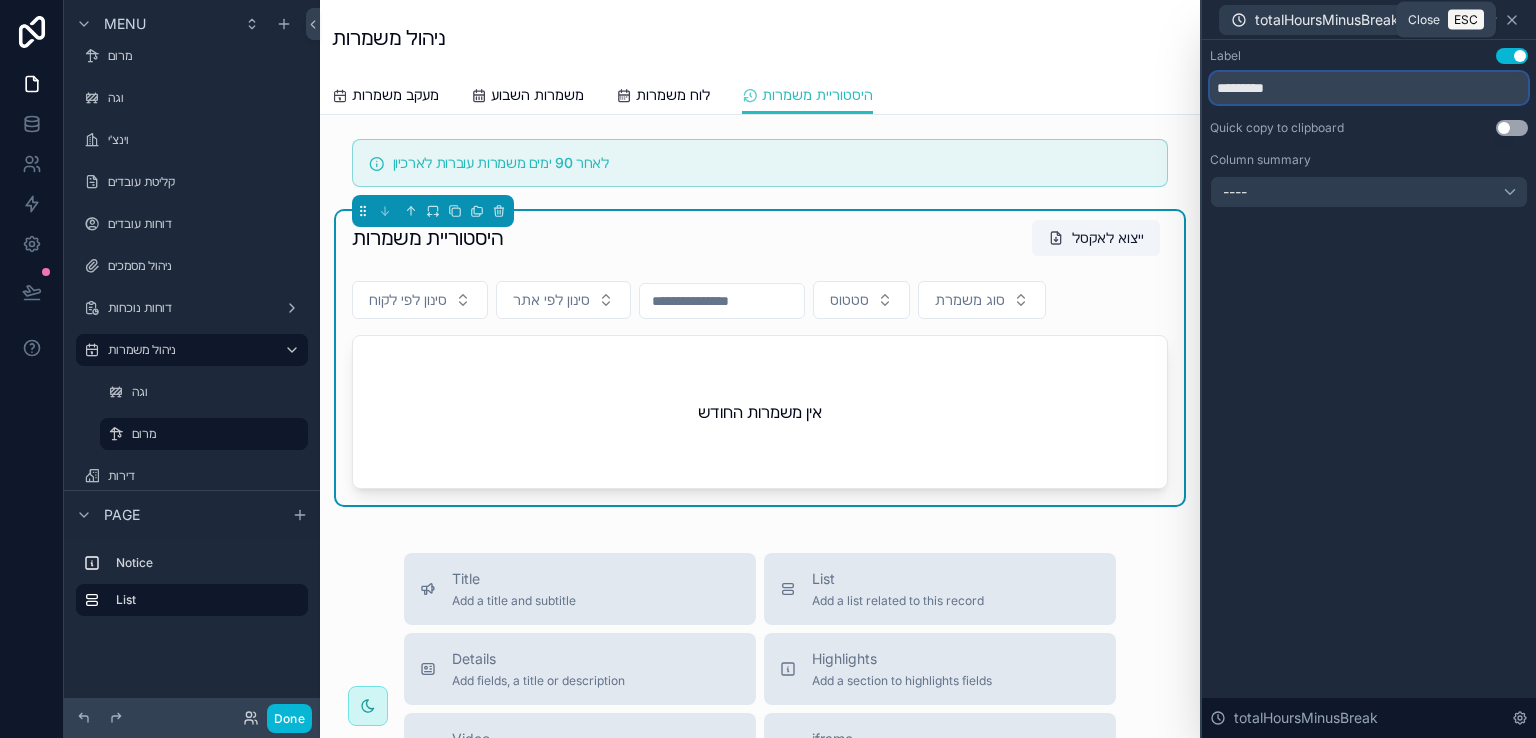 type on "*********" 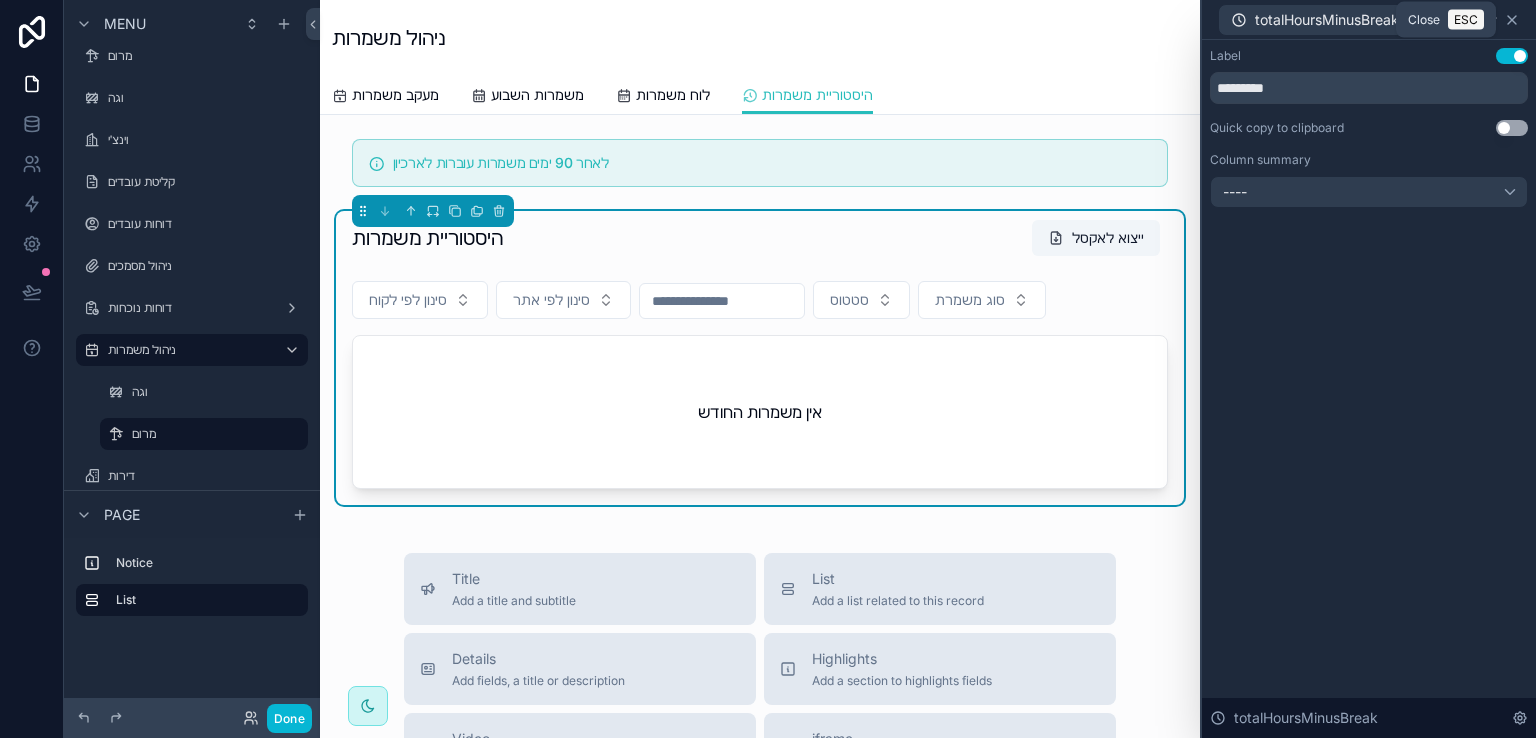 click 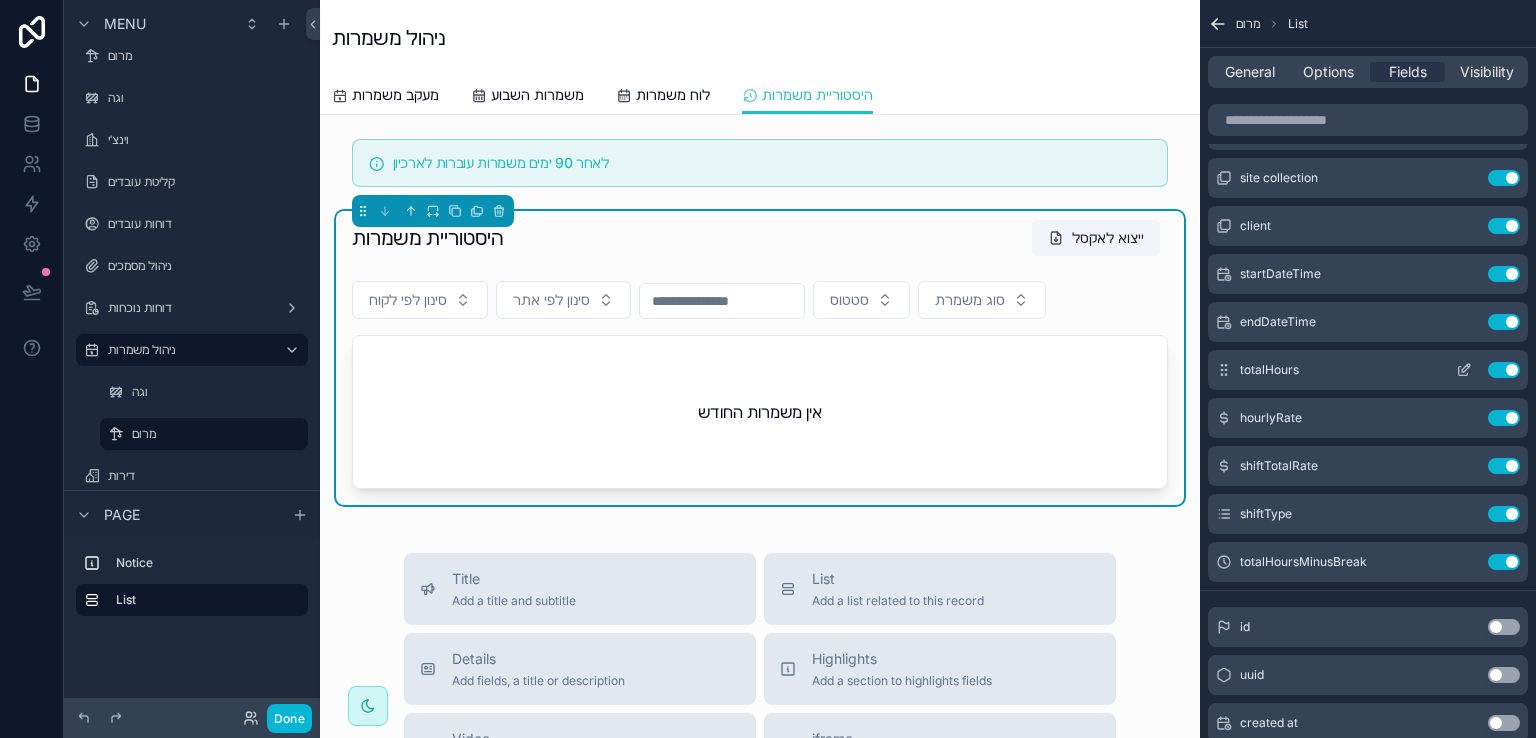 click on "Use setting" at bounding box center (1504, 370) 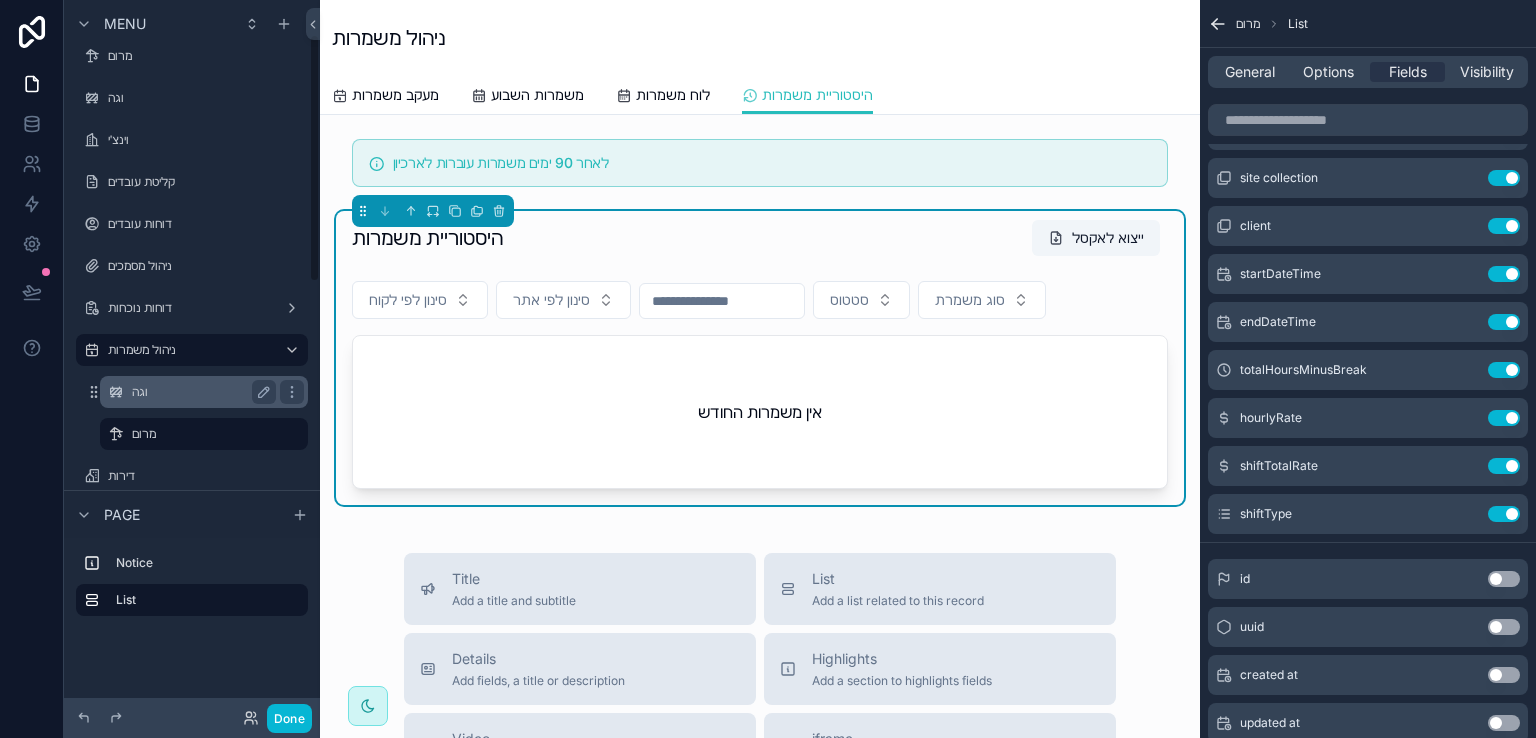 click on "וגה" at bounding box center [200, 392] 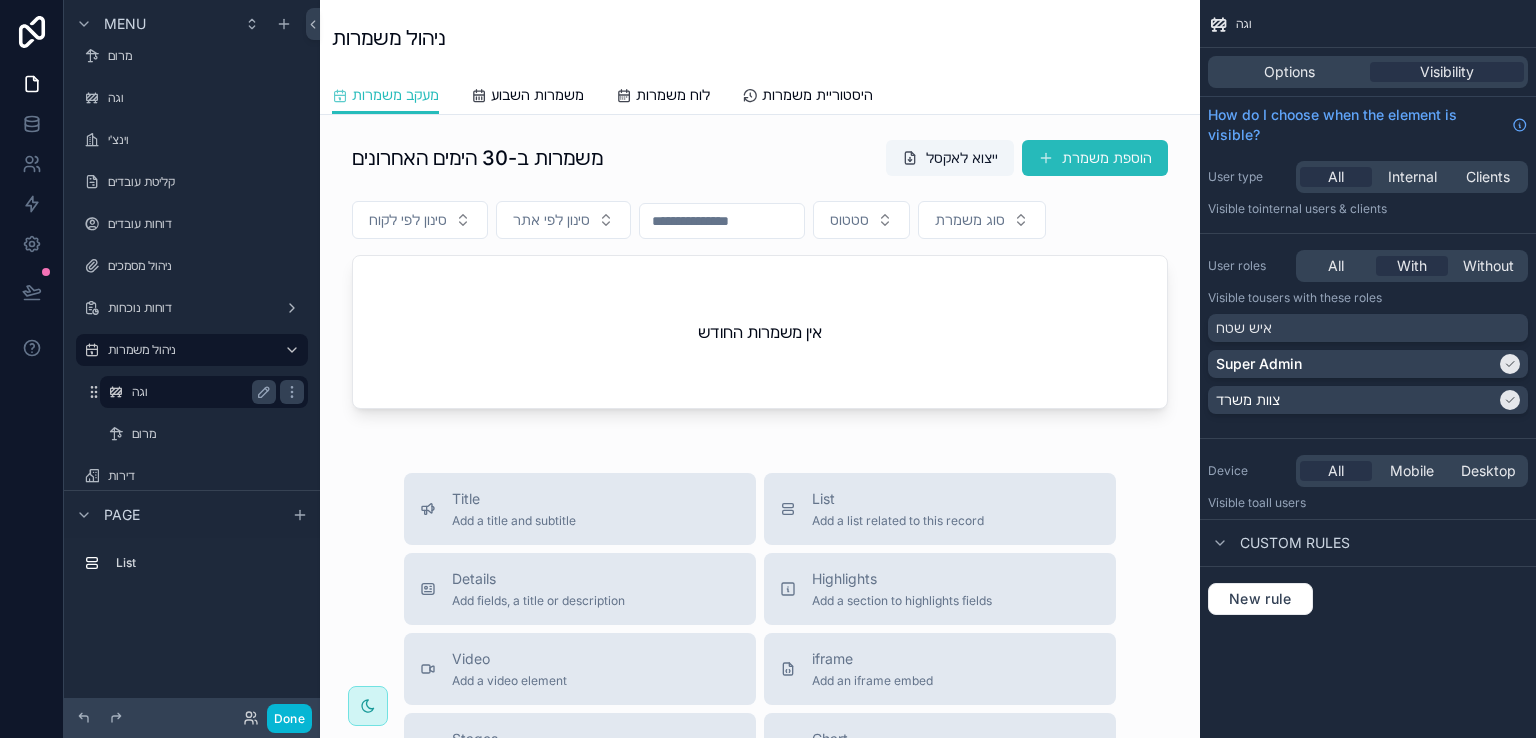 scroll, scrollTop: 0, scrollLeft: 0, axis: both 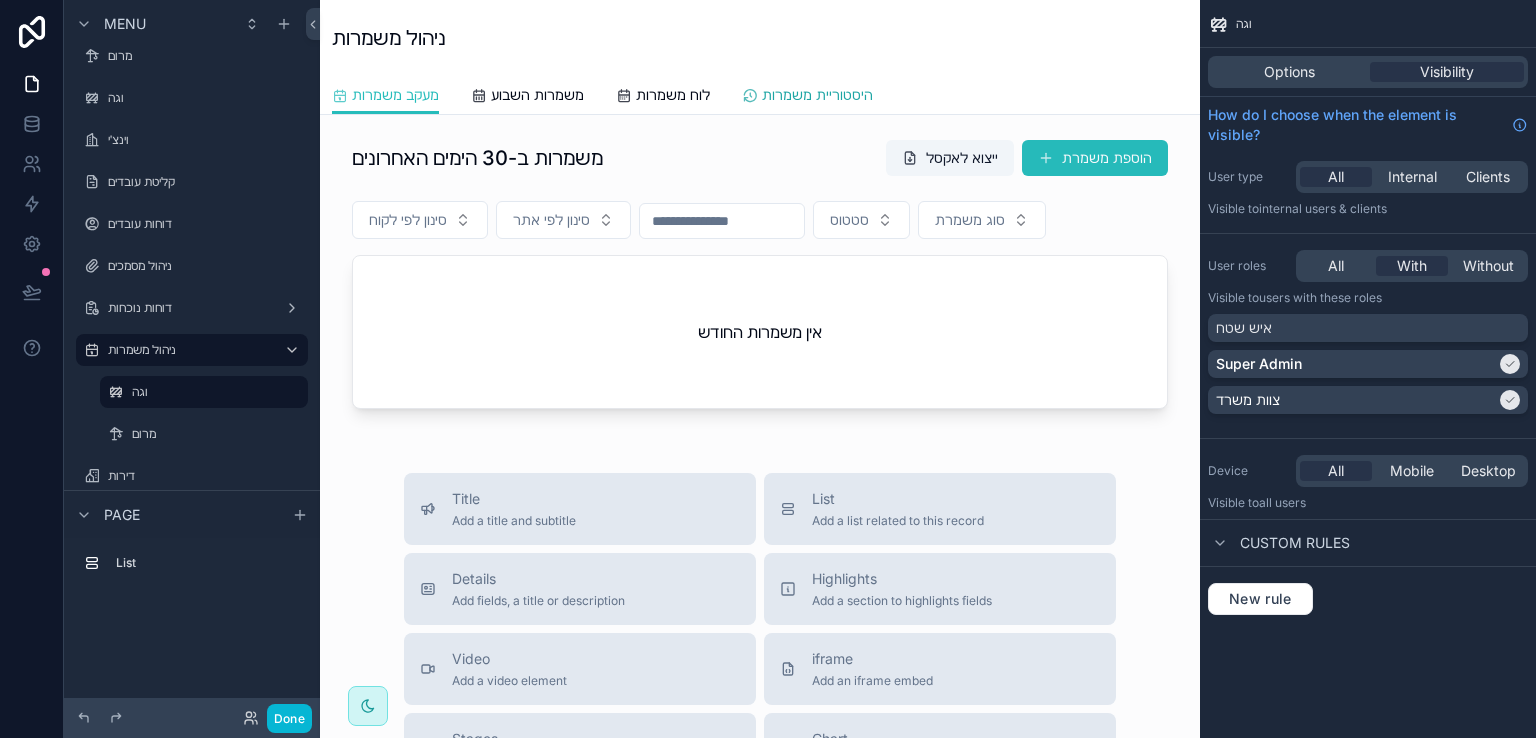 click on "היסטוריית משמרות" at bounding box center [817, 95] 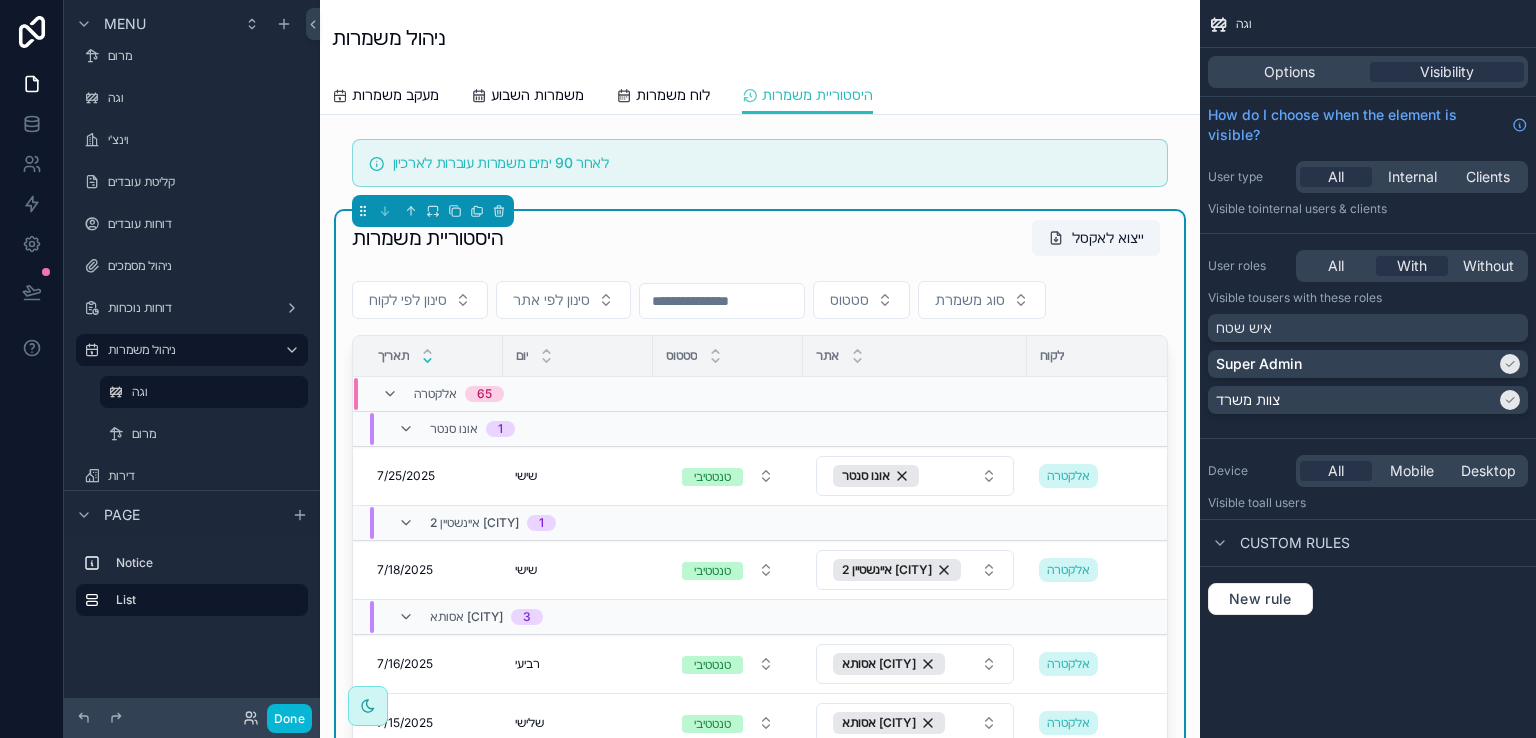 click on "היסטוריית משמרות ייצוא לאקסל סינון לפי לקוח סינון לפי אתר סטטוס סוג משמרת תאריך יום סטטוס אתר לקוח תאריך ושעת התחלה תאריך ושעת סיום סה״כ שעות תעריף שעתי סה״כ למשמרת סוג משמרת אלקטרה 65 Avg 9:08 Avg ₪80.00 Avg ₪920.00 אונו סנטר 1 Avg 6:30 [DATE] [DATE] שישי שישי טנטטיבי אונו סנטר אלקטרה [DATE] 6:30 AM [DATE] 6:30 AM [DATE] 1:00 PM [DATE] 1:00 PM 6:30 6:30 ₪0.00 ₪0.00 ₪0.00 ₪0.00 בוקר מחיקת משמרת איינשטיין 2 תל אביב 1 Avg 9:00 [DATE] [DATE] שישי שישי טנטטיבי איינשטיין 2 תל אביב אלקטרה [DATE] 7:00 AM [DATE] 7:00 AM [DATE] 4:00 PM [DATE] 4:00 PM 9:00 9:00 ₪0.00 ₪0.00 ₪0.00 ₪0.00 בוקר מחיקת משמרת אסותא אשדוד 3 Avg 5:40 [DATE] [DATE] רביעי רביעי טנטטיבי אלקטרה" at bounding box center (760, 559) 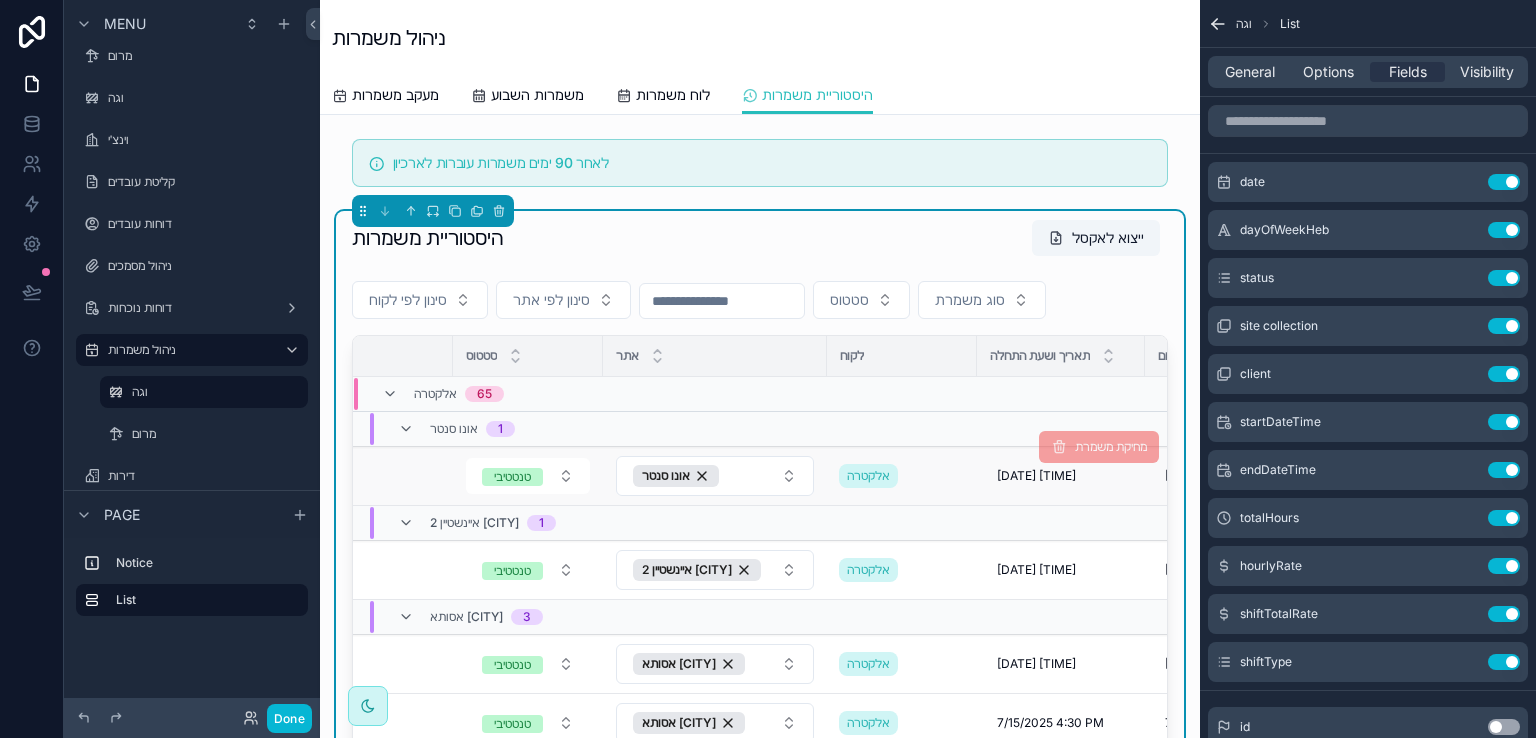 scroll, scrollTop: 0, scrollLeft: 0, axis: both 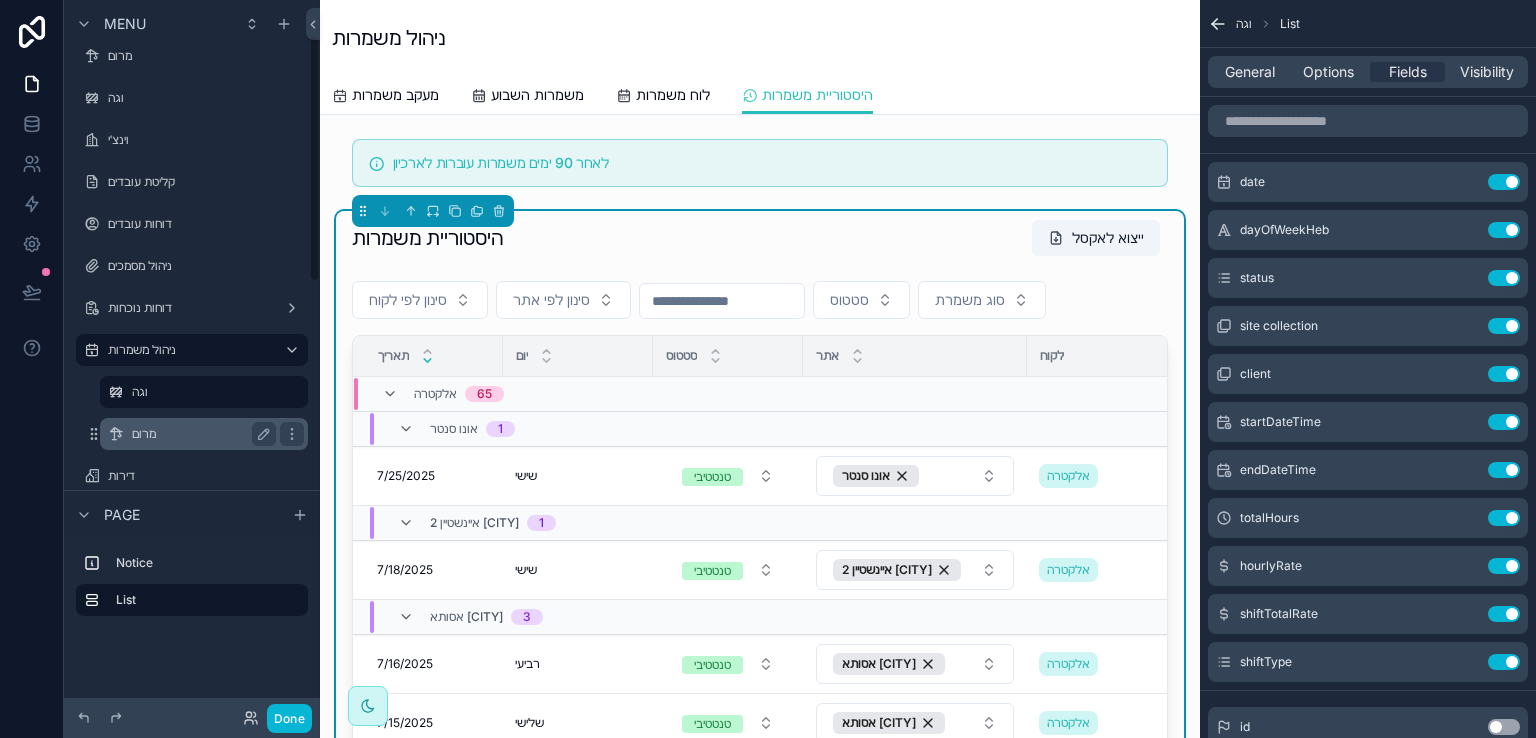 click on "מרום" at bounding box center (200, 434) 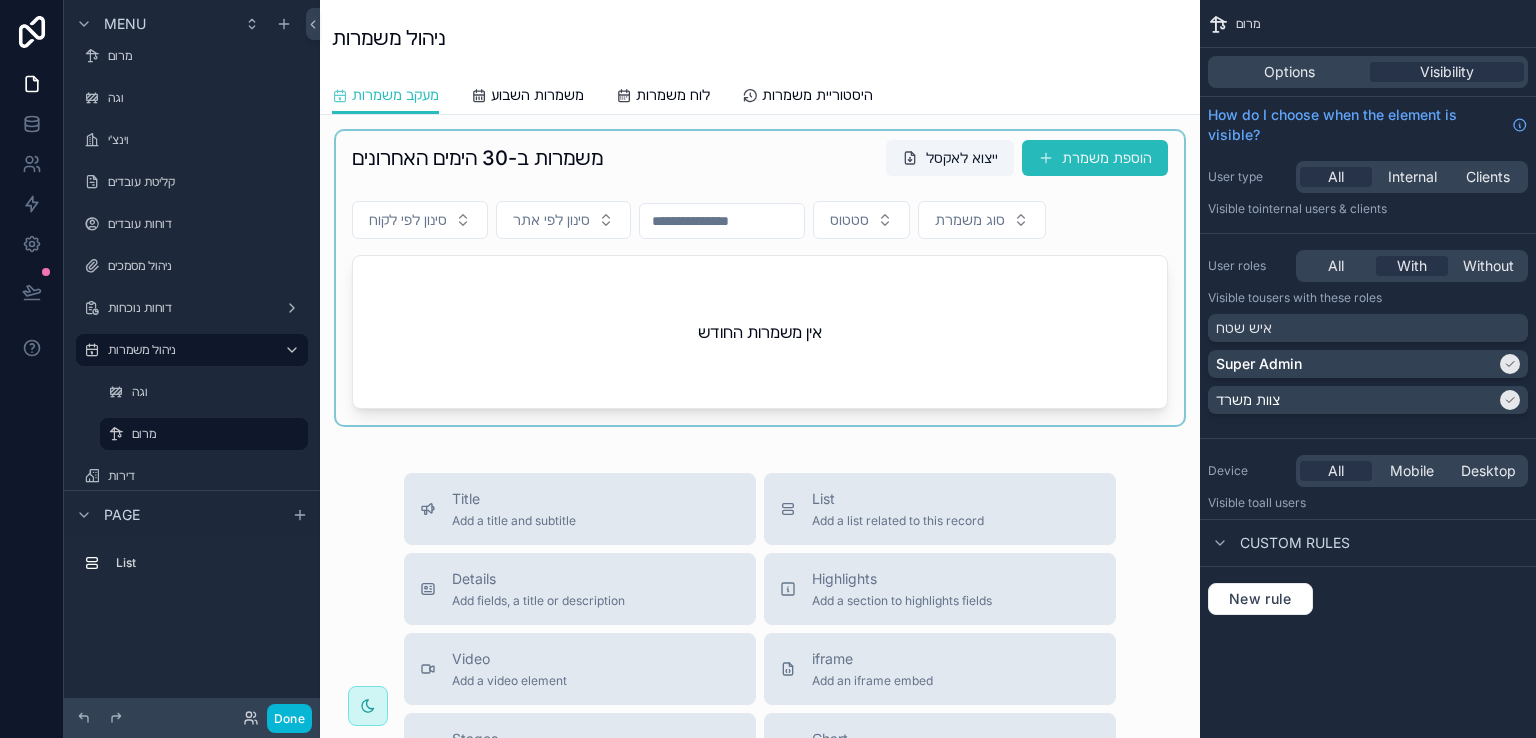 click at bounding box center [760, 278] 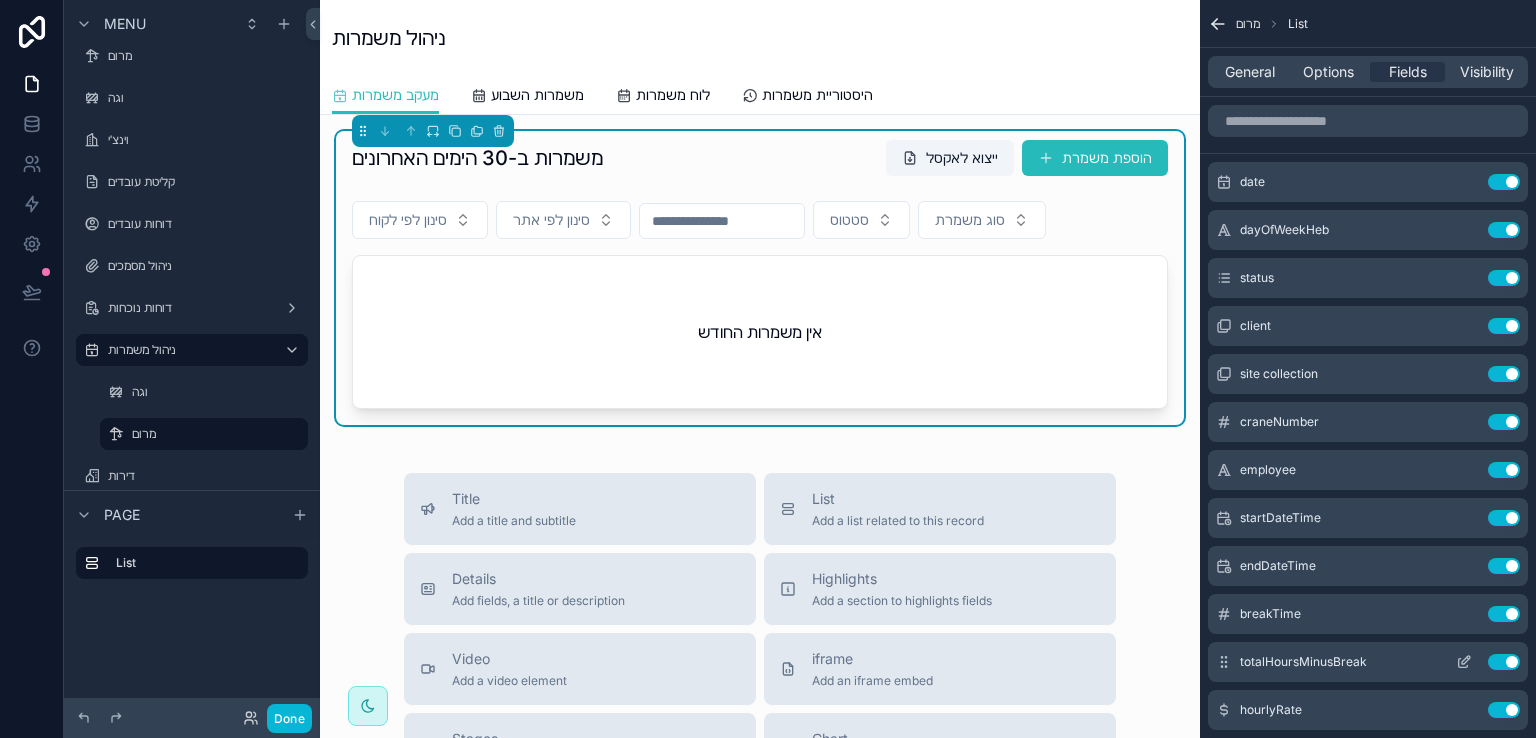 click 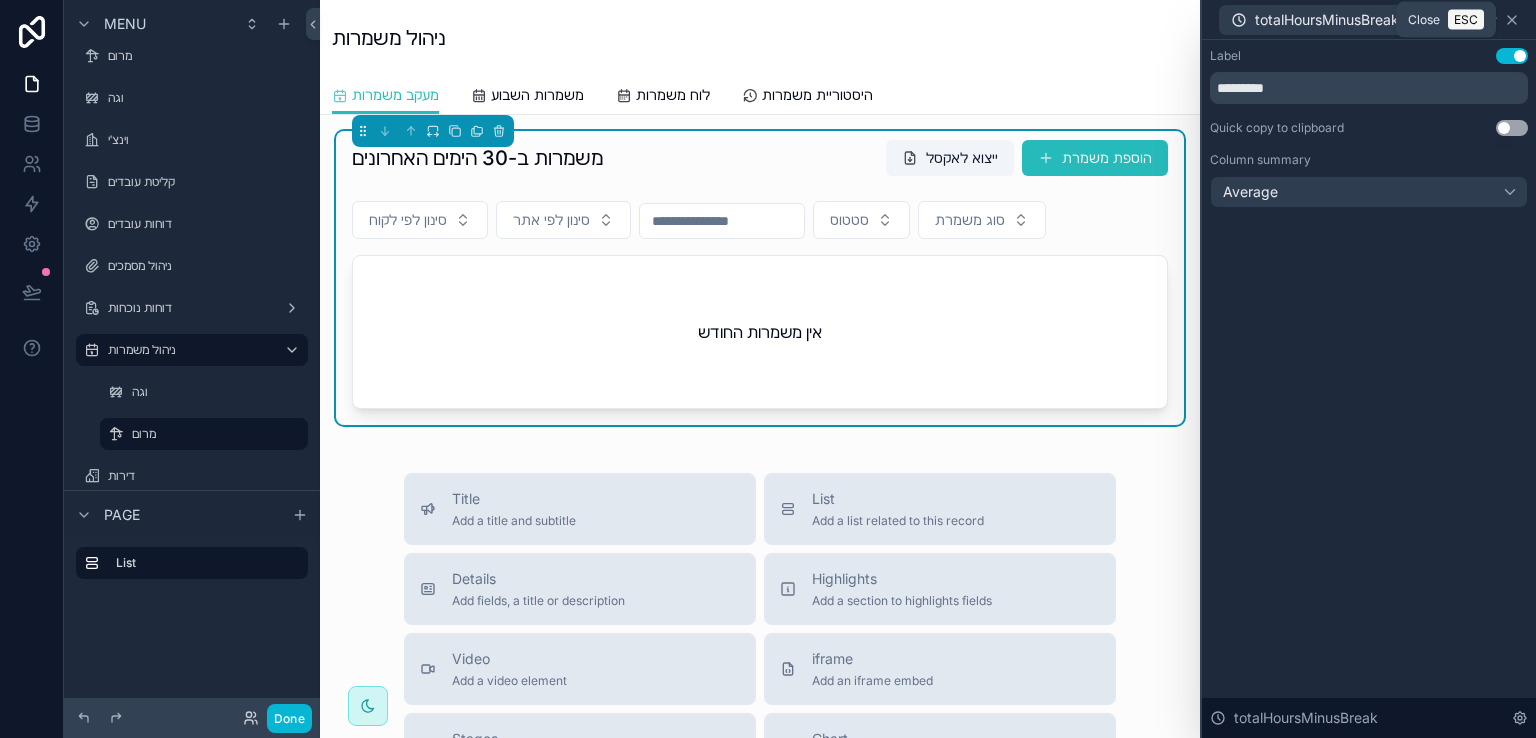 click 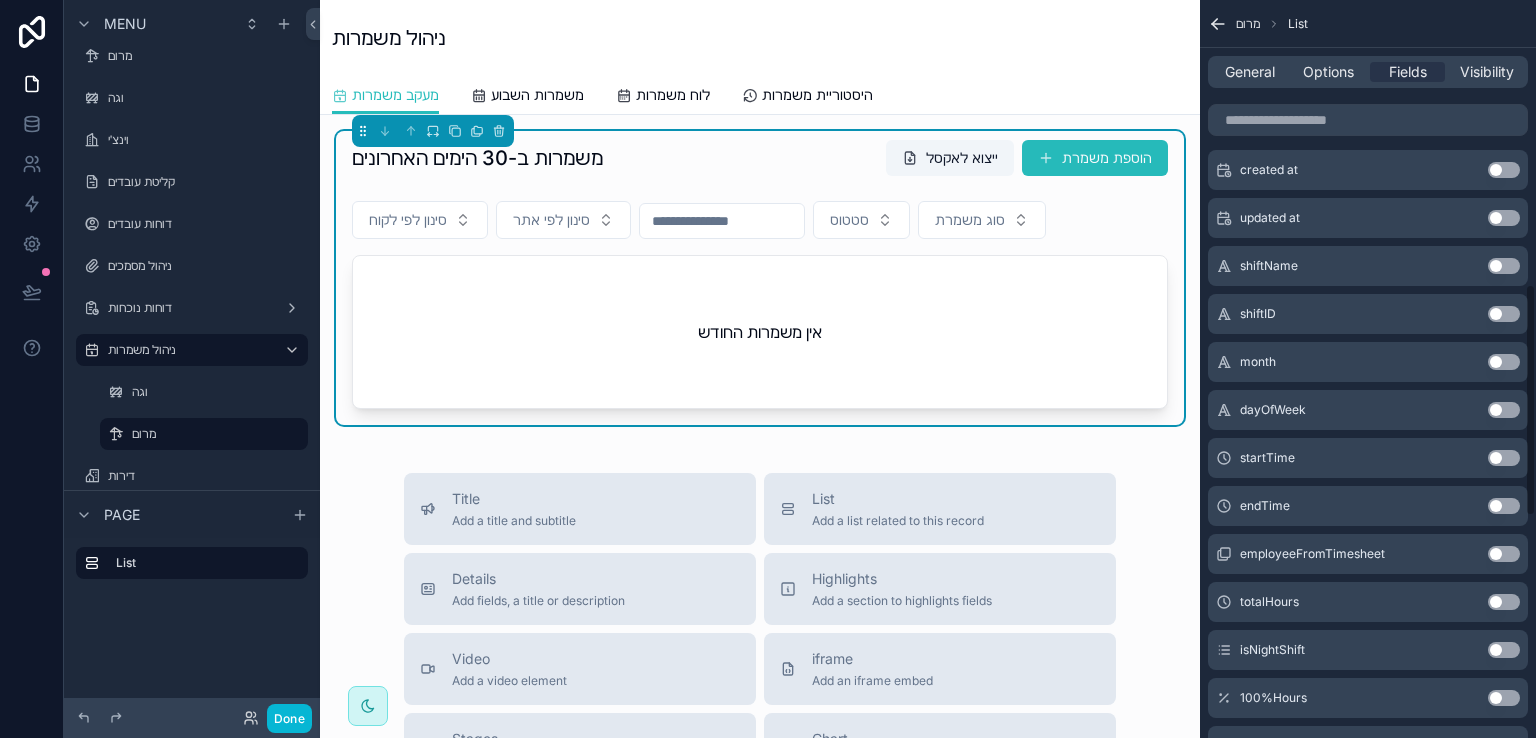 scroll, scrollTop: 900, scrollLeft: 0, axis: vertical 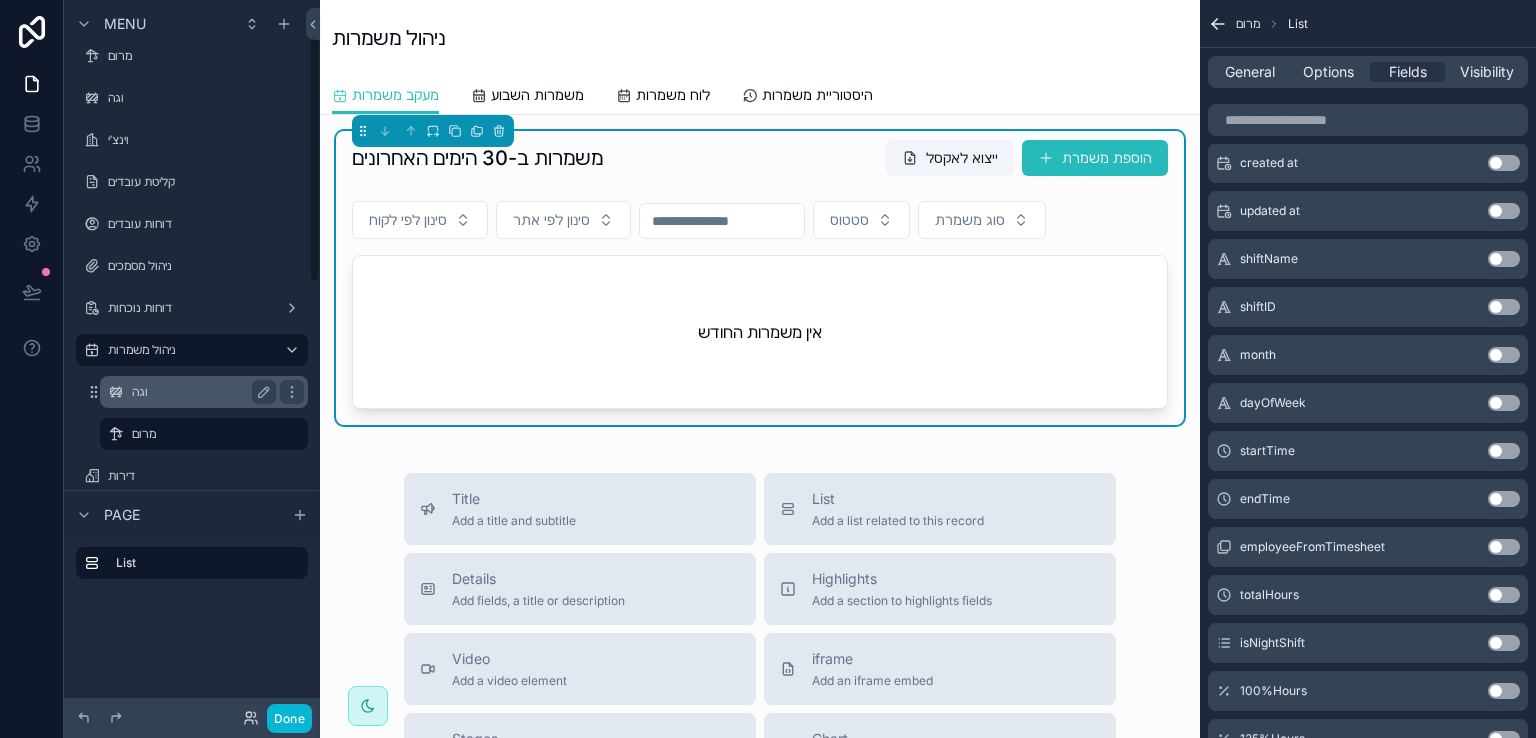 click on "וגה" at bounding box center [200, 392] 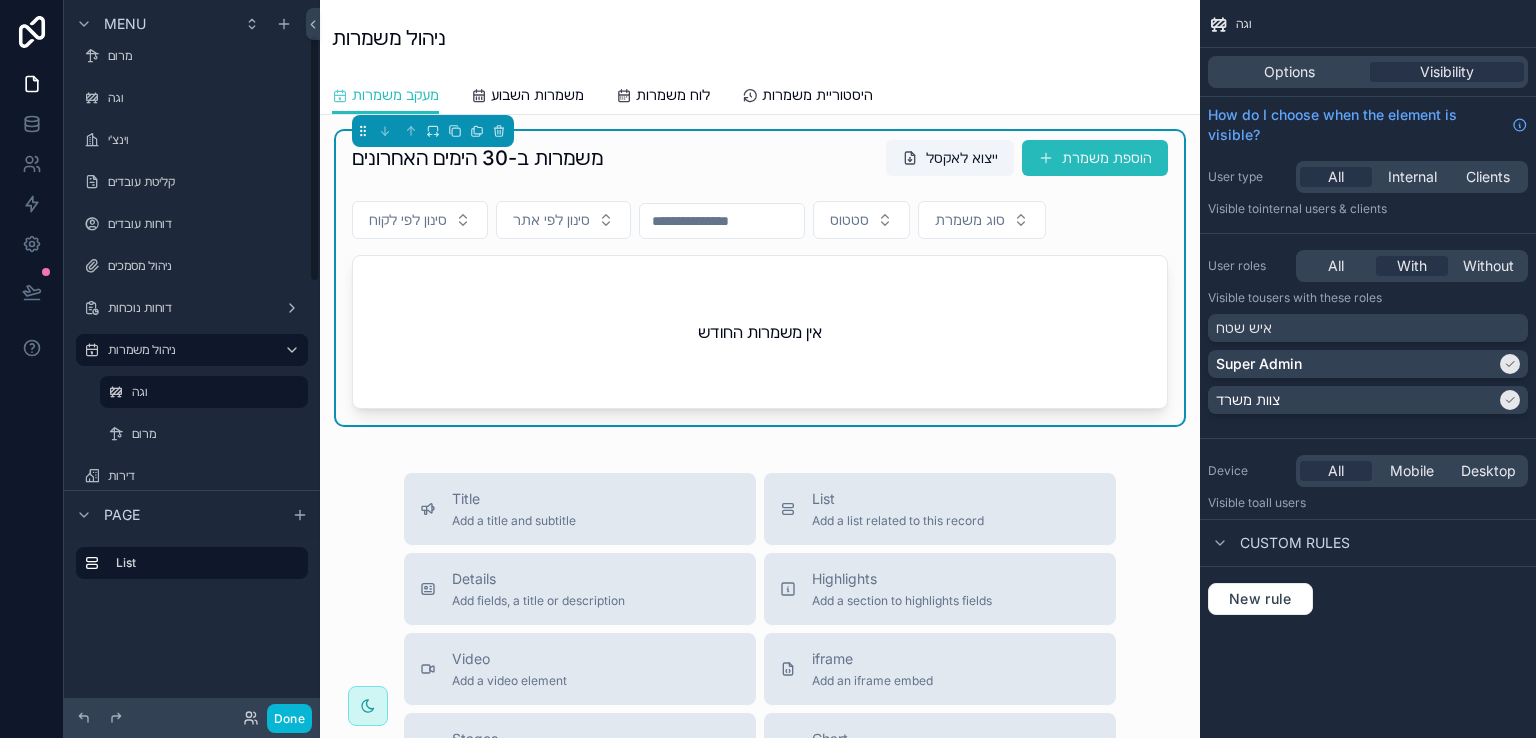 scroll, scrollTop: 0, scrollLeft: 0, axis: both 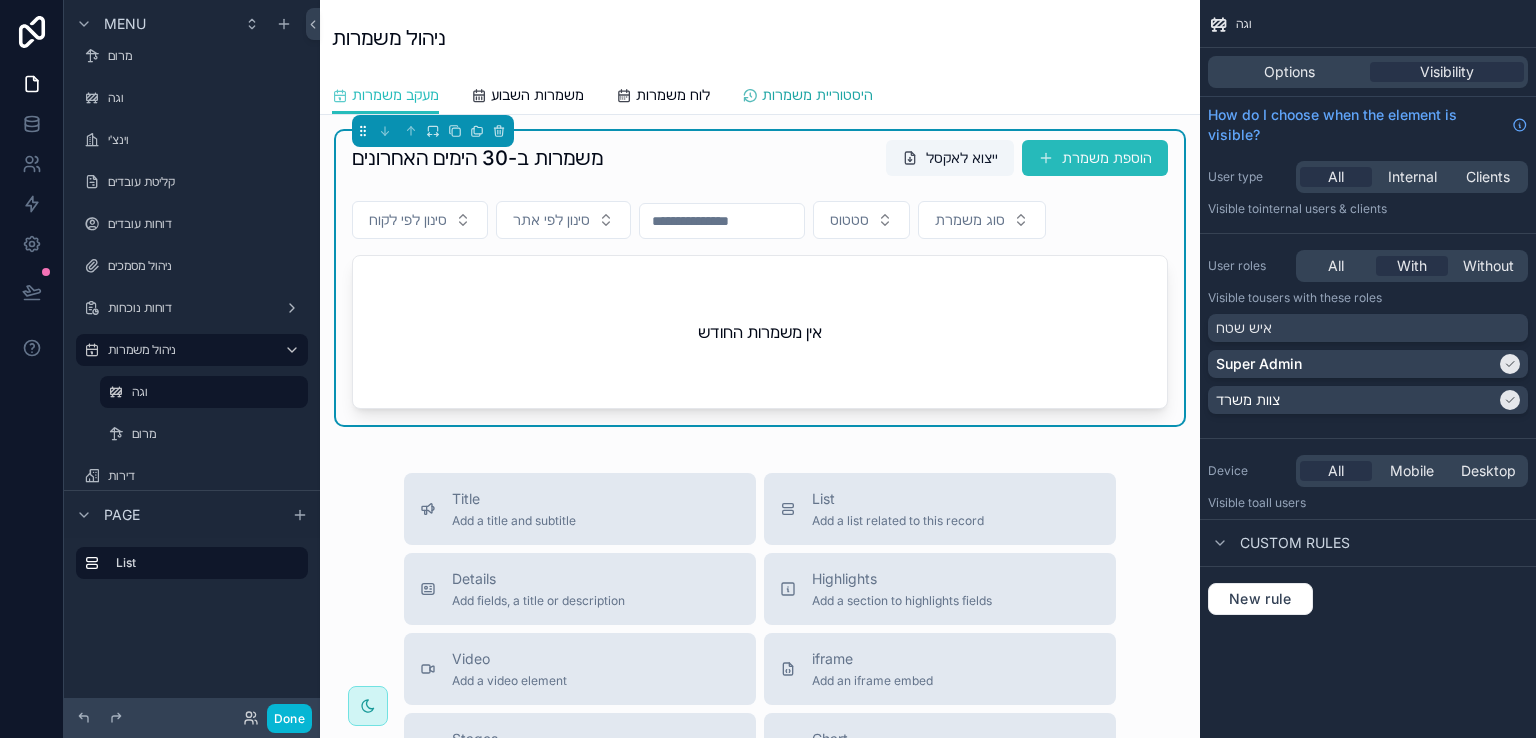 click on "היסטוריית משמרות" at bounding box center (817, 95) 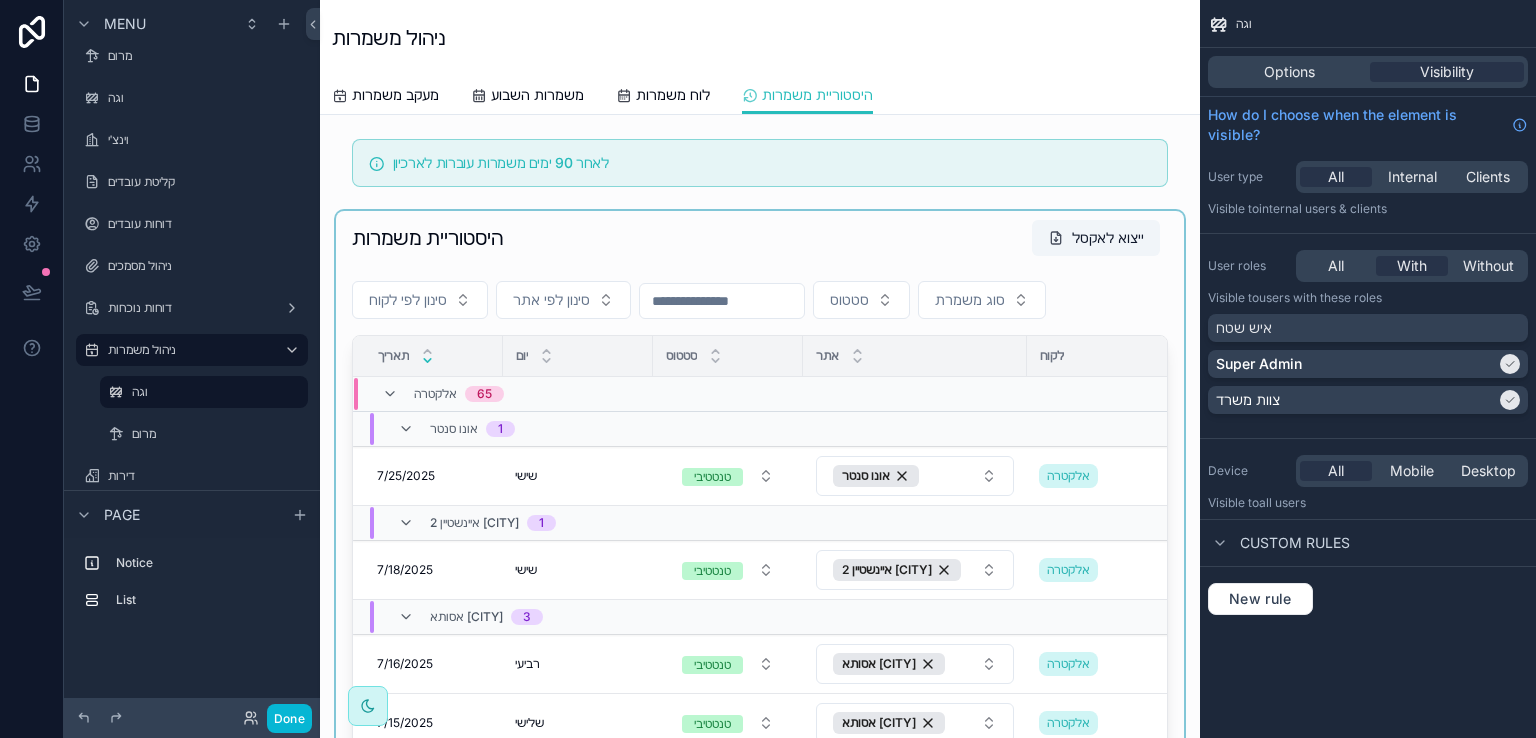 click at bounding box center [760, 559] 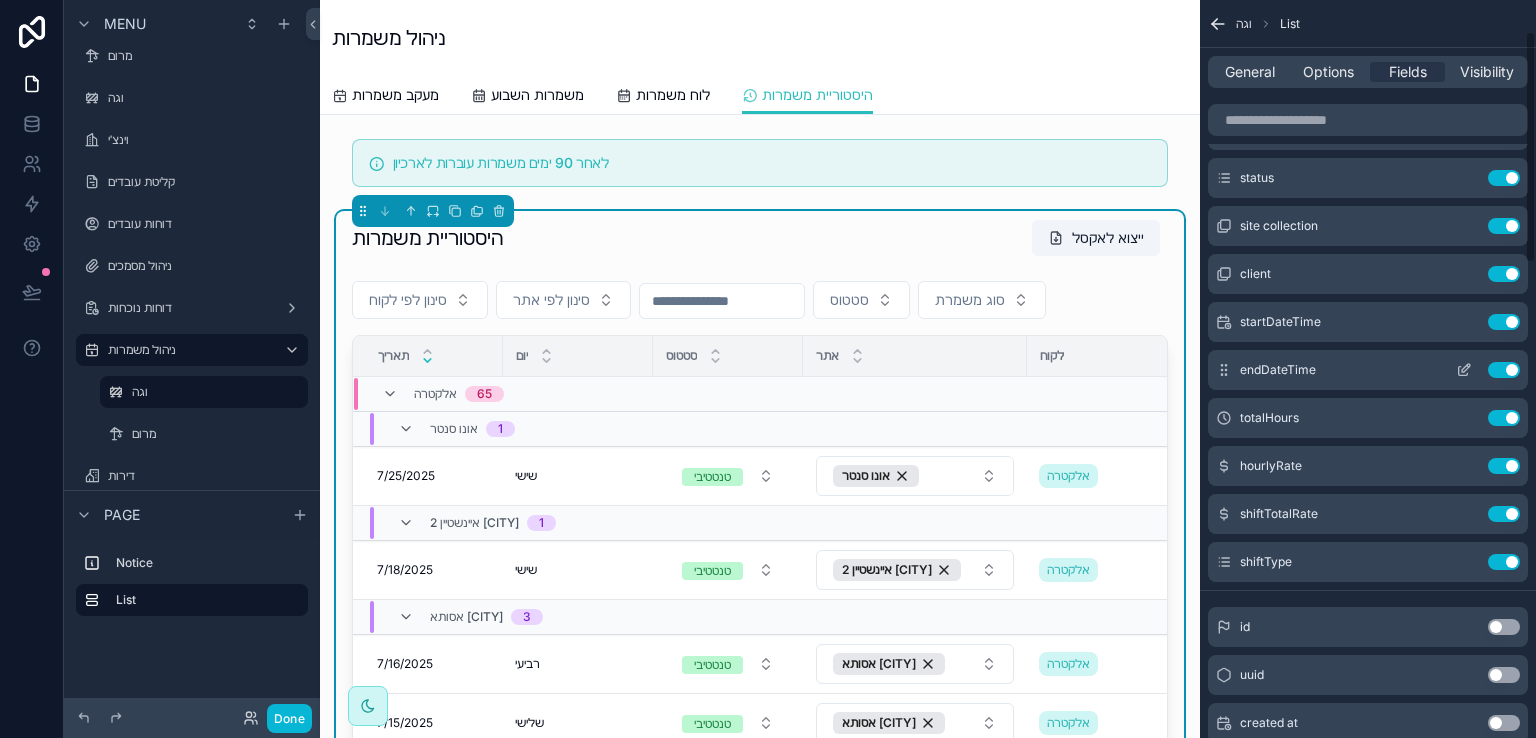 scroll, scrollTop: 200, scrollLeft: 0, axis: vertical 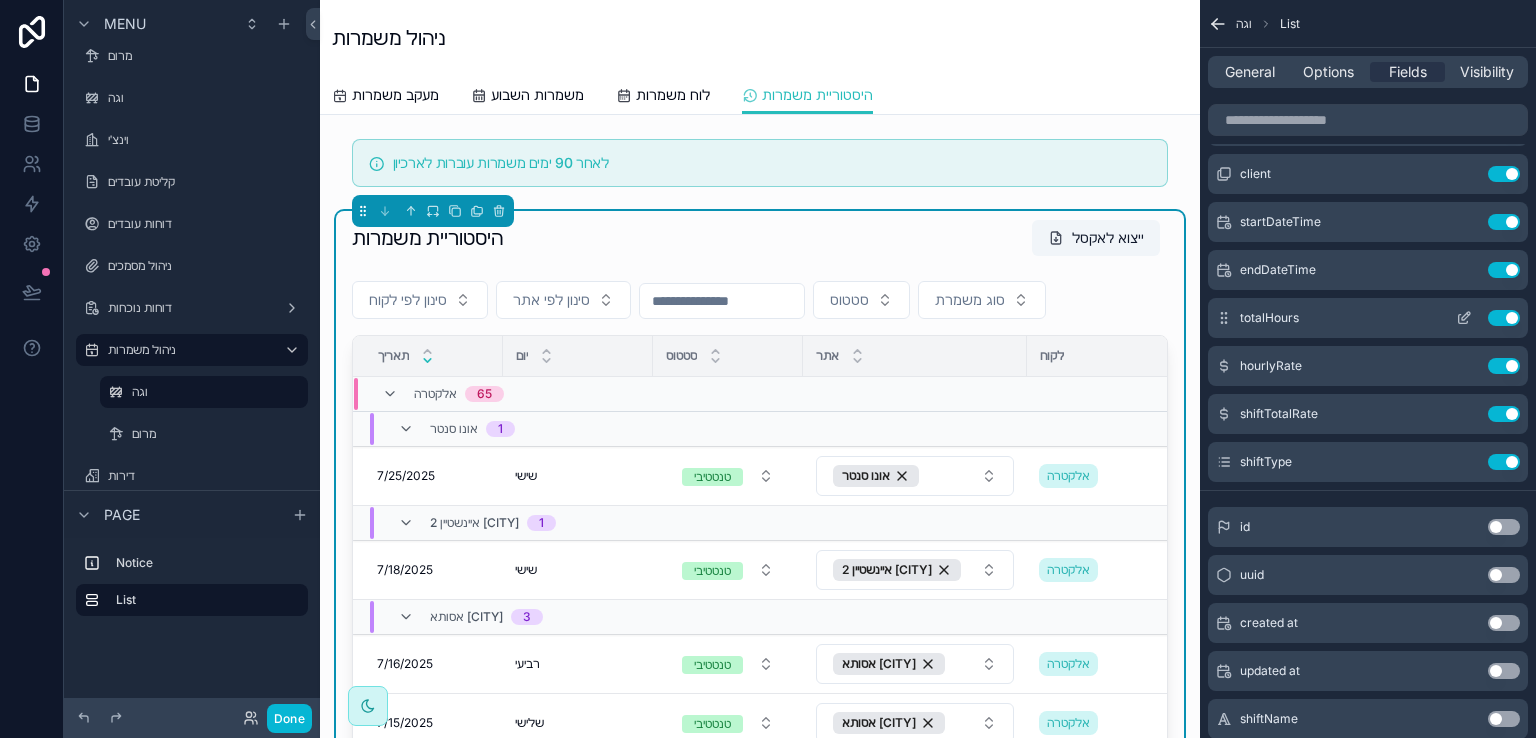 click 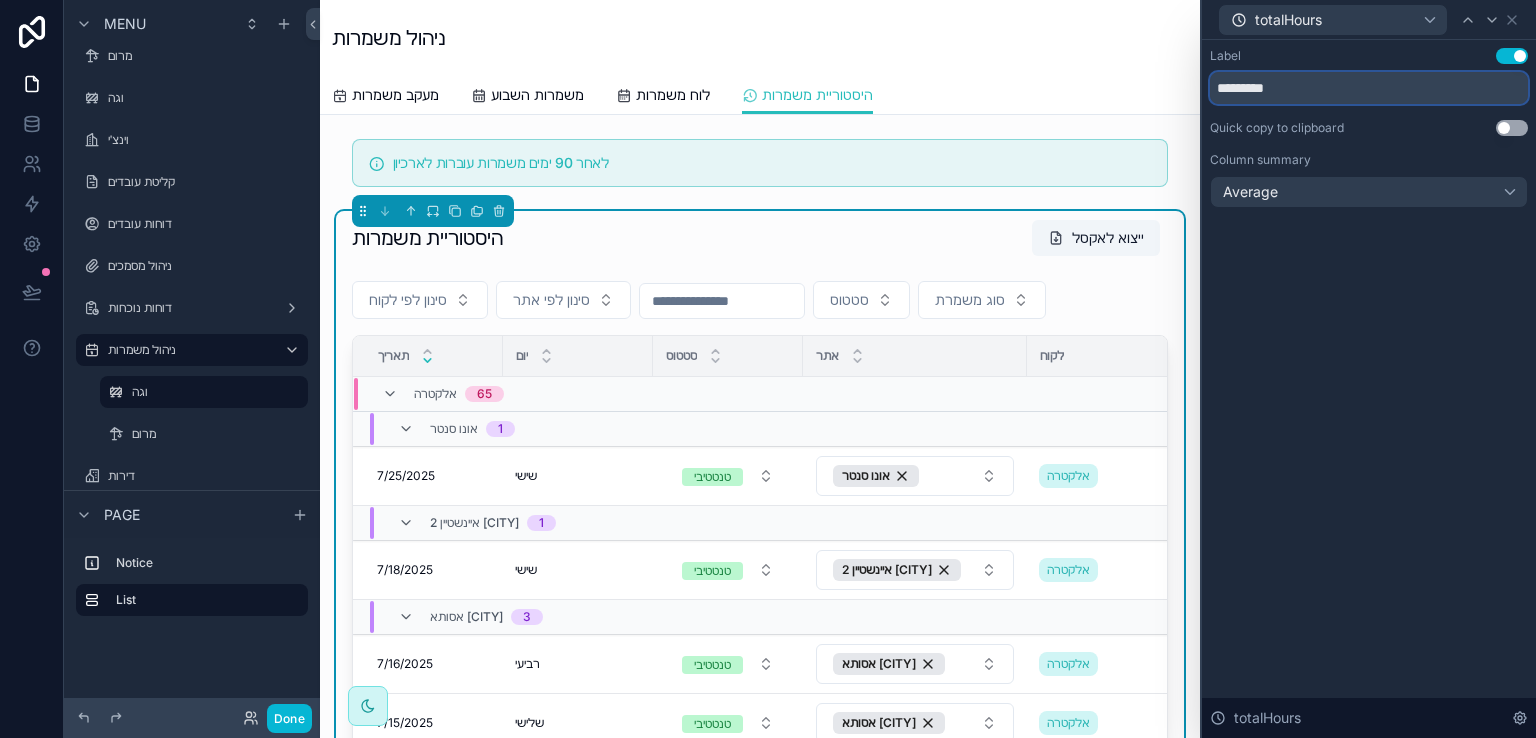 click on "*********" at bounding box center (1369, 88) 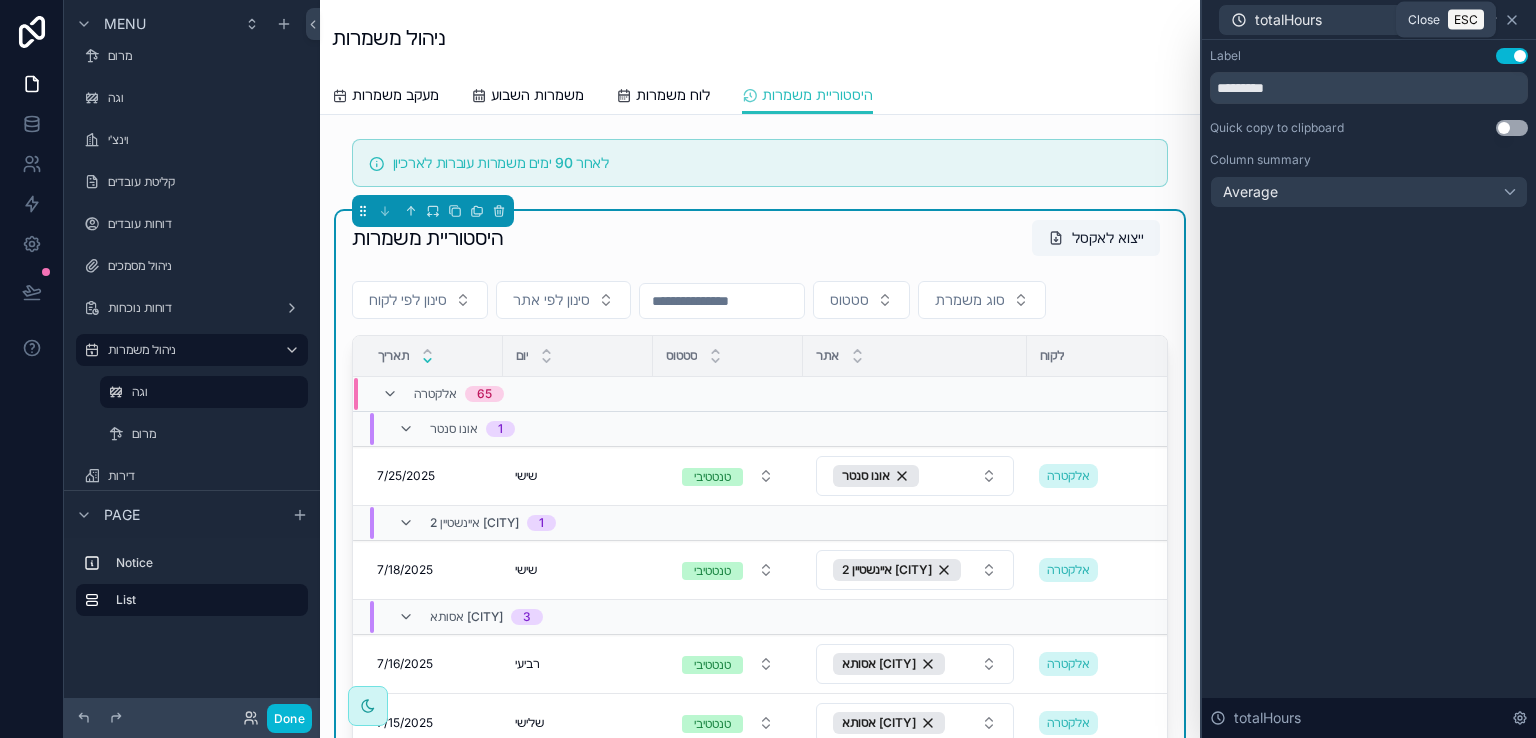 click 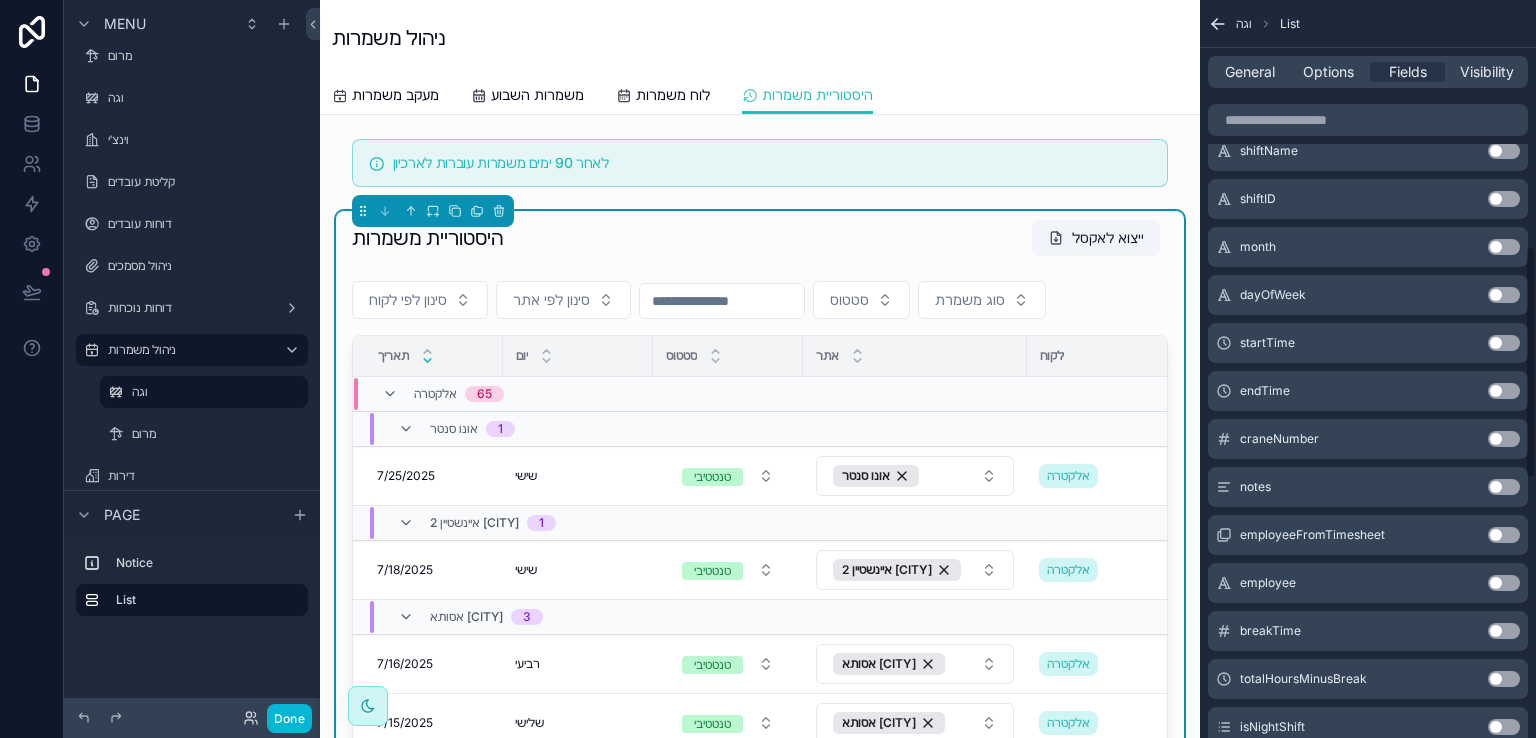 scroll, scrollTop: 800, scrollLeft: 0, axis: vertical 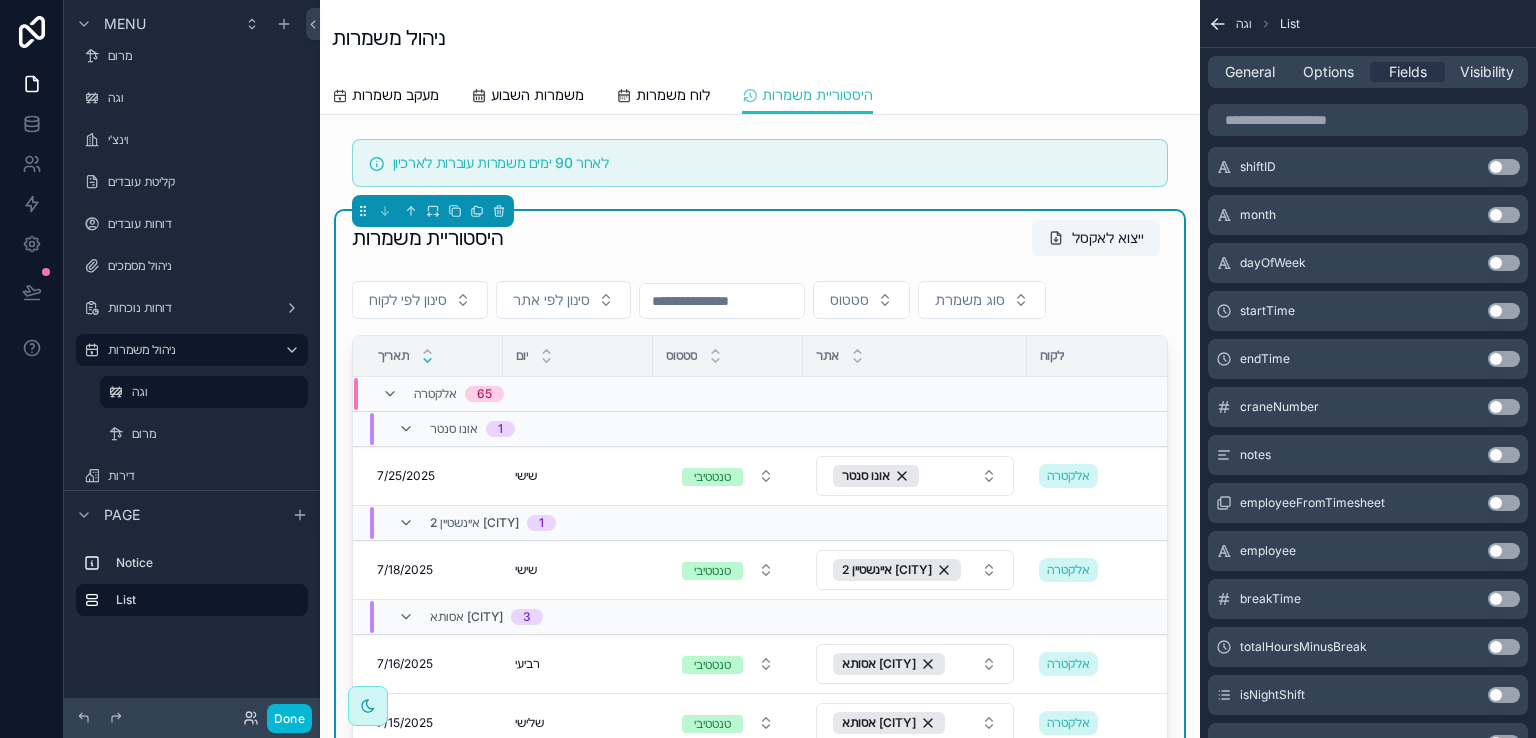 click on "Use setting" at bounding box center [1504, 647] 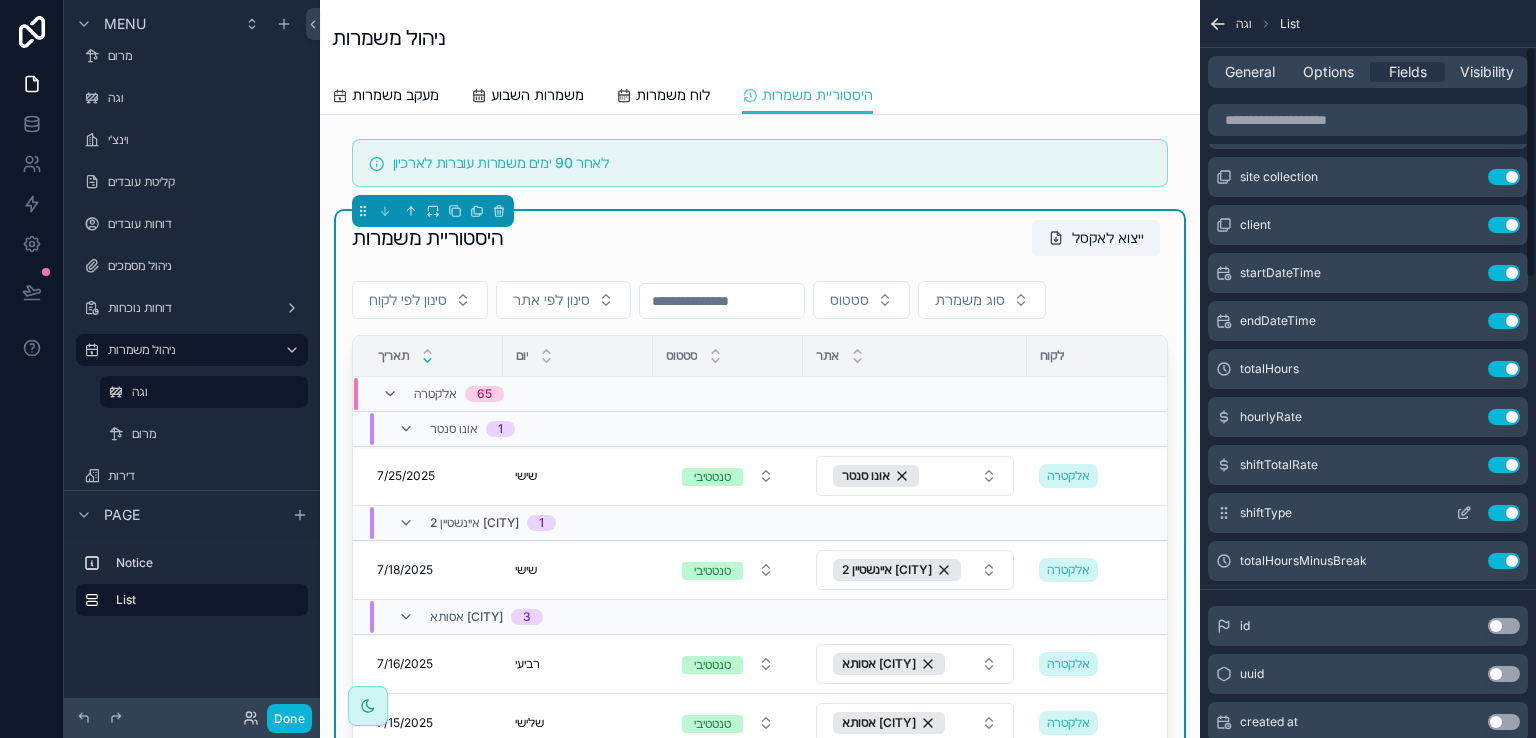 scroll, scrollTop: 148, scrollLeft: 0, axis: vertical 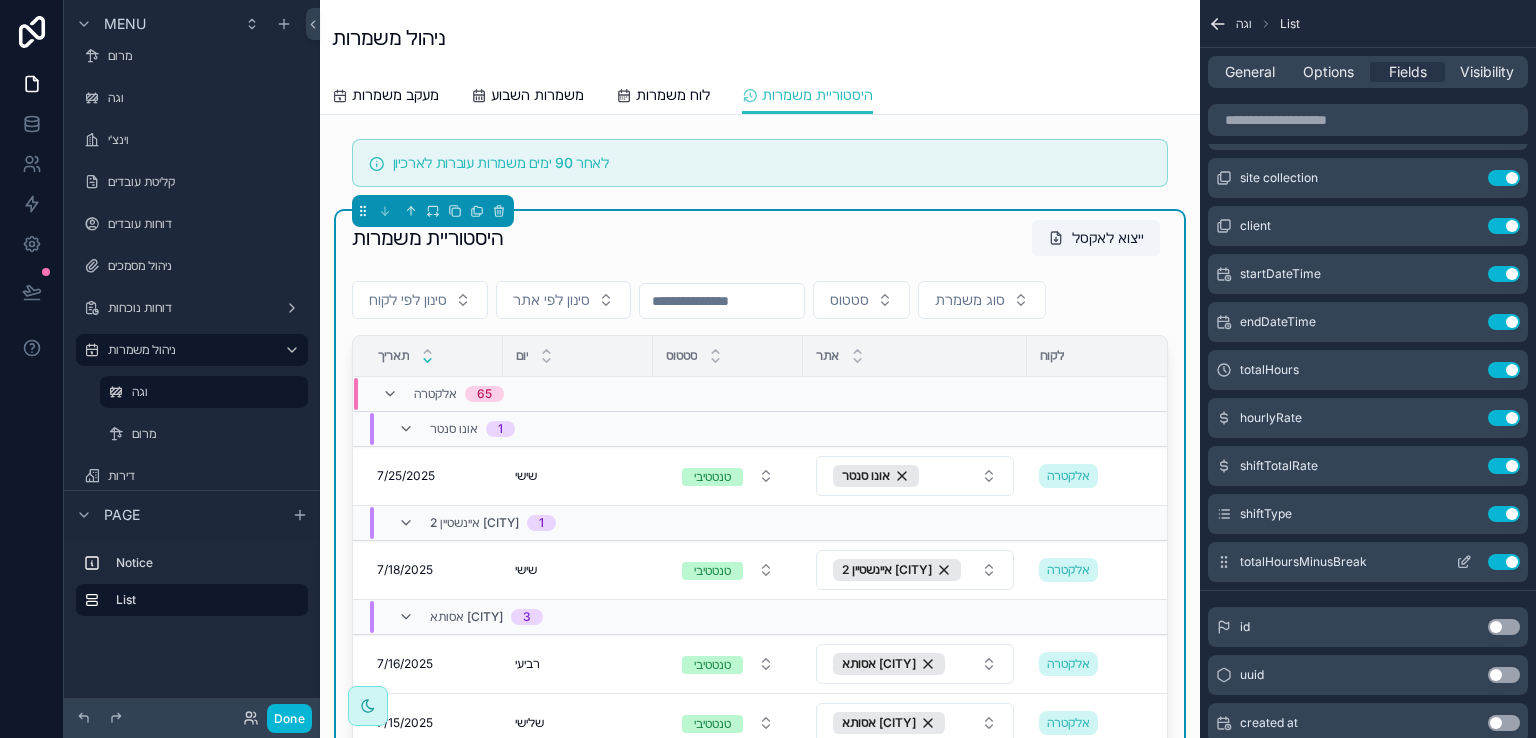 click 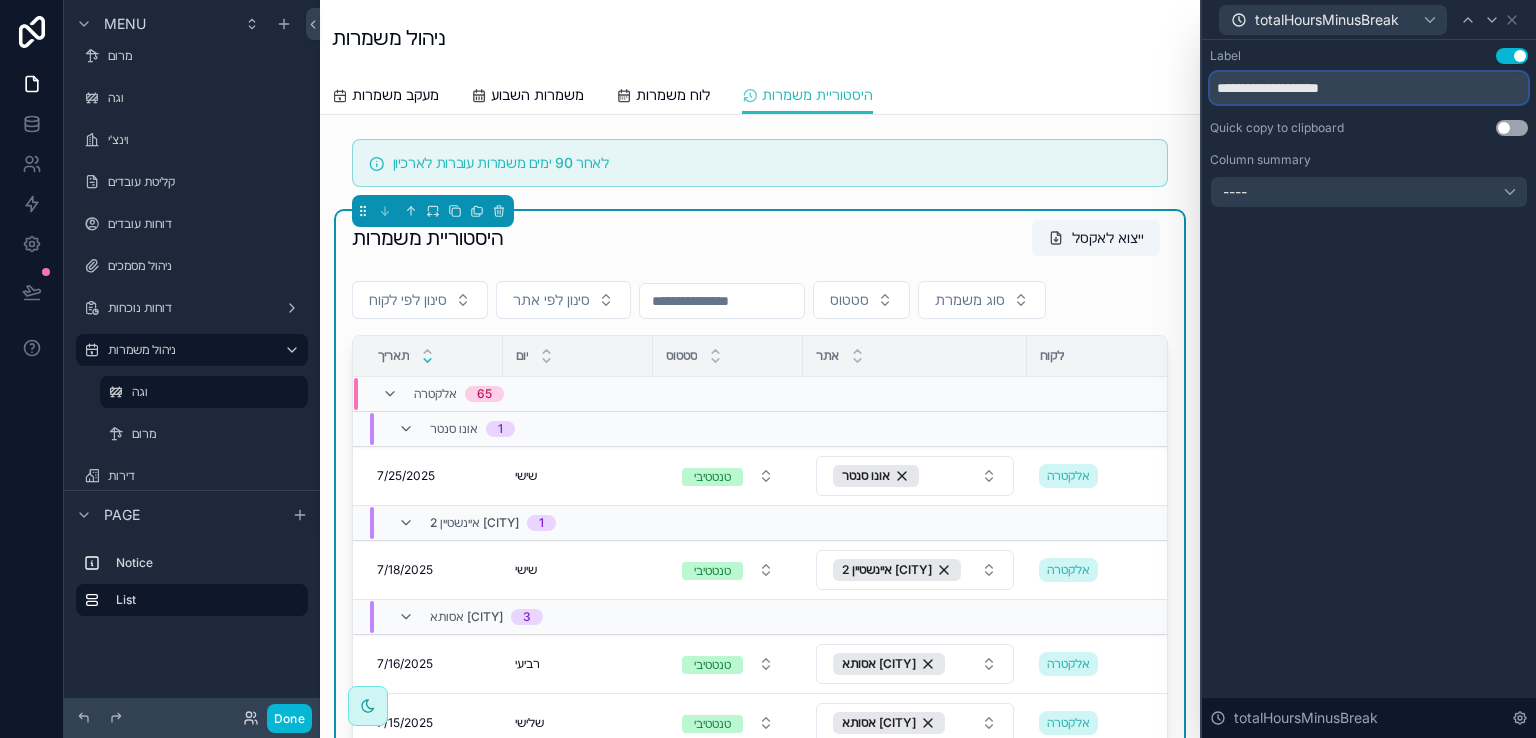 click on "**********" at bounding box center (1369, 88) 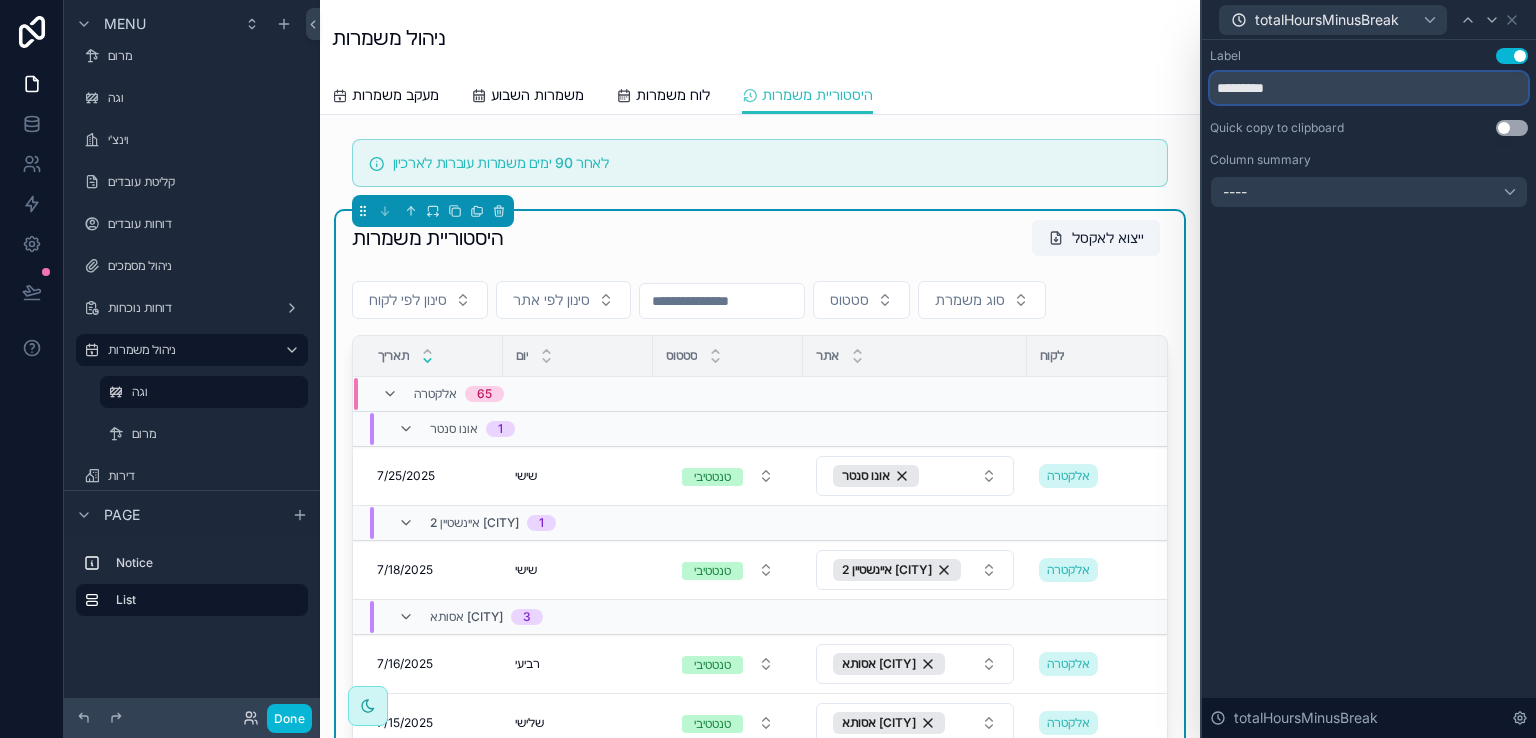 type on "*********" 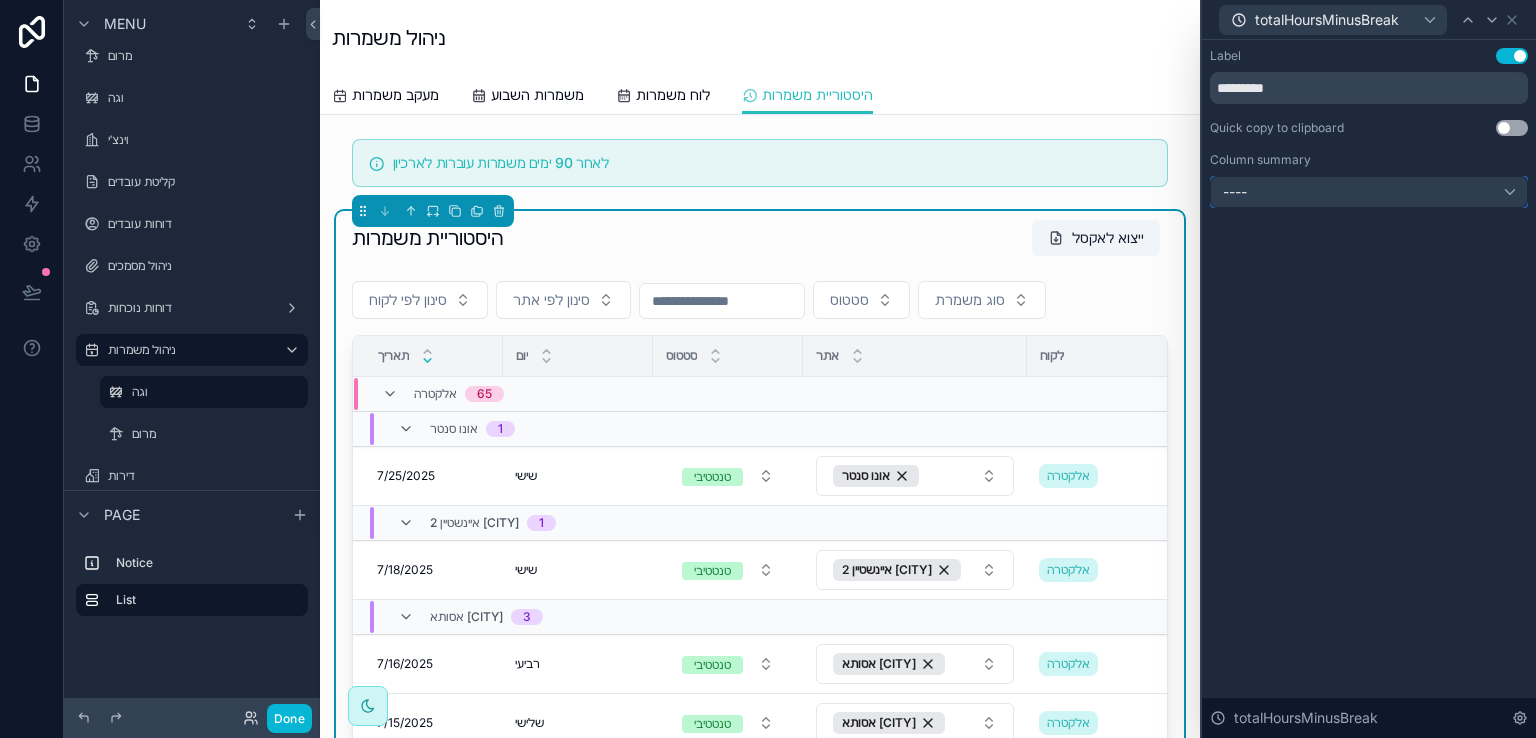 click on "----" at bounding box center (1369, 192) 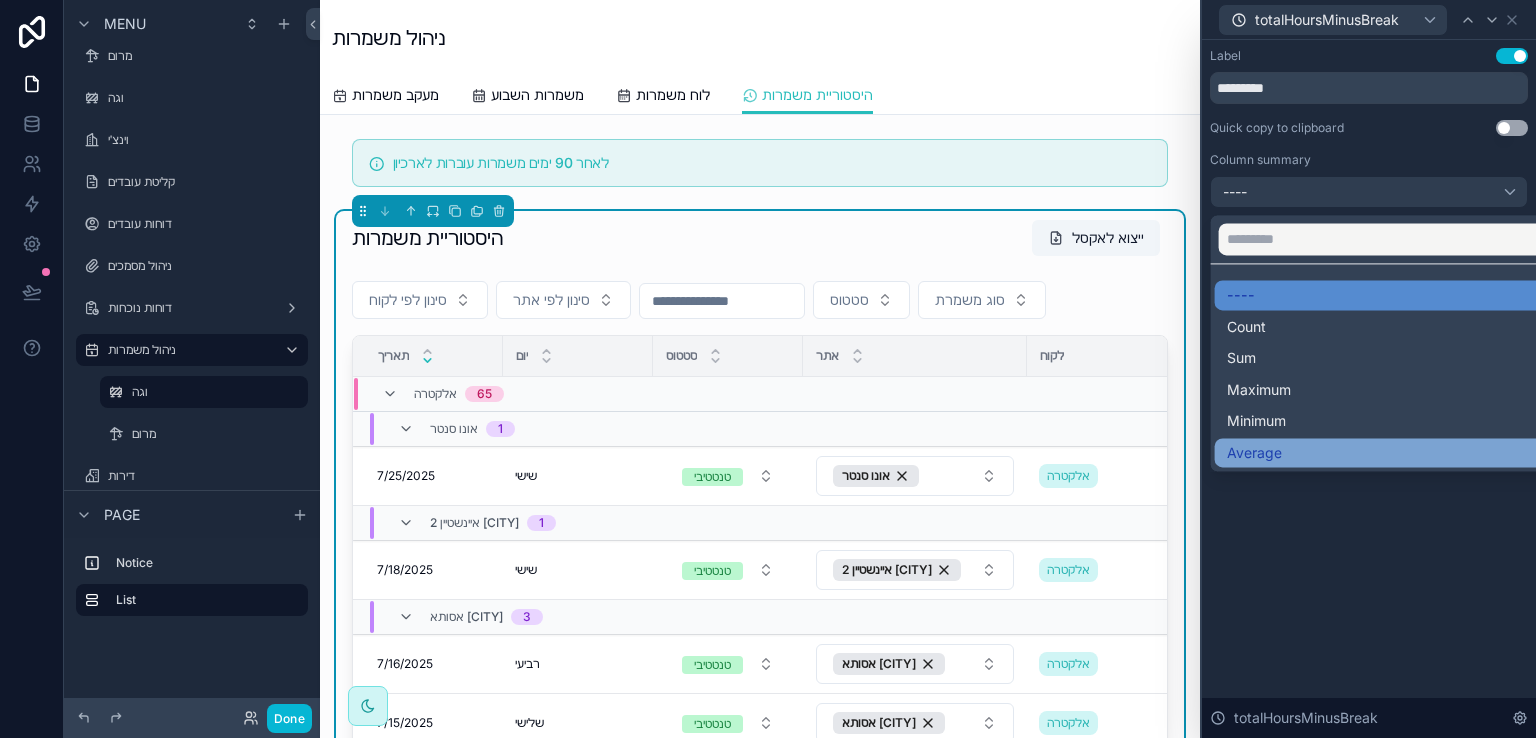 click on "Average" at bounding box center [1254, 453] 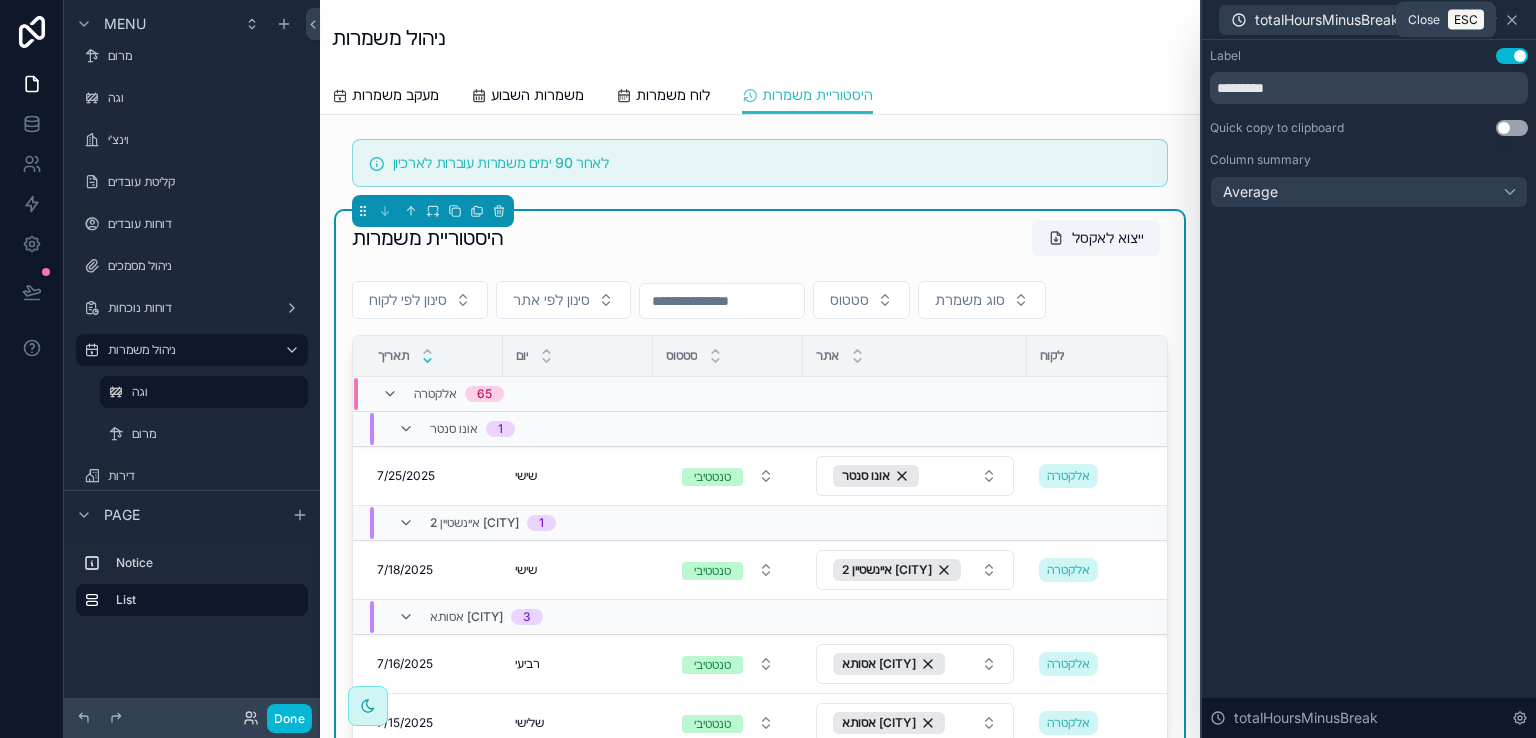 click 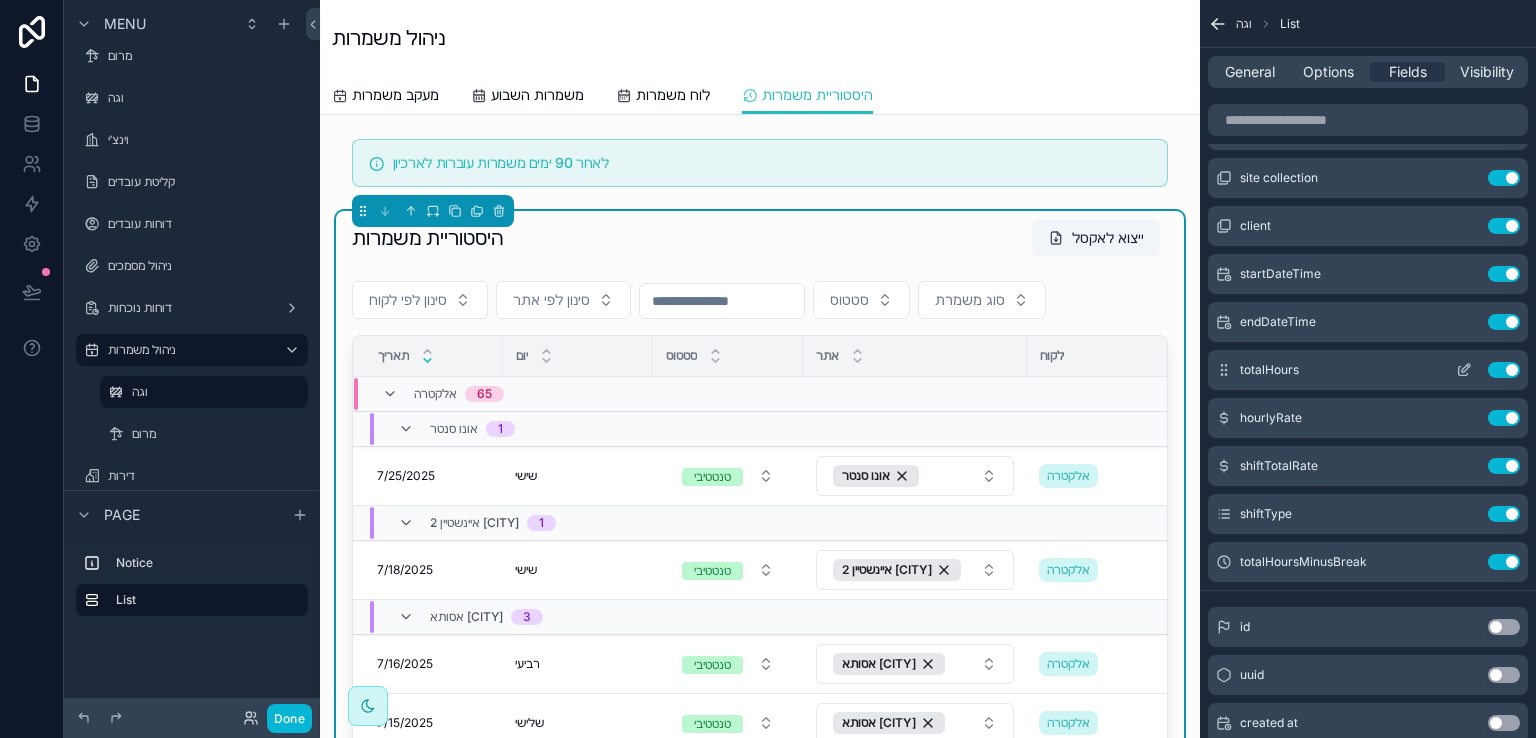 click on "Use setting" at bounding box center (1504, 370) 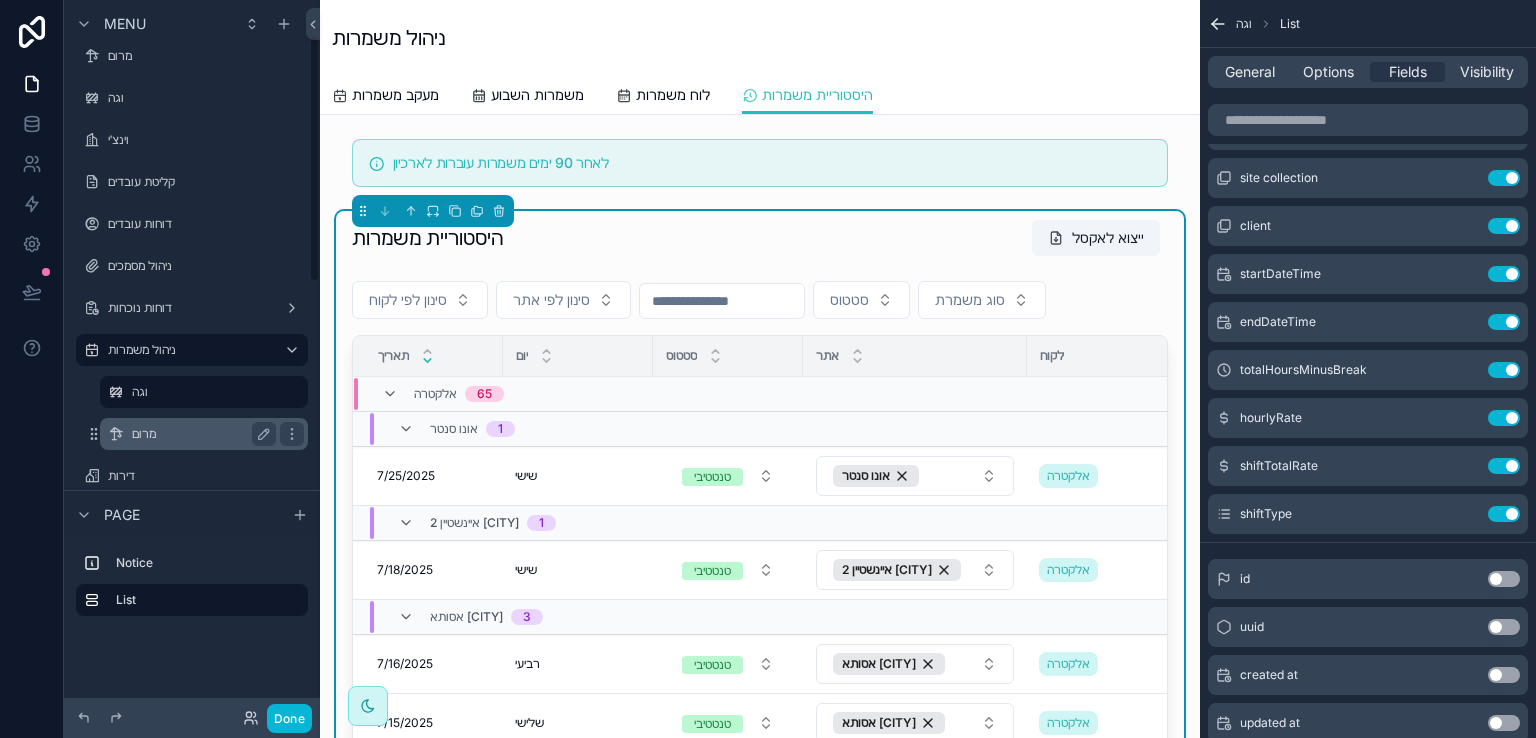 click on "מרום" at bounding box center (200, 434) 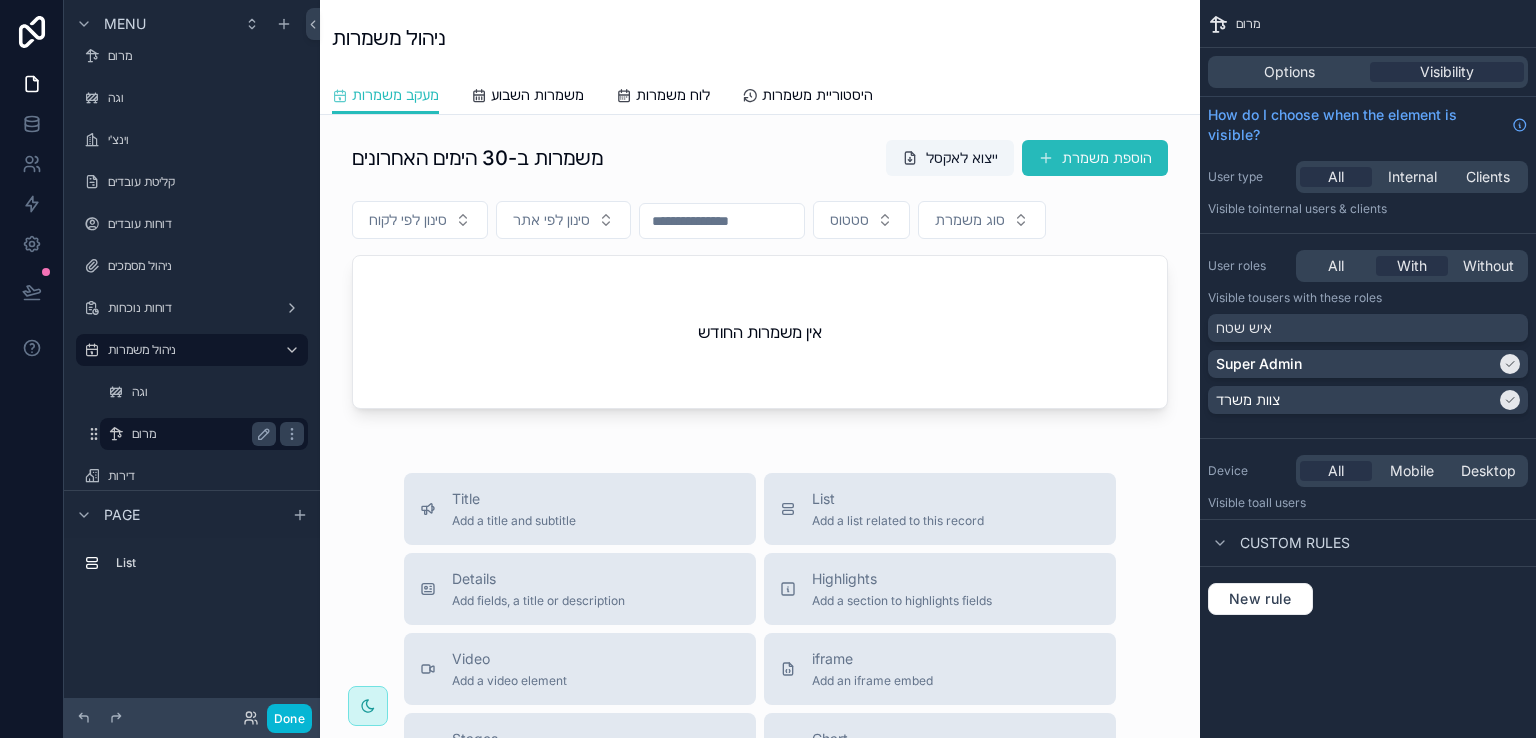 scroll, scrollTop: 0, scrollLeft: 0, axis: both 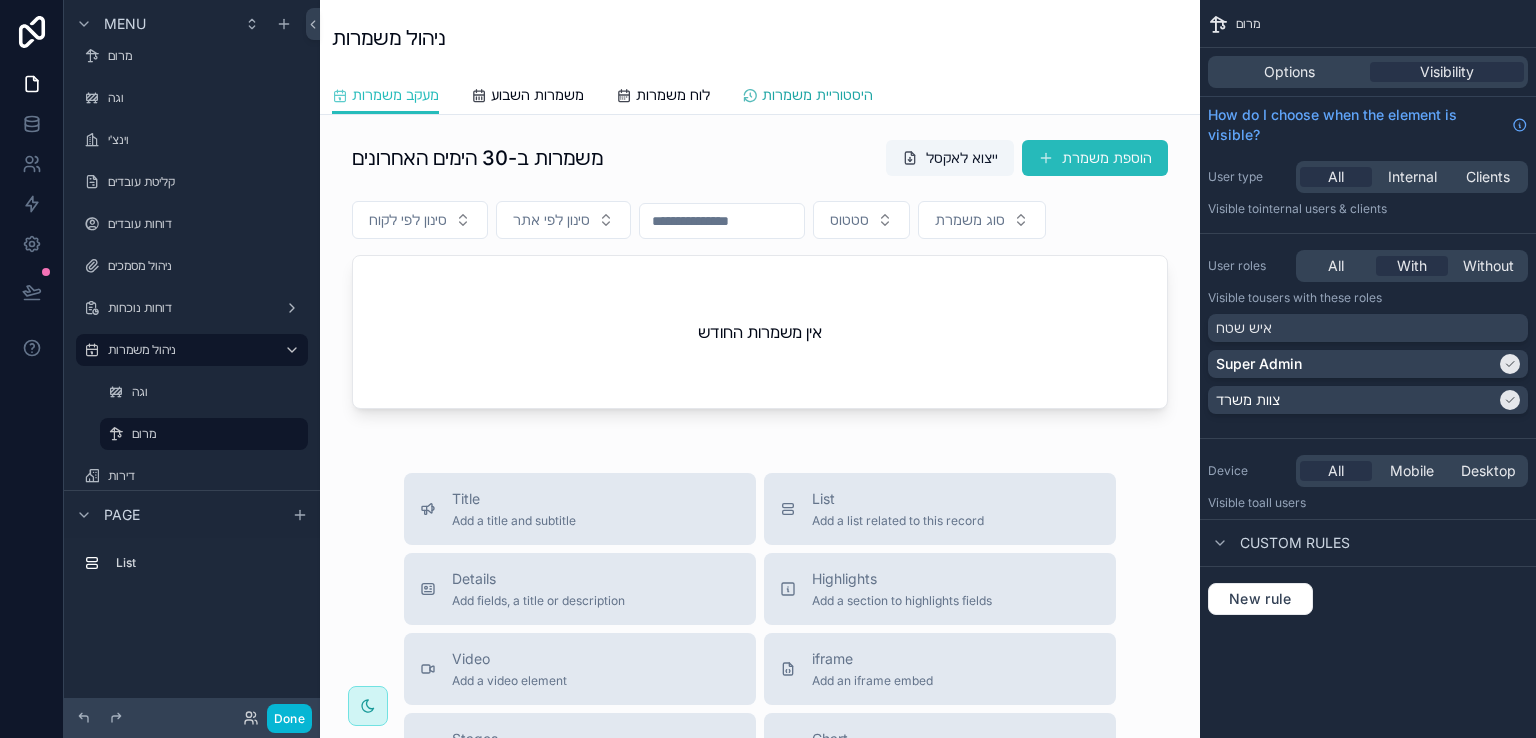 click on "היסטוריית משמרות" at bounding box center (817, 95) 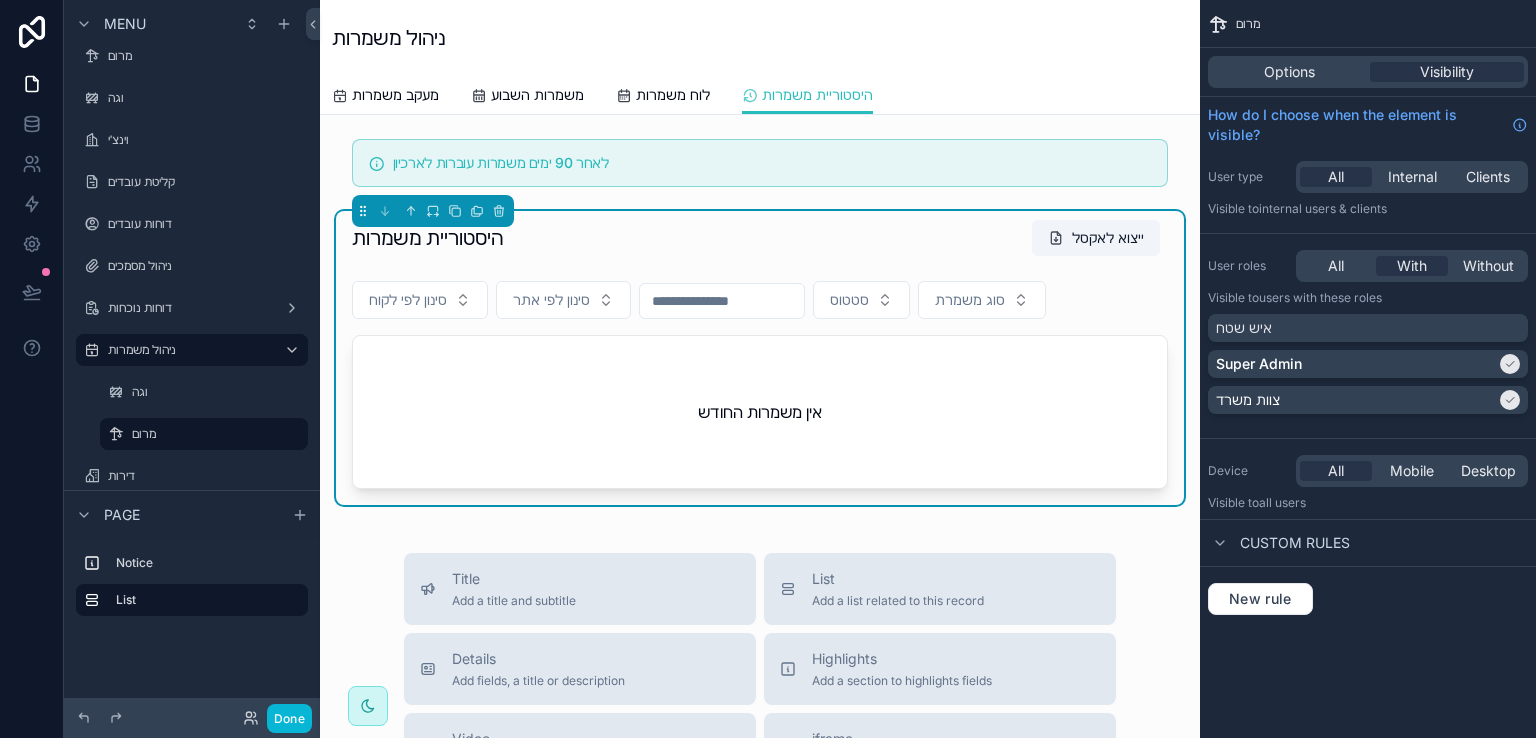 click on "אין משמרות החודש" at bounding box center (760, 412) 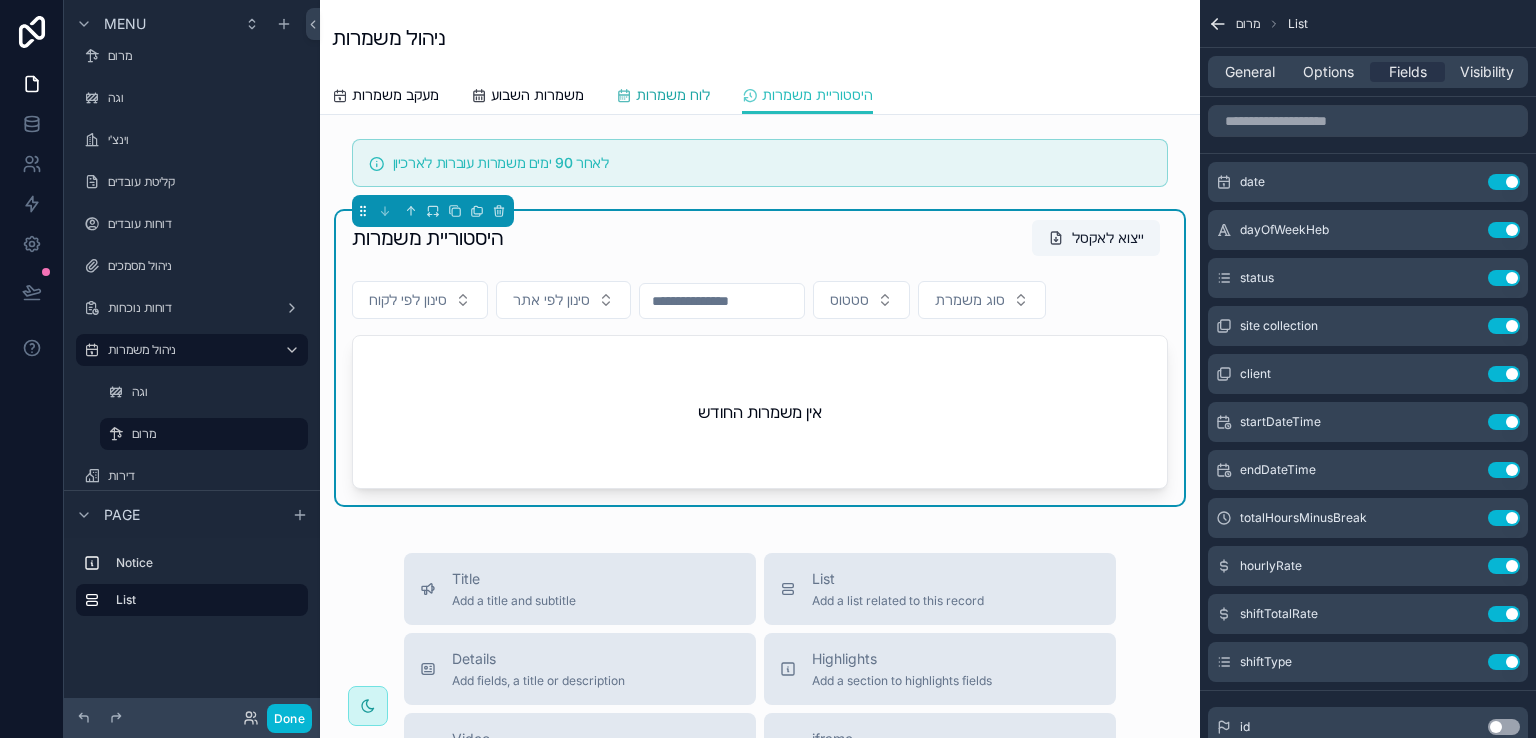 click on "לוח משמרות" at bounding box center [673, 95] 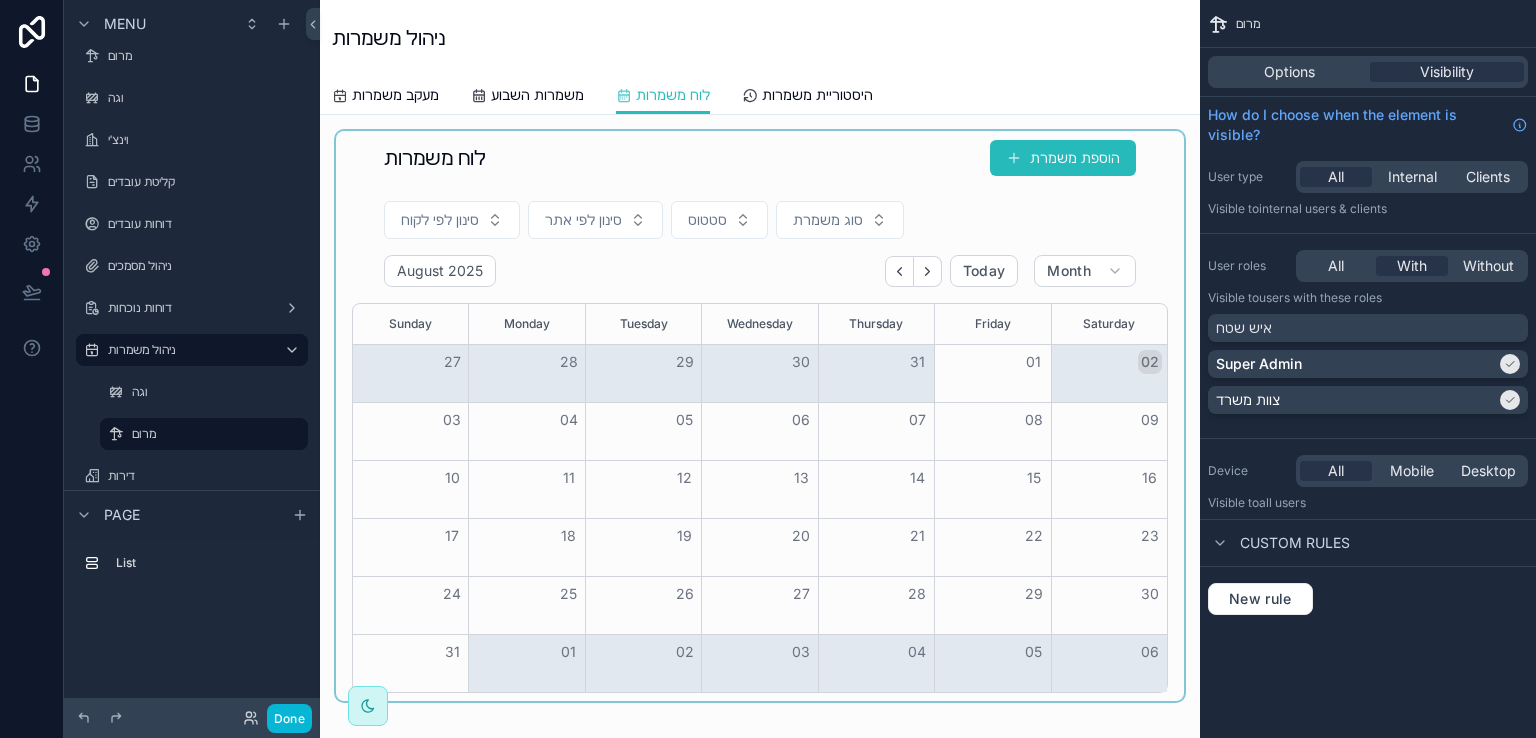 click at bounding box center (760, 416) 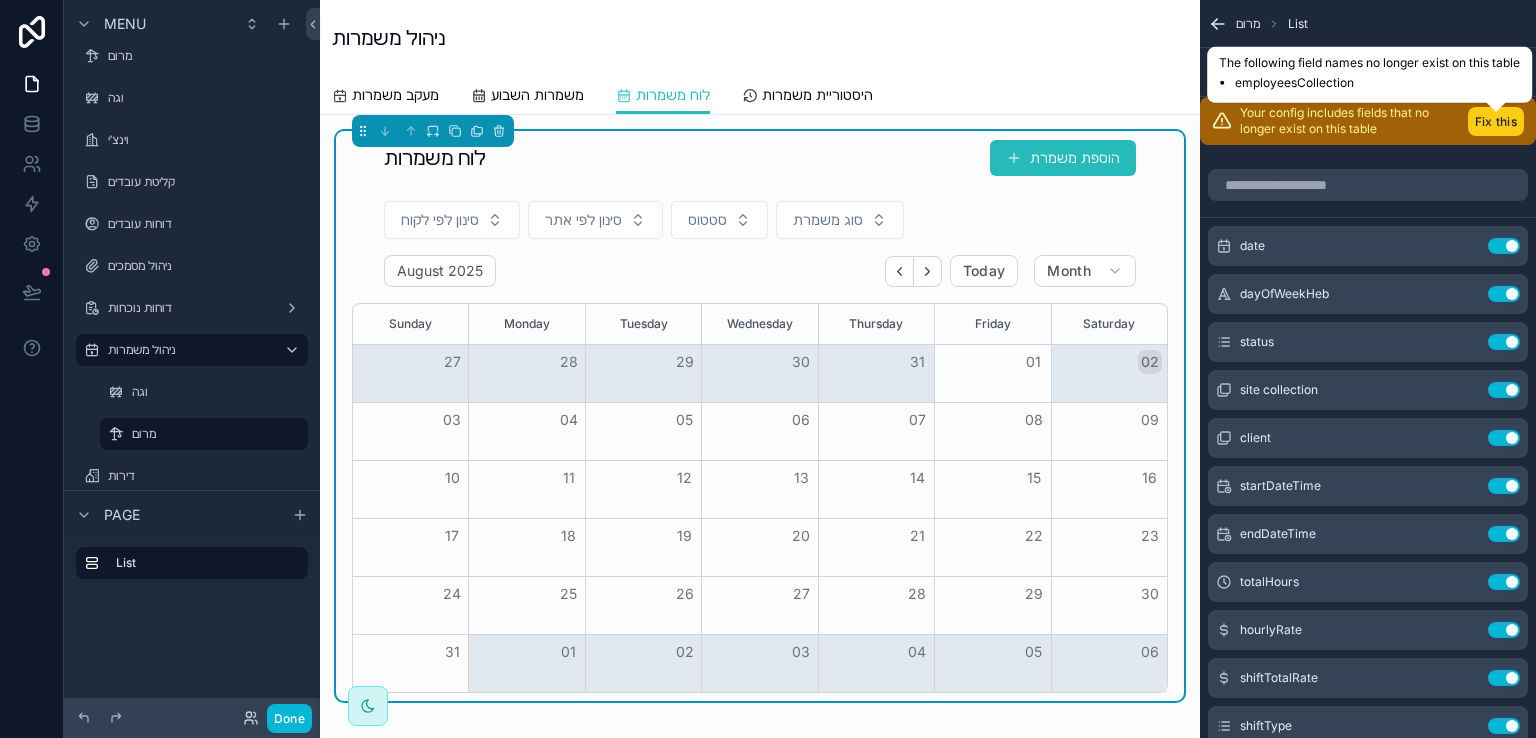 click on "Fix this" at bounding box center (1496, 121) 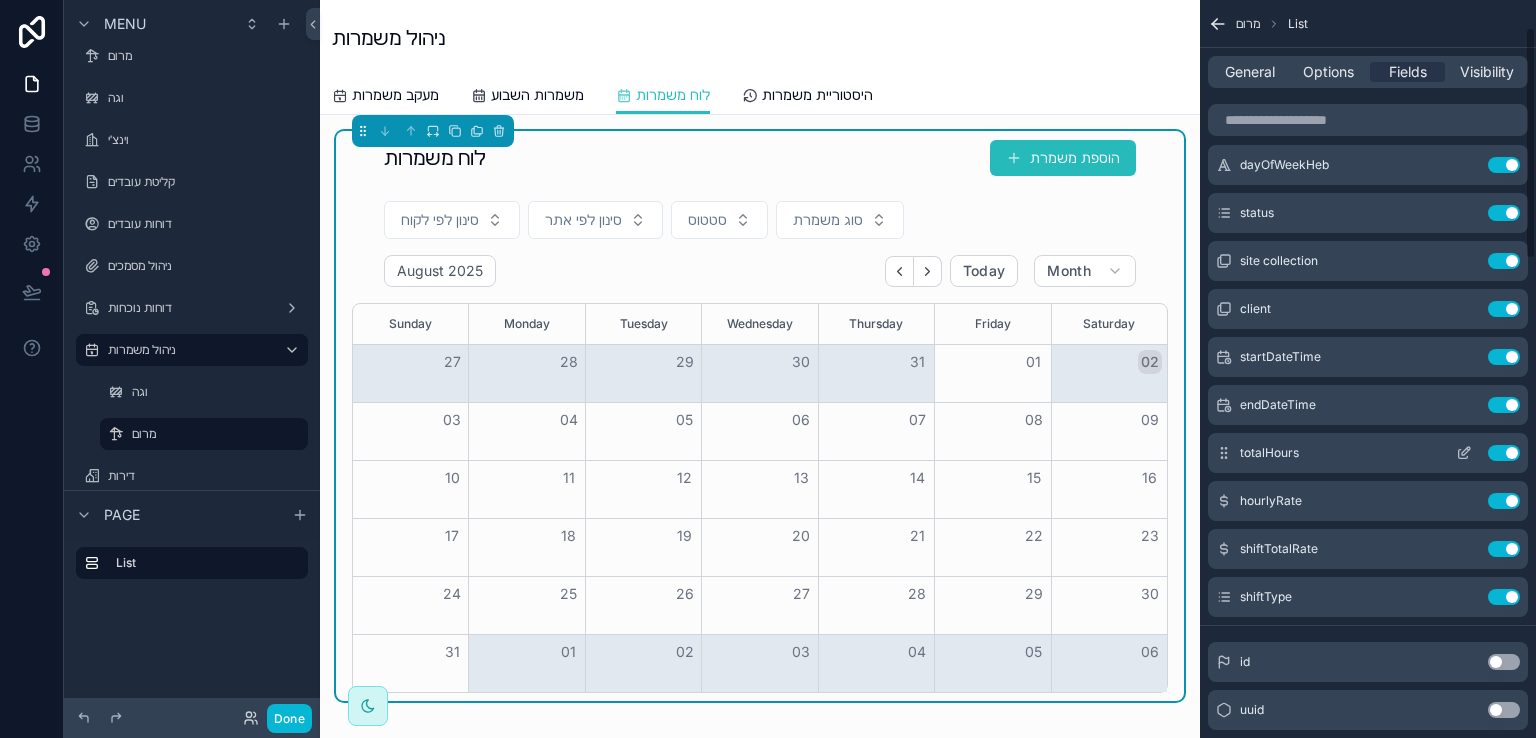 scroll, scrollTop: 100, scrollLeft: 0, axis: vertical 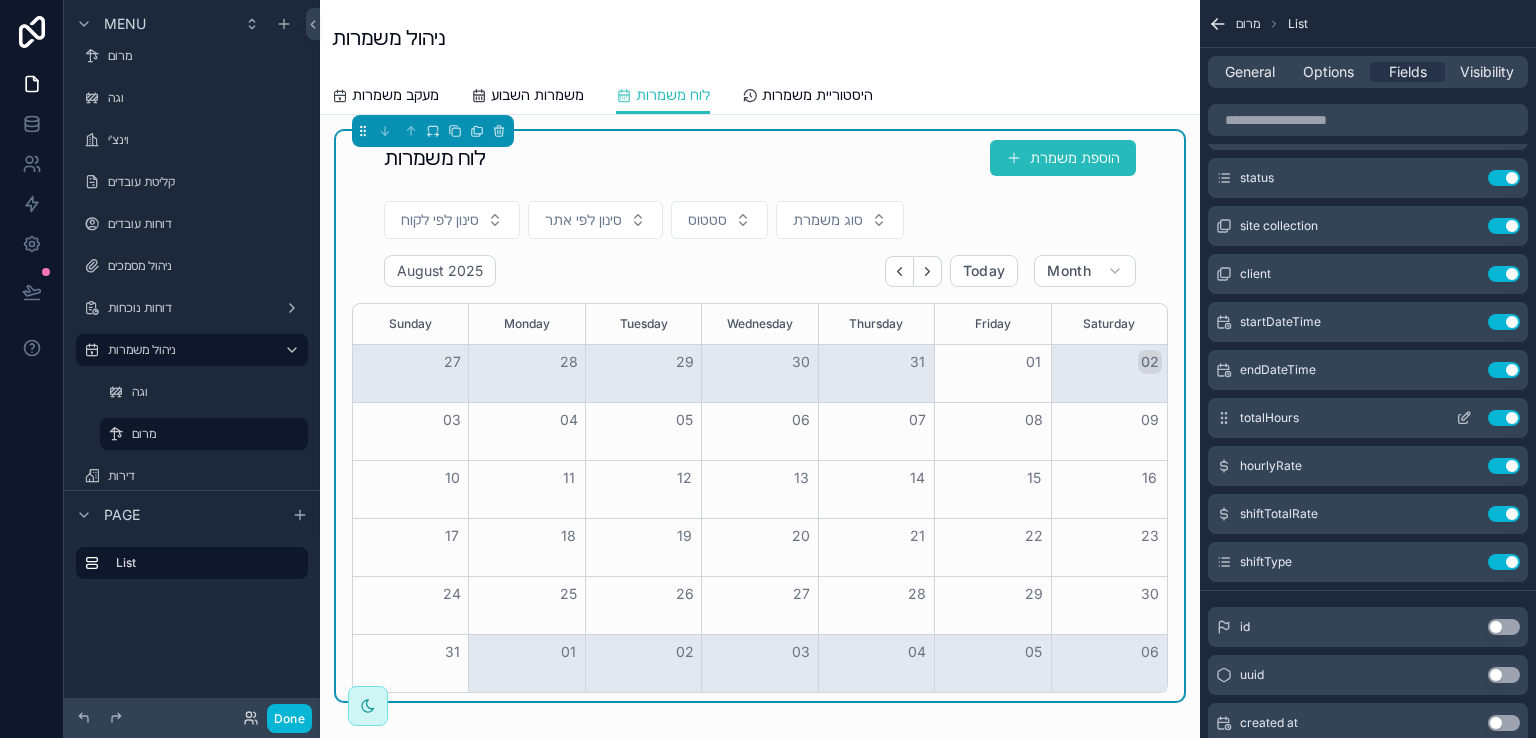 click 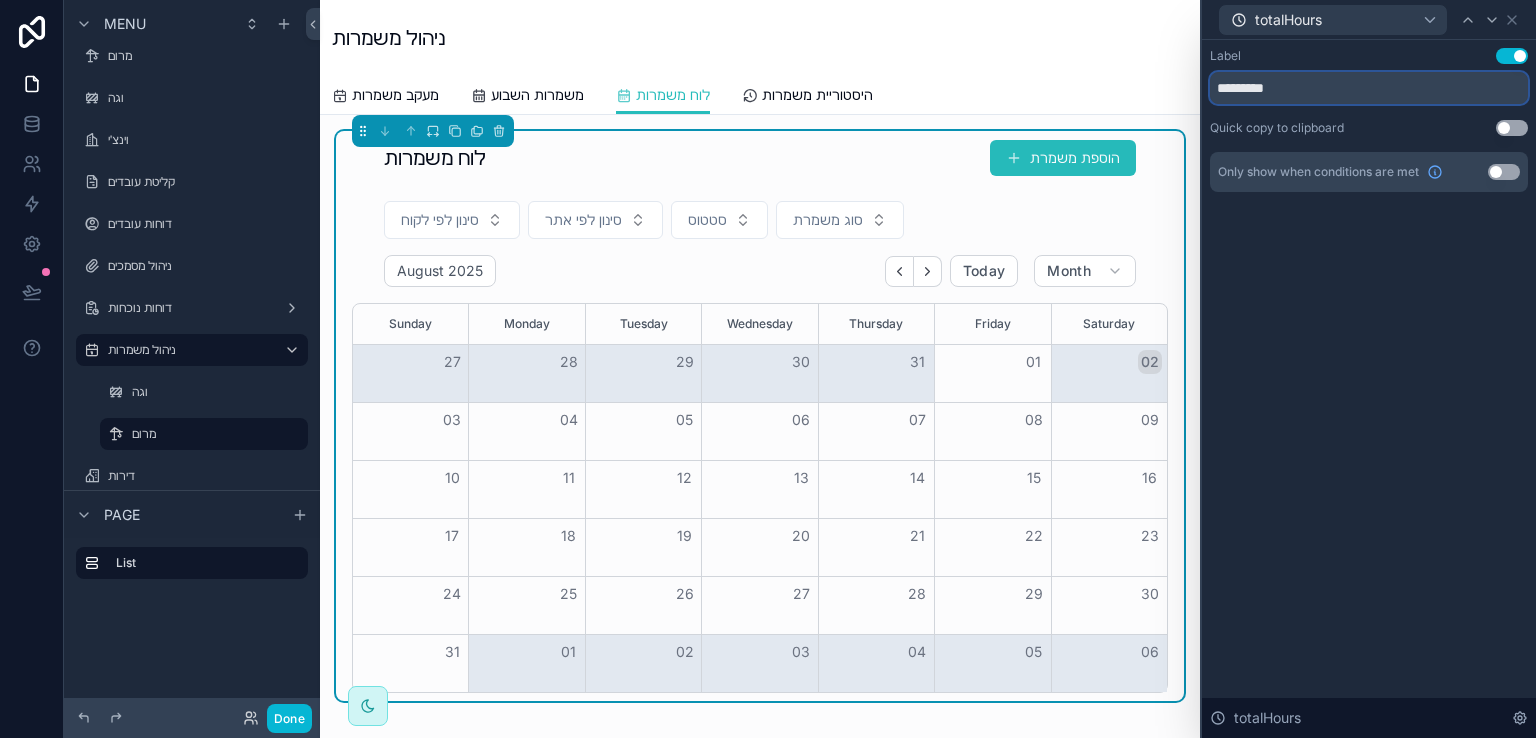 click on "*********" at bounding box center (1369, 88) 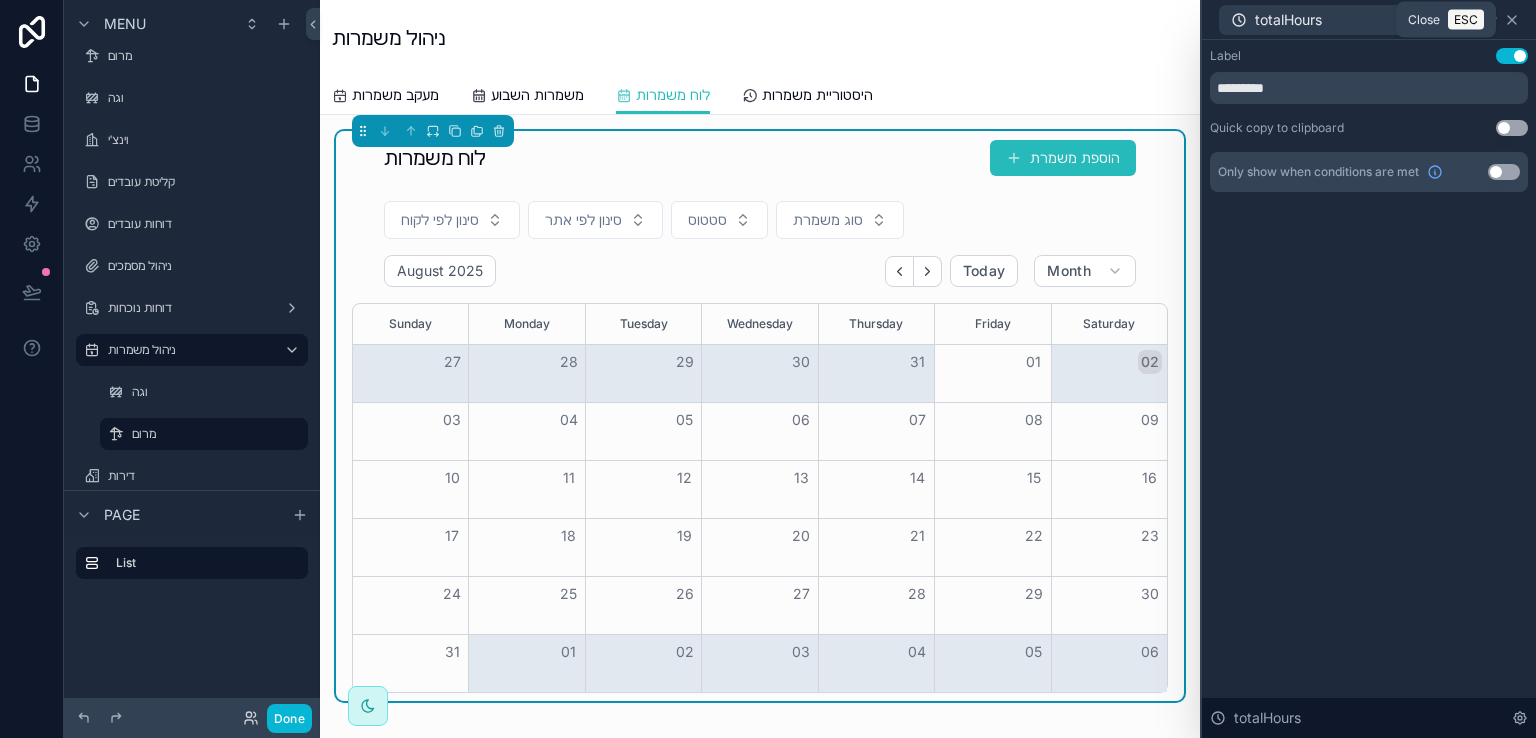 click 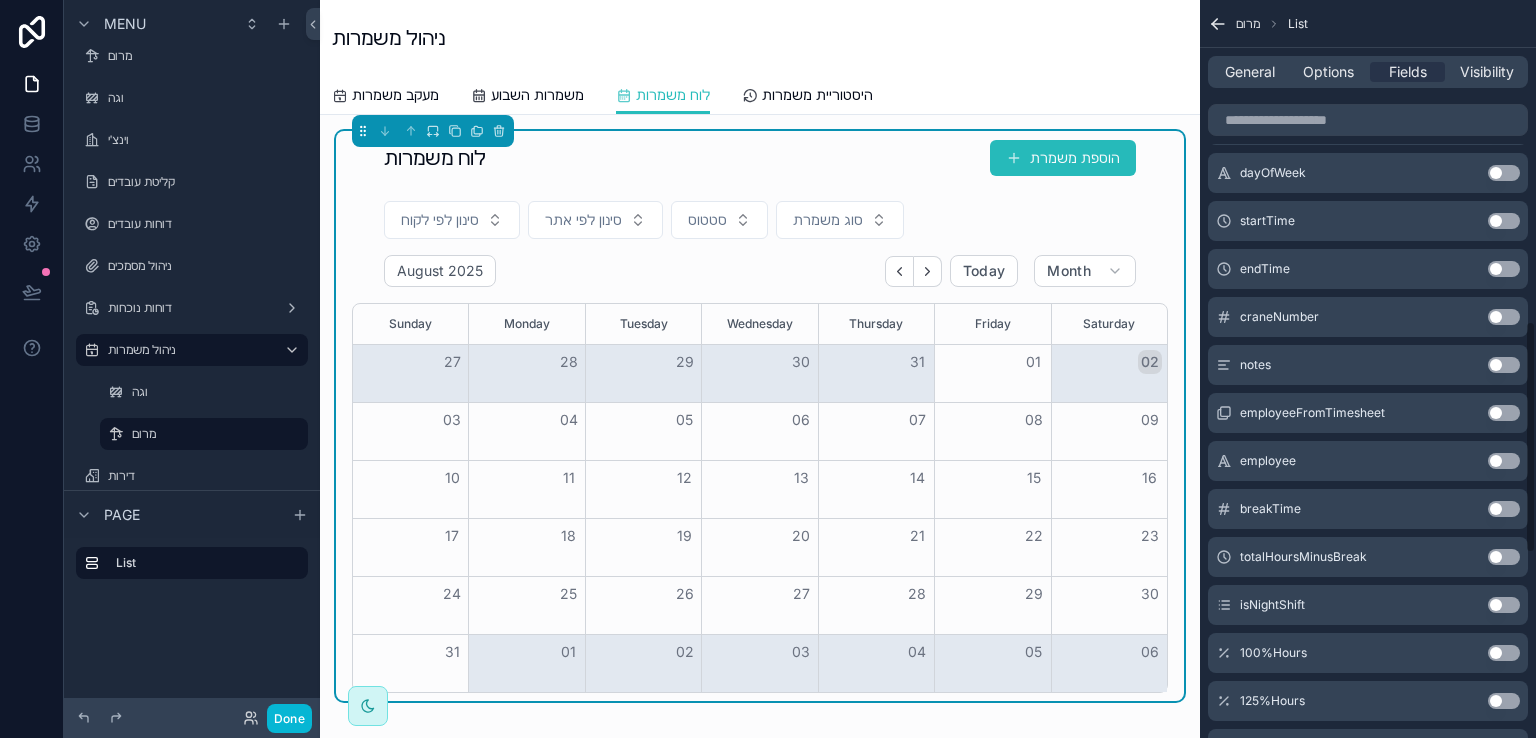 scroll, scrollTop: 1100, scrollLeft: 0, axis: vertical 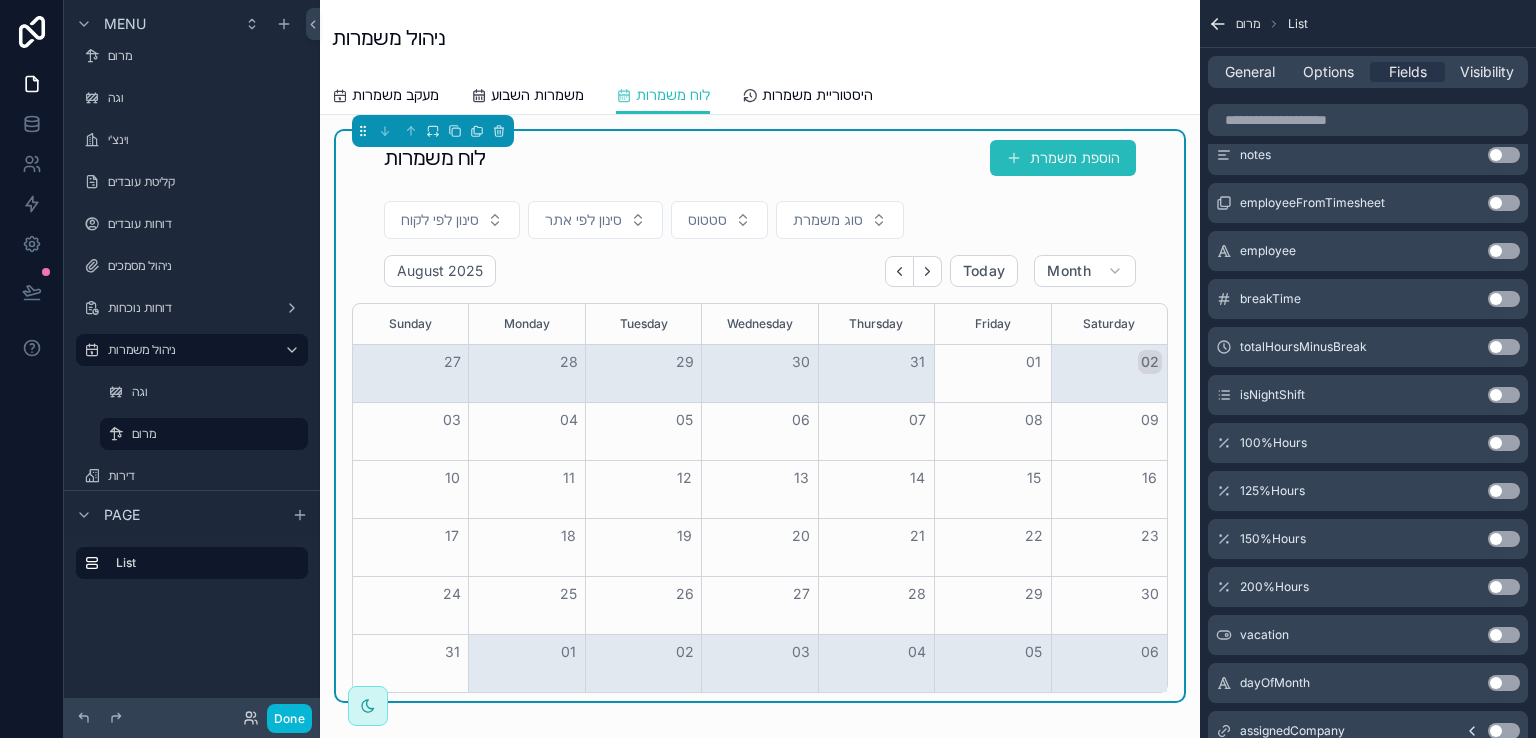 click on "Use setting" at bounding box center [1504, 347] 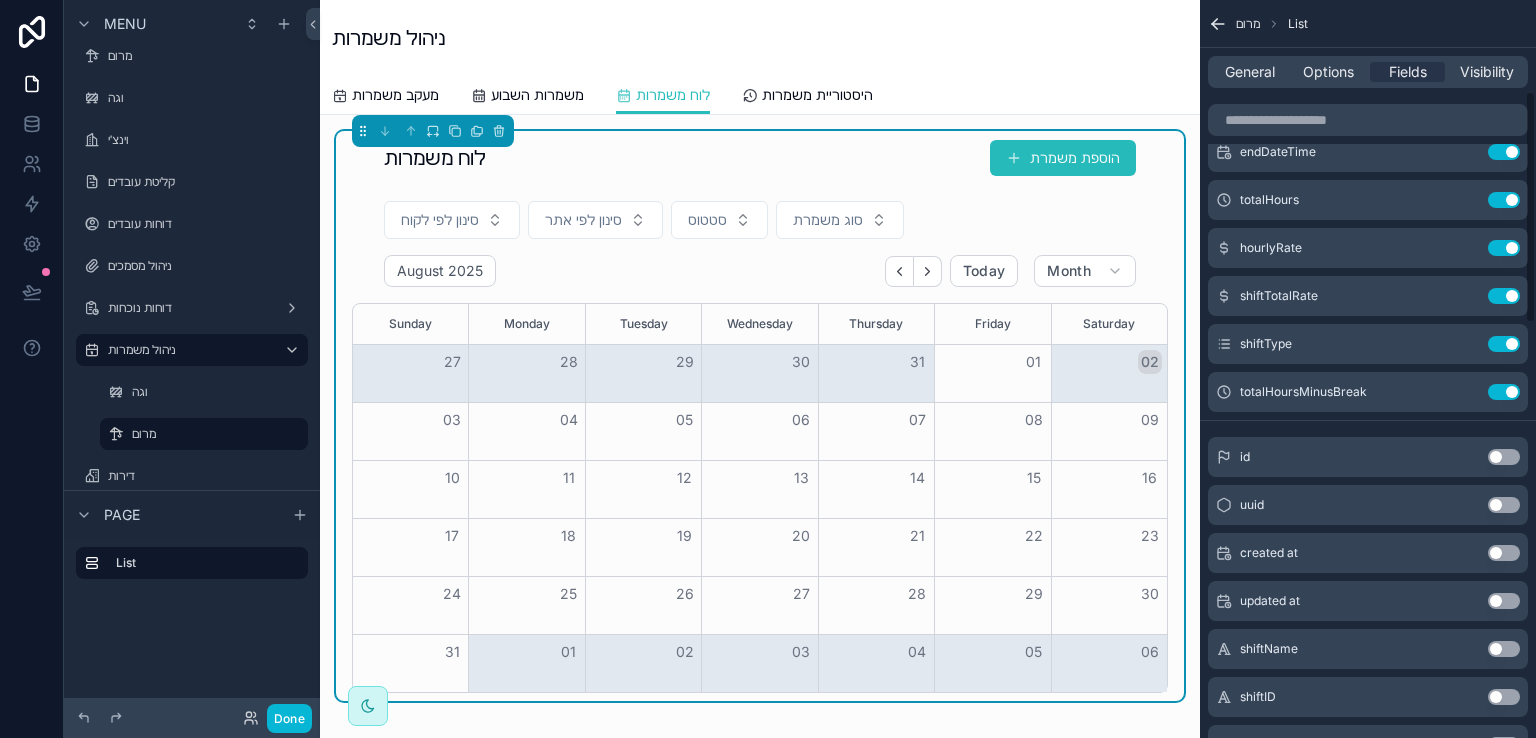 scroll, scrollTop: 248, scrollLeft: 0, axis: vertical 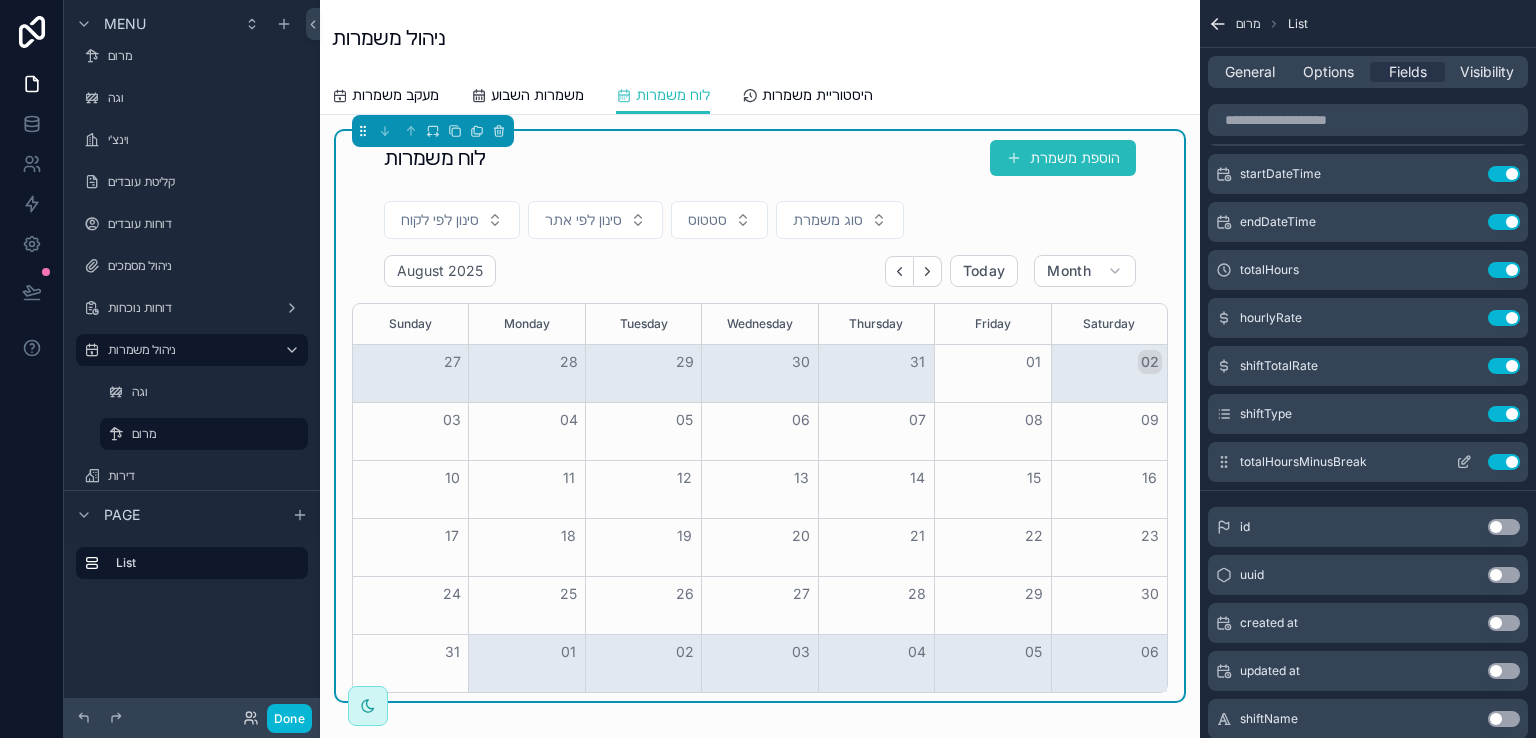 click 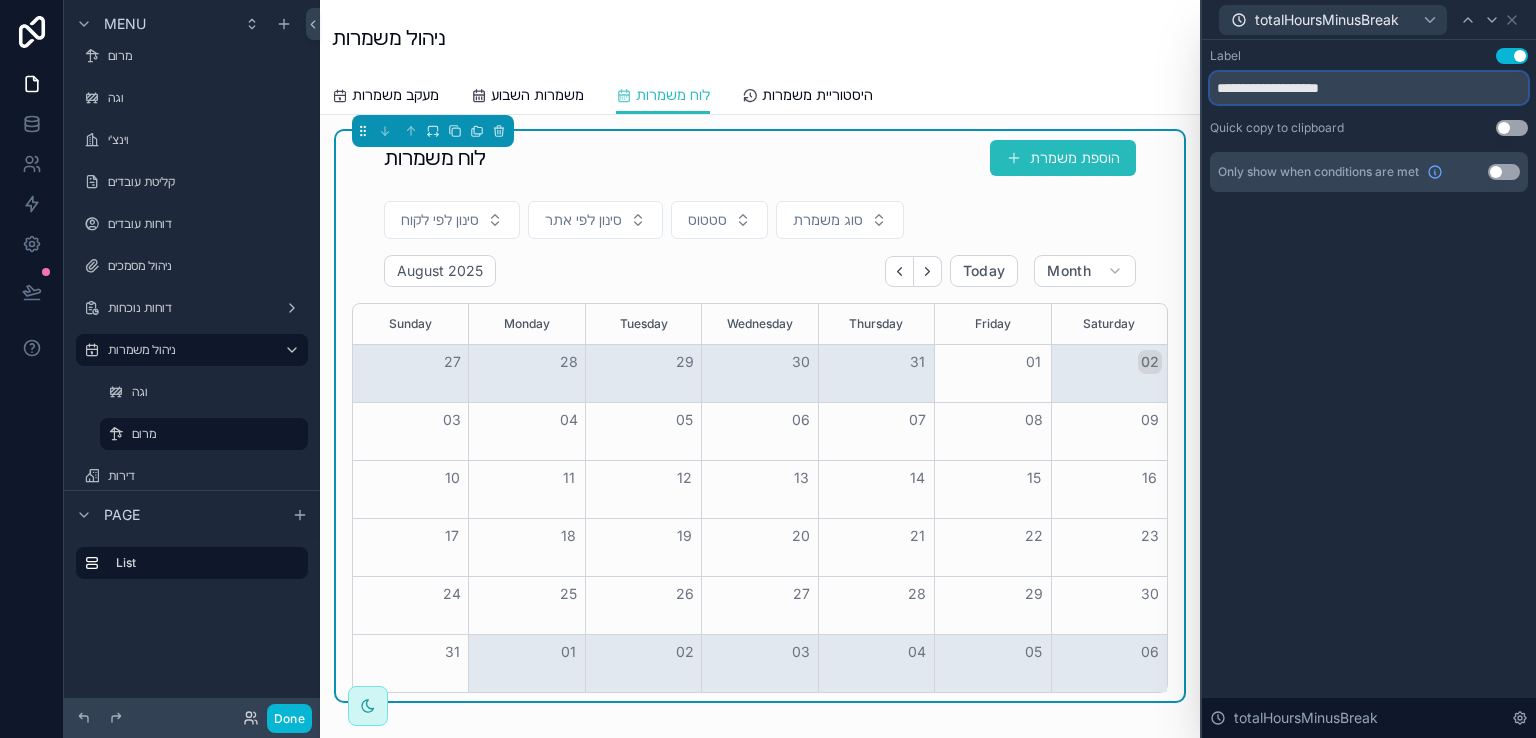 click on "**********" at bounding box center [1369, 88] 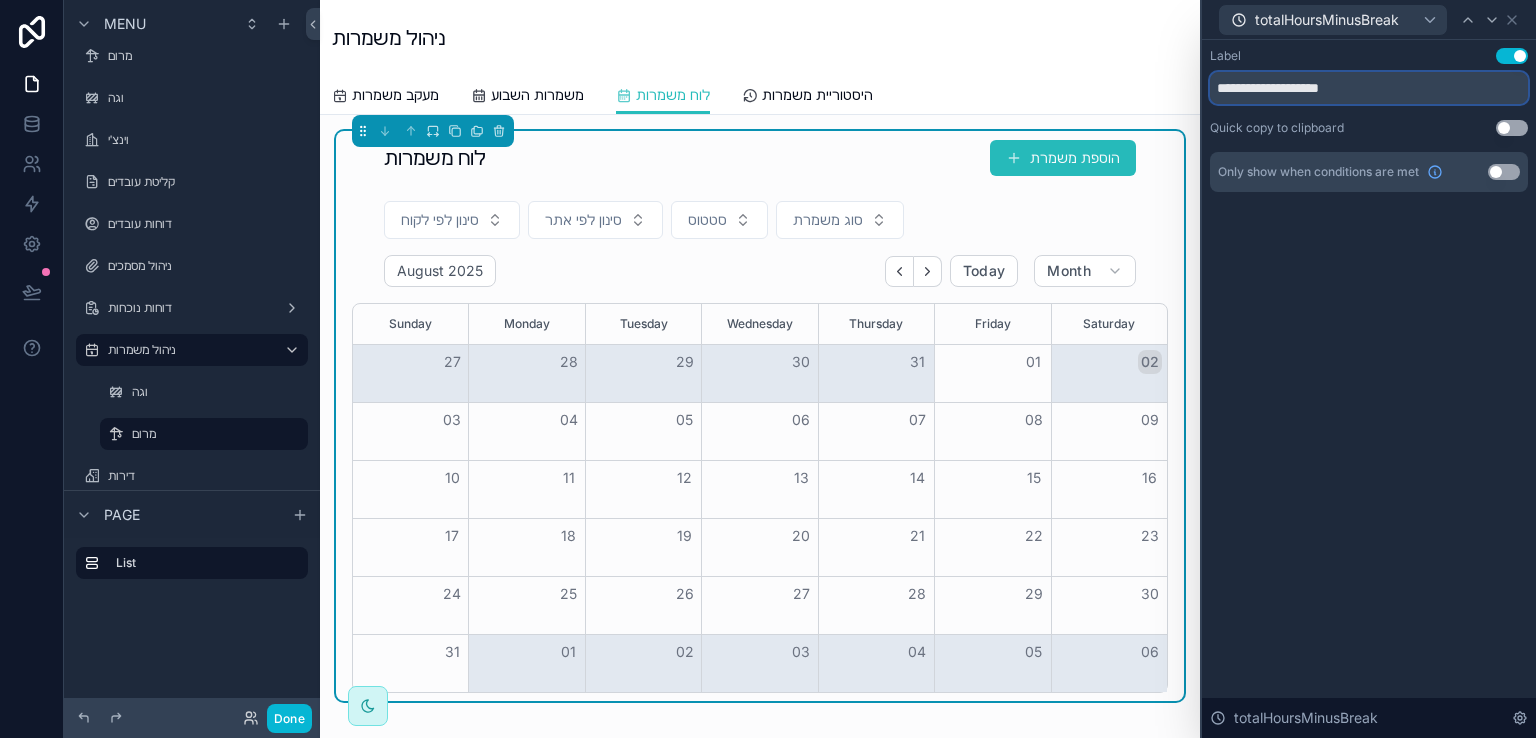 paste 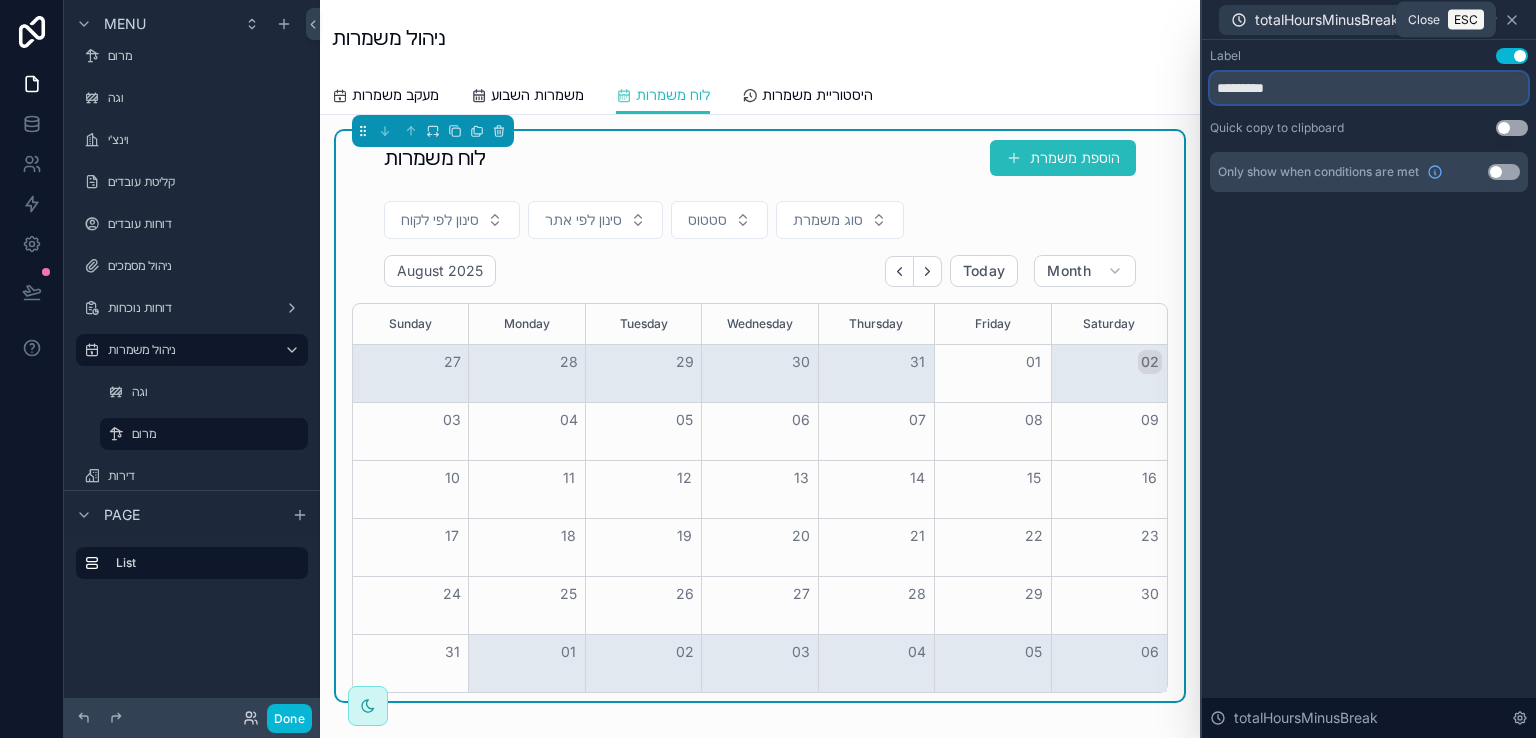 type on "*********" 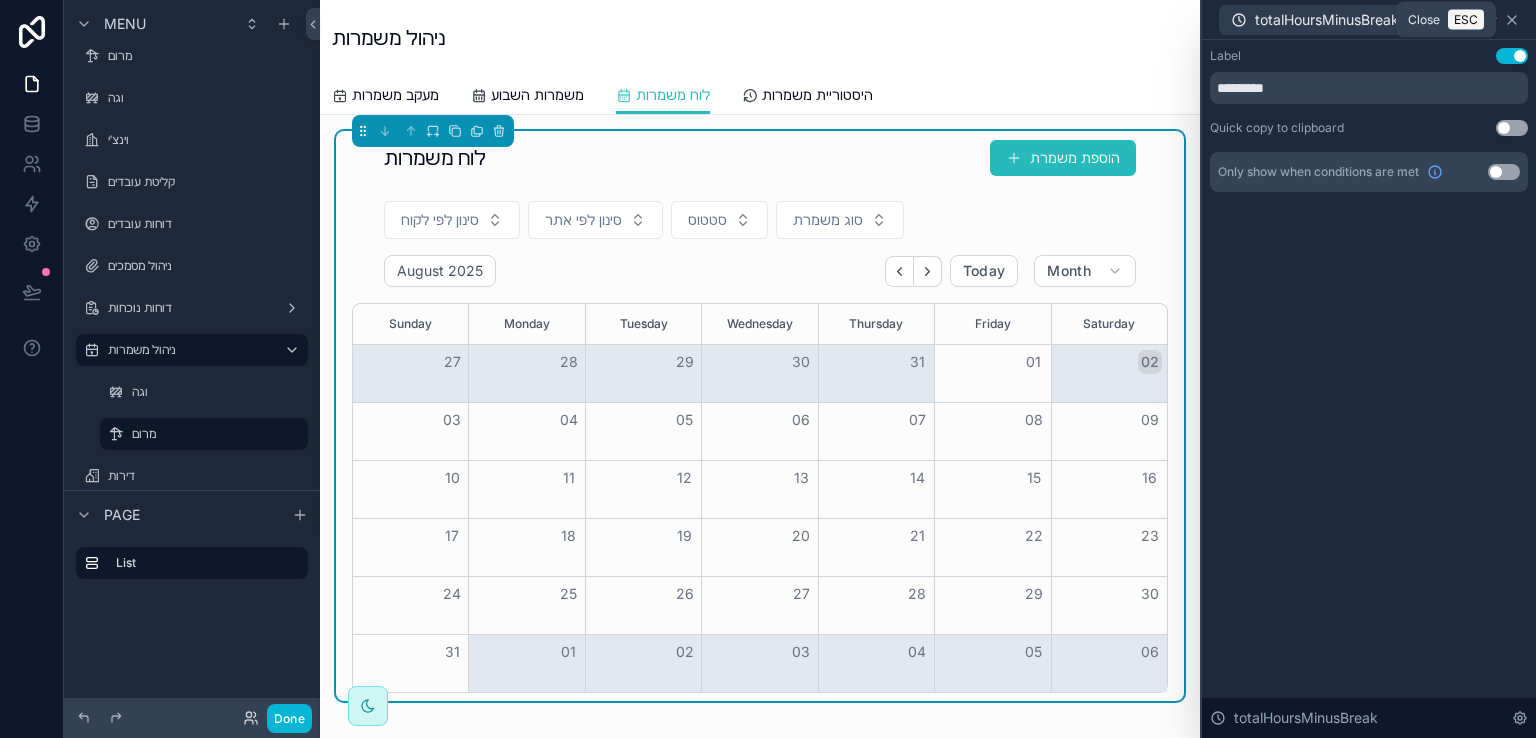 click 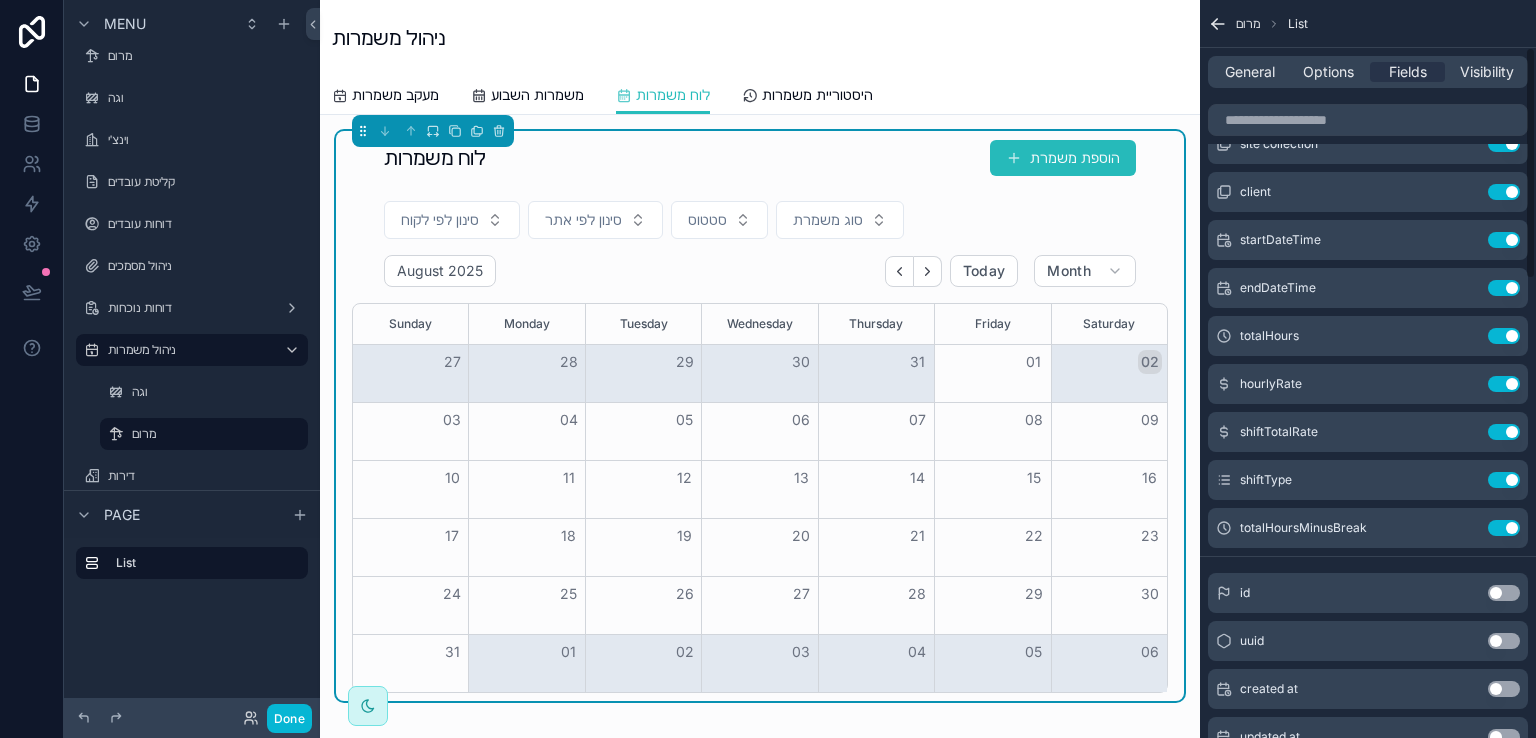 scroll, scrollTop: 148, scrollLeft: 0, axis: vertical 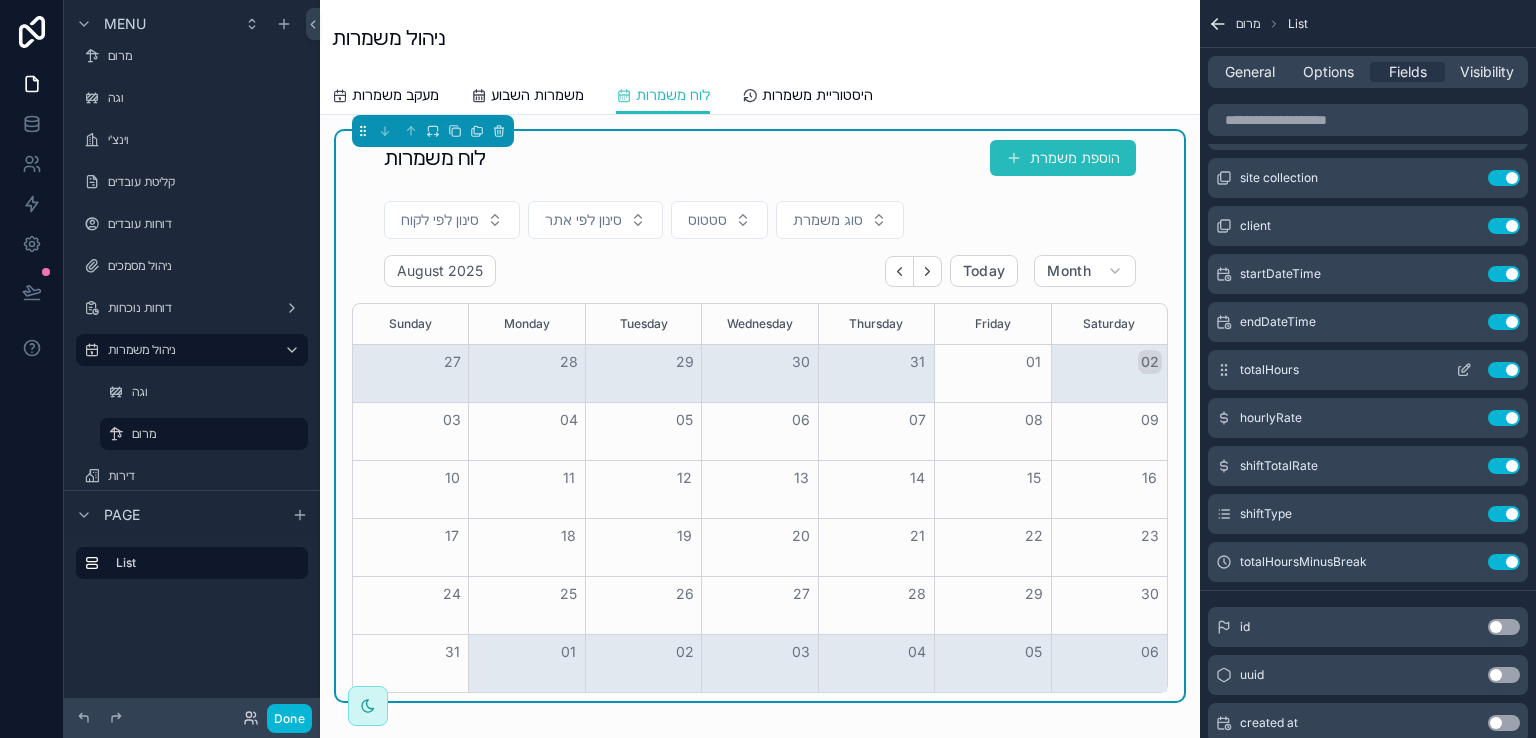 click on "Use setting" at bounding box center (1504, 370) 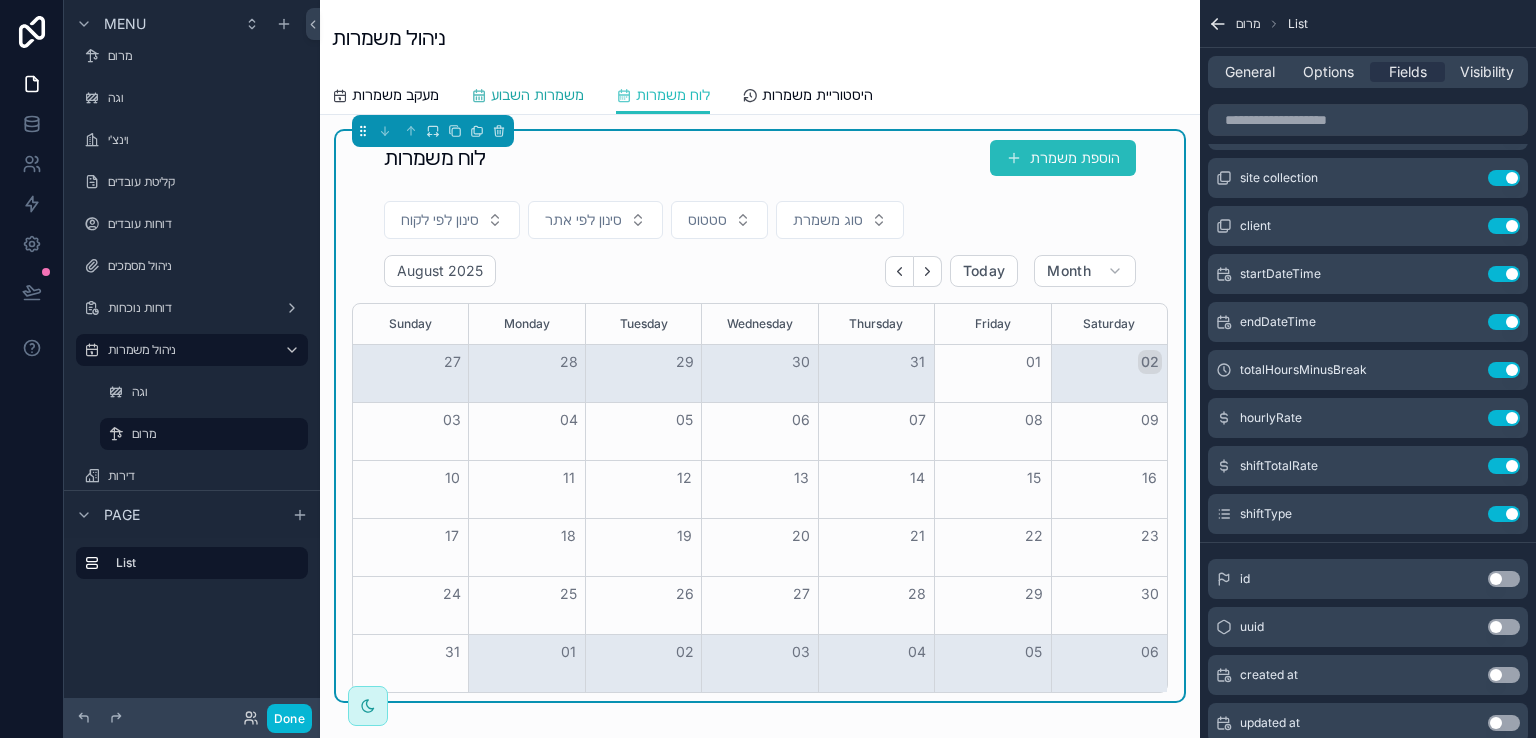 click on "משמרות השבוע" at bounding box center (537, 95) 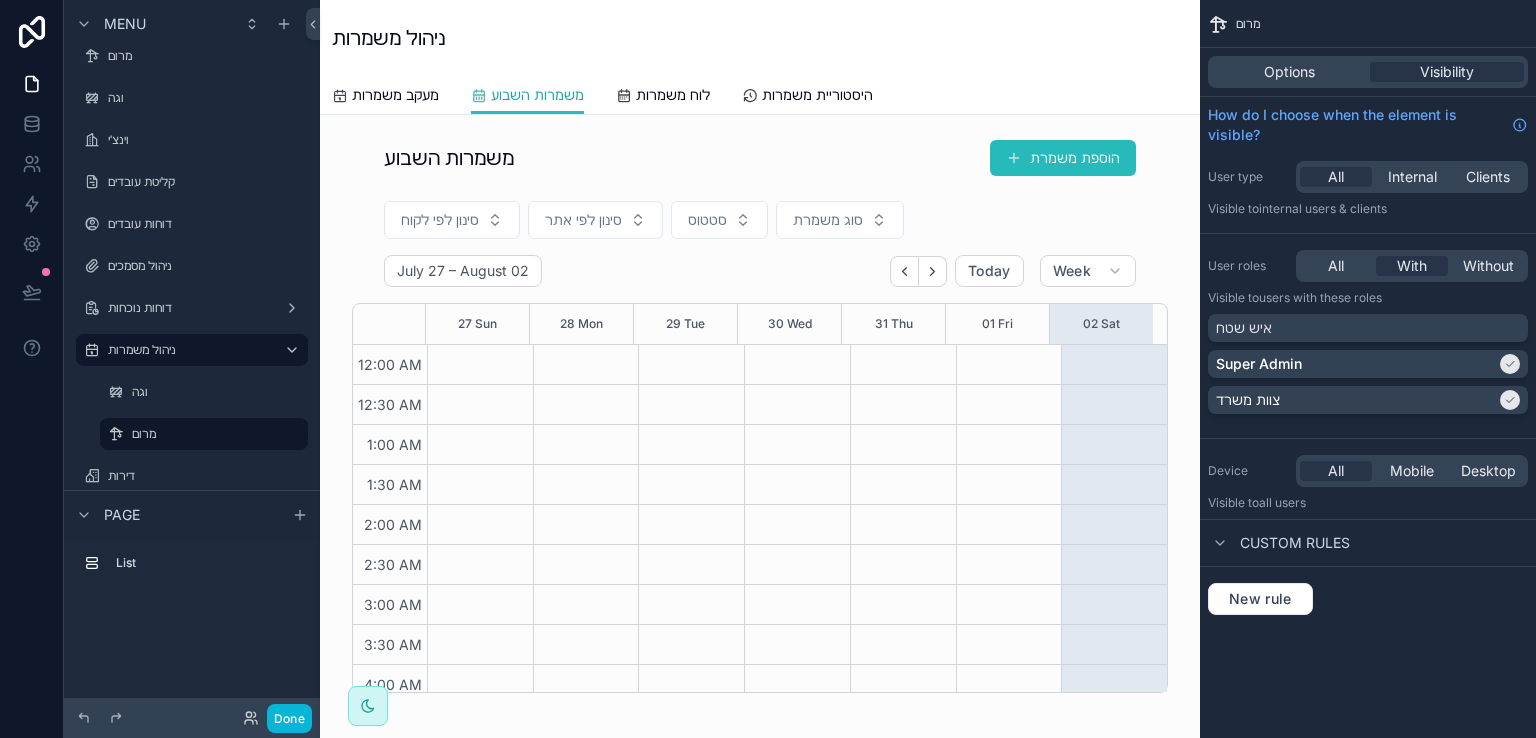 scroll, scrollTop: 0, scrollLeft: 0, axis: both 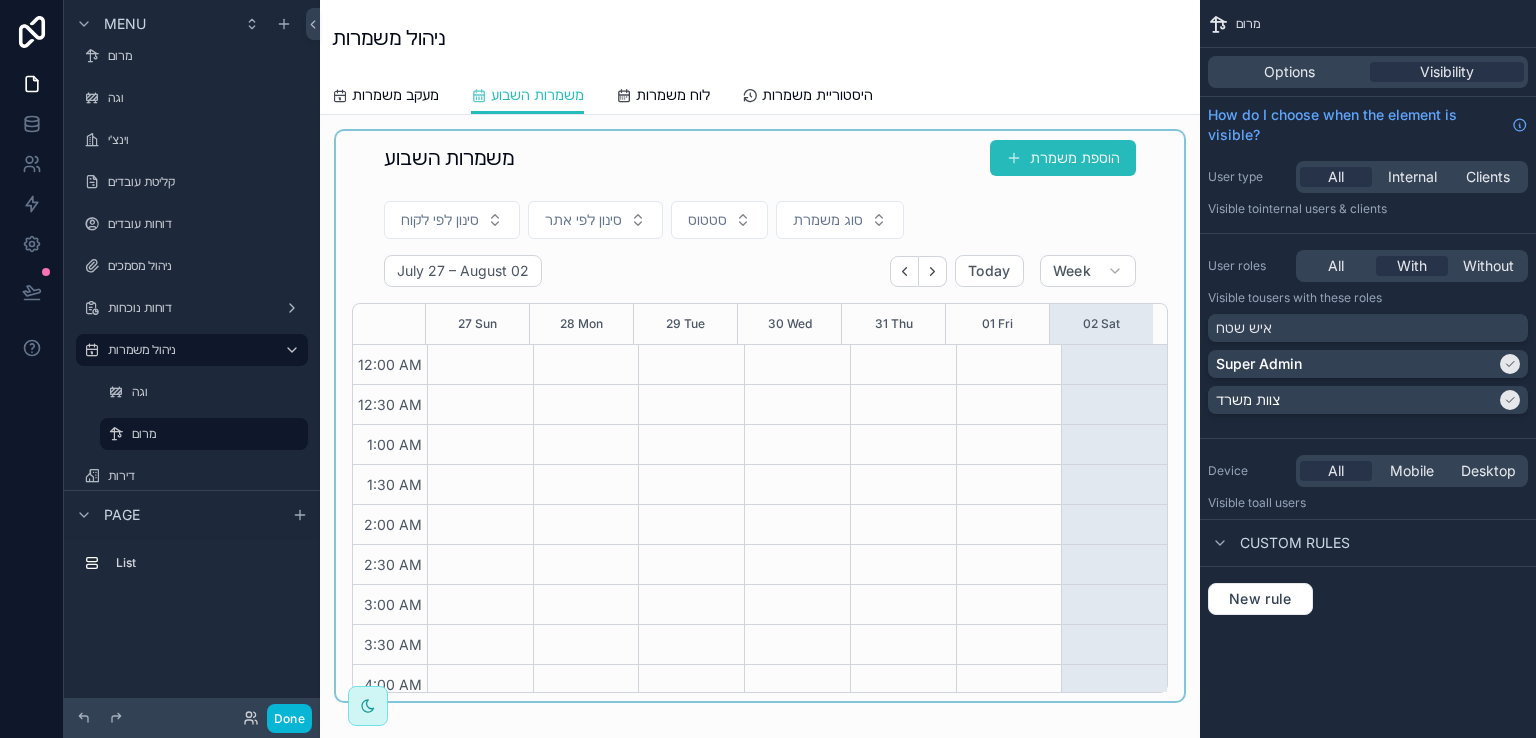click at bounding box center [760, 416] 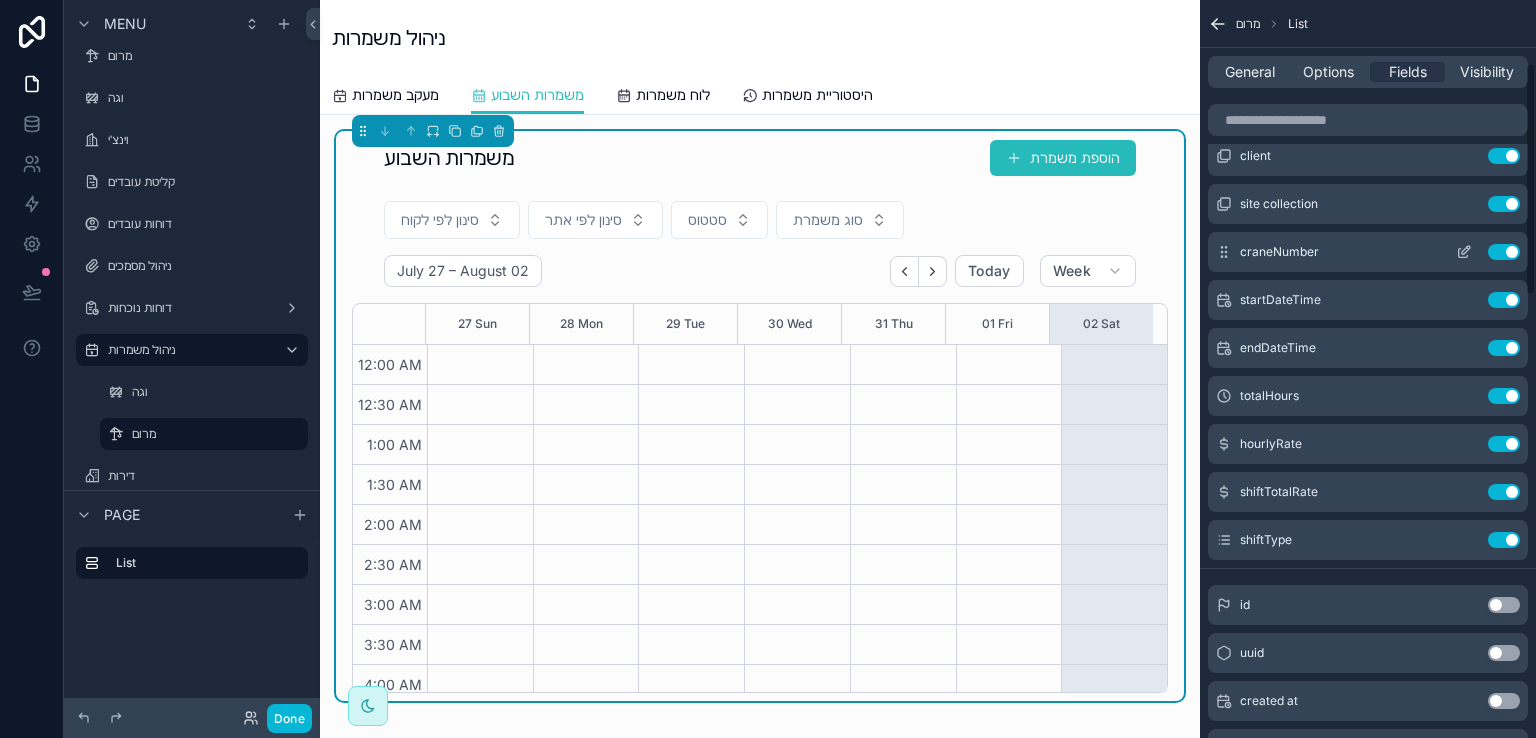 scroll, scrollTop: 200, scrollLeft: 0, axis: vertical 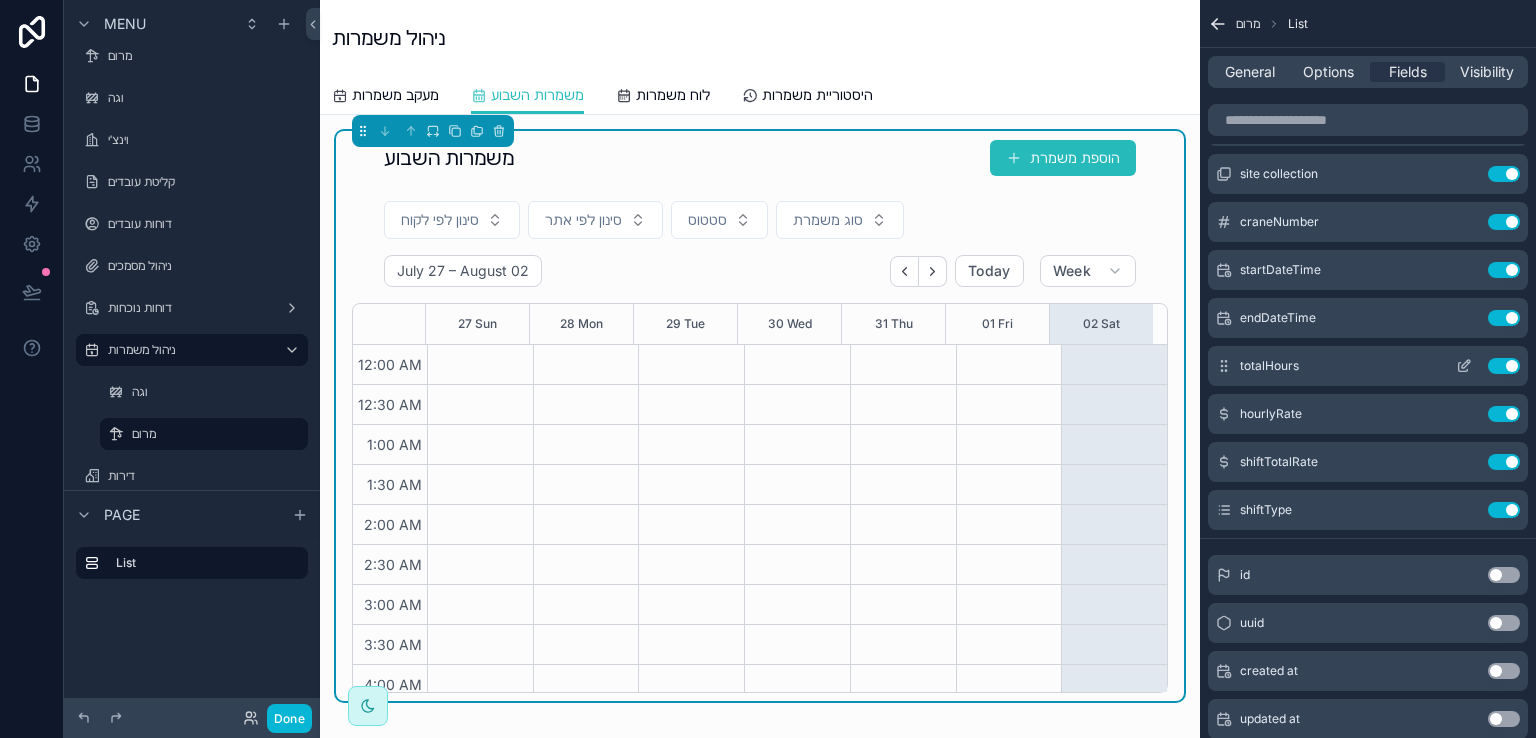click 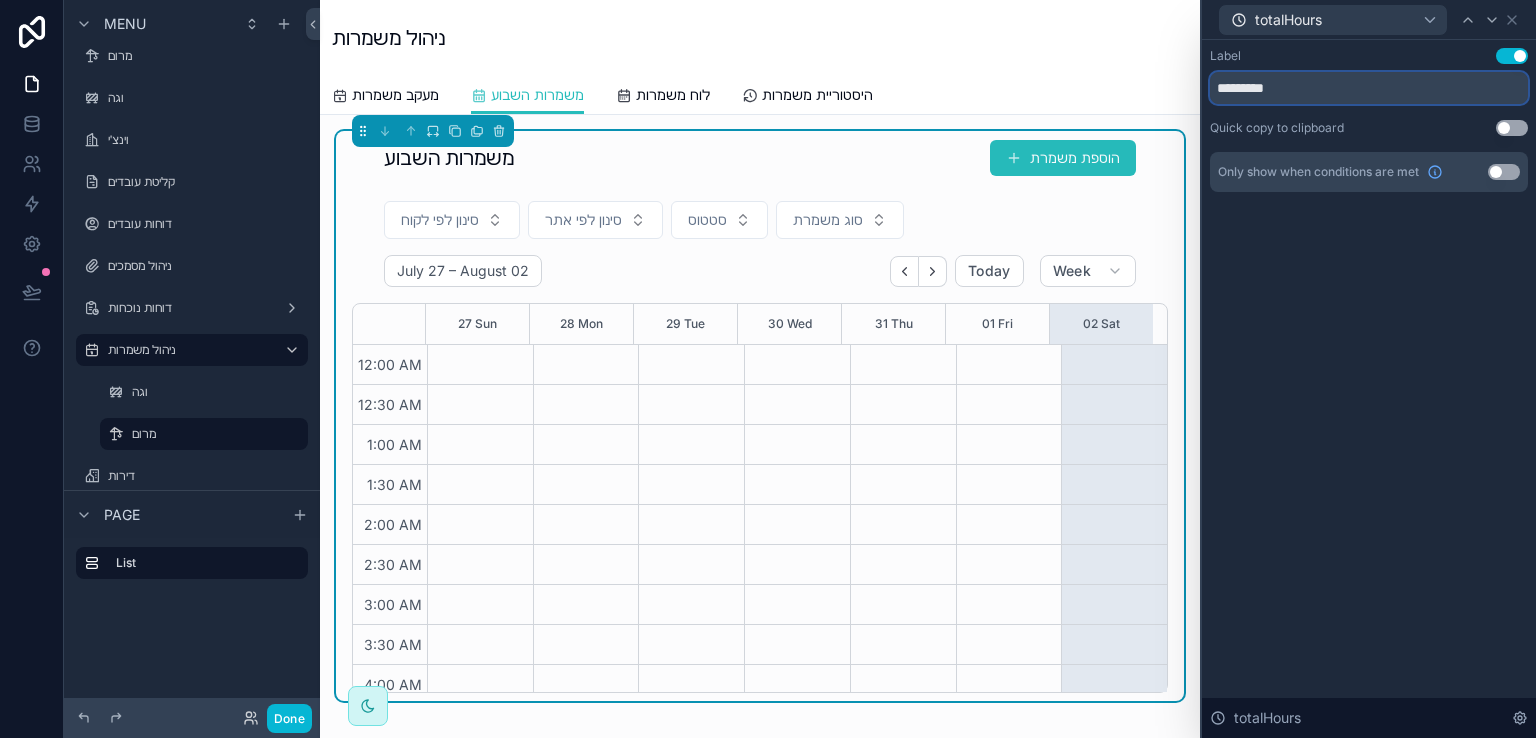 click on "*********" at bounding box center (1369, 88) 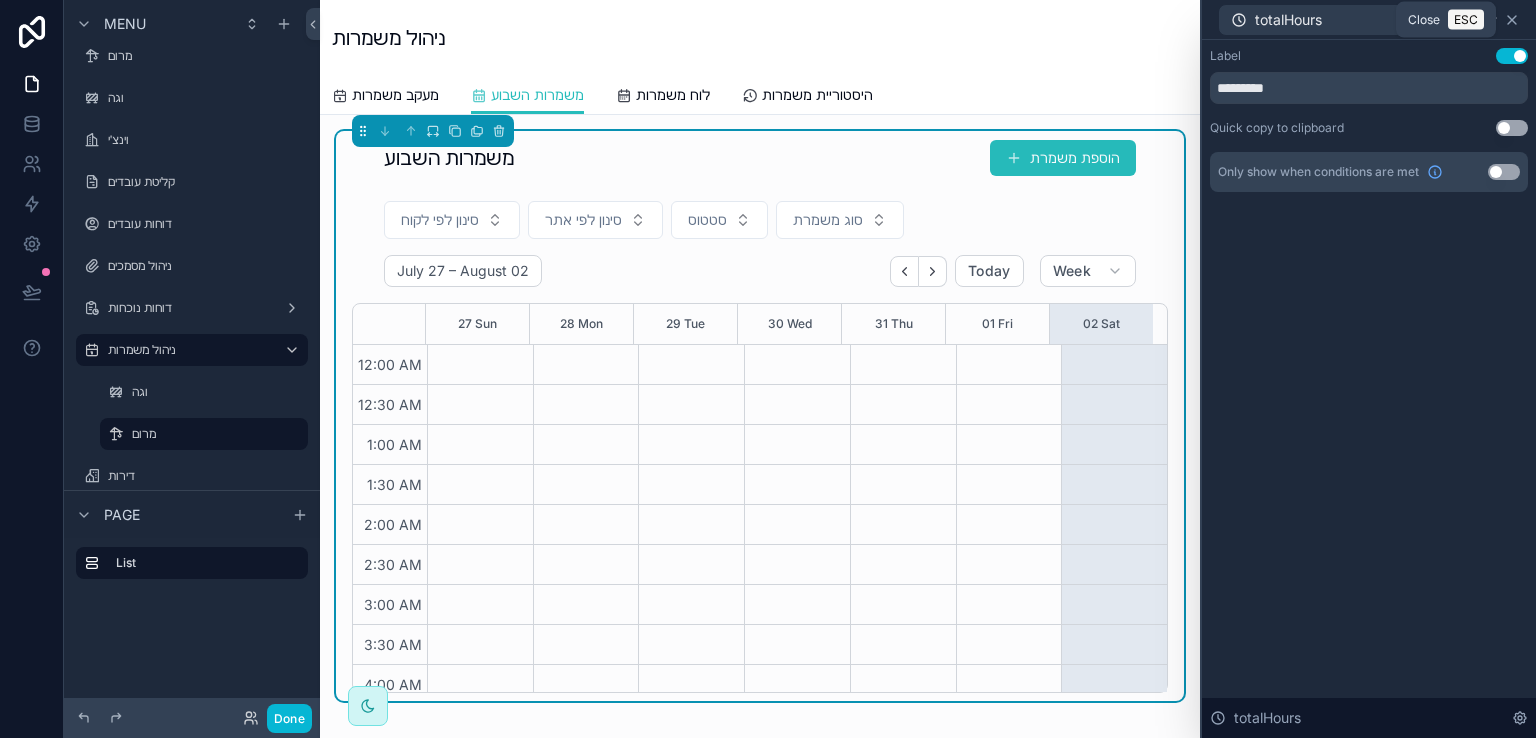 click 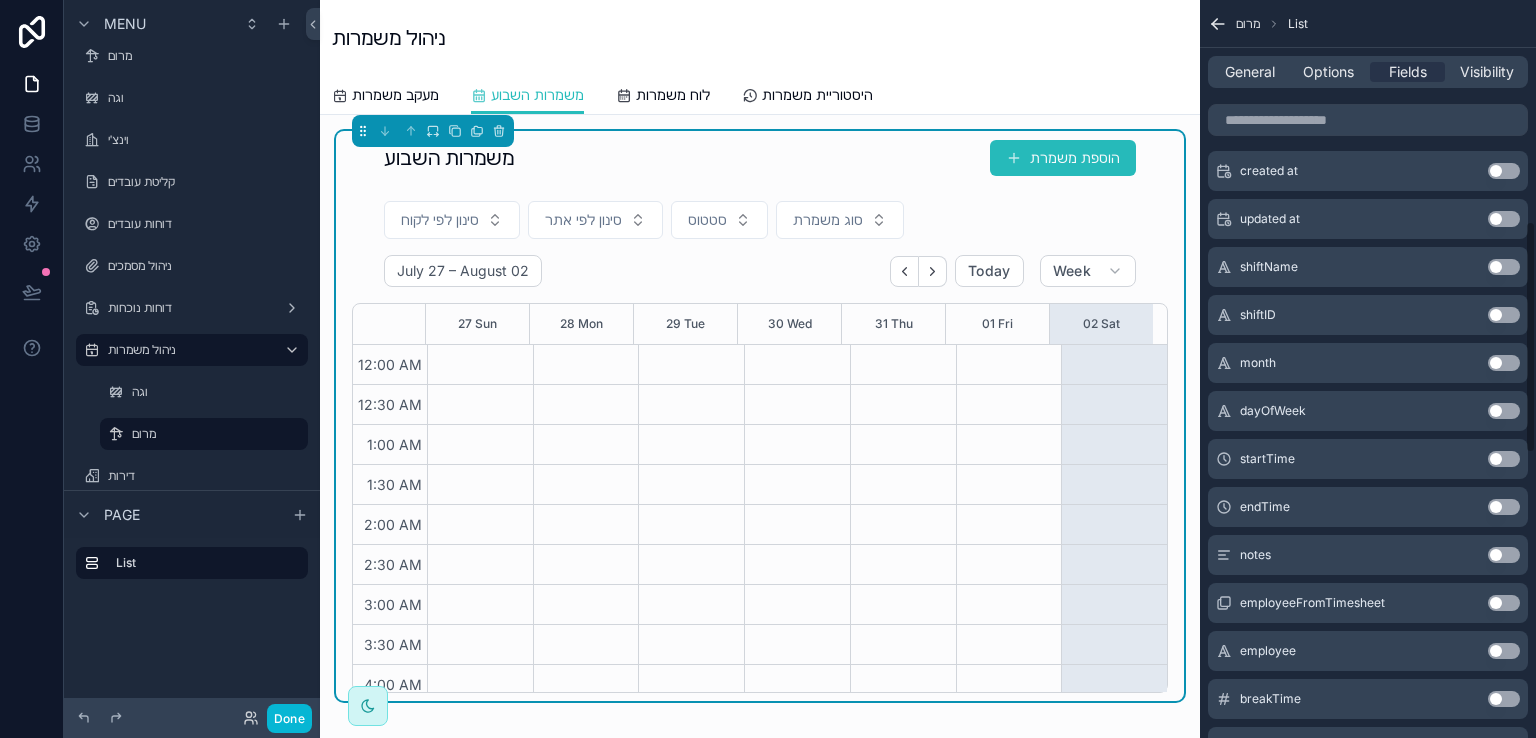 scroll, scrollTop: 1000, scrollLeft: 0, axis: vertical 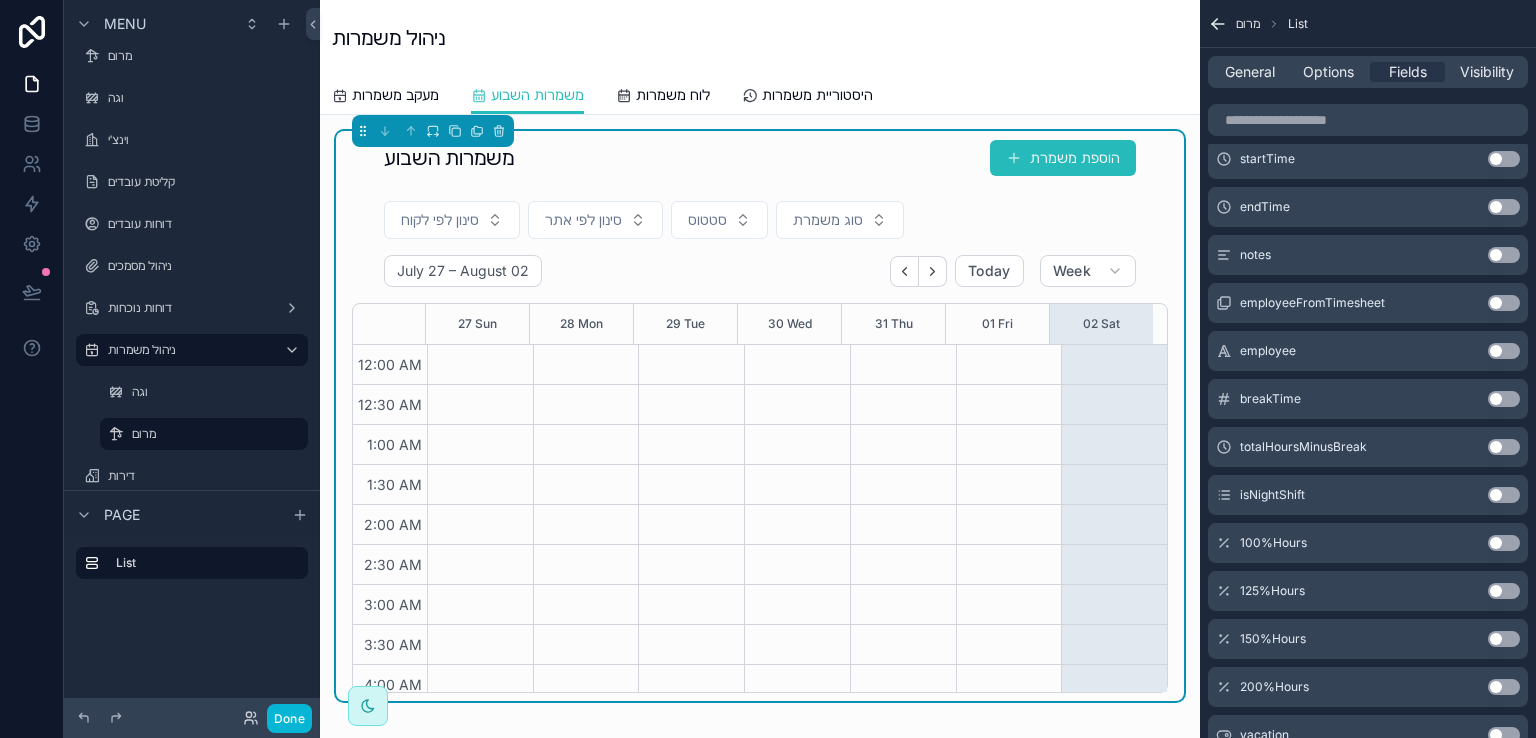 click on "Use setting" at bounding box center [1504, 447] 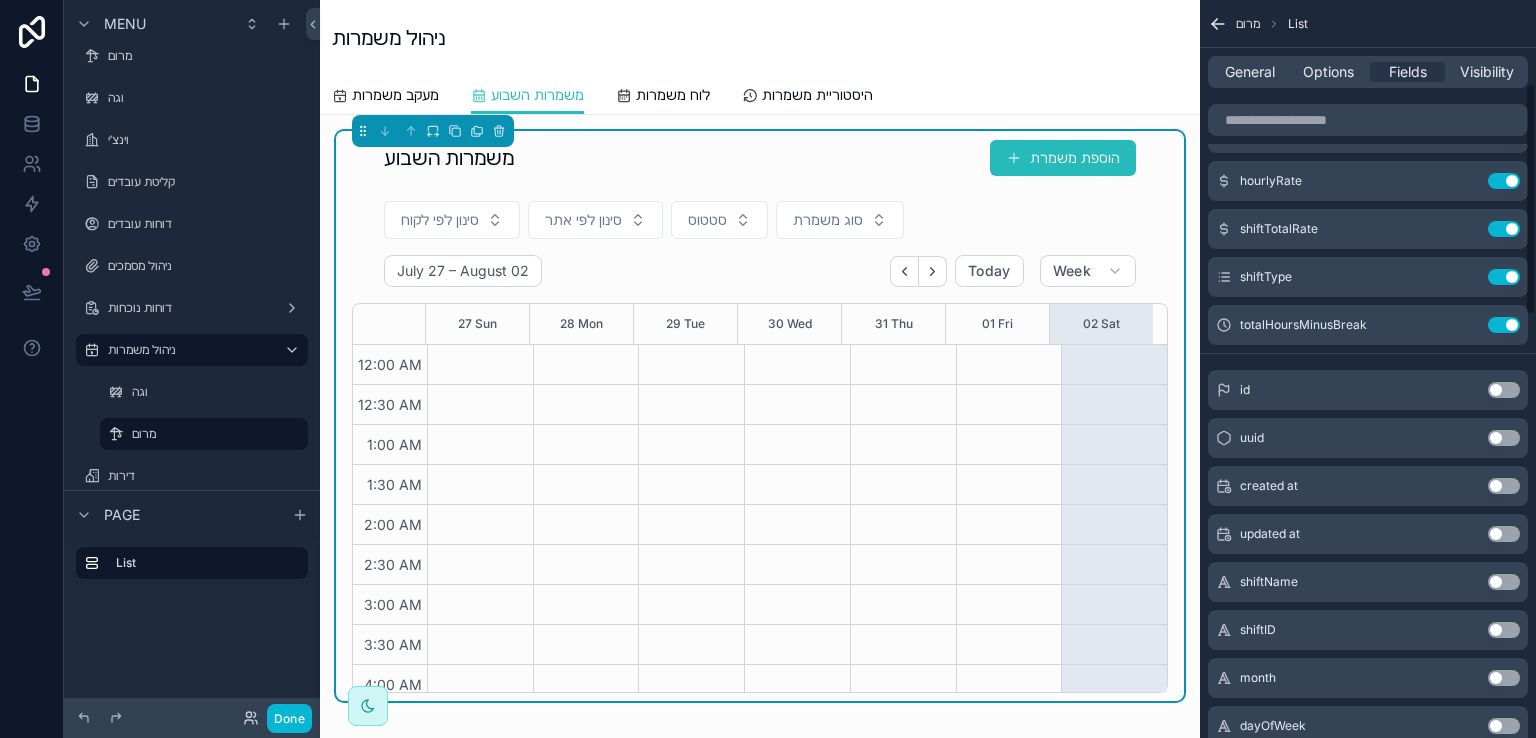 scroll, scrollTop: 248, scrollLeft: 0, axis: vertical 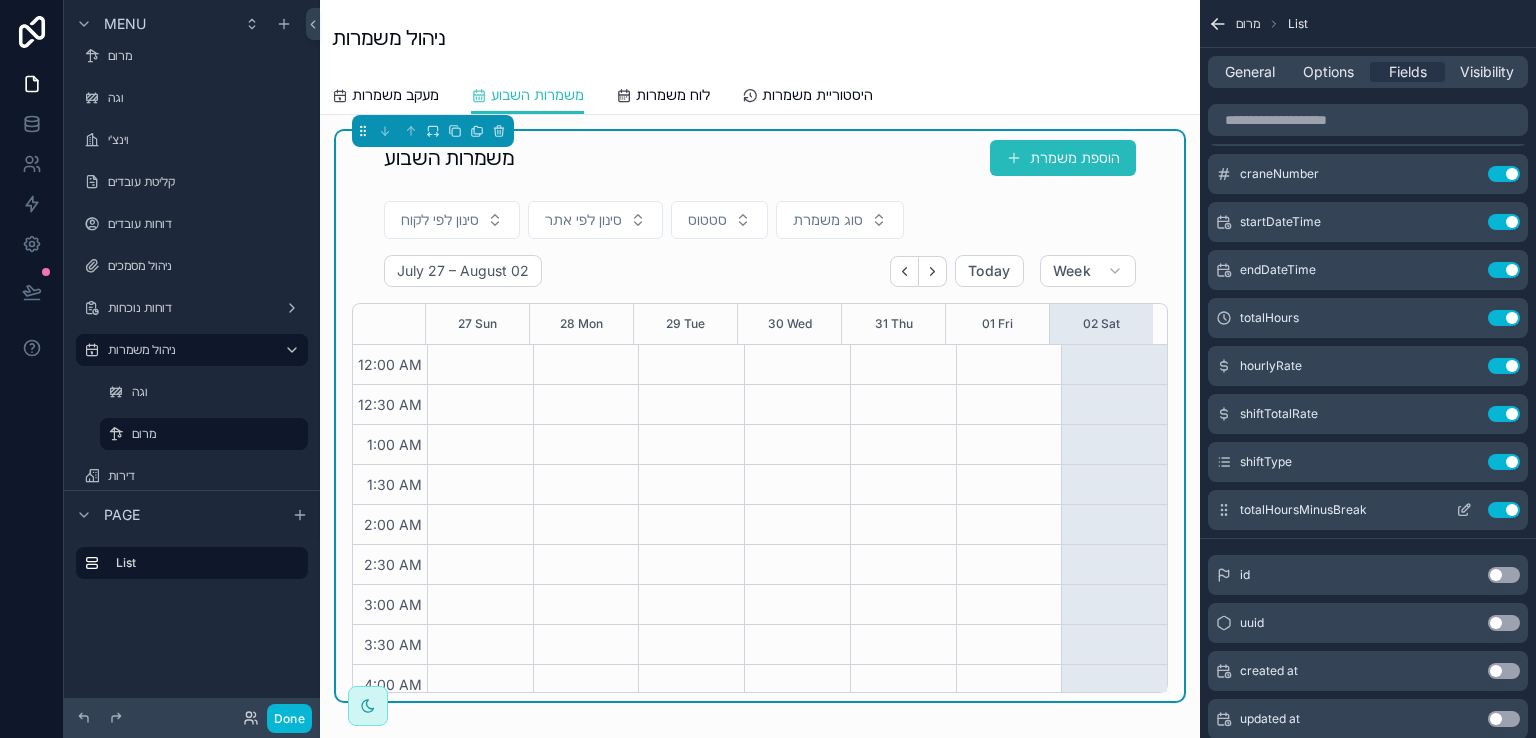 click 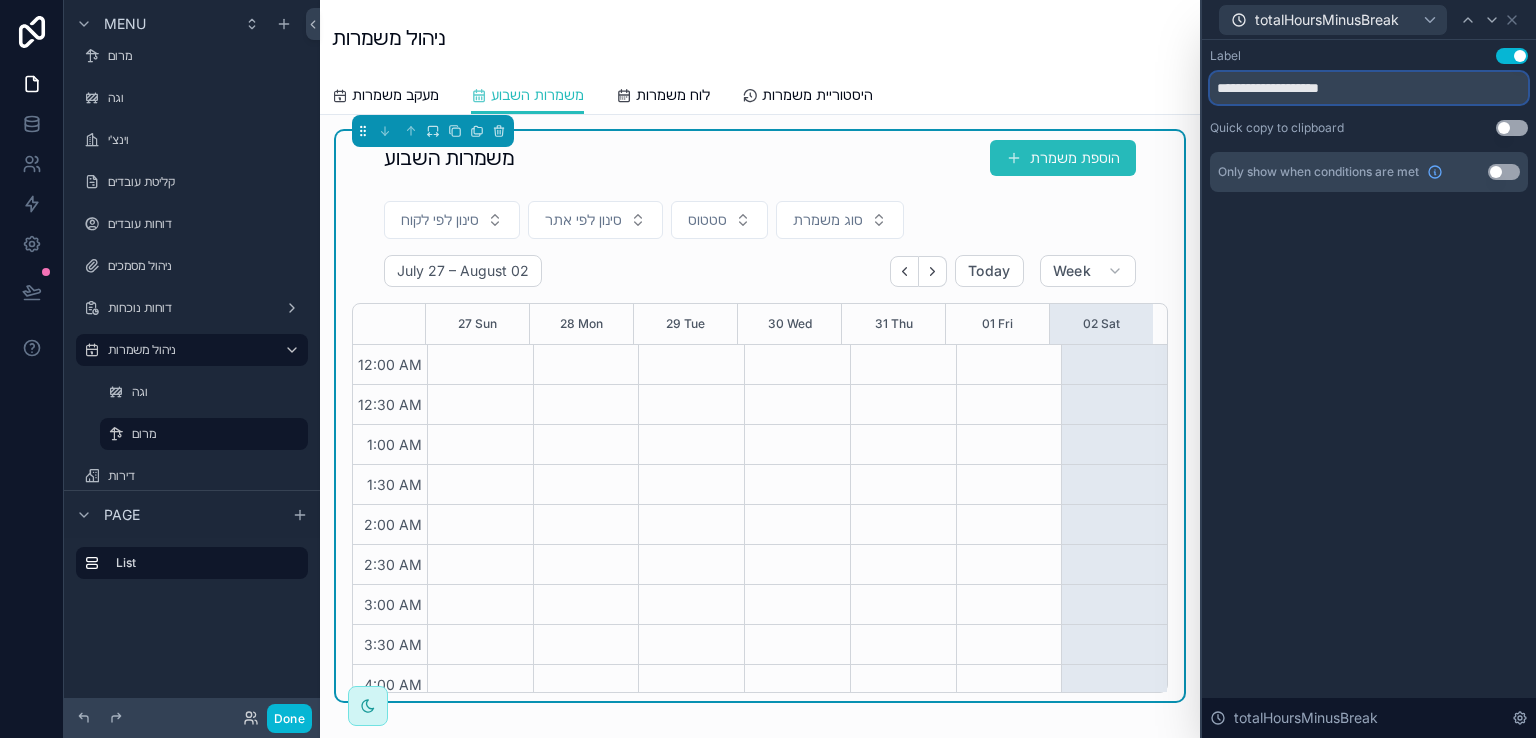 click on "**********" at bounding box center [1369, 88] 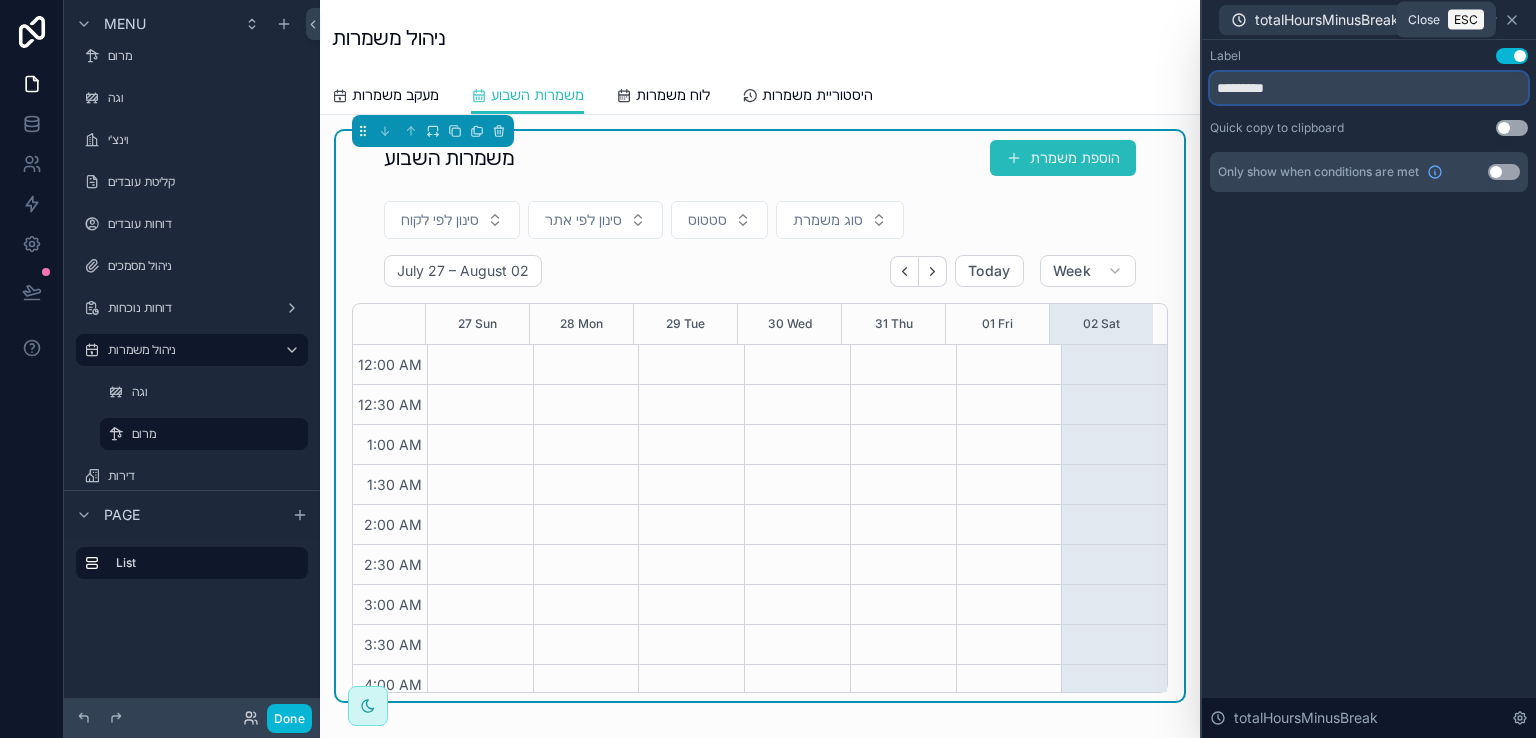type on "*********" 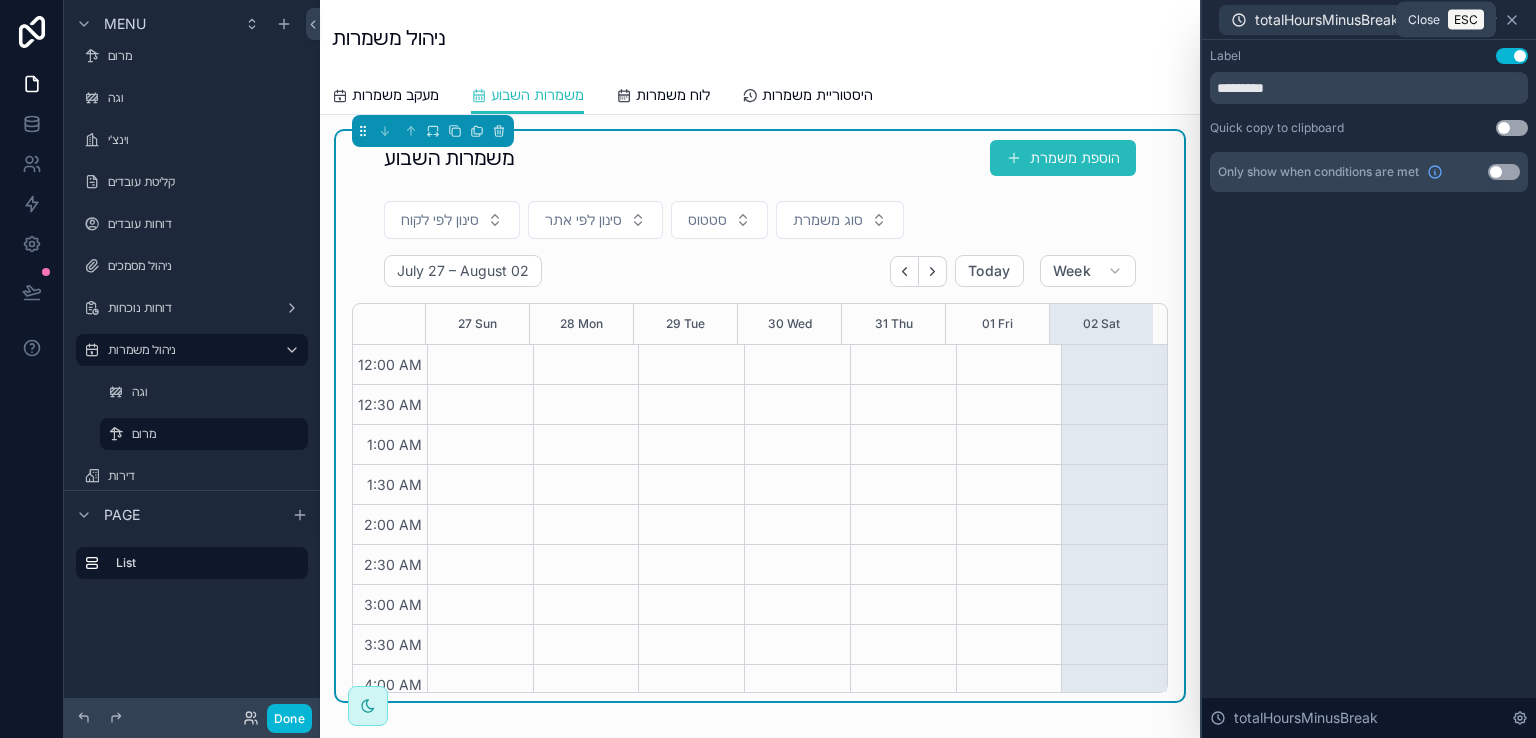 click 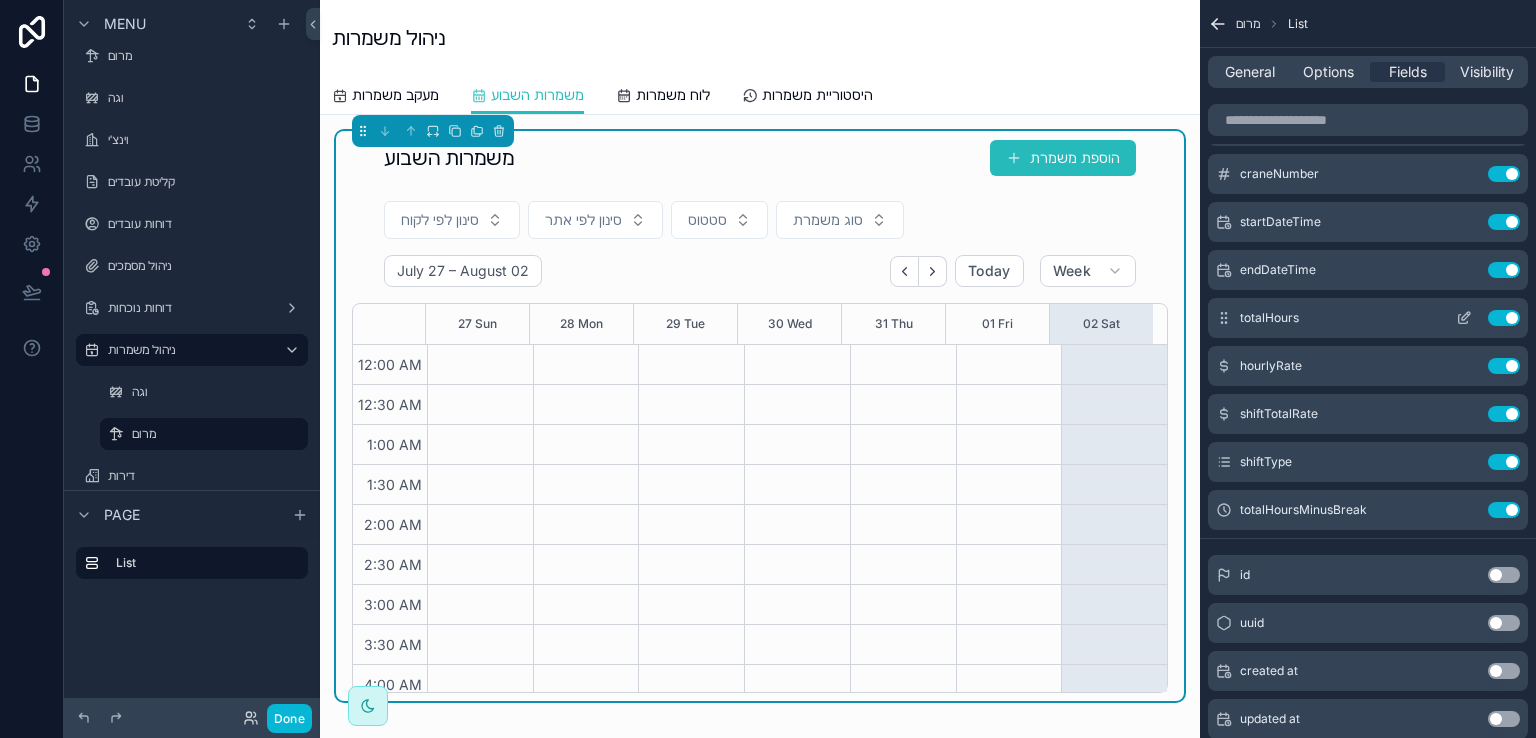 click on "Use setting" at bounding box center (1504, 318) 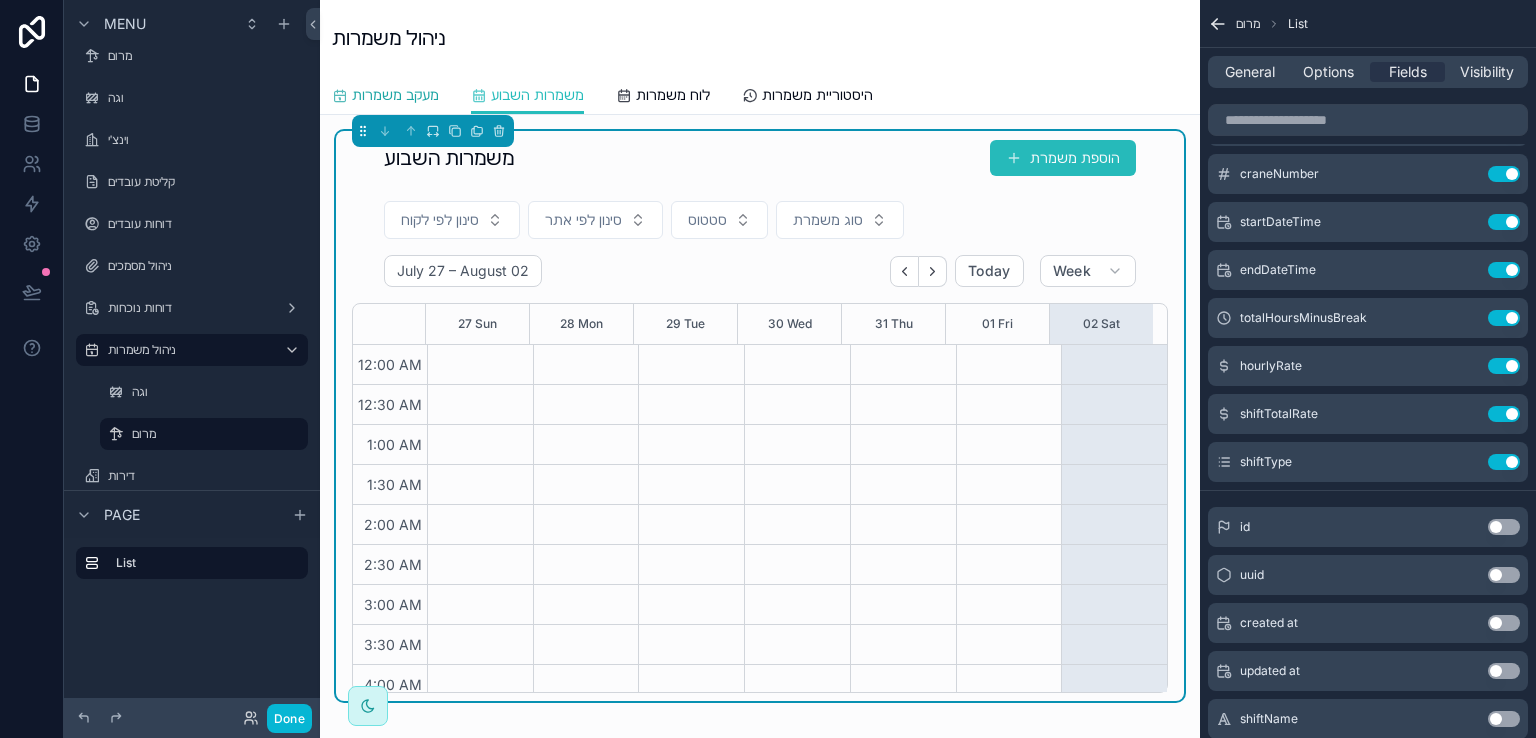 click on "מעקב משמרות" at bounding box center [395, 95] 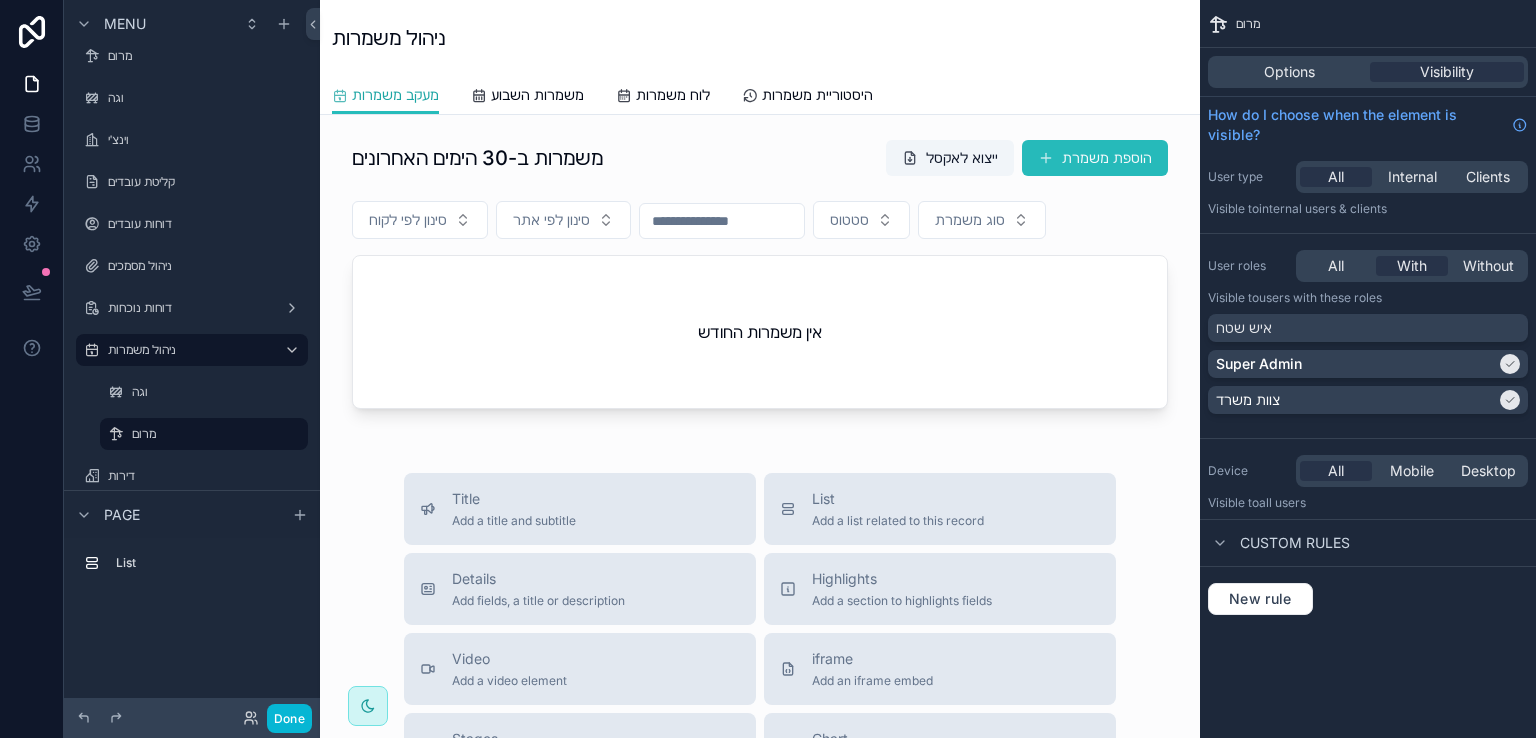 scroll, scrollTop: 0, scrollLeft: 0, axis: both 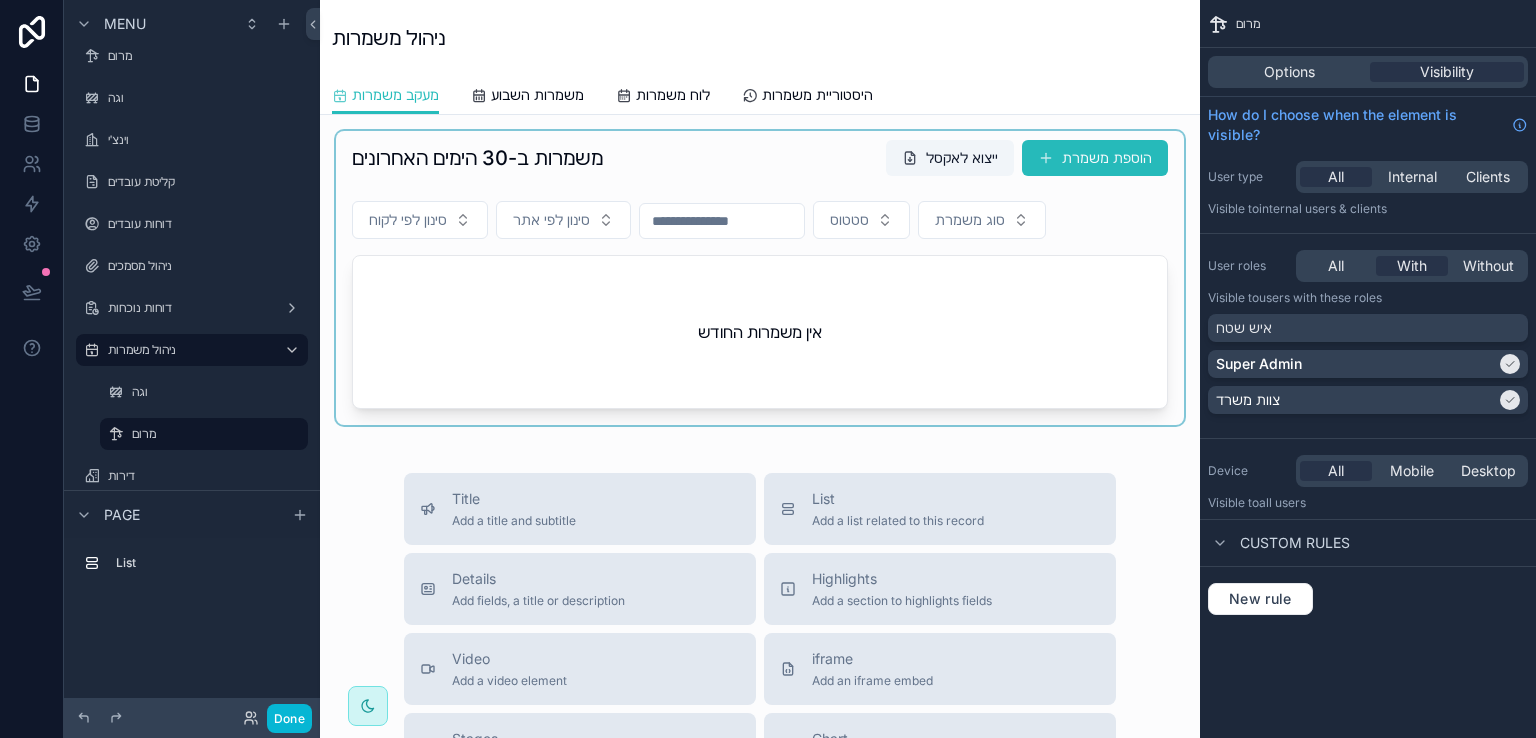 click at bounding box center [760, 278] 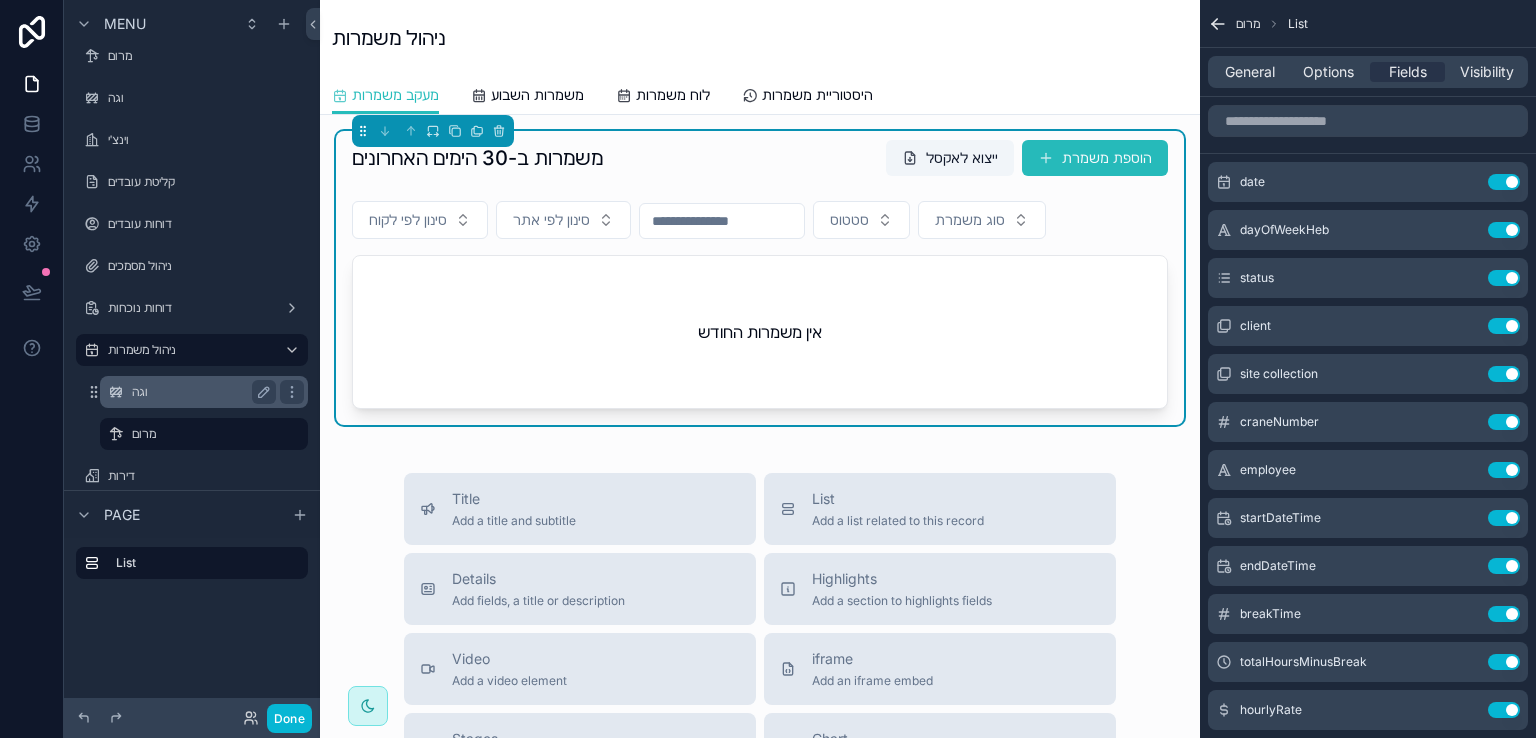 click on "וגה" at bounding box center [200, 392] 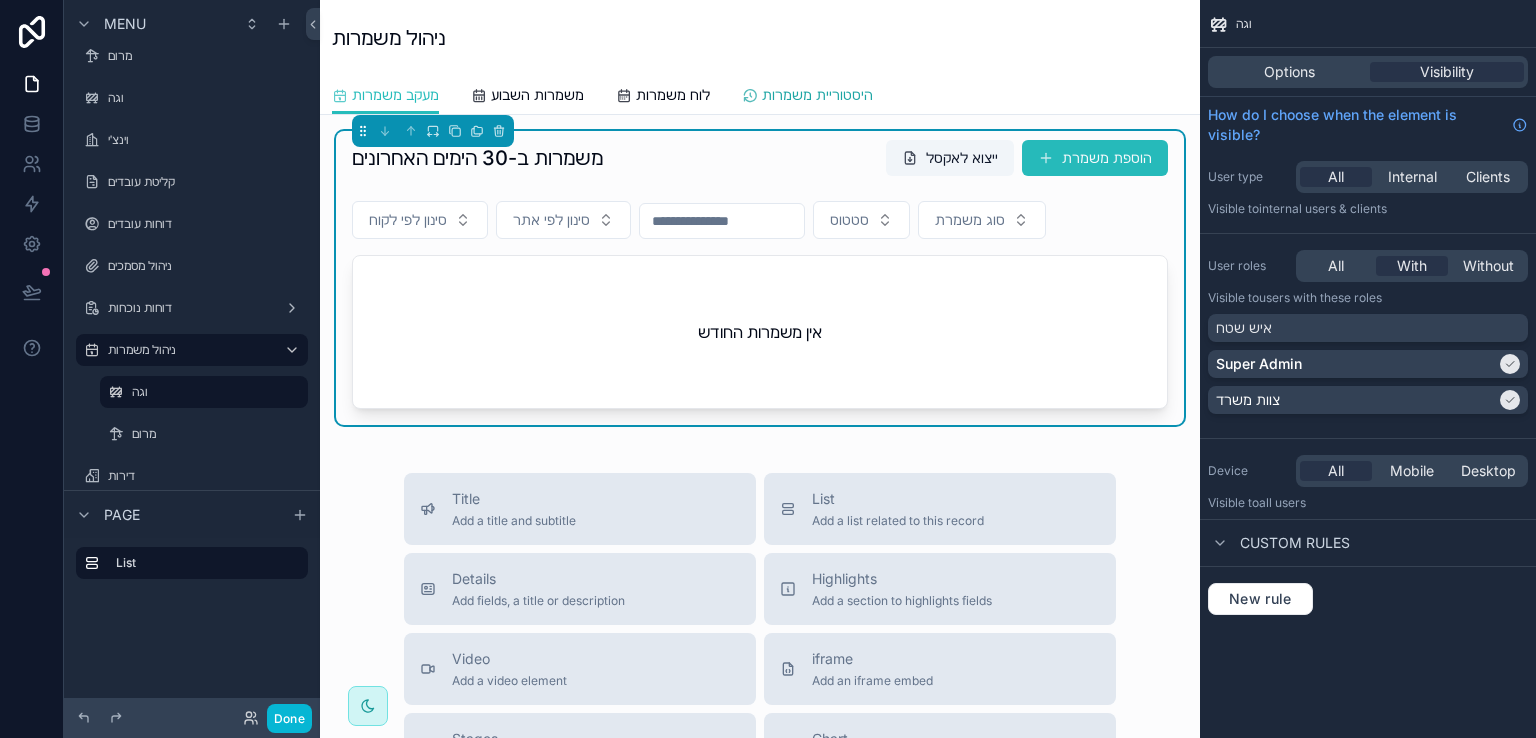 click on "היסטוריית משמרות" at bounding box center [817, 95] 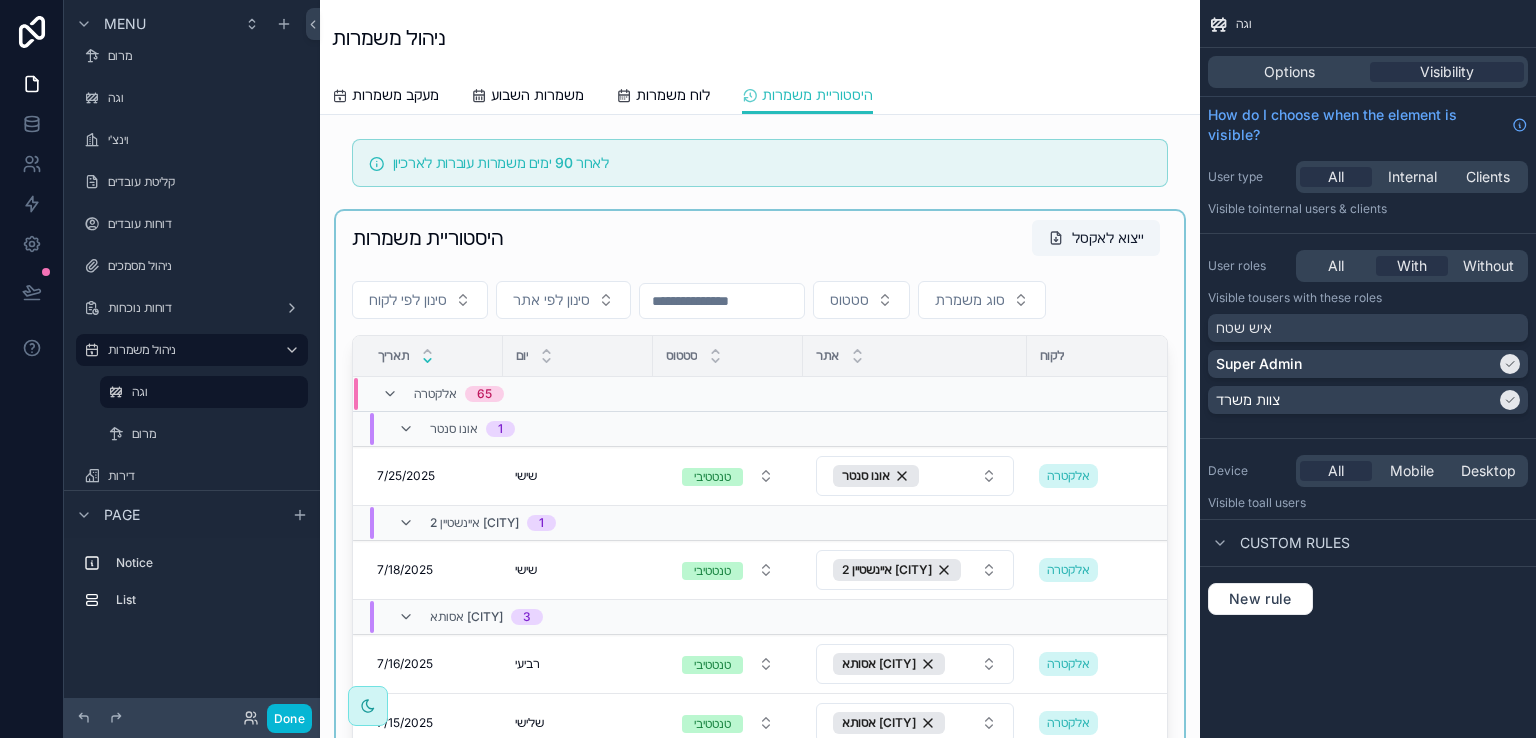 click at bounding box center (760, 559) 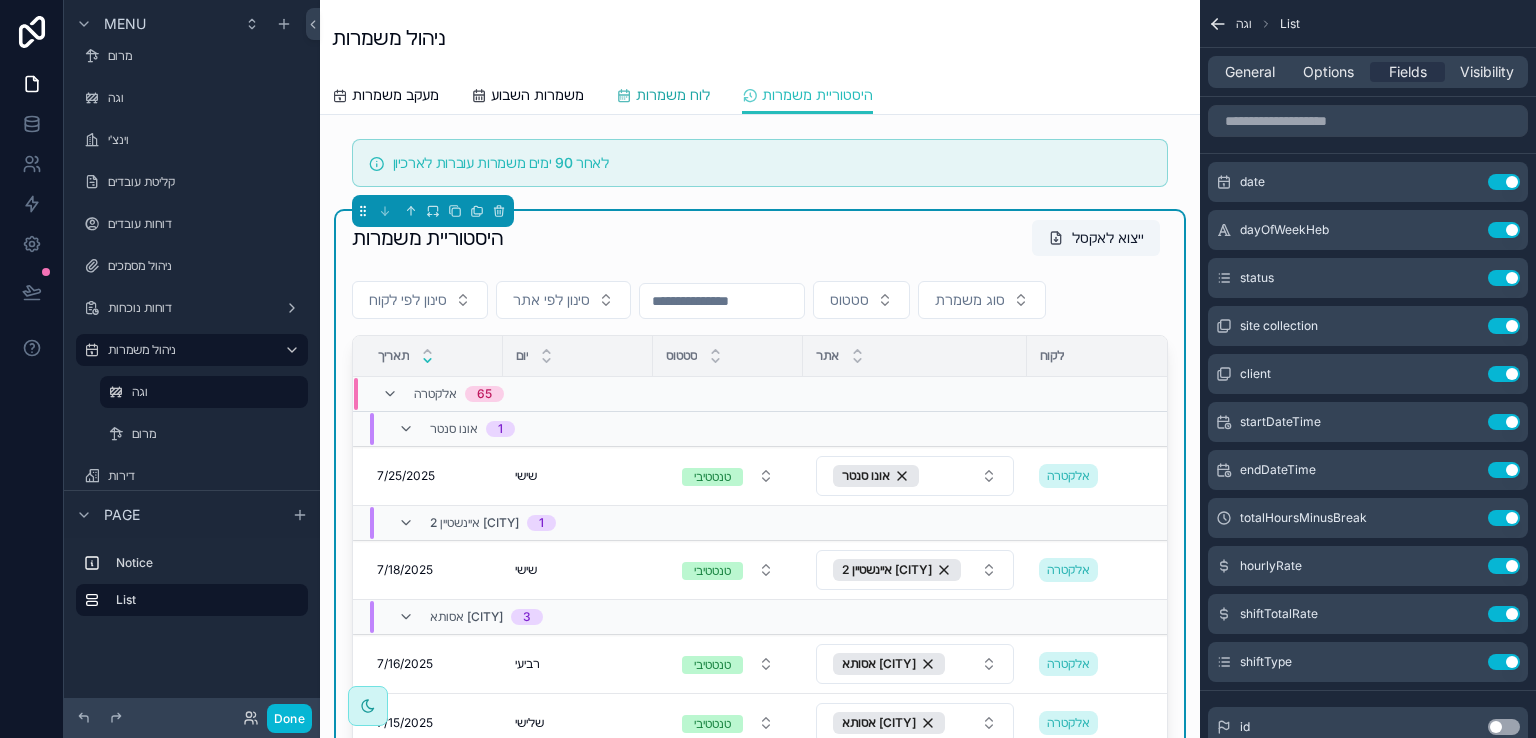 click on "לוח משמרות" at bounding box center (673, 95) 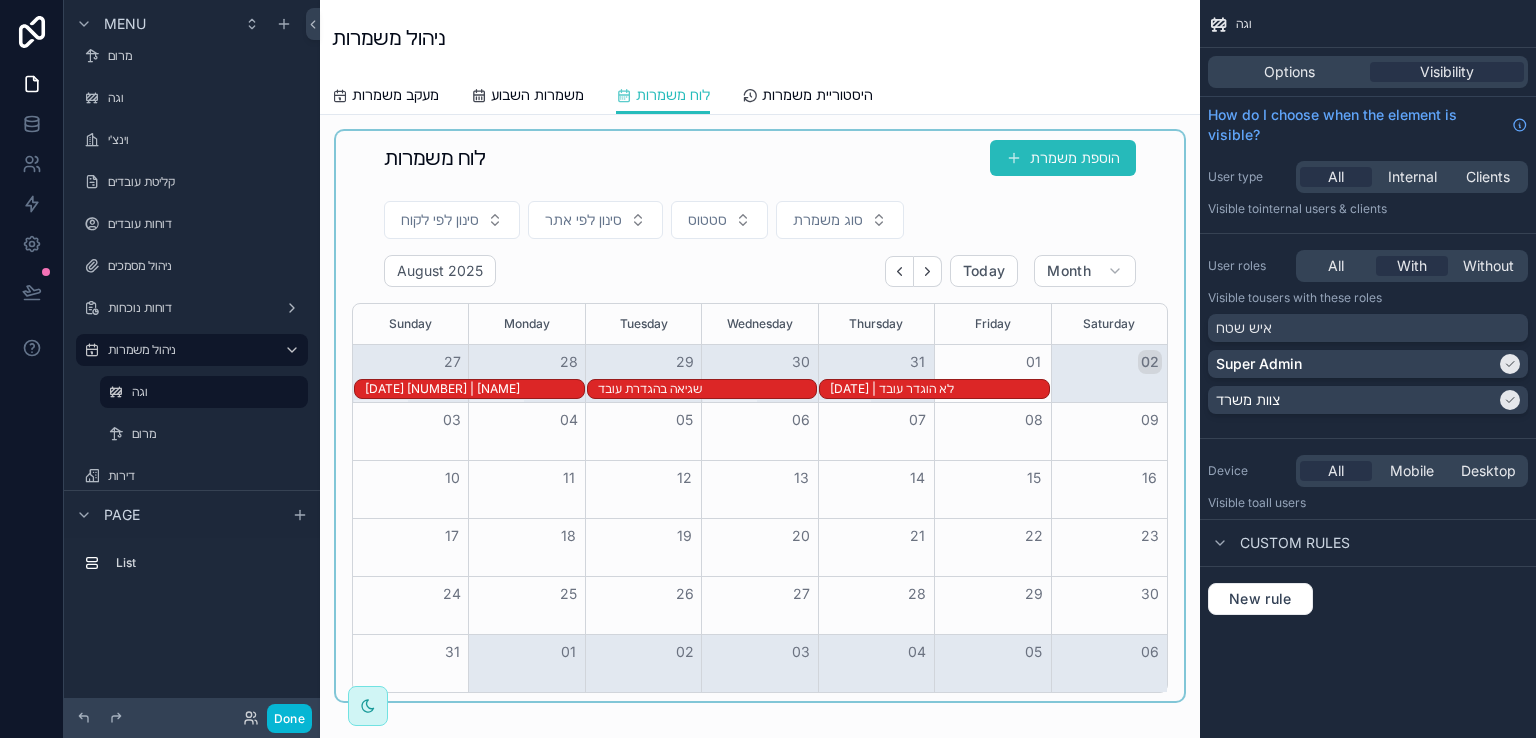 click at bounding box center [760, 416] 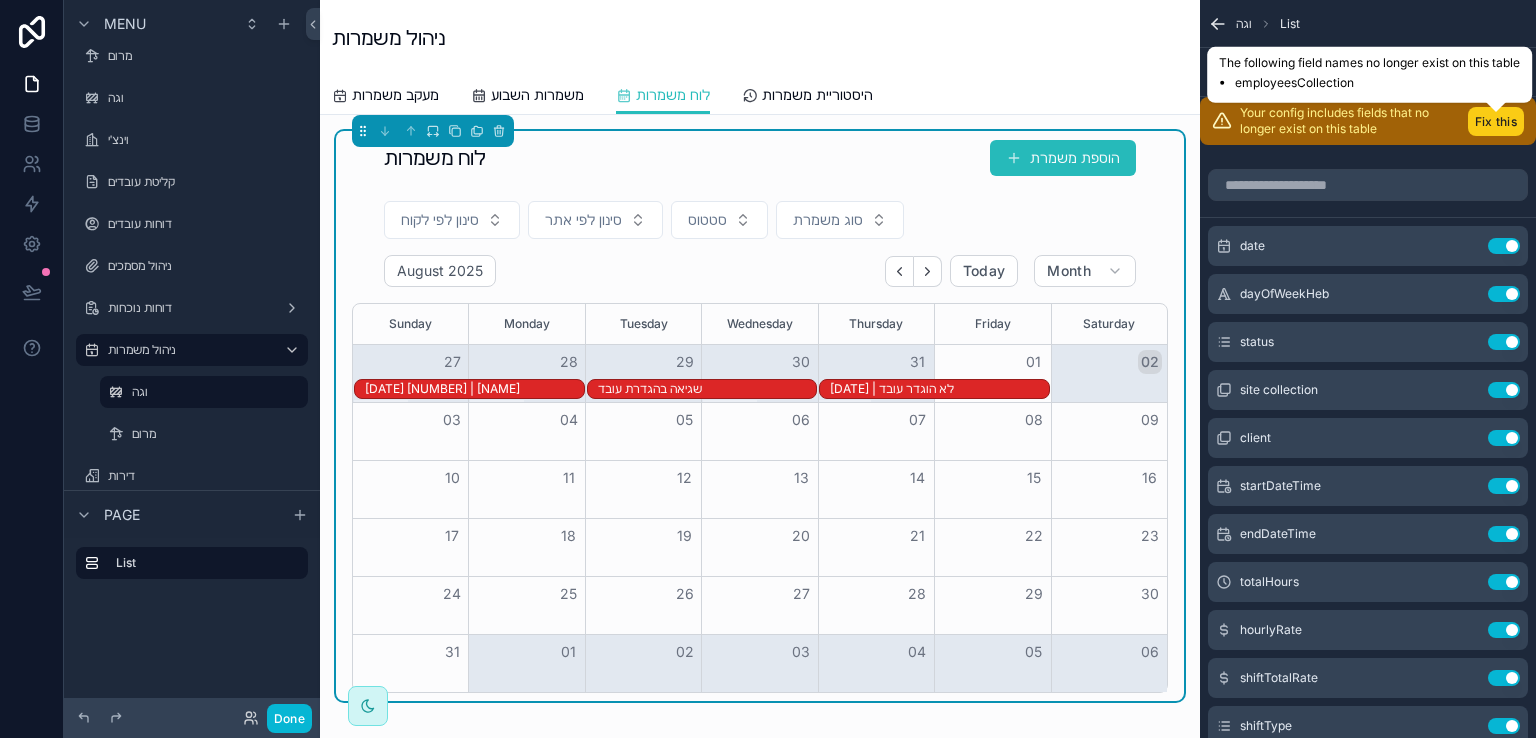 click on "Fix this" at bounding box center (1496, 121) 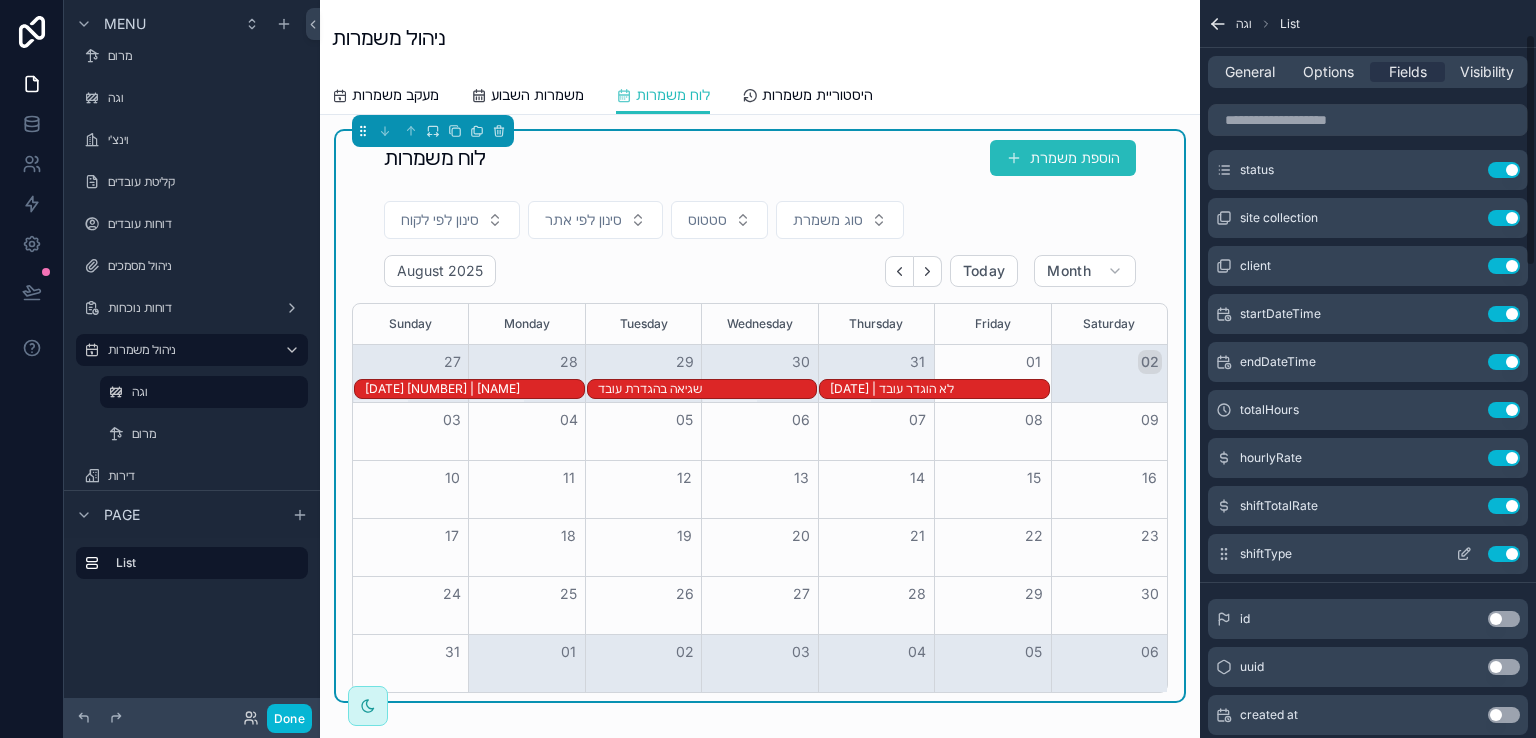 scroll, scrollTop: 100, scrollLeft: 0, axis: vertical 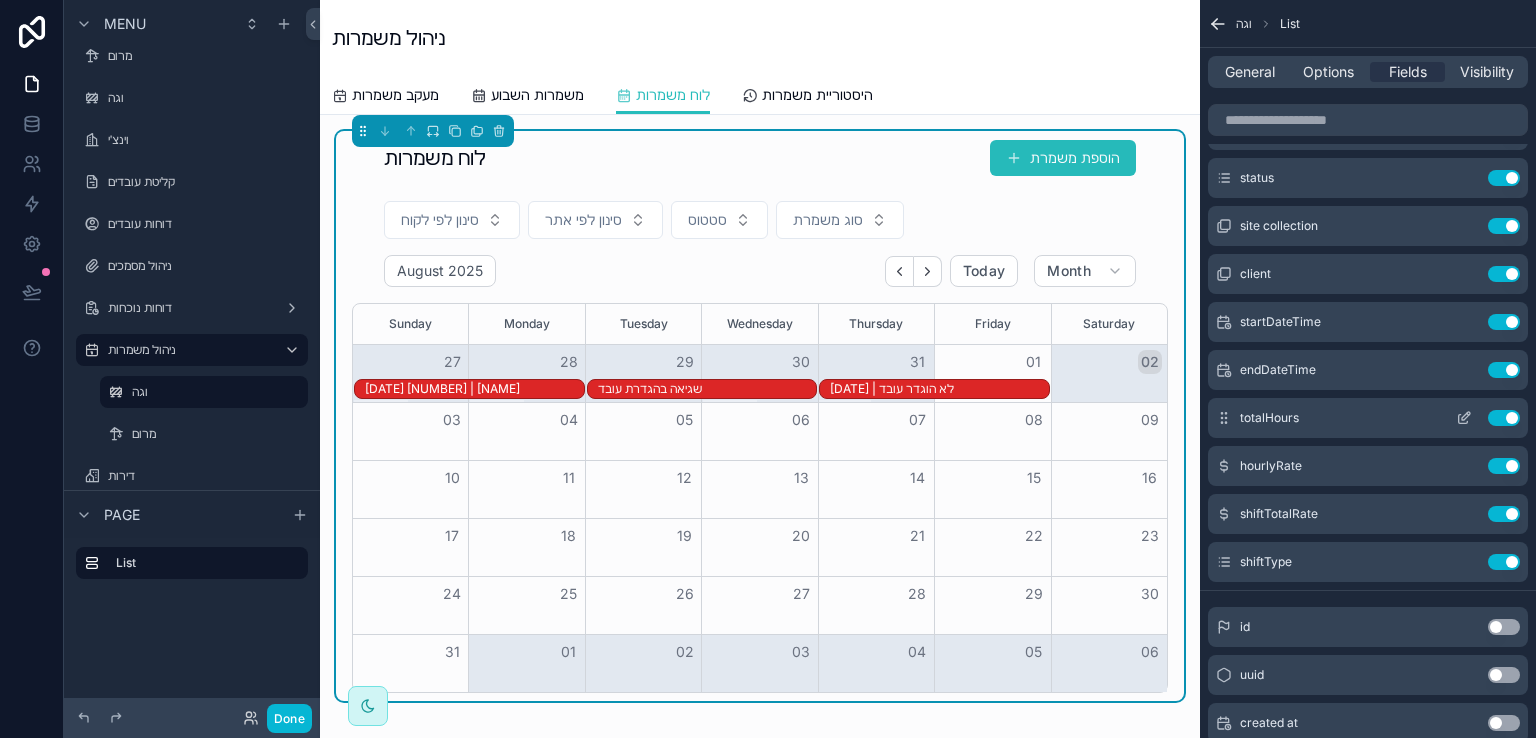 click 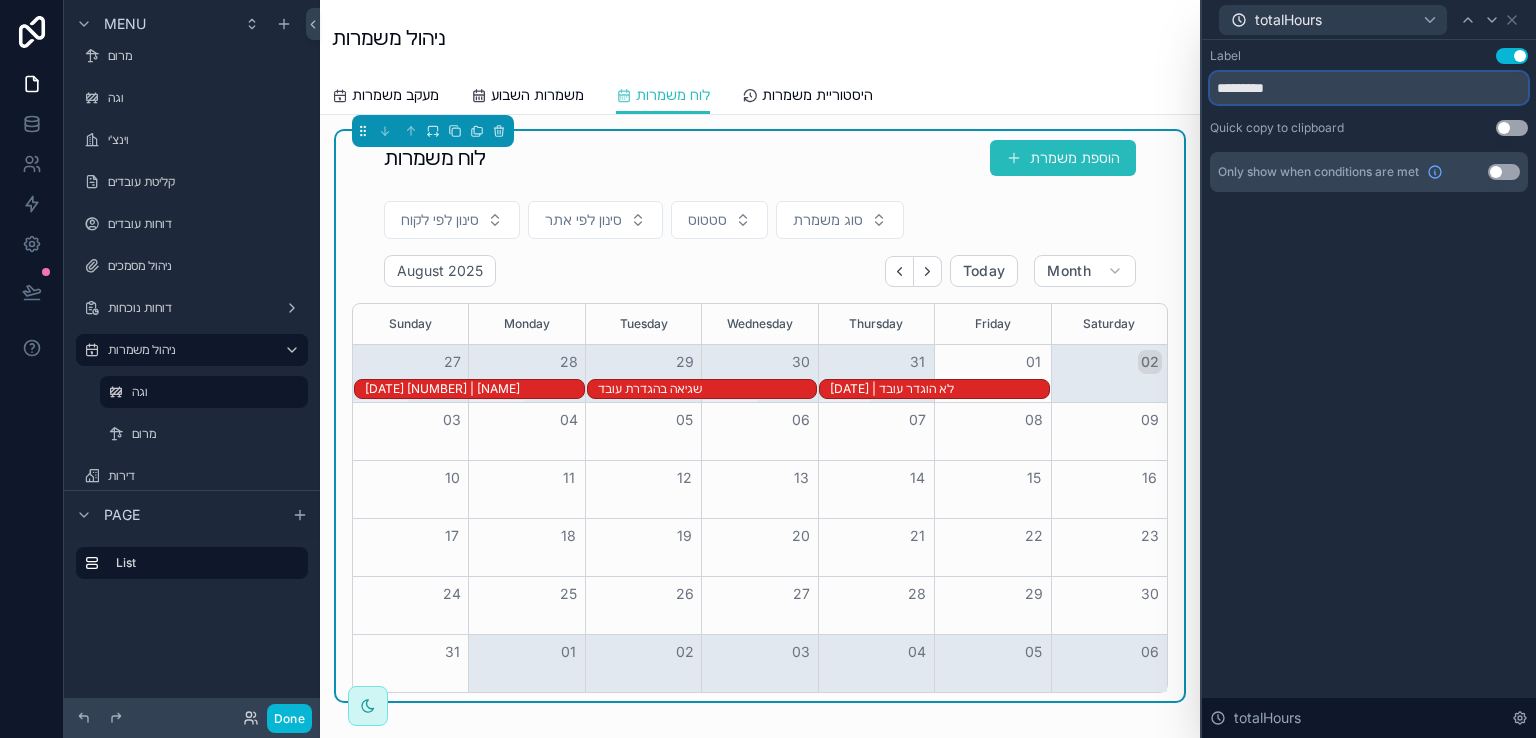 click on "*********" at bounding box center [1369, 88] 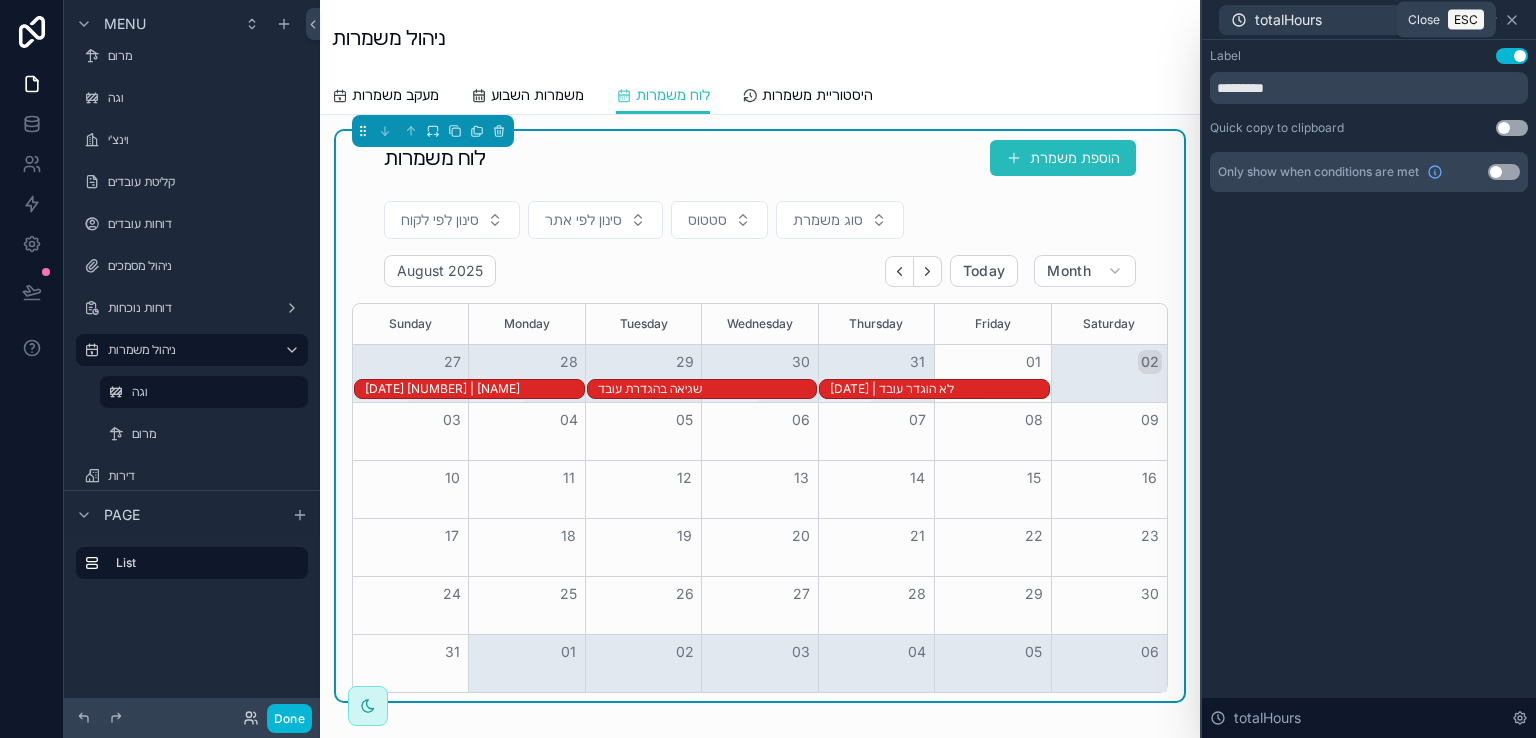 click 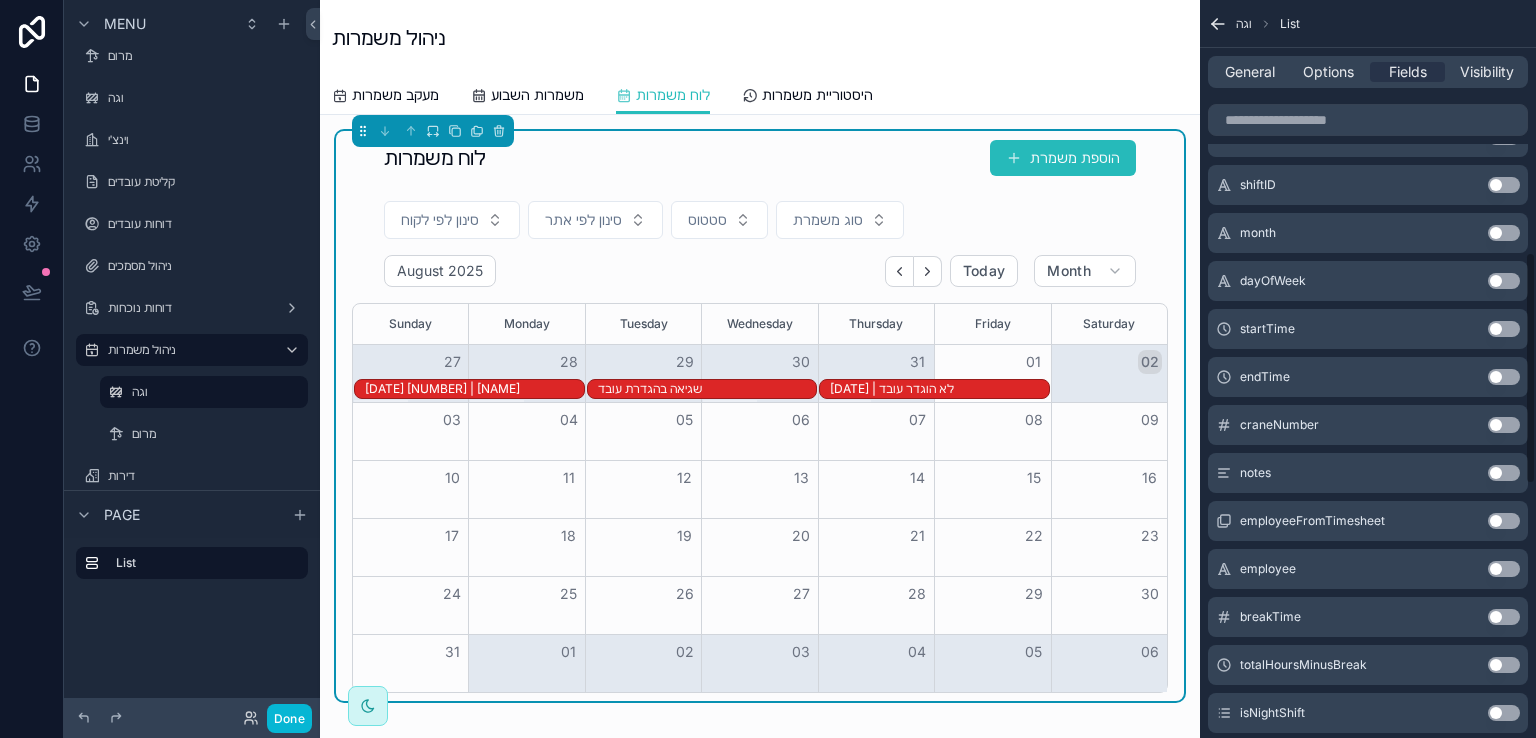 scroll, scrollTop: 800, scrollLeft: 0, axis: vertical 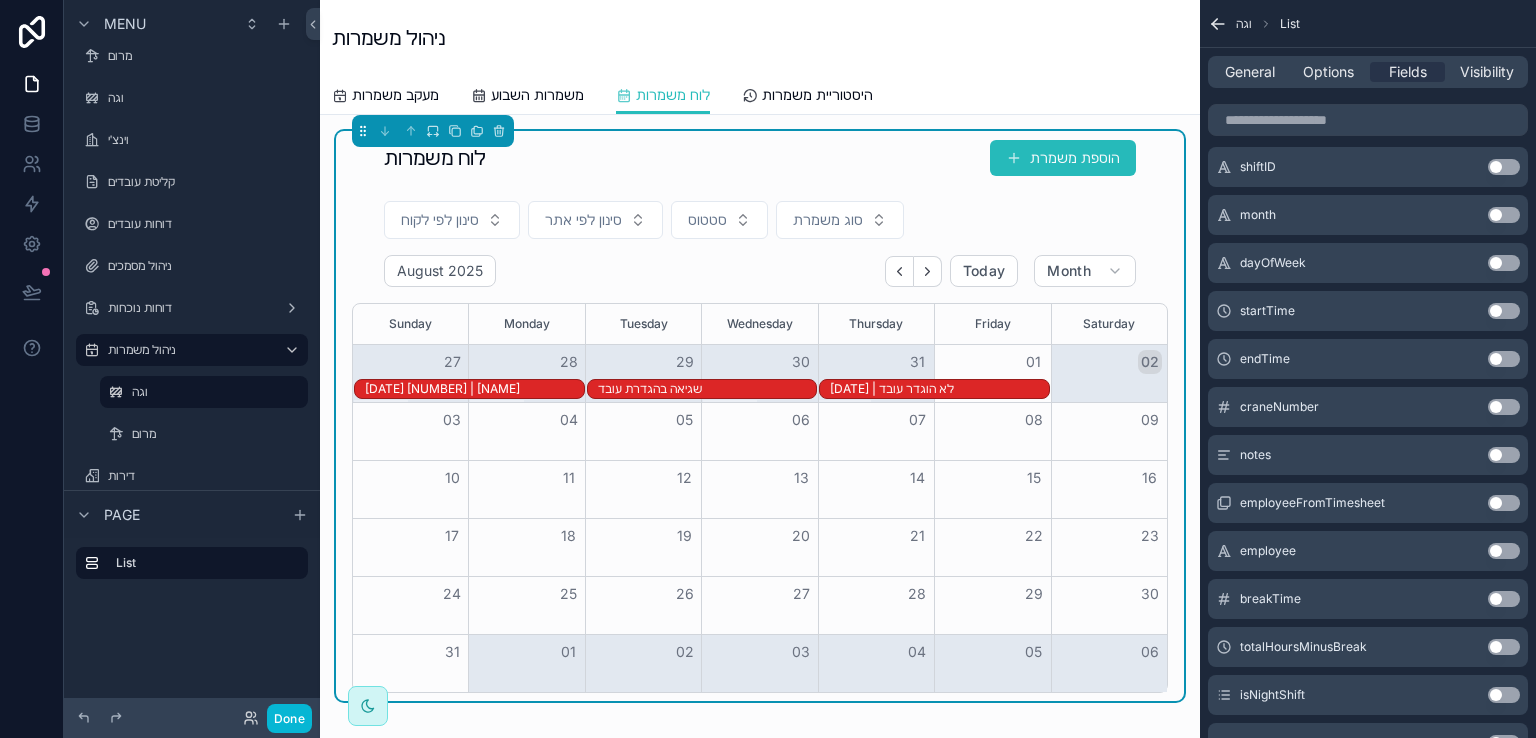 click on "Use setting" at bounding box center [1504, 647] 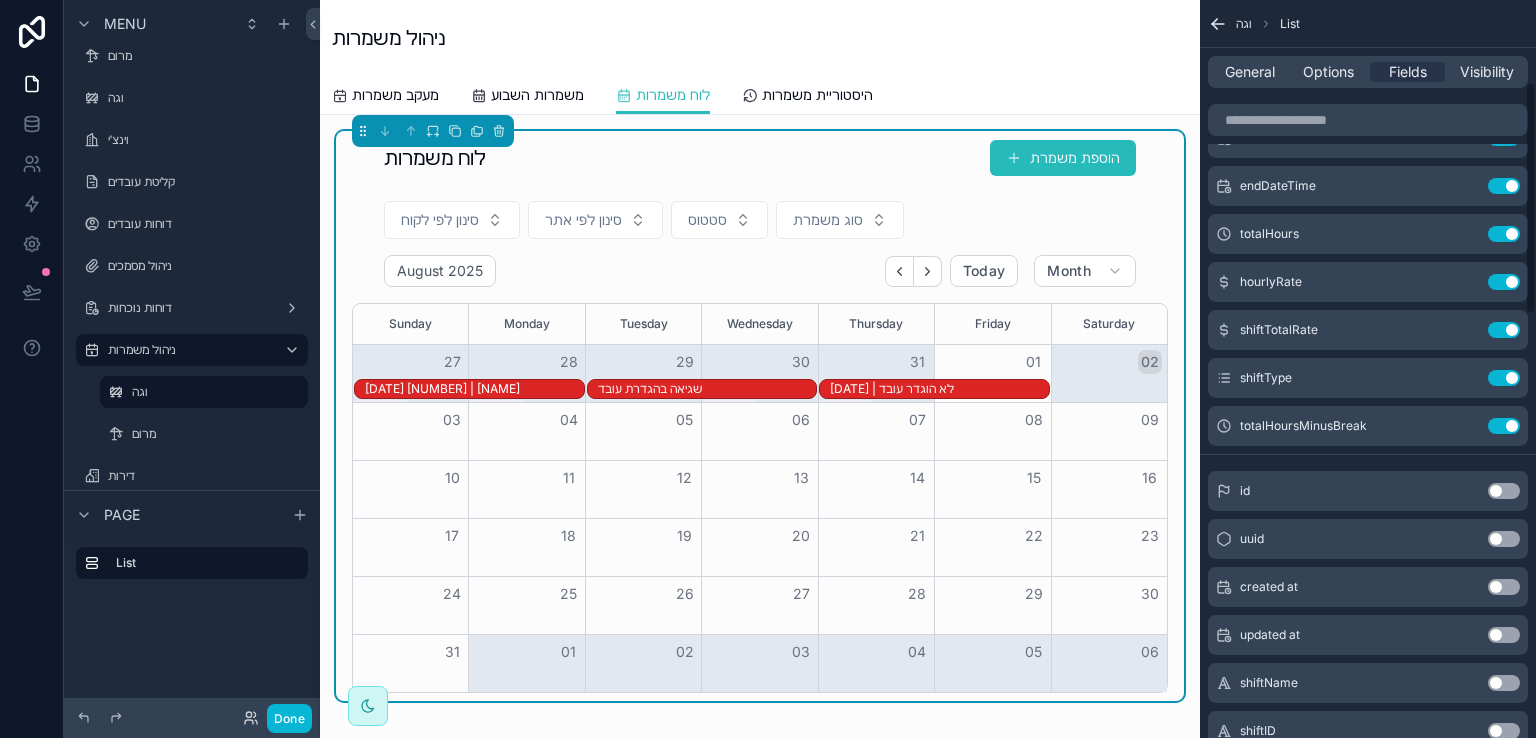 scroll, scrollTop: 248, scrollLeft: 0, axis: vertical 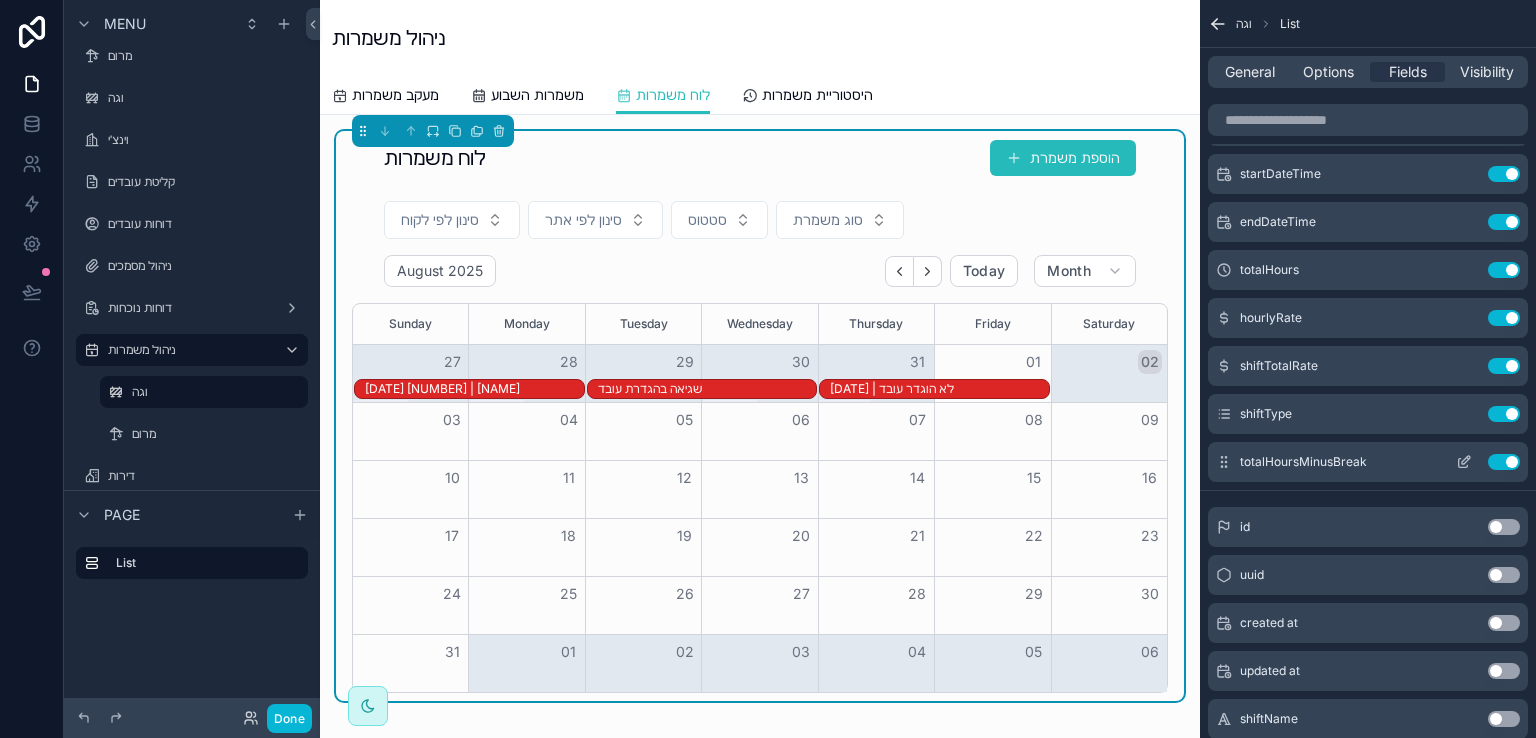 click 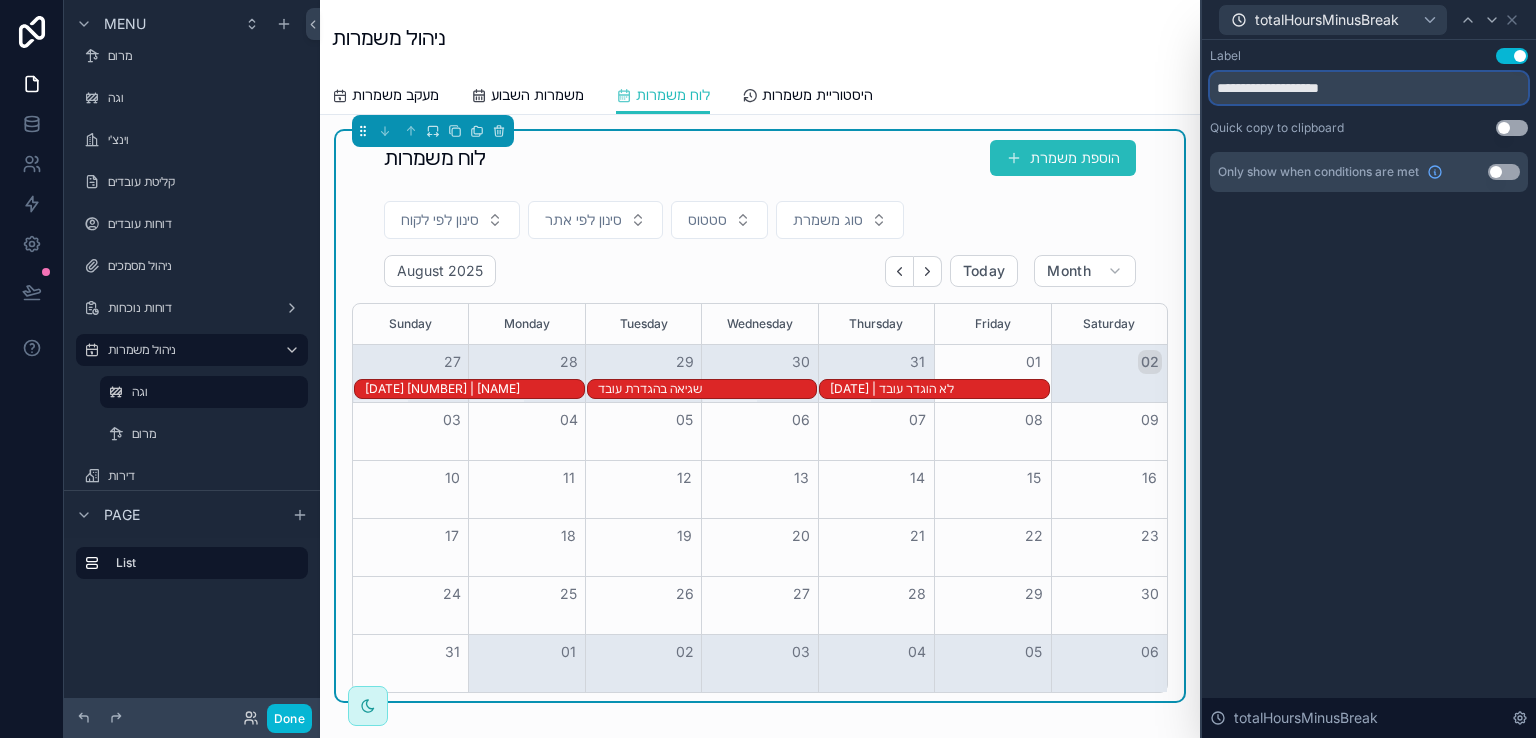 click on "**********" at bounding box center (1369, 88) 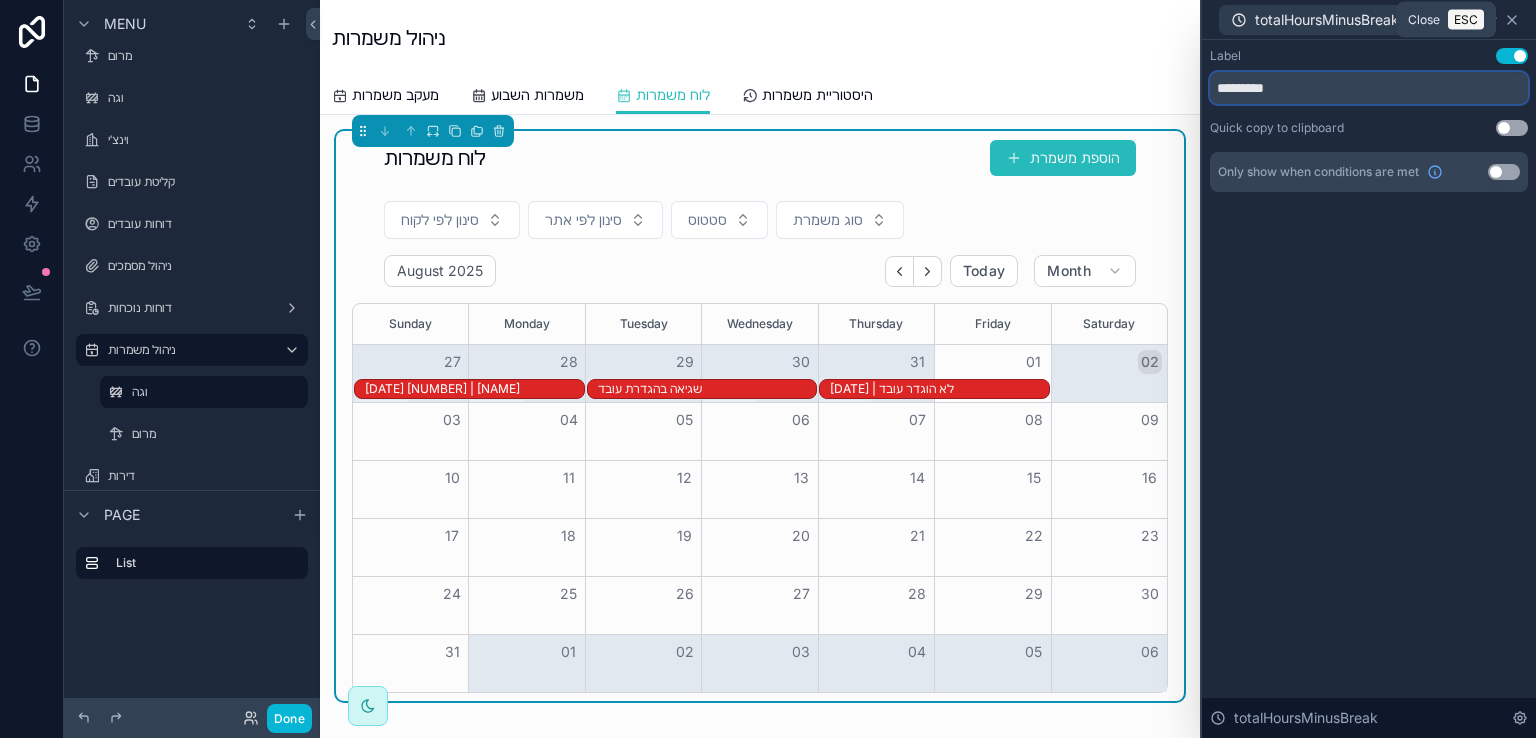type on "*********" 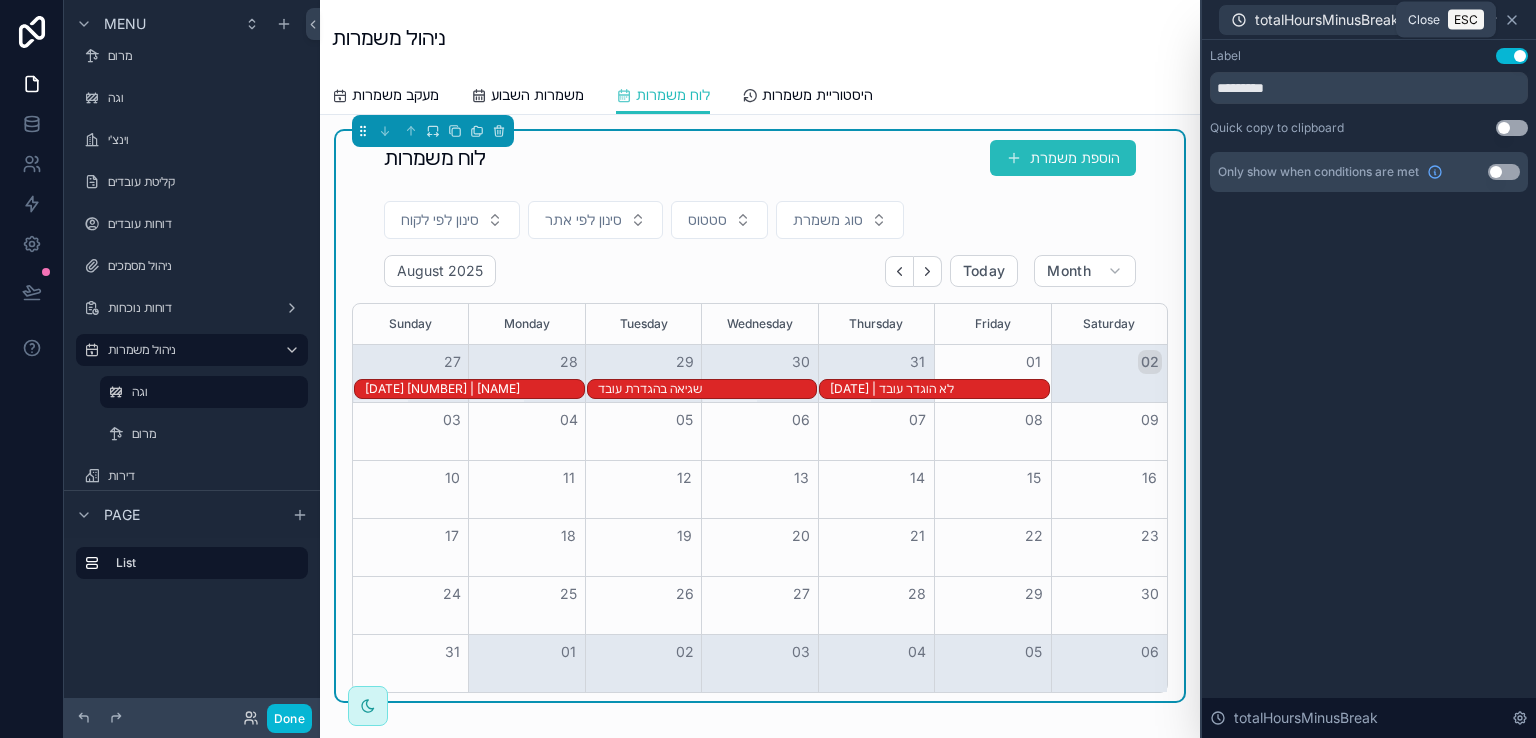 click 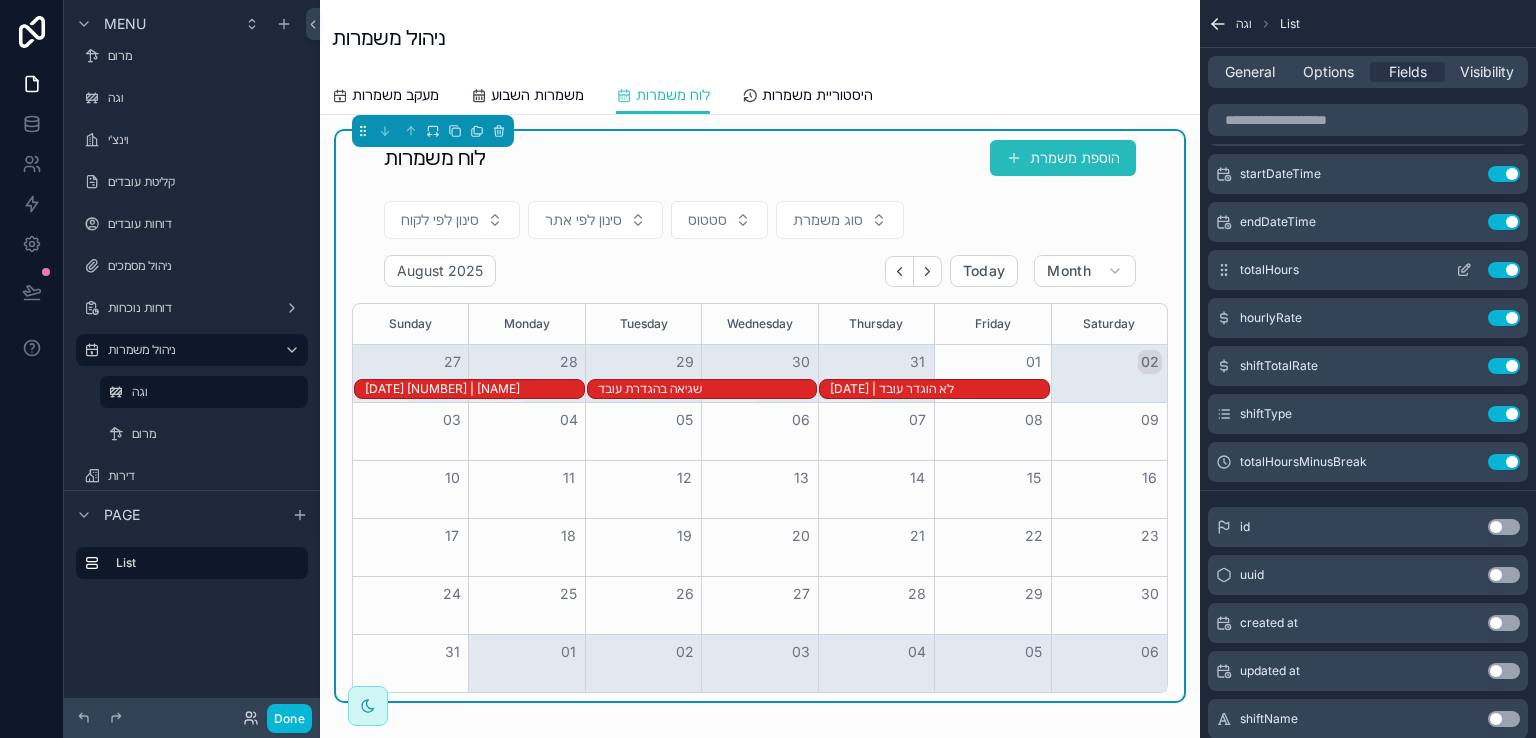 click on "Use setting" at bounding box center (1504, 270) 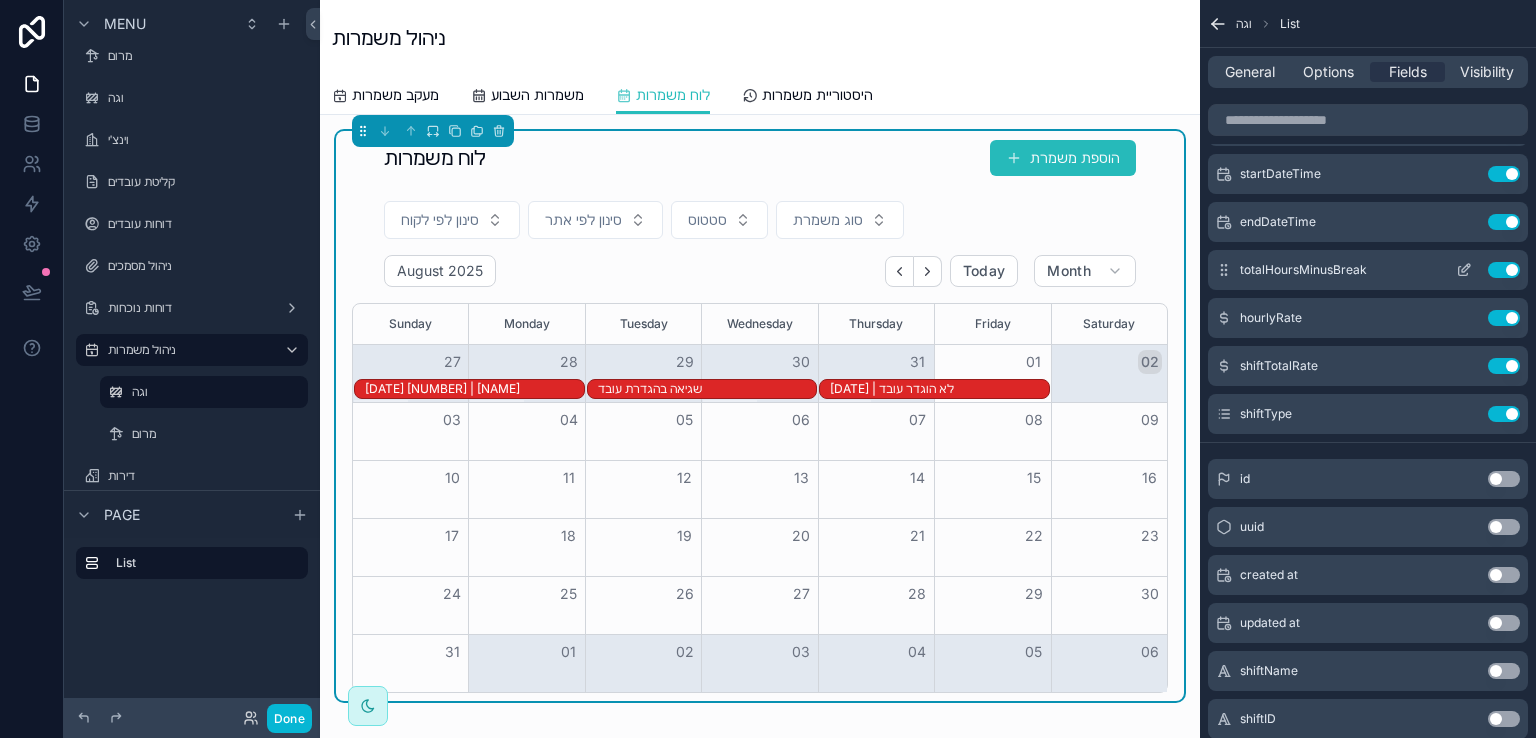 click 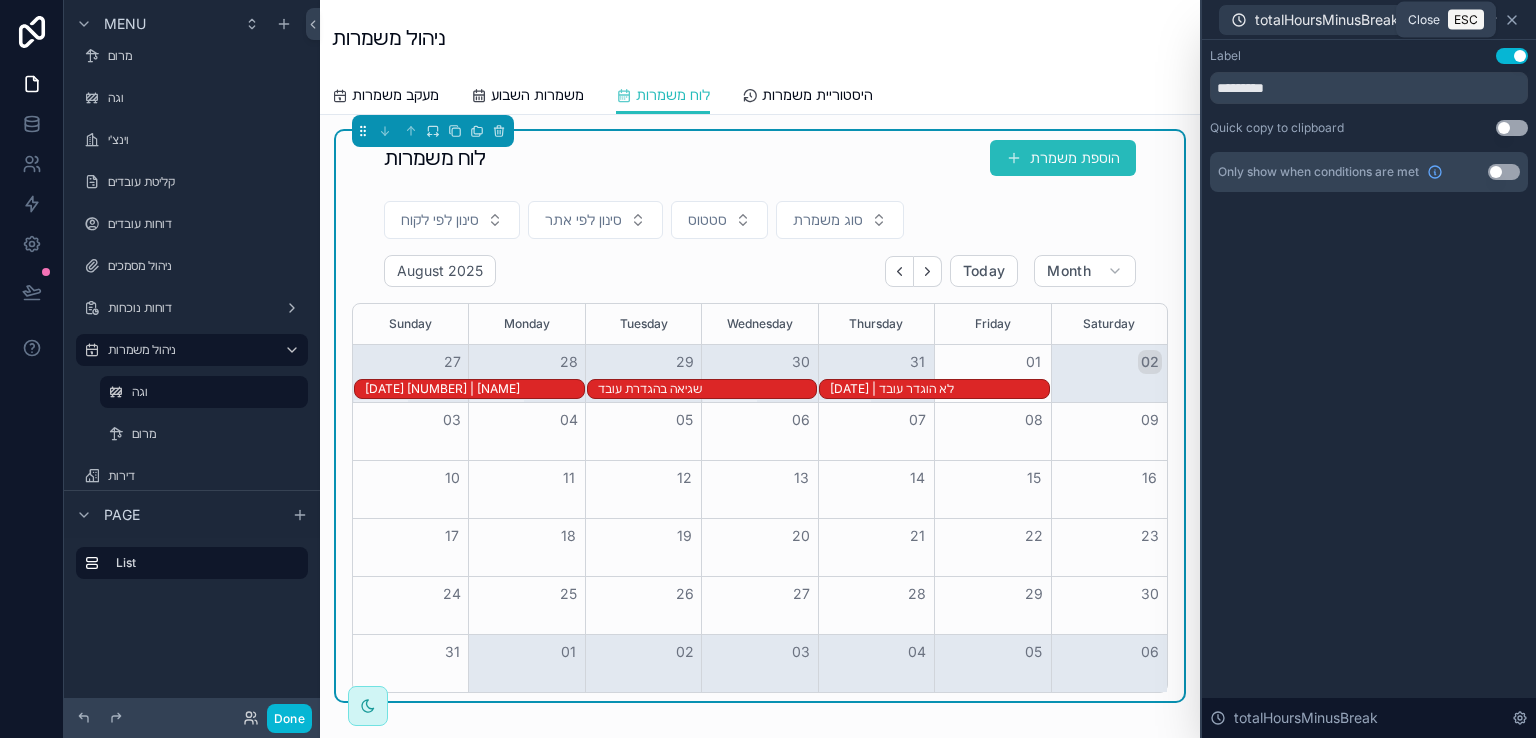 click 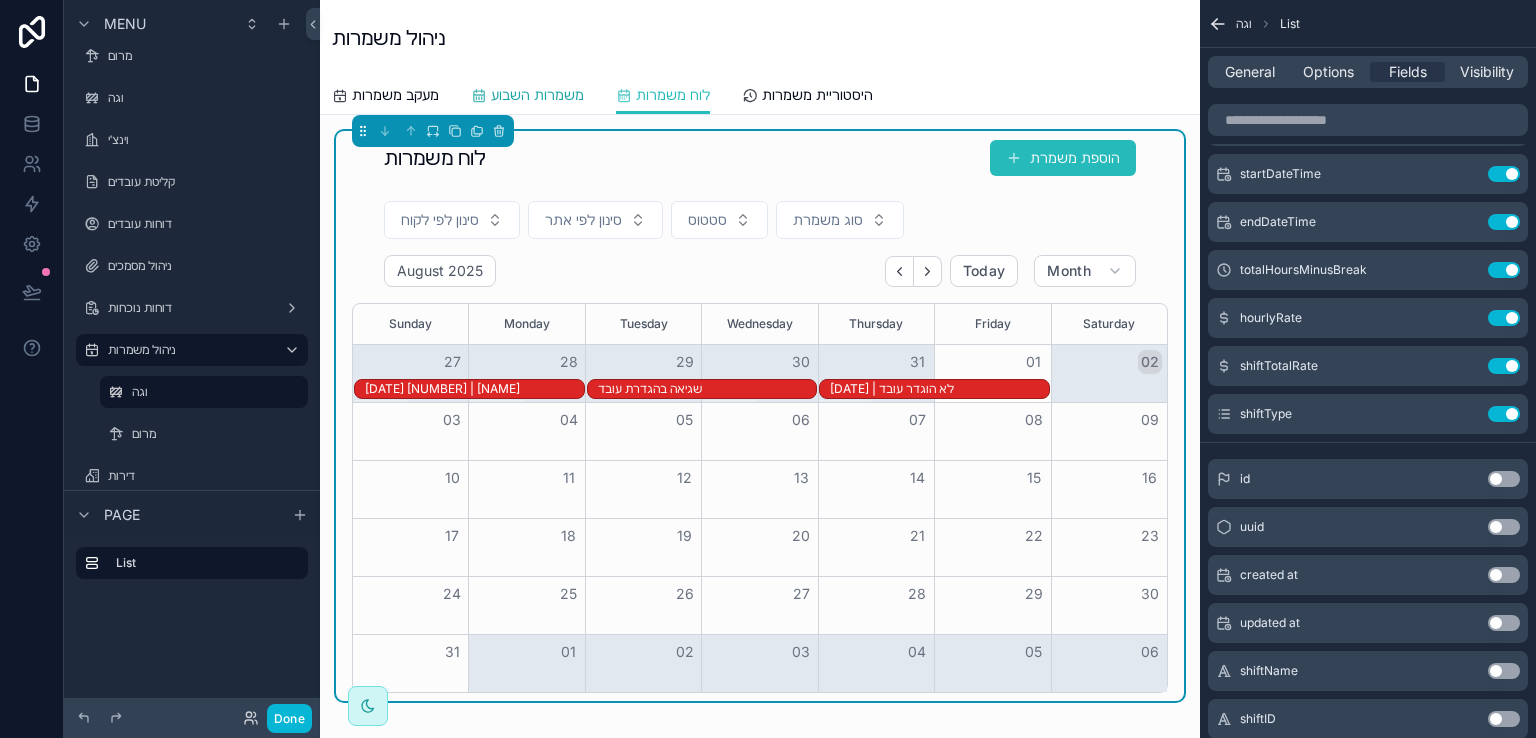 click on "משמרות השבוע" at bounding box center [537, 95] 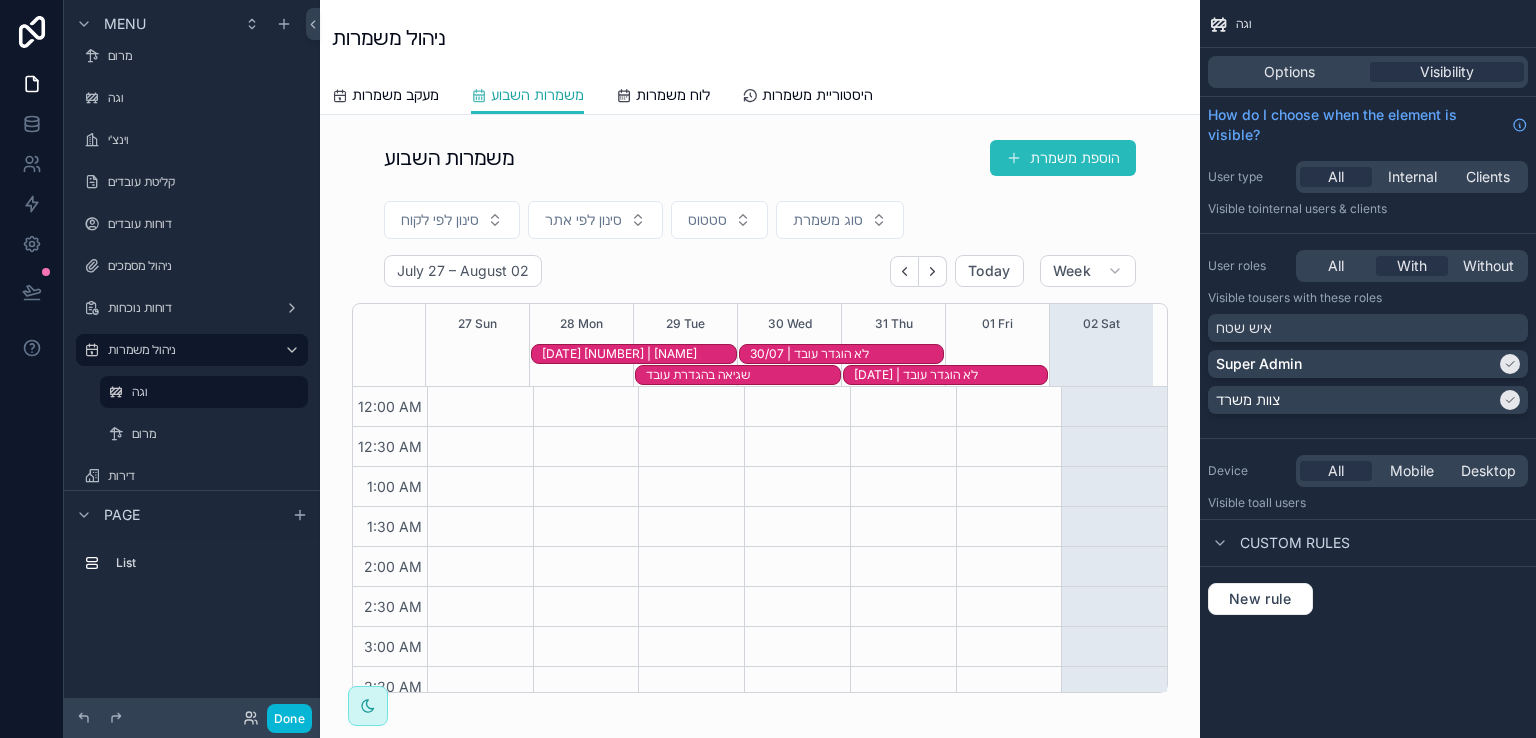scroll, scrollTop: 0, scrollLeft: 0, axis: both 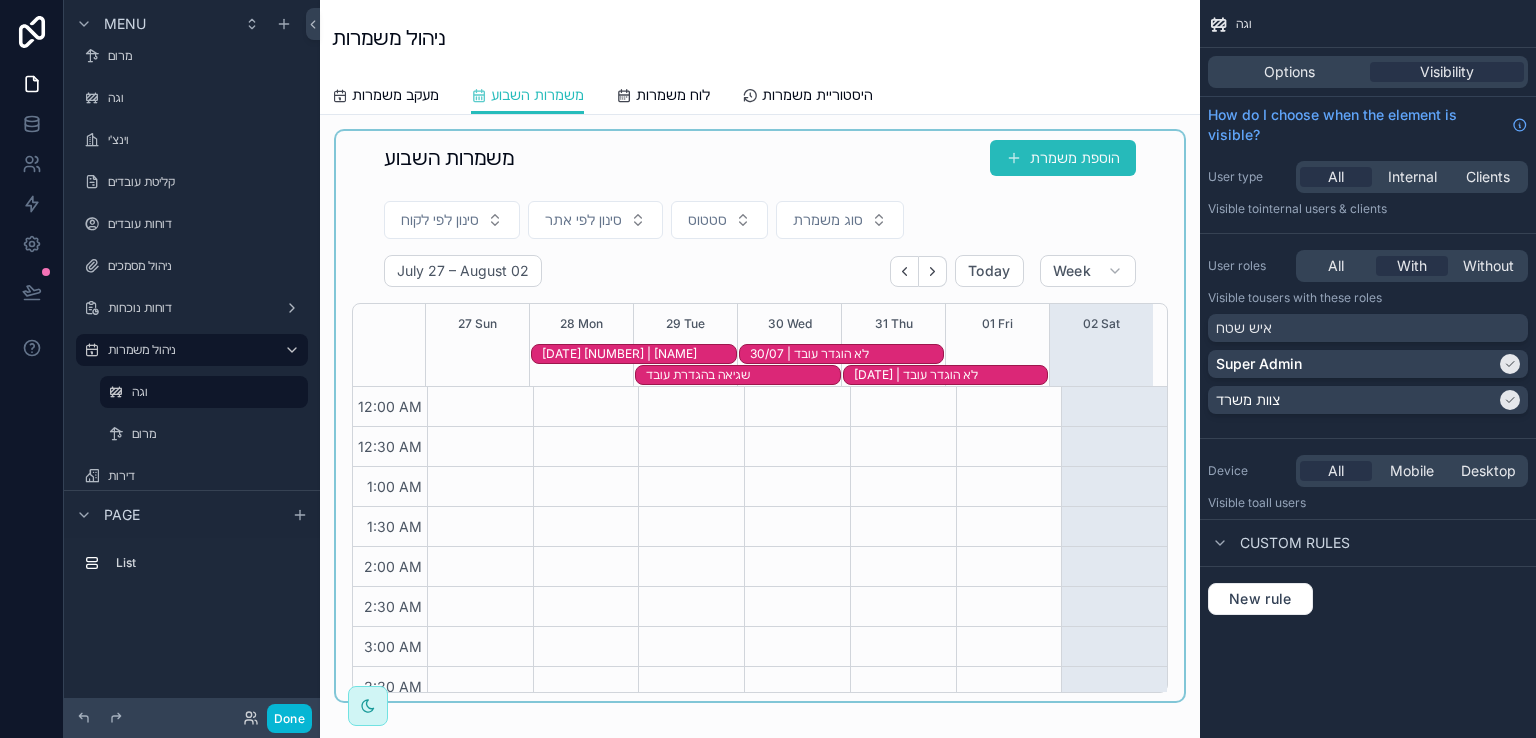 click at bounding box center (760, 416) 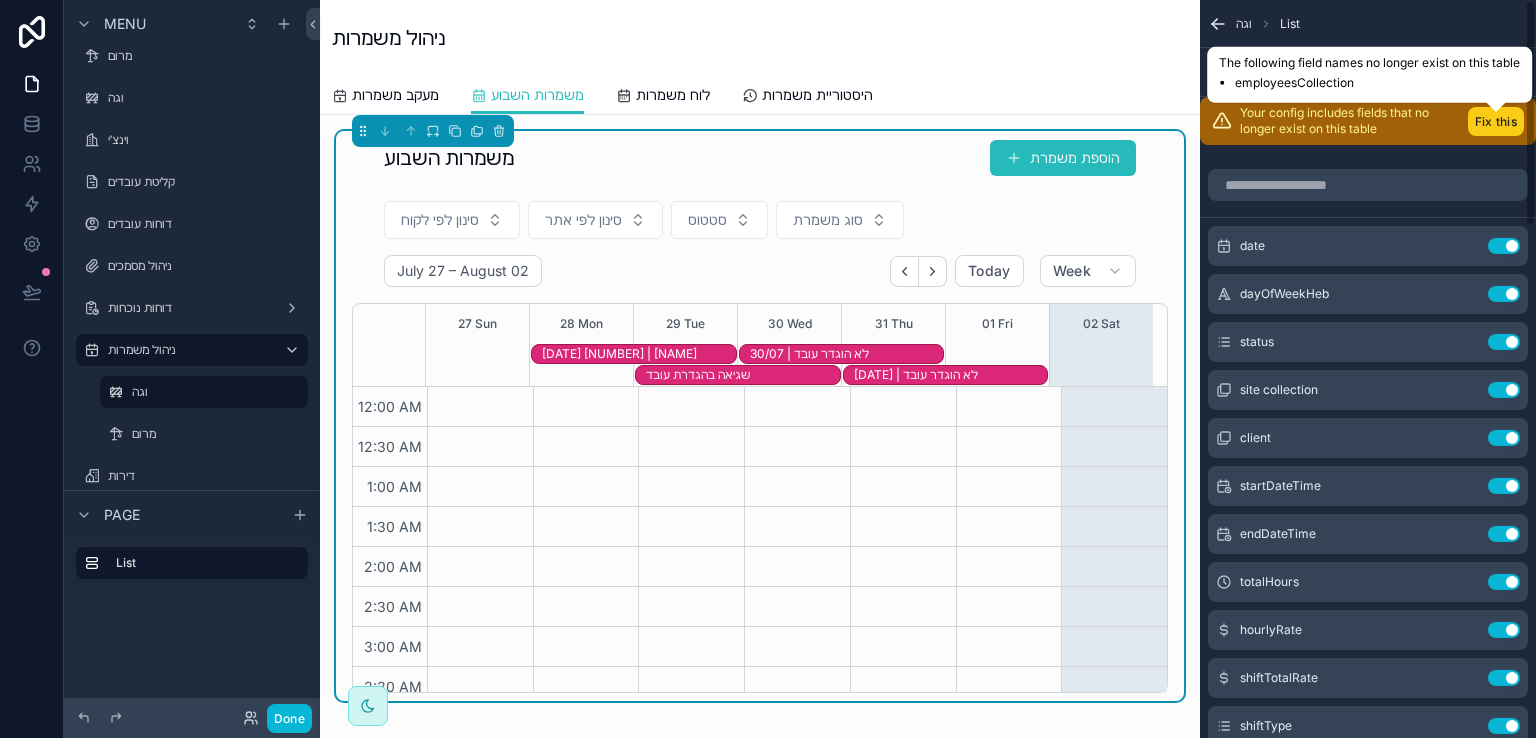 click on "Fix this" at bounding box center [1496, 121] 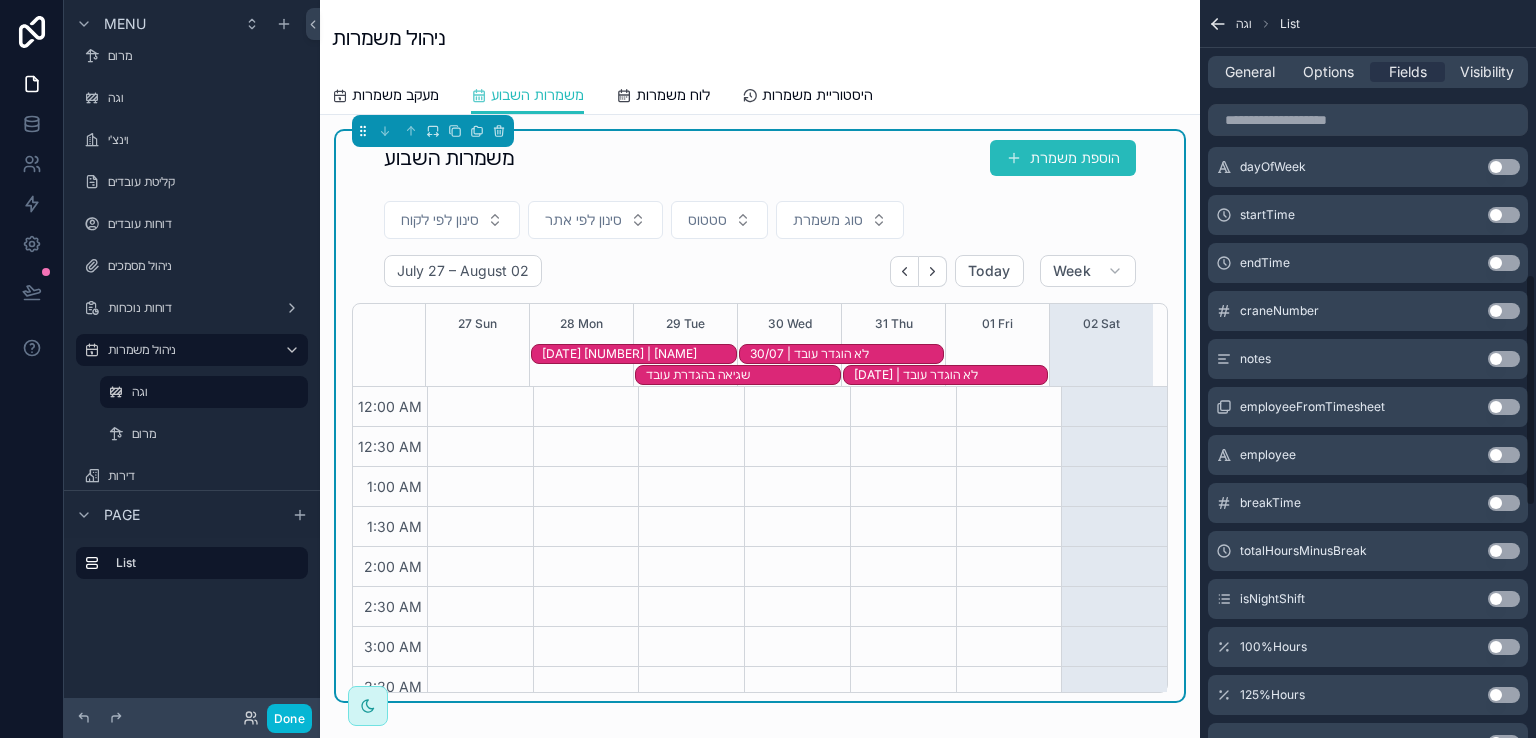 scroll, scrollTop: 900, scrollLeft: 0, axis: vertical 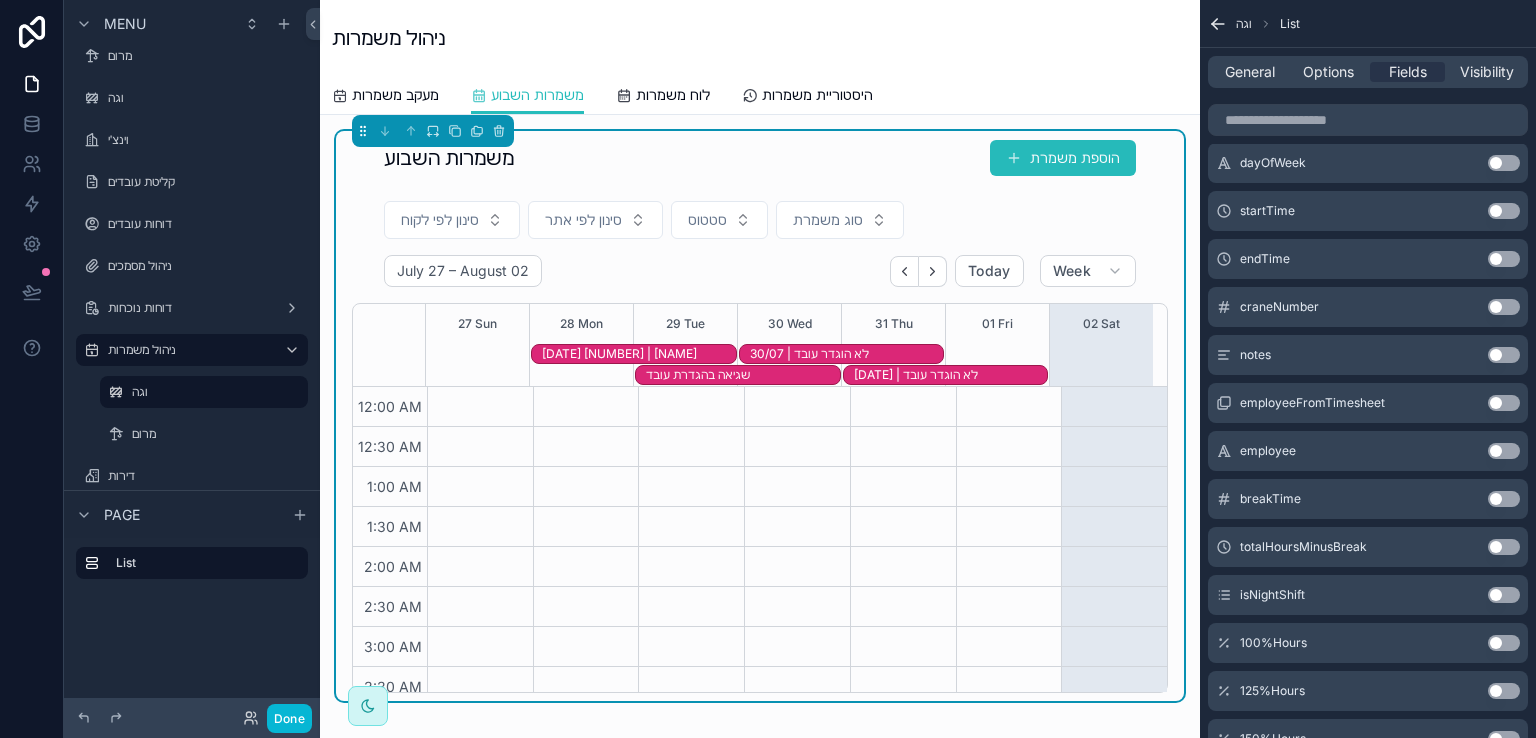 click on "Use setting" at bounding box center [1504, 547] 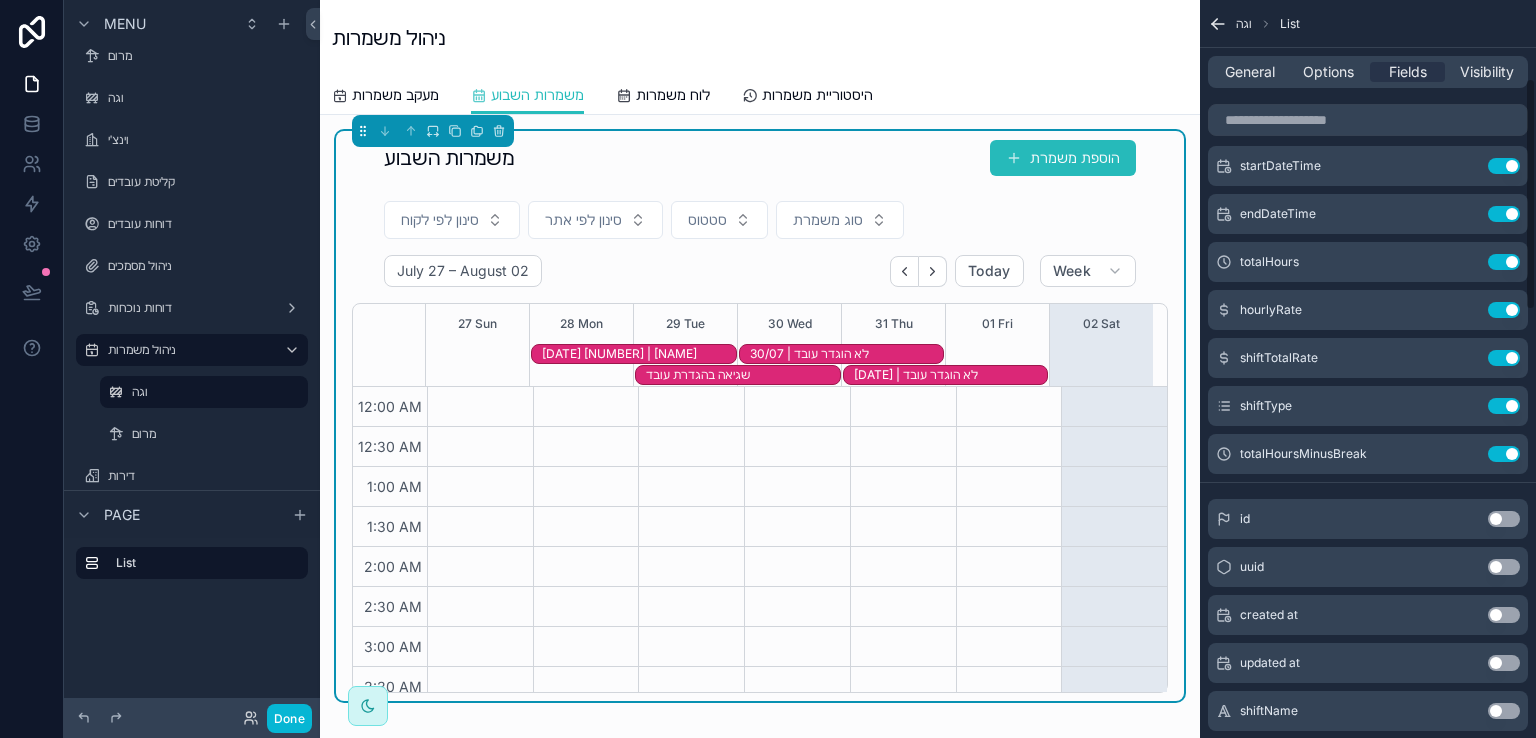 scroll, scrollTop: 248, scrollLeft: 0, axis: vertical 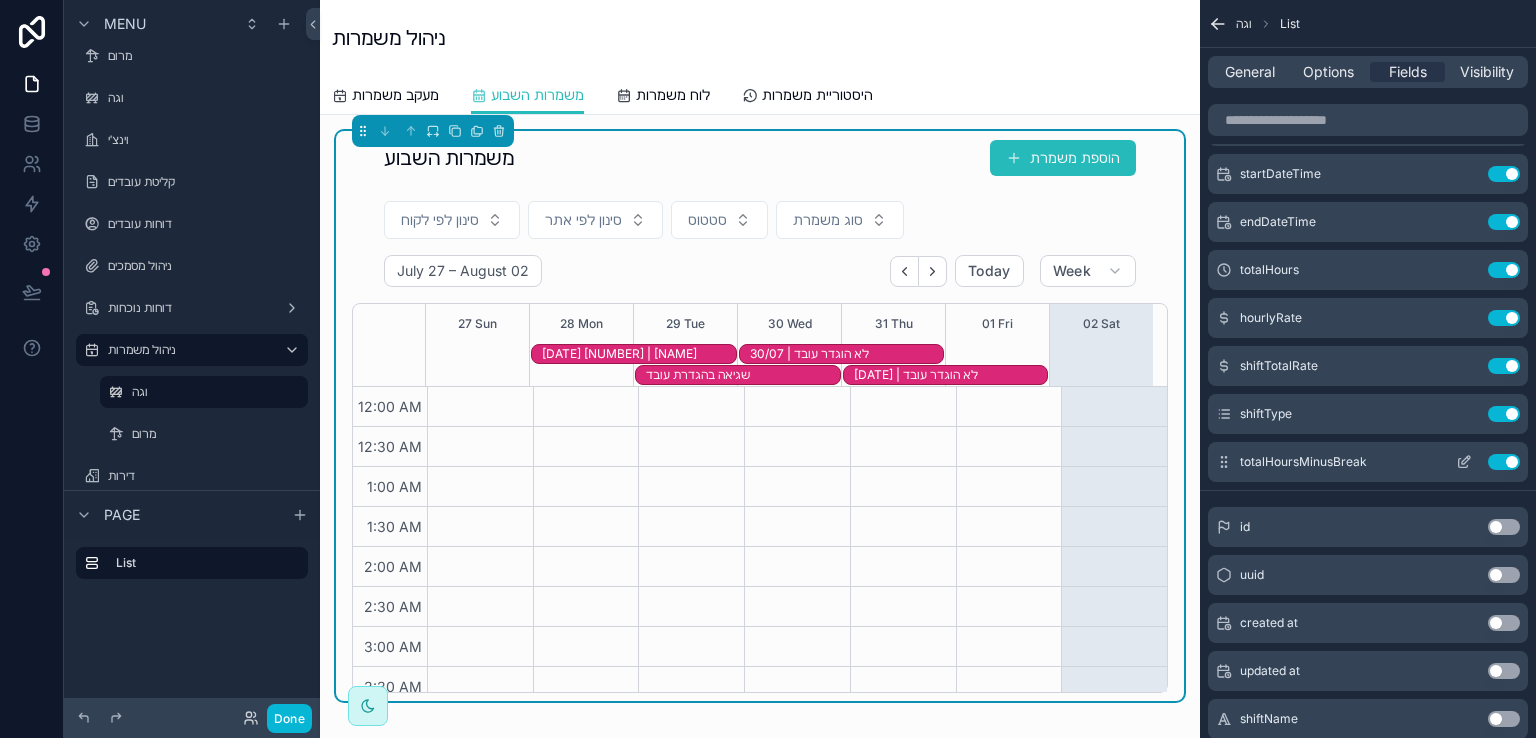 click 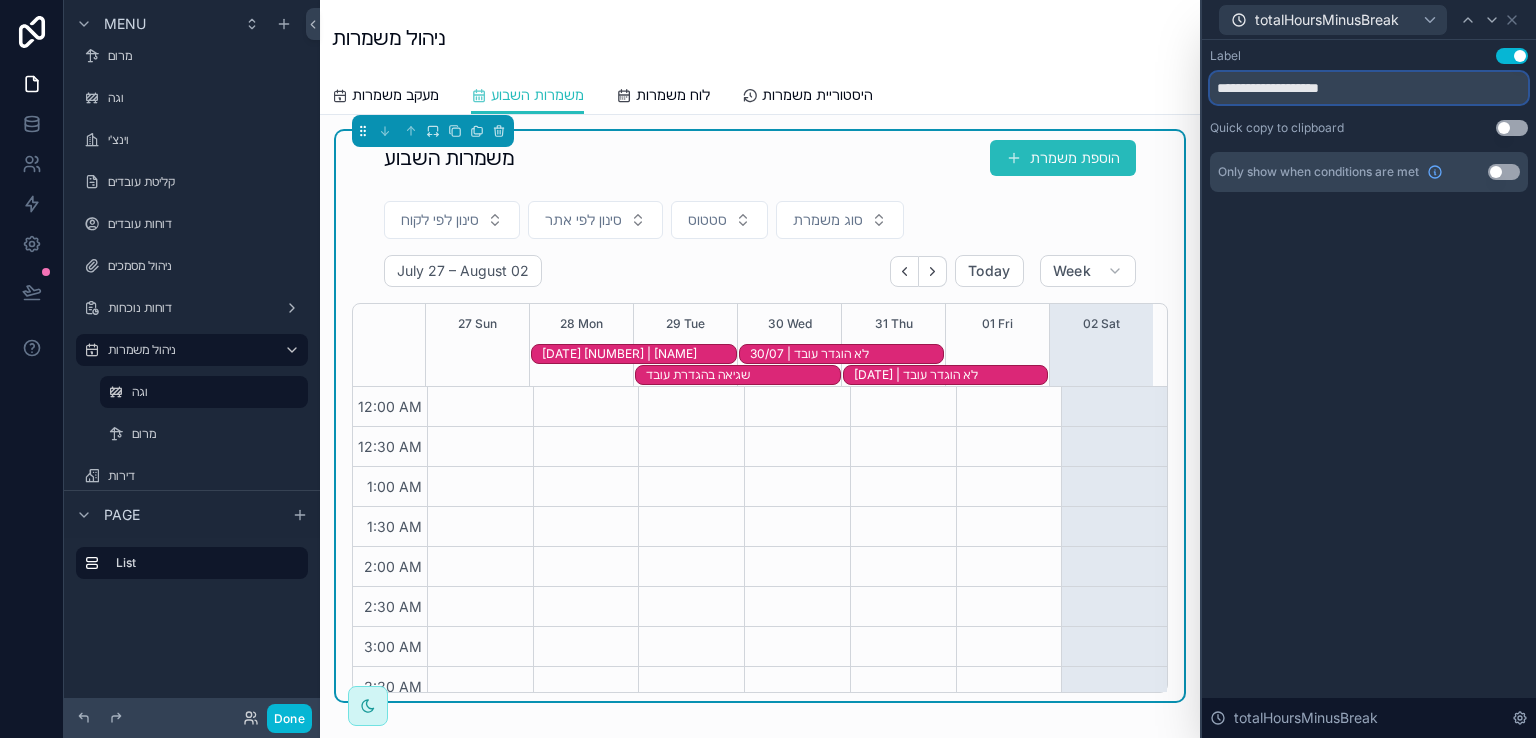 click on "**********" at bounding box center [1369, 88] 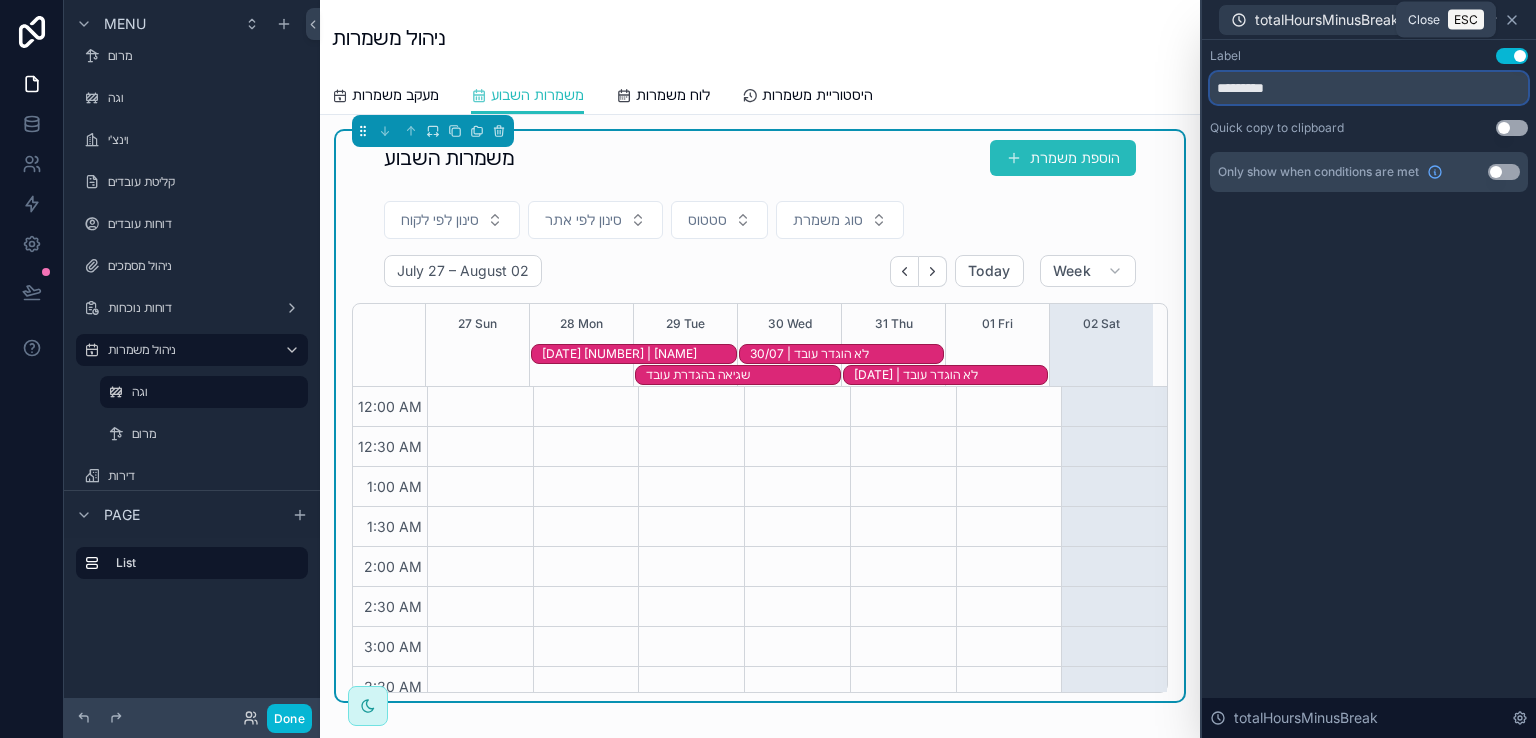 type on "*********" 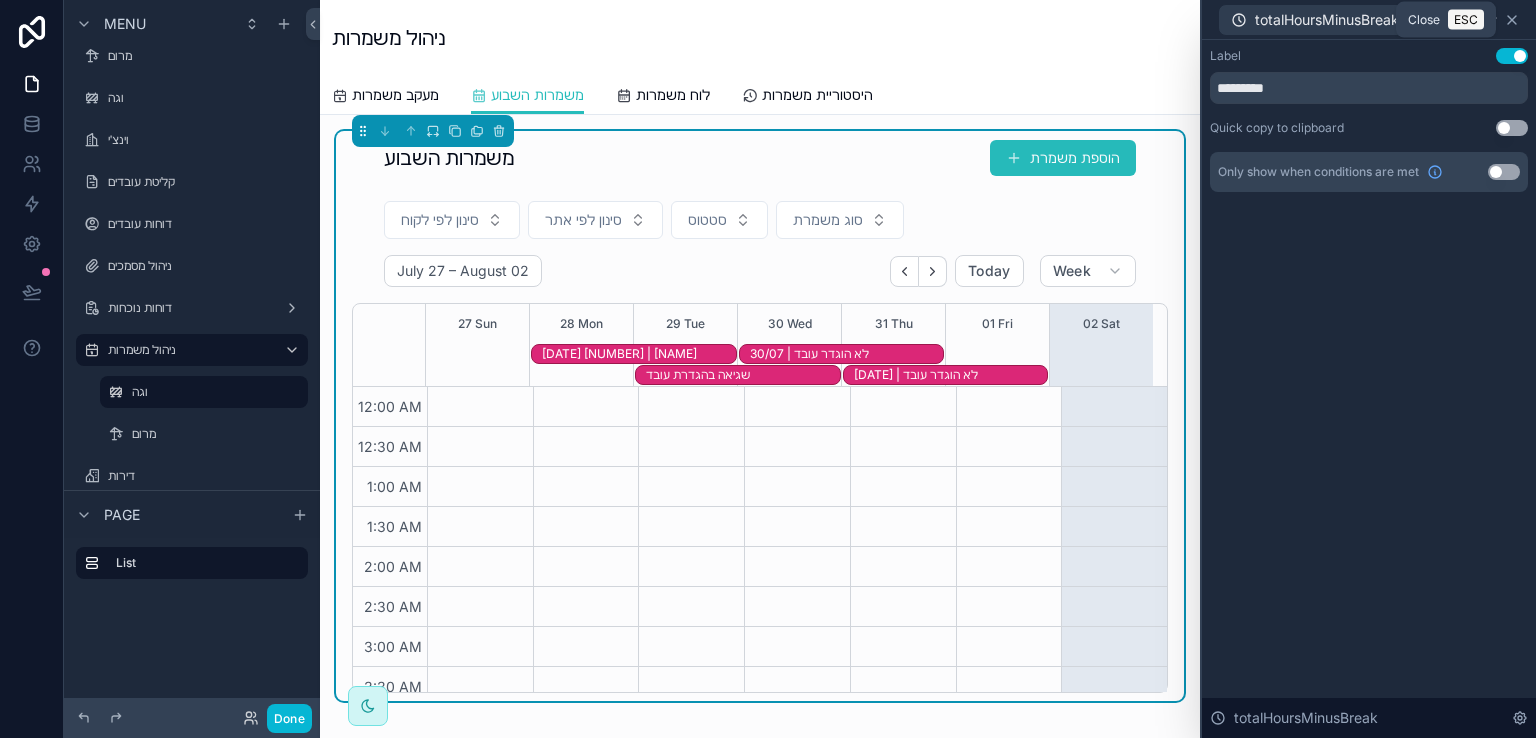 click 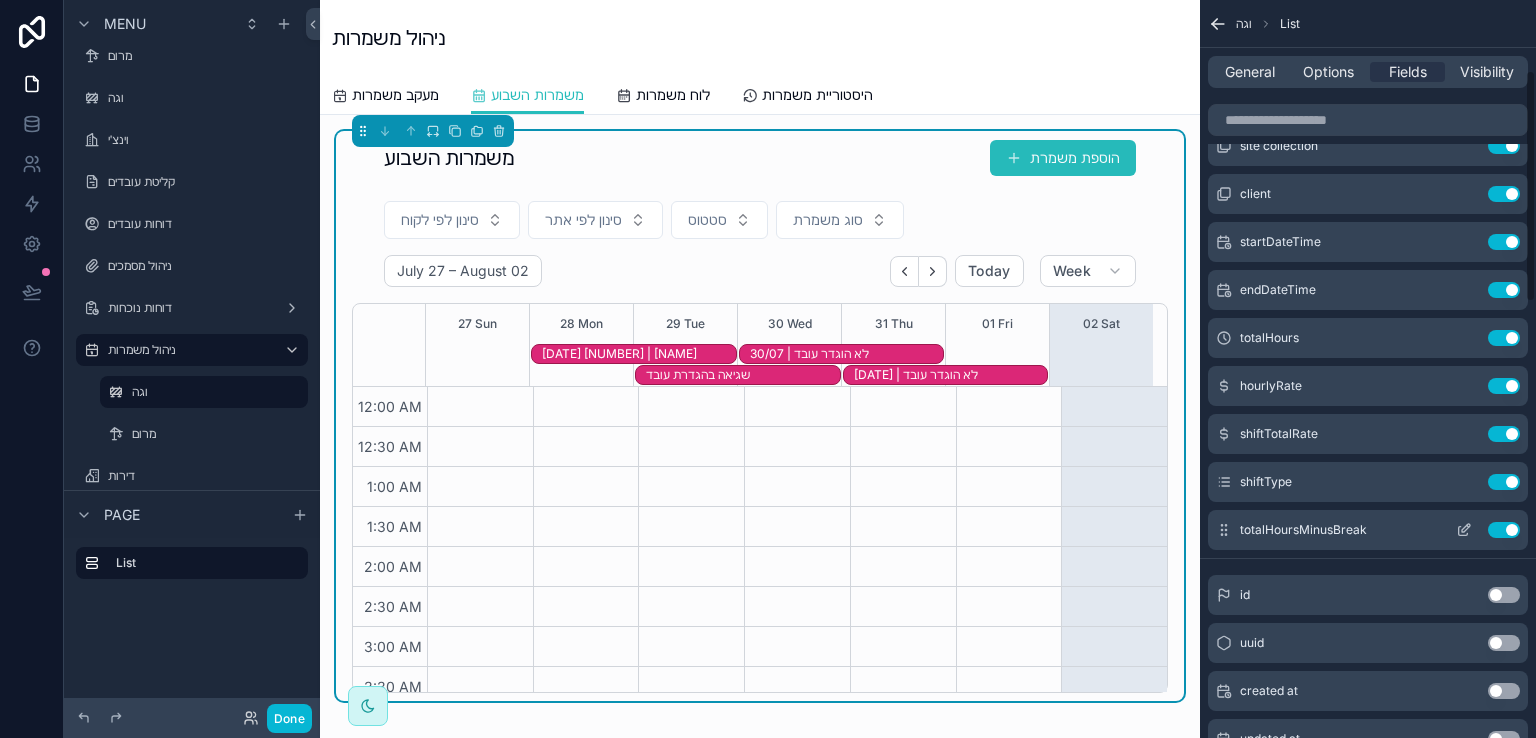 scroll, scrollTop: 148, scrollLeft: 0, axis: vertical 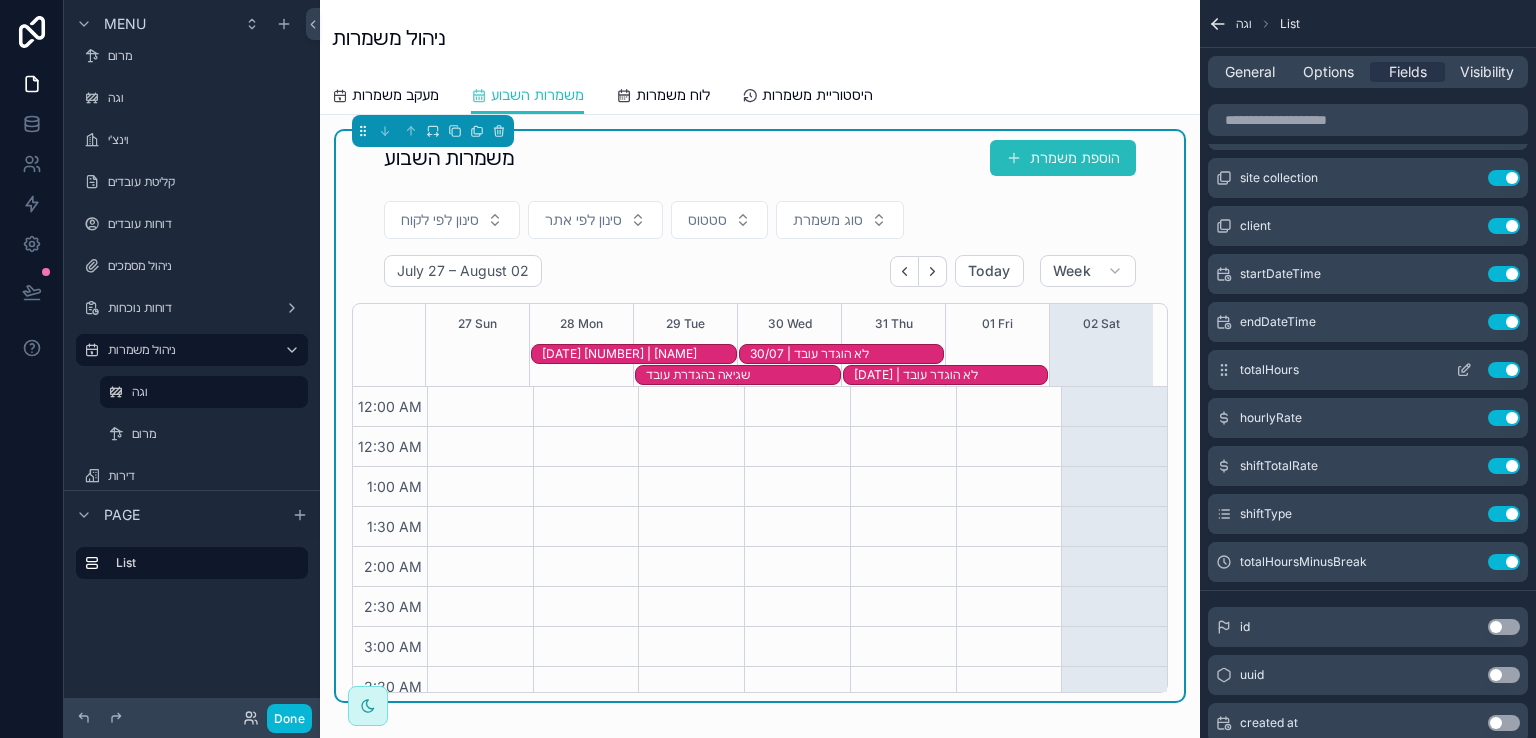 click on "Use setting" at bounding box center (1504, 370) 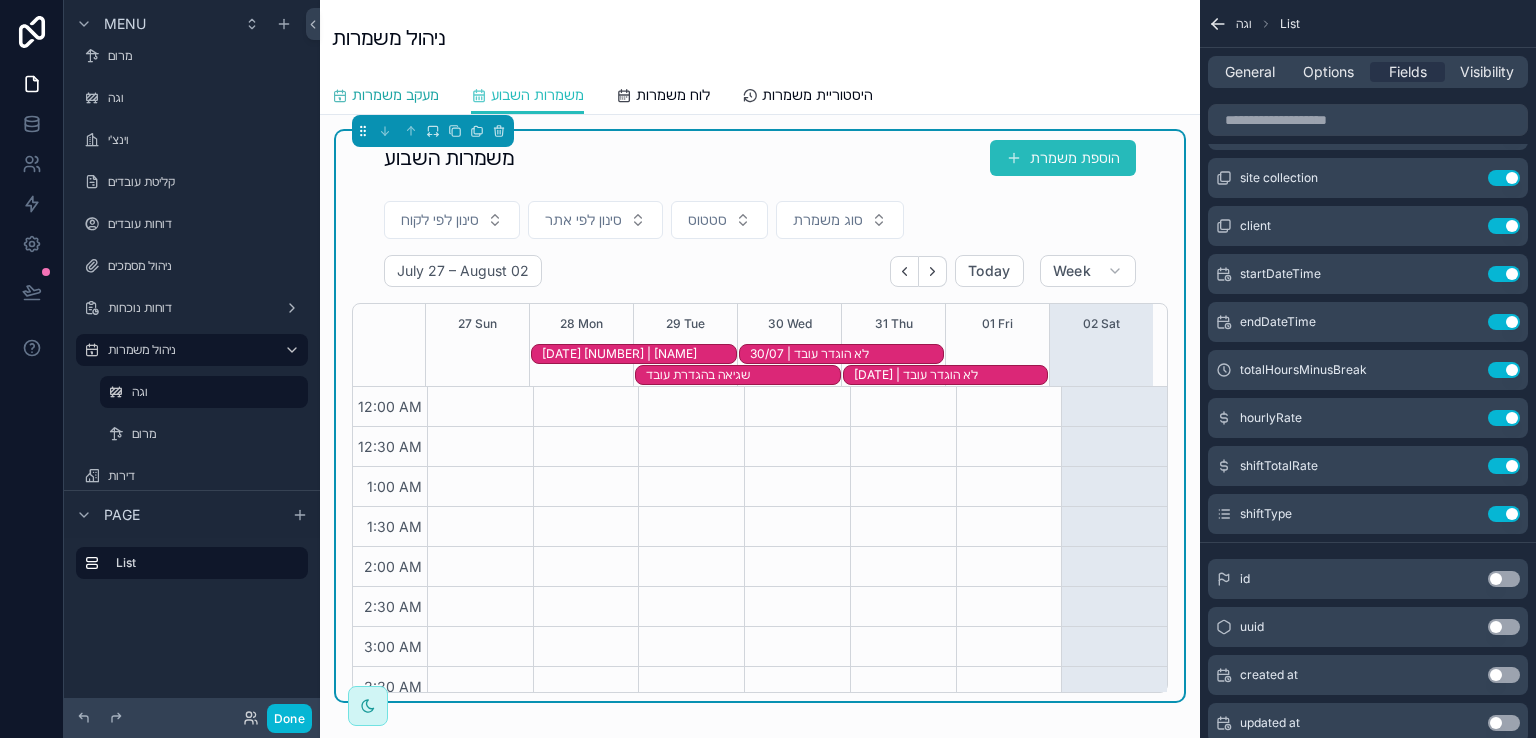 click on "מעקב משמרות" at bounding box center (395, 95) 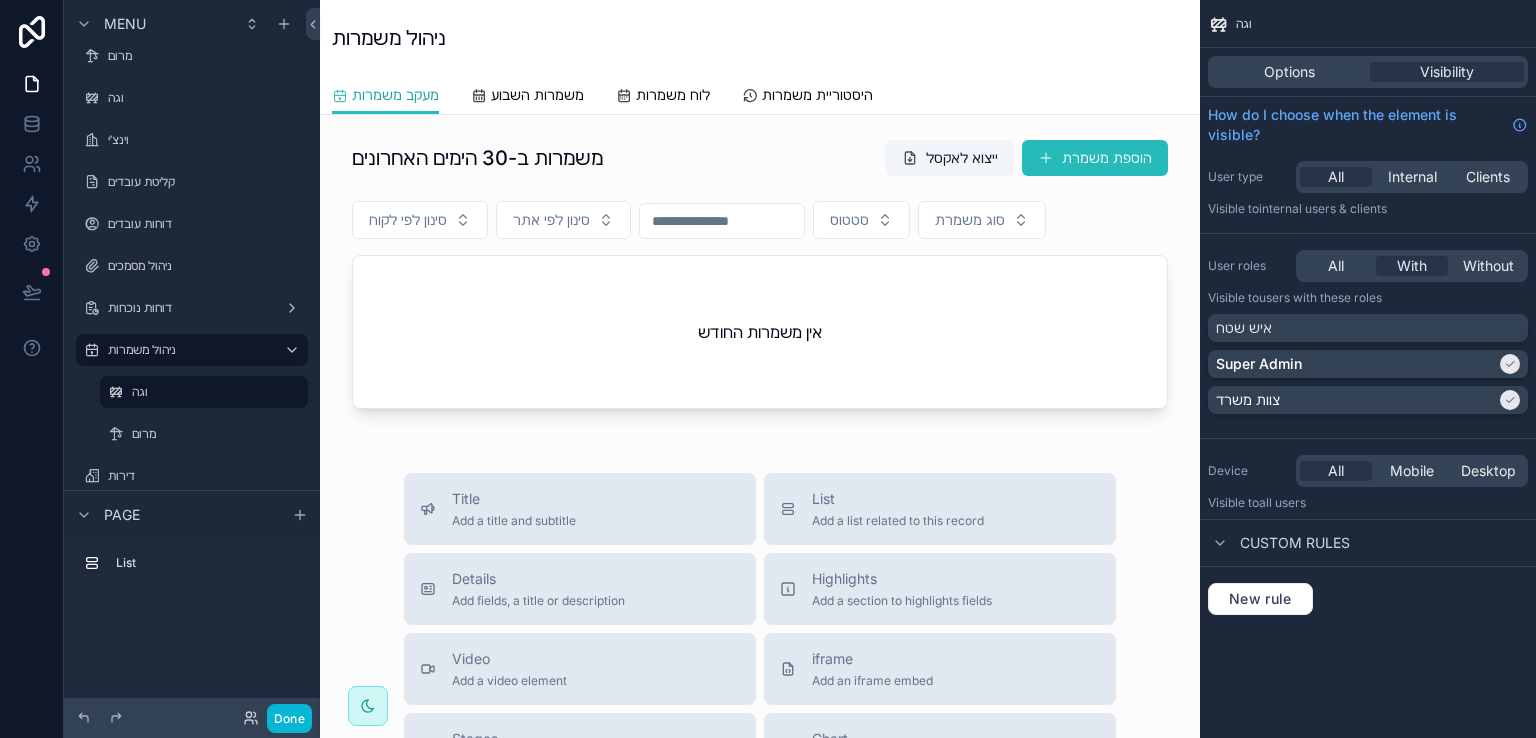 scroll, scrollTop: 0, scrollLeft: 0, axis: both 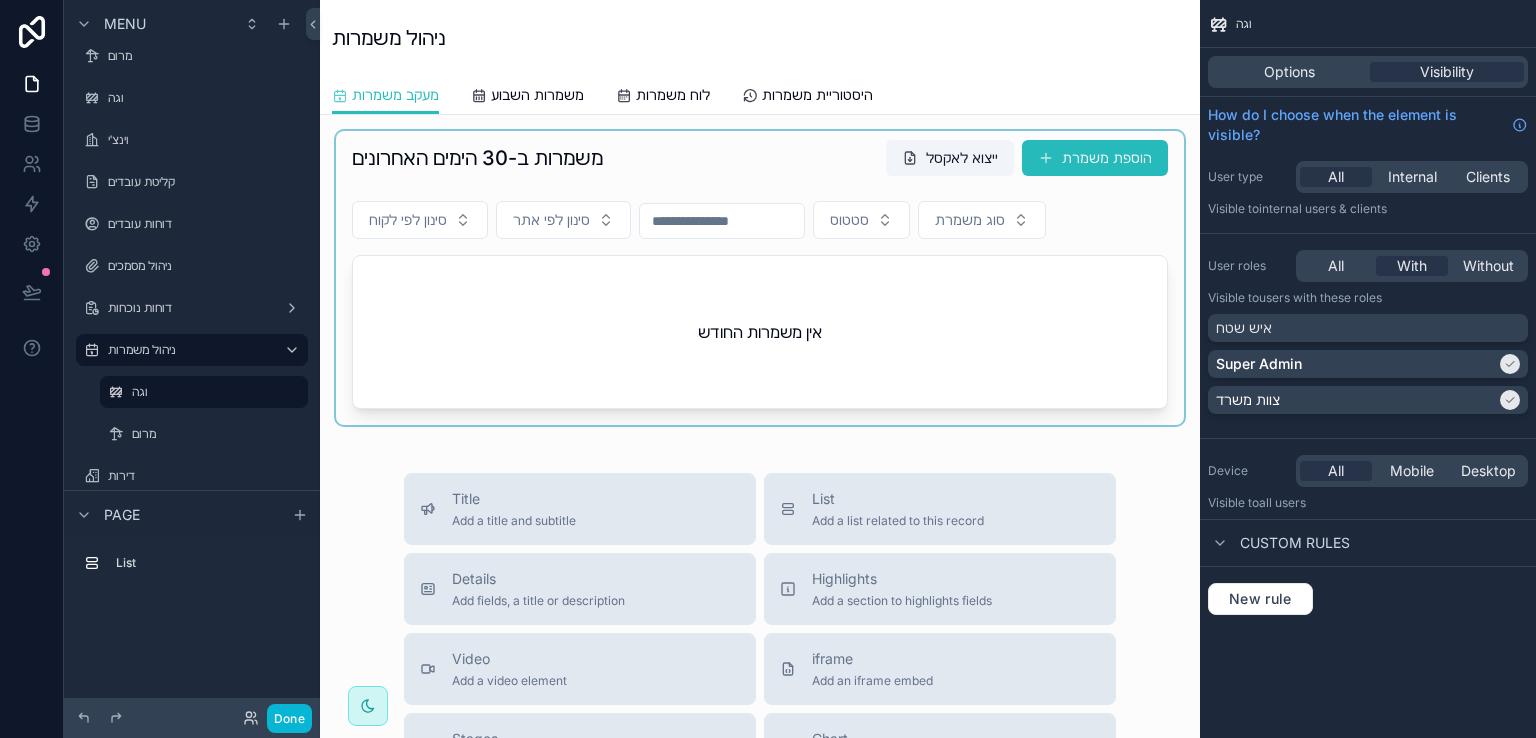 click at bounding box center (760, 278) 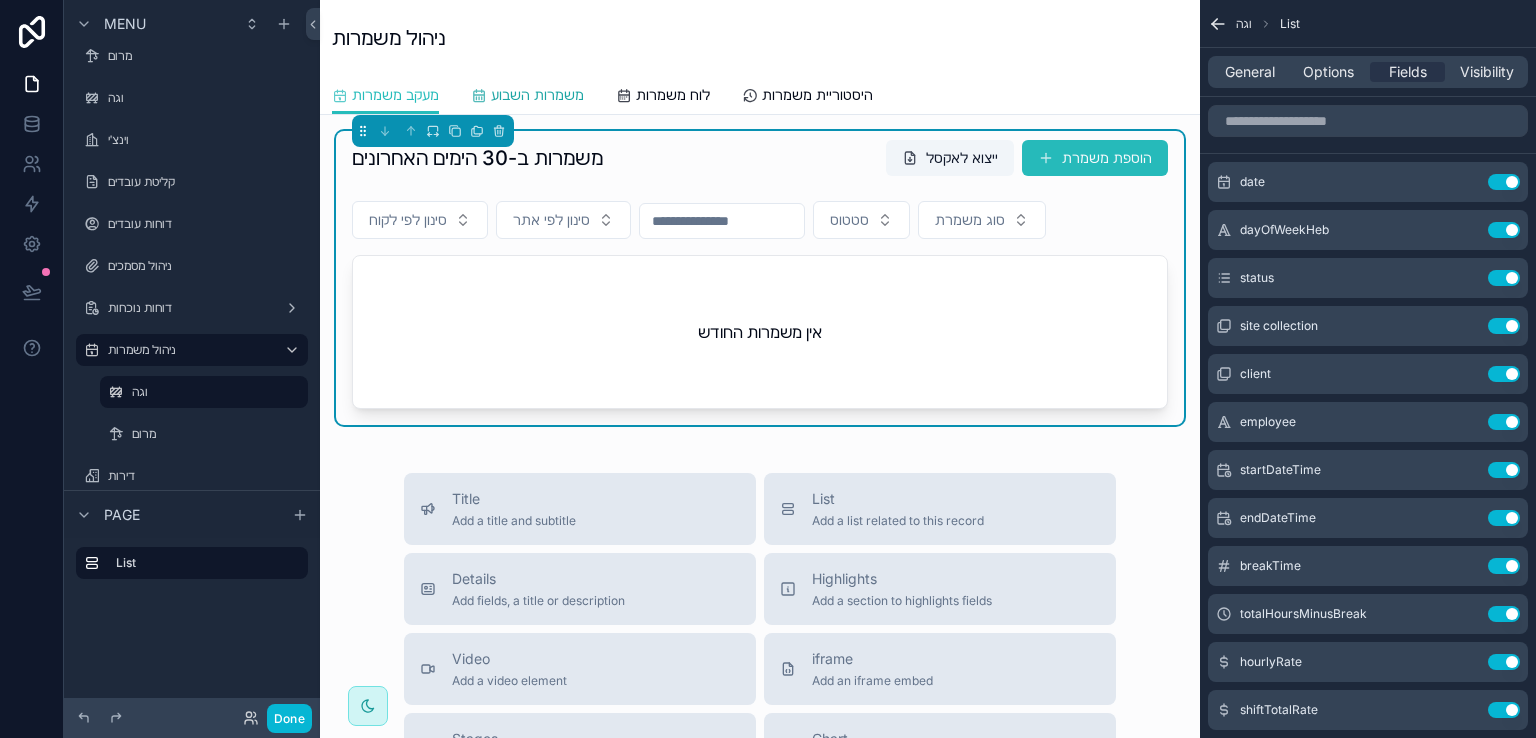 click on "משמרות השבוע" at bounding box center [537, 95] 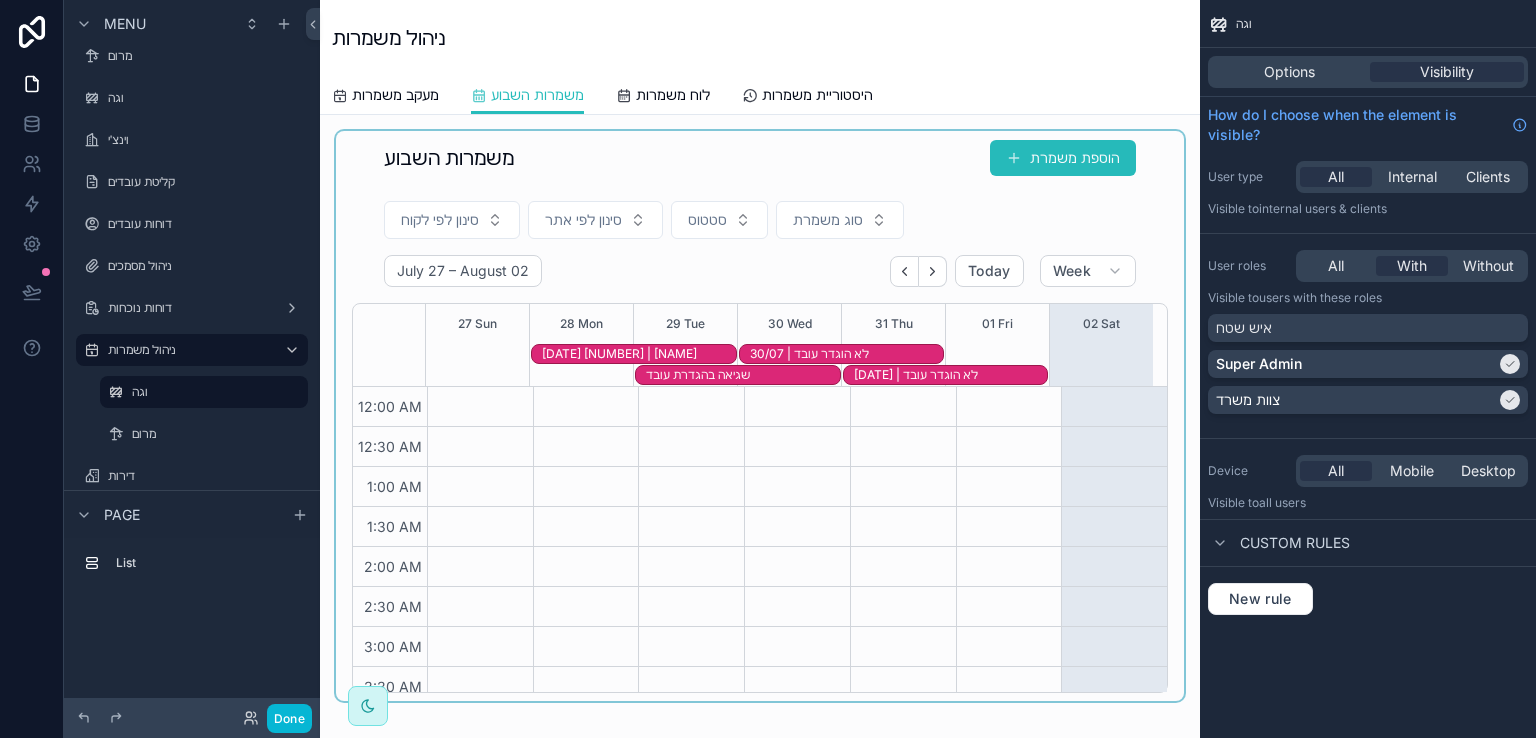 click at bounding box center [760, 416] 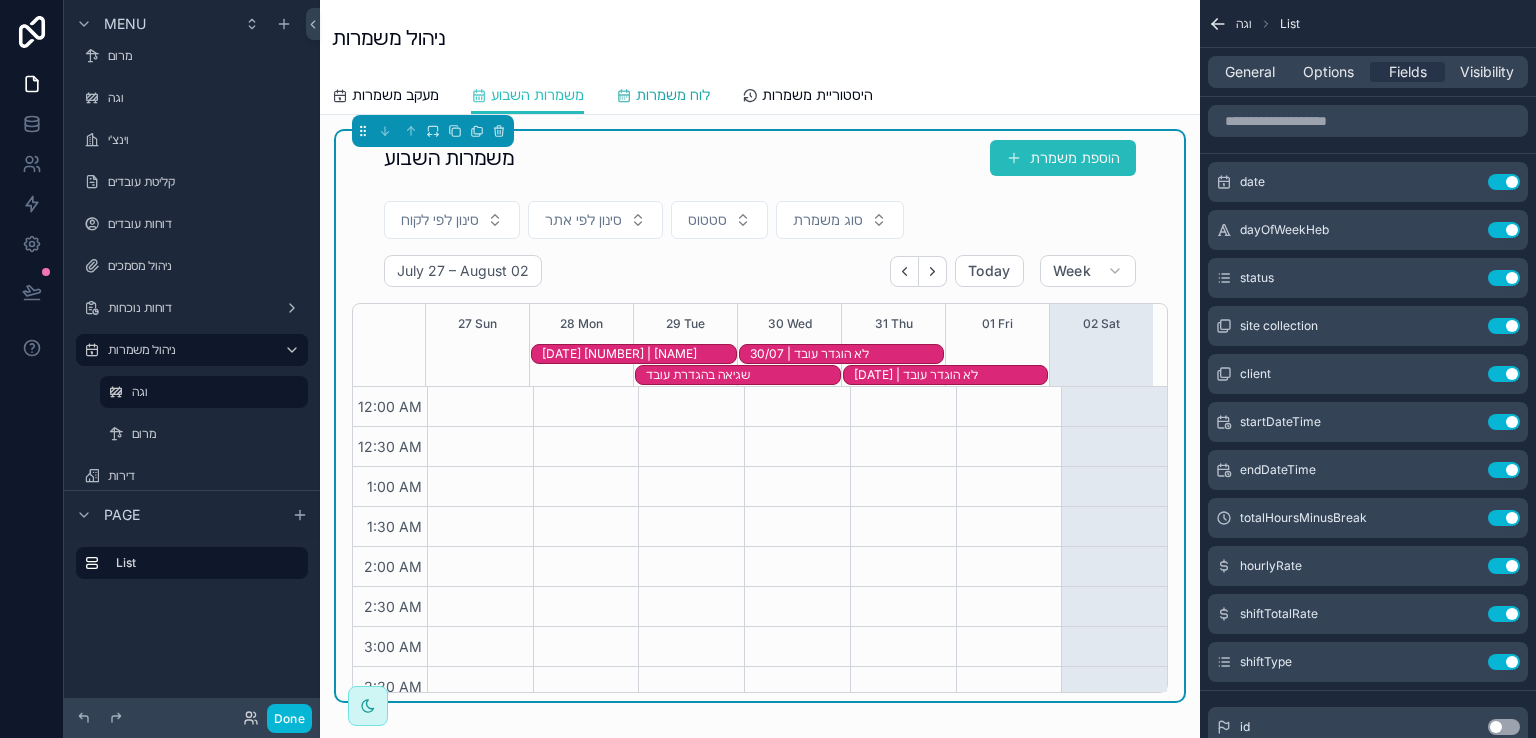 click on "לוח משמרות" at bounding box center [673, 95] 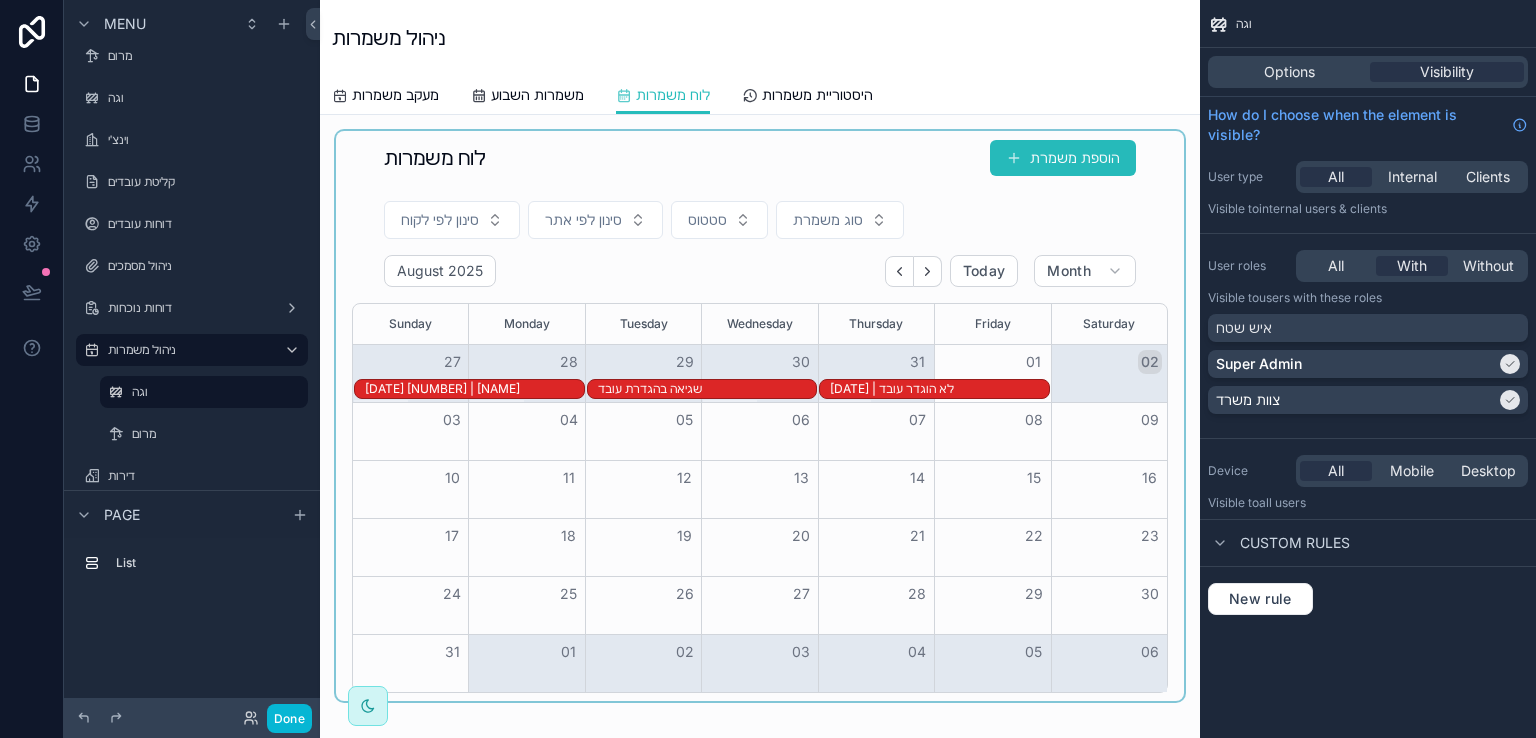 click at bounding box center [760, 416] 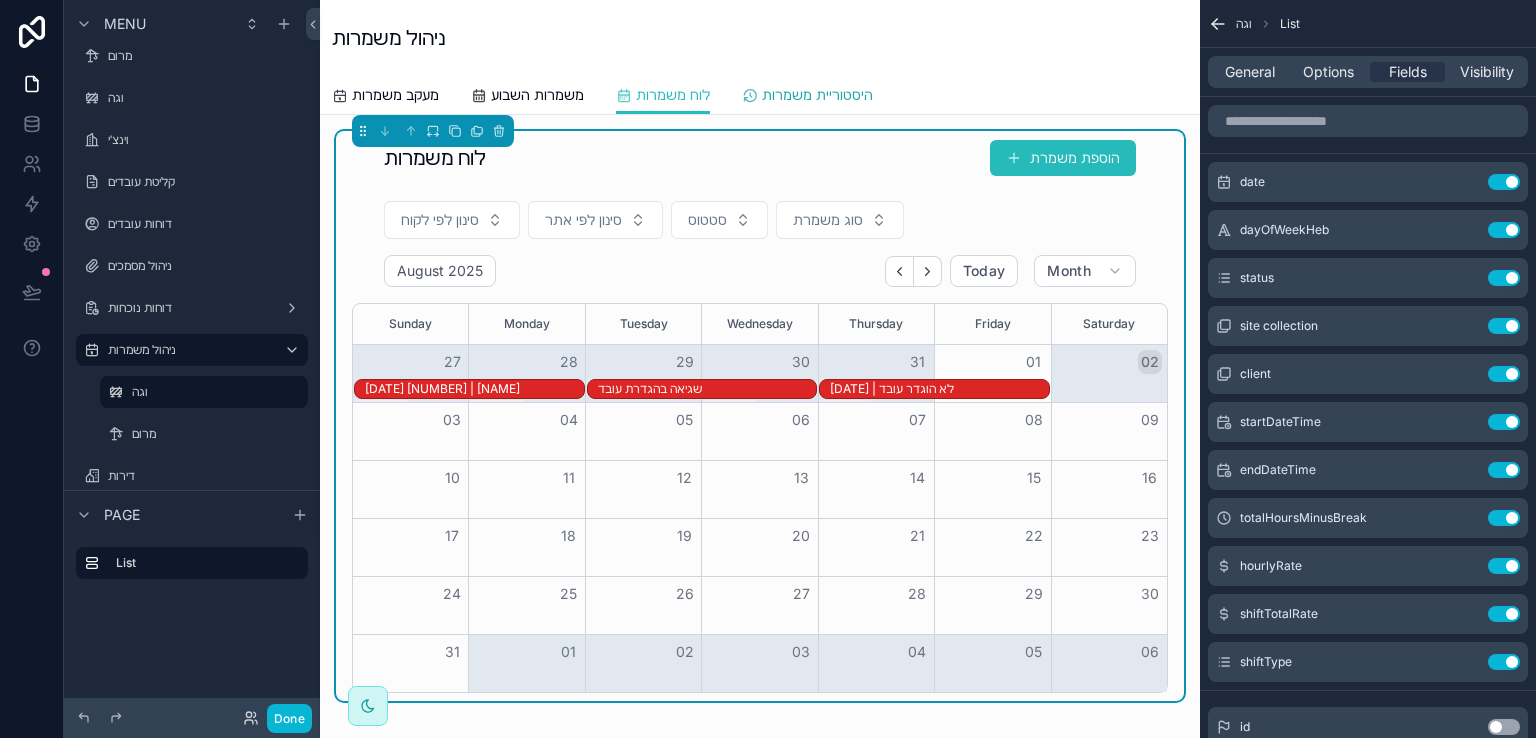 click on "היסטוריית משמרות" at bounding box center (817, 95) 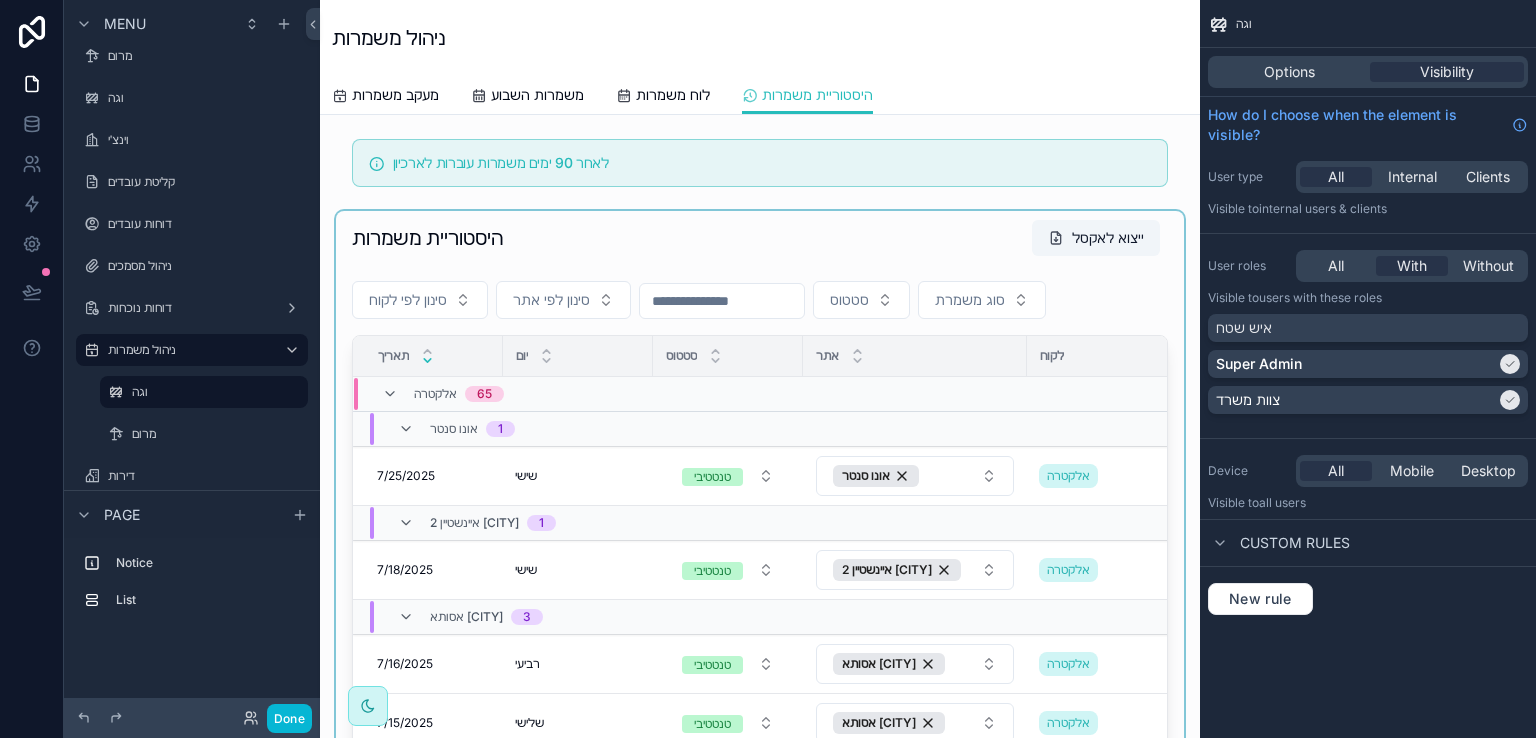 click at bounding box center [760, 559] 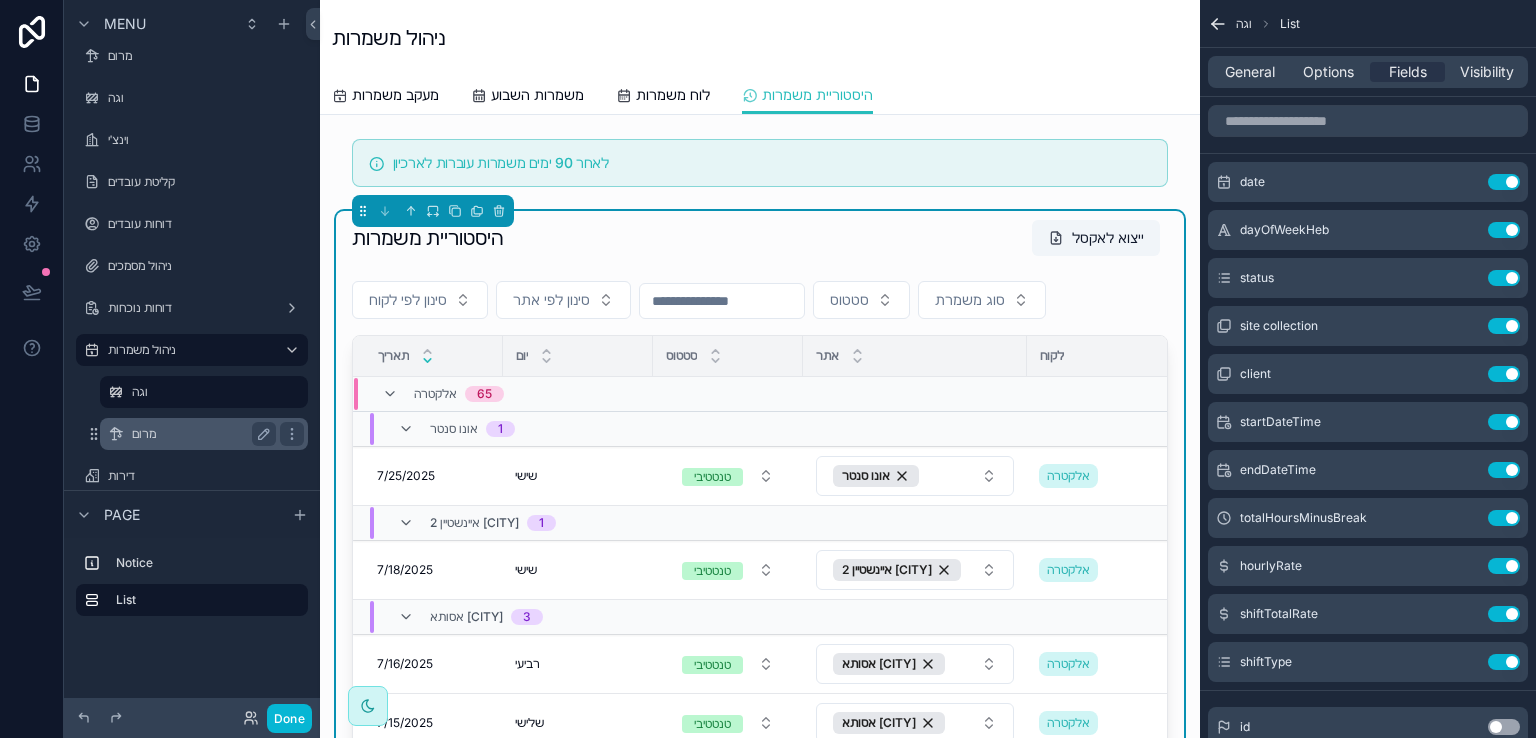 click on "מרום" at bounding box center [200, 434] 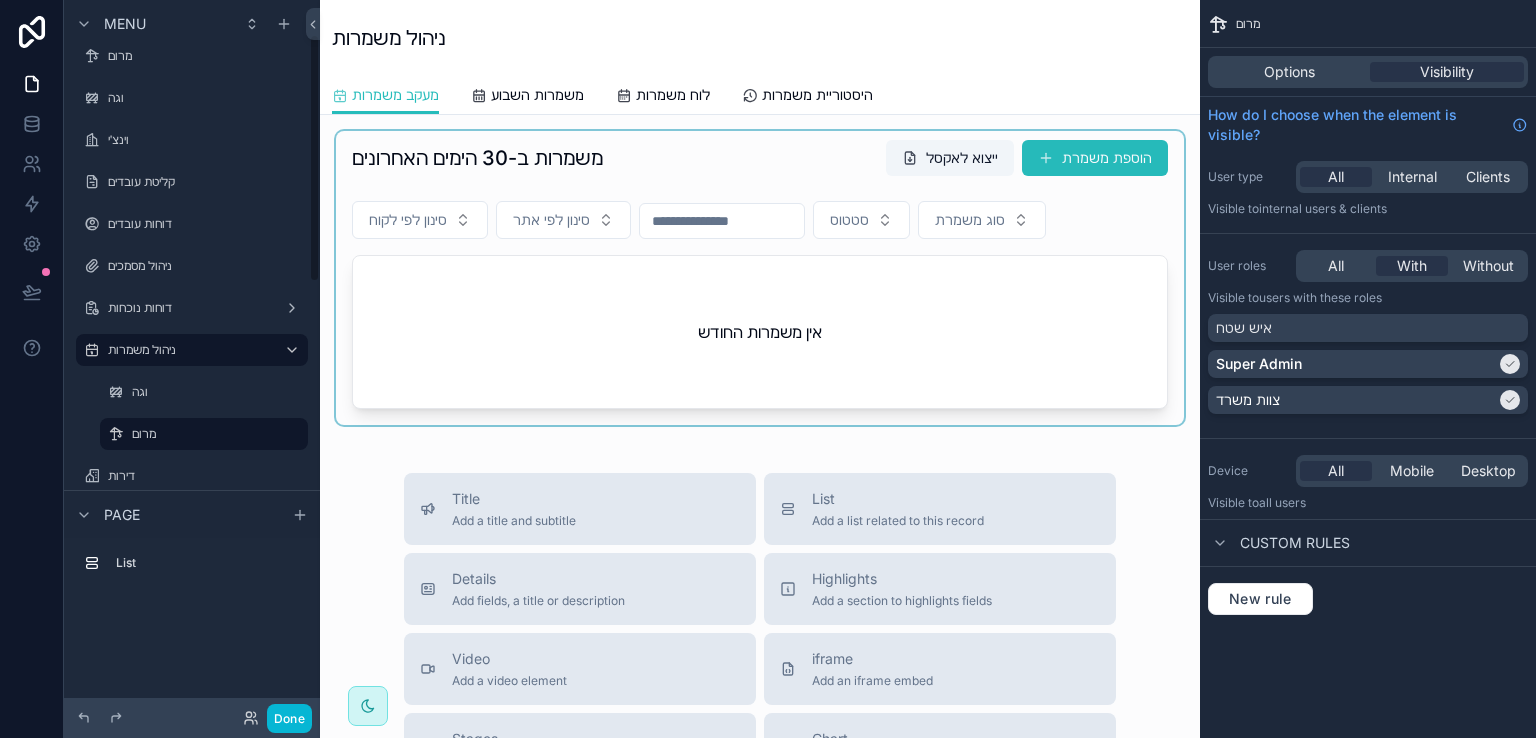 click at bounding box center [760, 278] 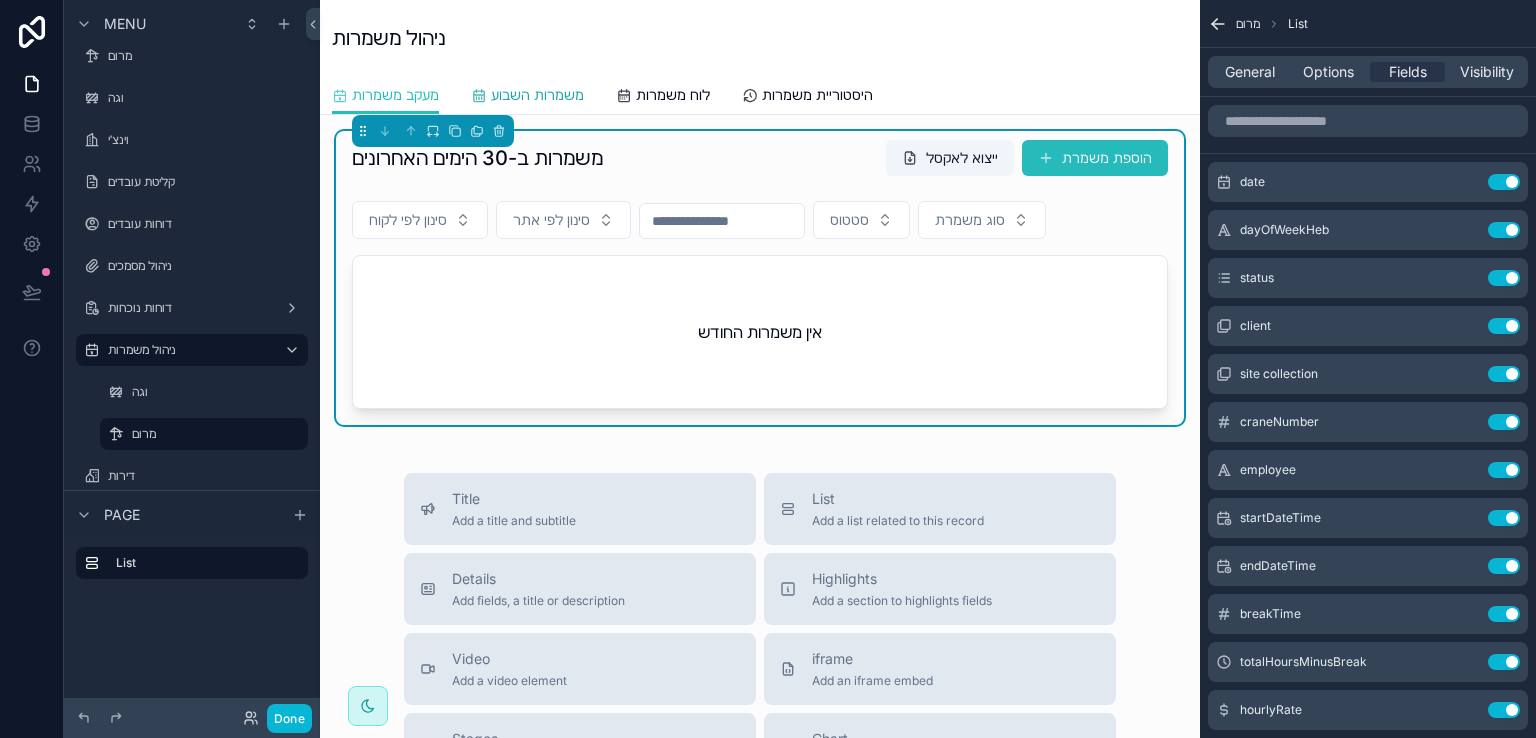 click on "משמרות השבוע" at bounding box center [537, 95] 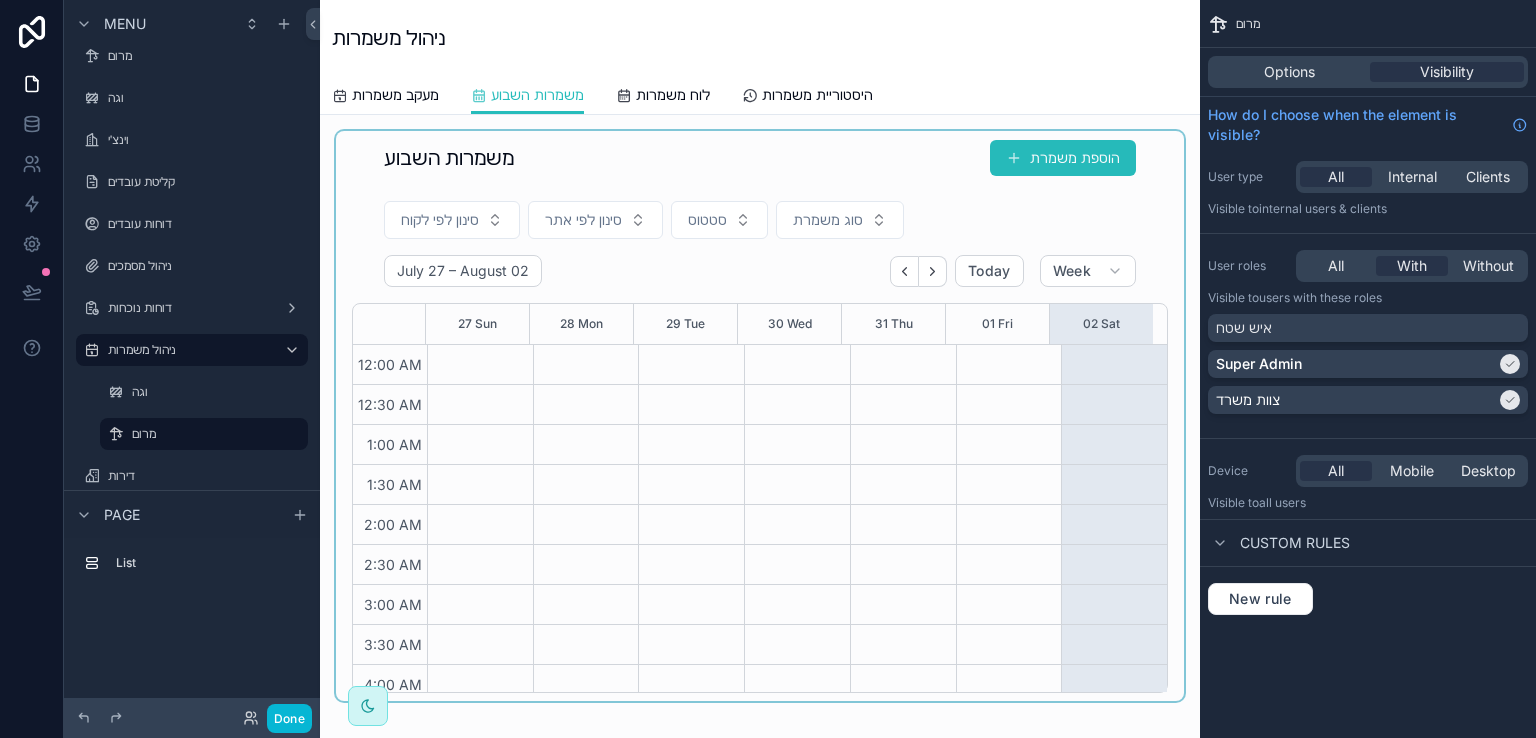 click at bounding box center [760, 416] 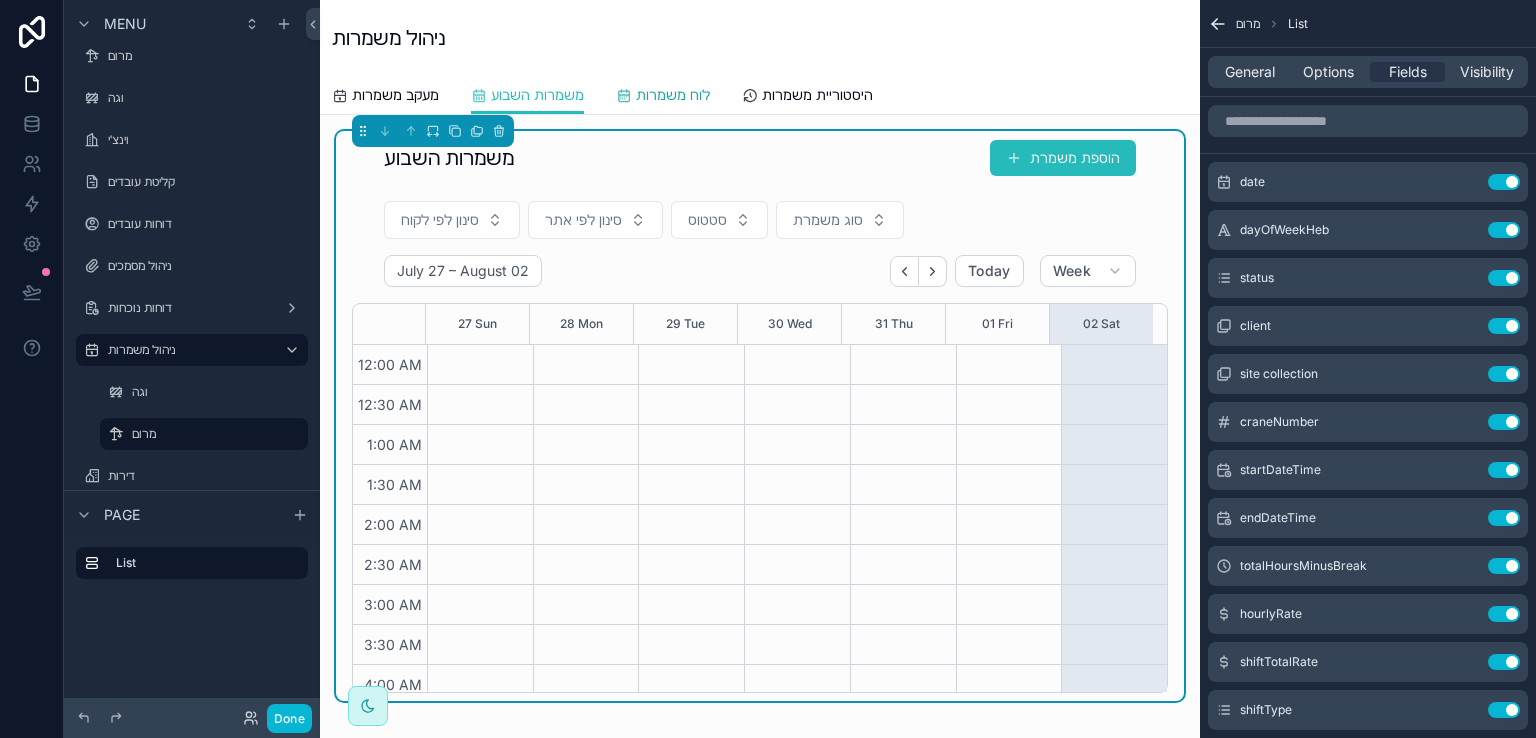 click on "לוח משמרות" at bounding box center (673, 95) 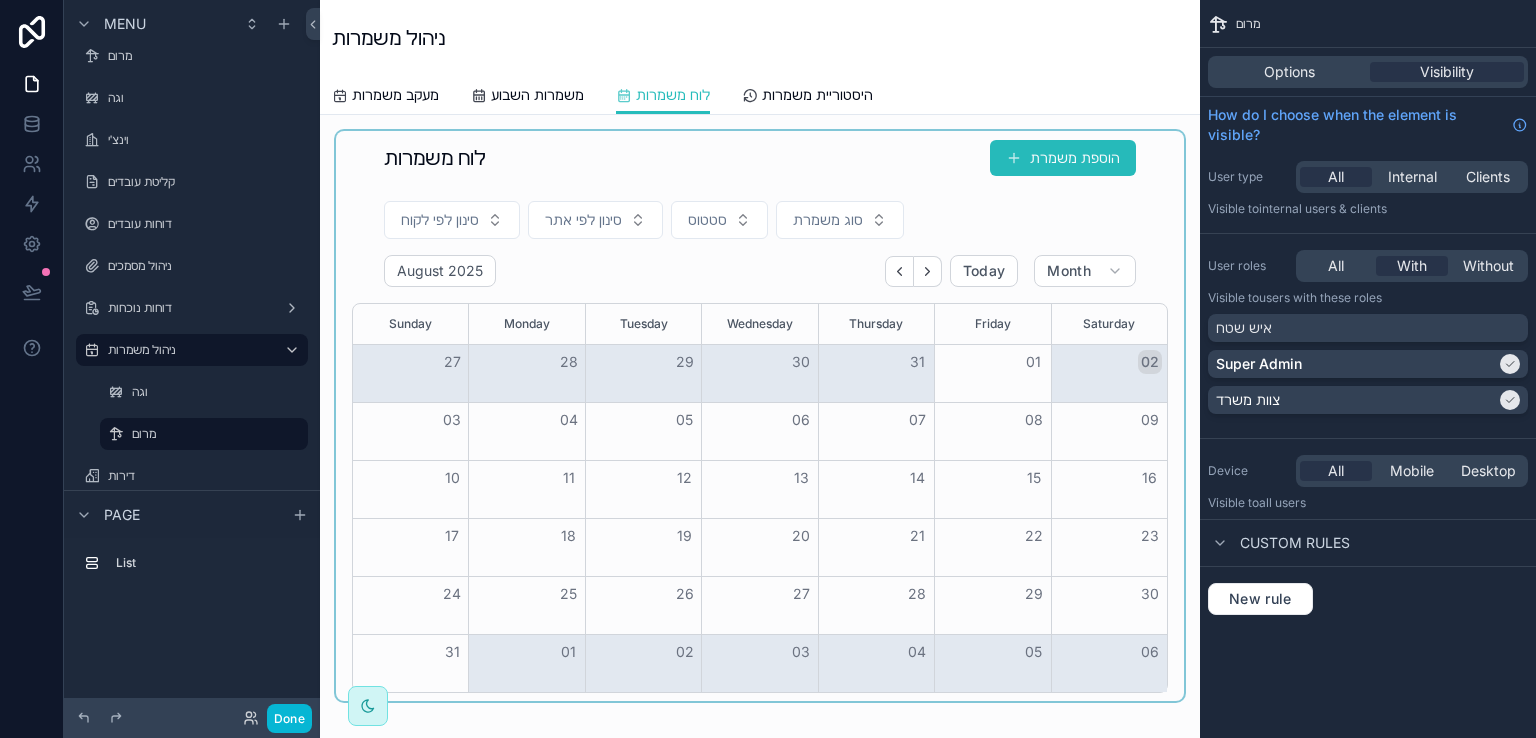 click at bounding box center [760, 416] 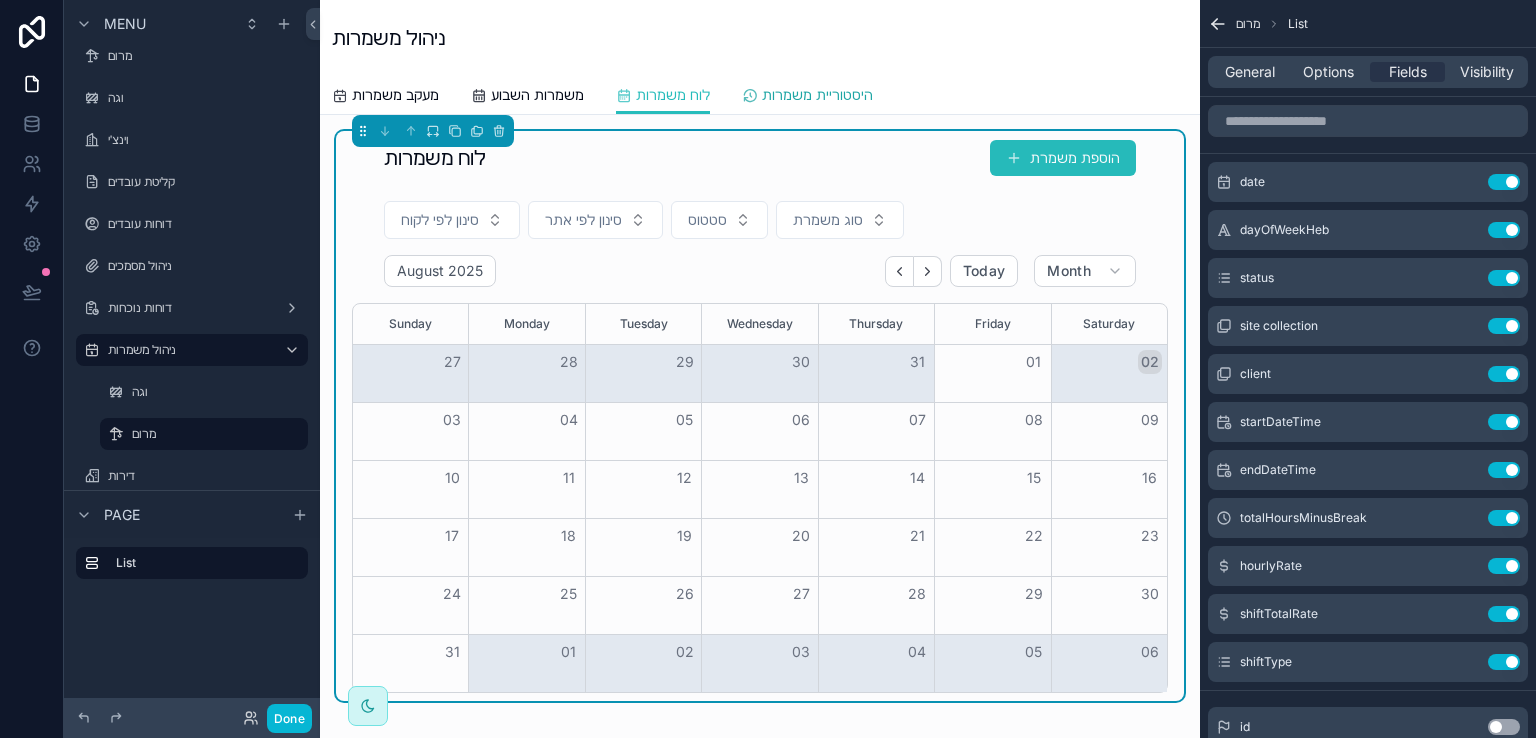 click on "היסטוריית משמרות" at bounding box center [817, 95] 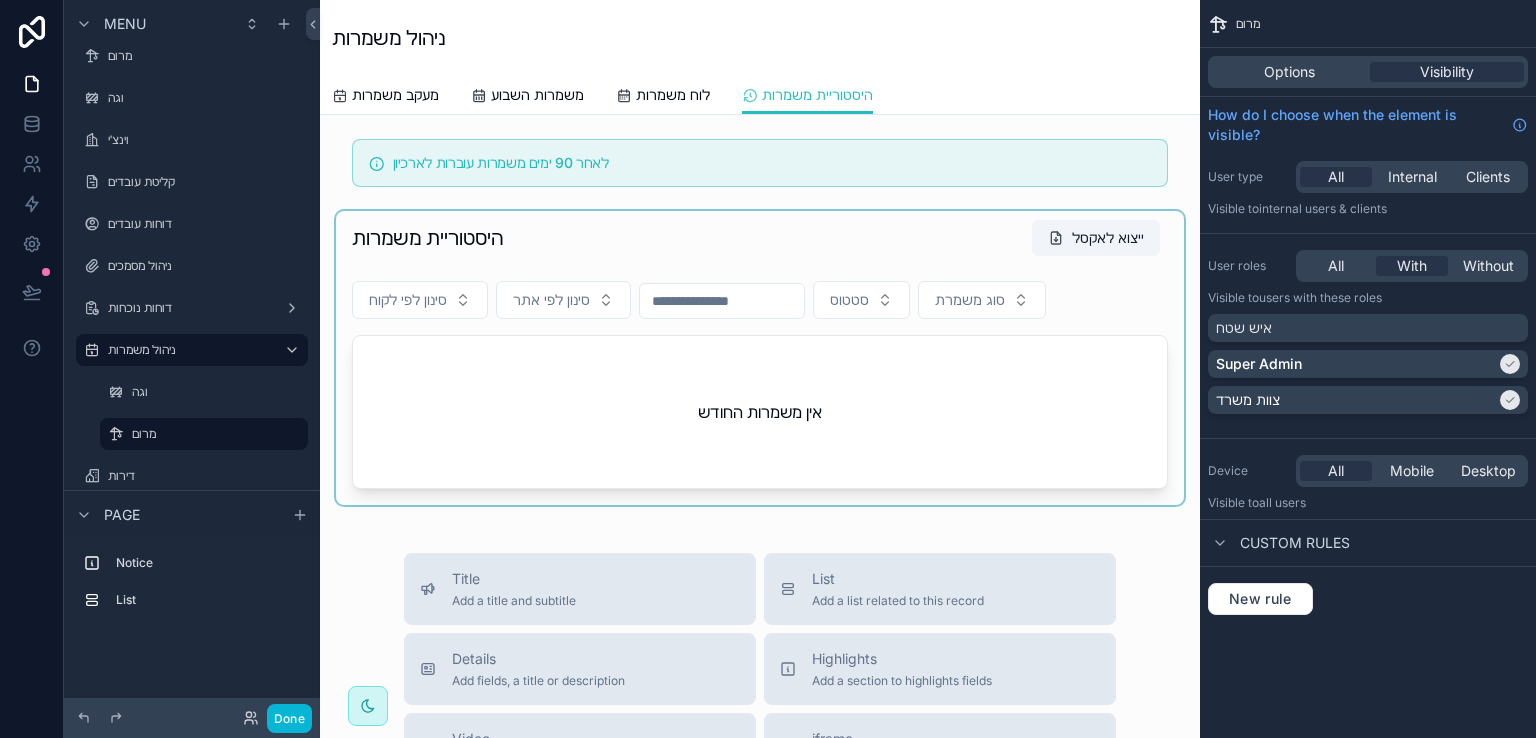 click at bounding box center (760, 358) 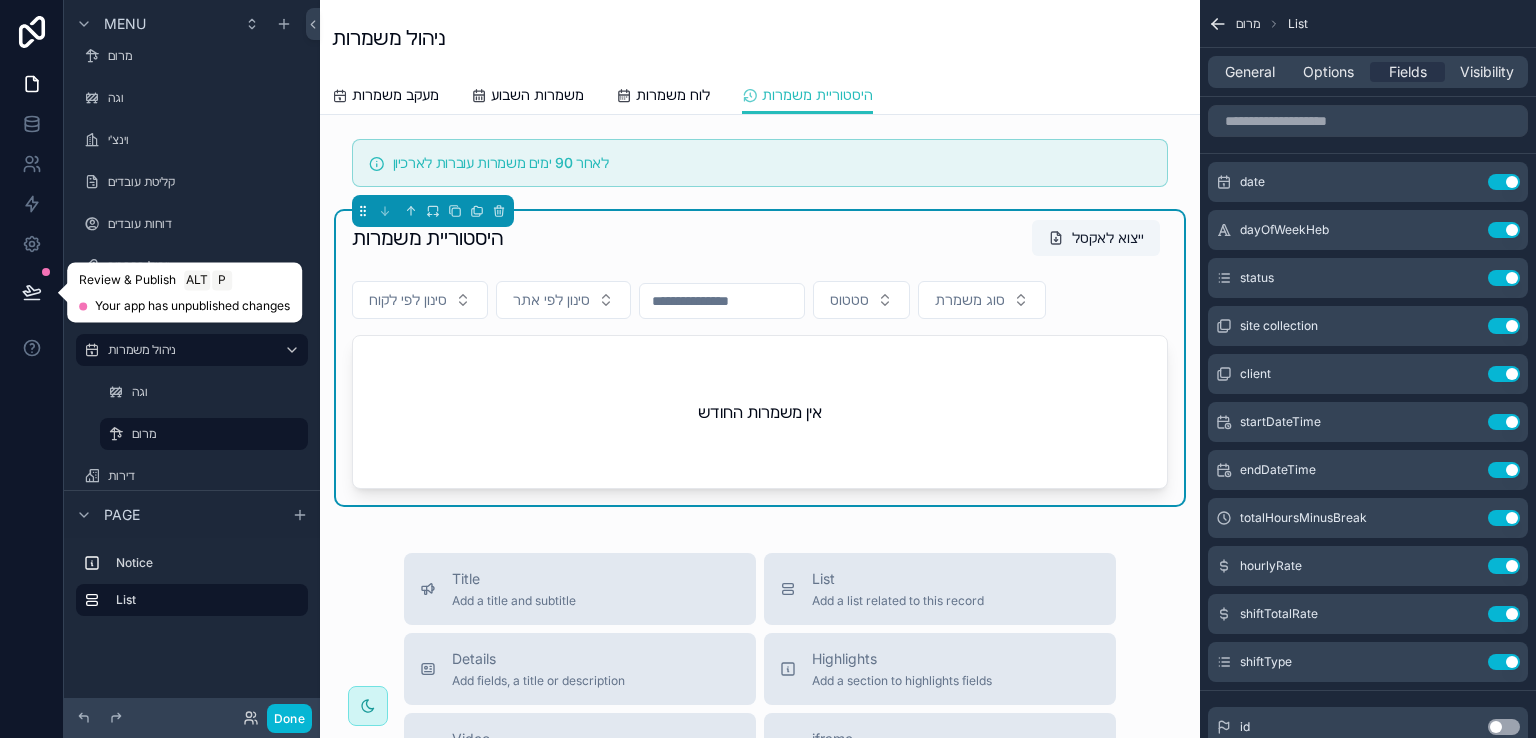 click 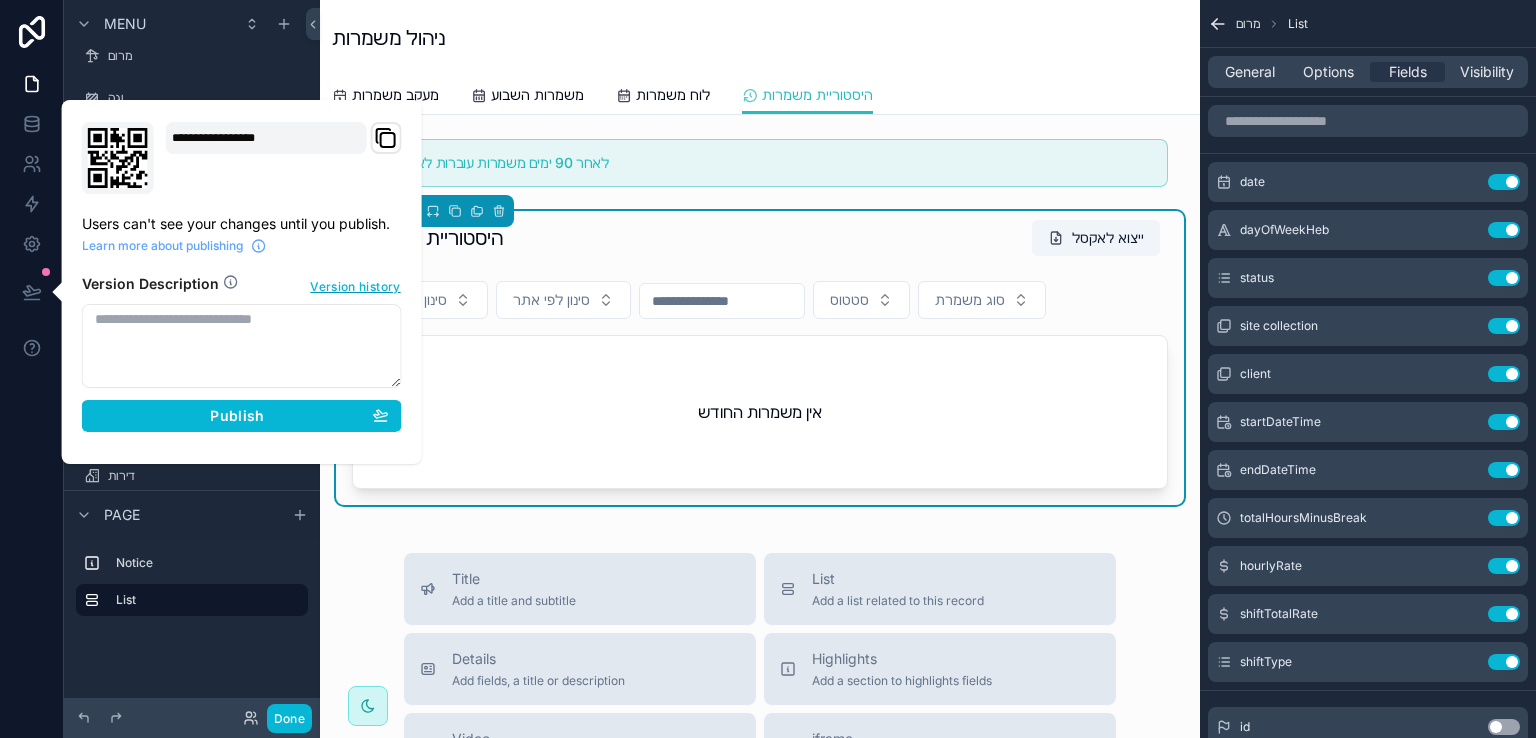 click on "Version history" at bounding box center (355, 285) 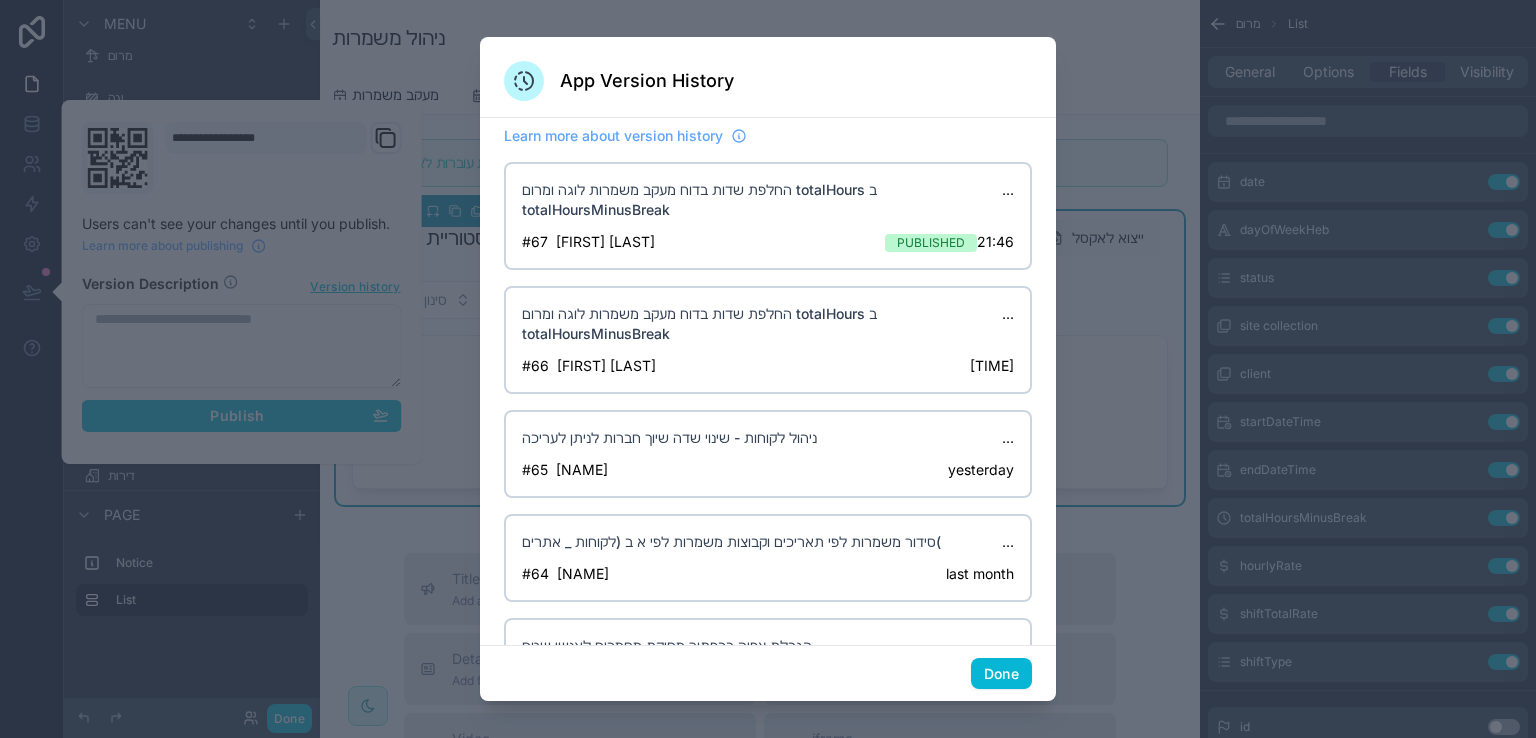 drag, startPoint x: 679, startPoint y: 213, endPoint x: 522, endPoint y: 193, distance: 158.26875 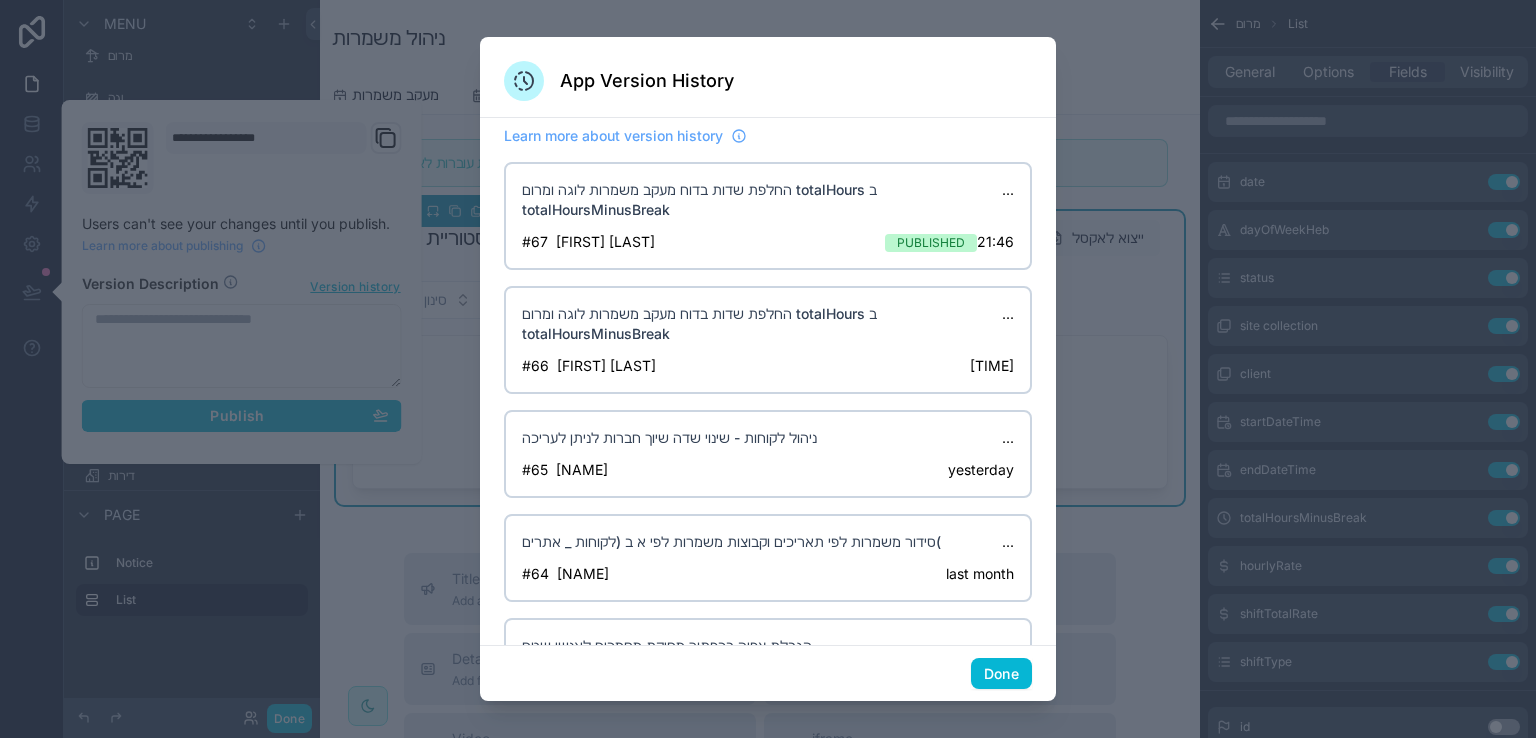 click on "החלפת שדות בדוח מעקב משמרות לוגה ומרום
totalHours ב totalHoursMinusBreak" at bounding box center (762, 200) 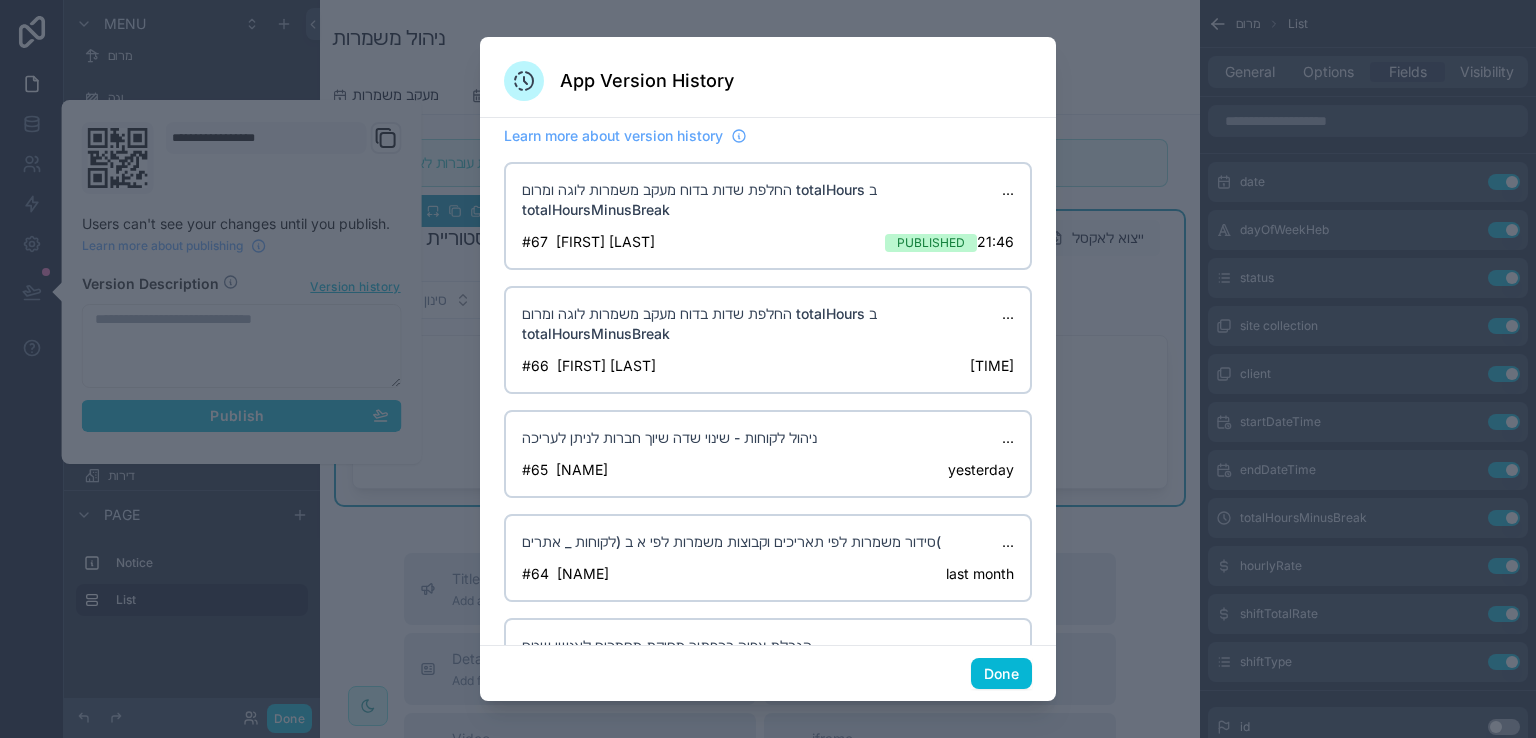 copy on "החלפת שדות בדוח מעקב משמרות לוגה ומרום
totalHours ב totalHoursMinusBreak" 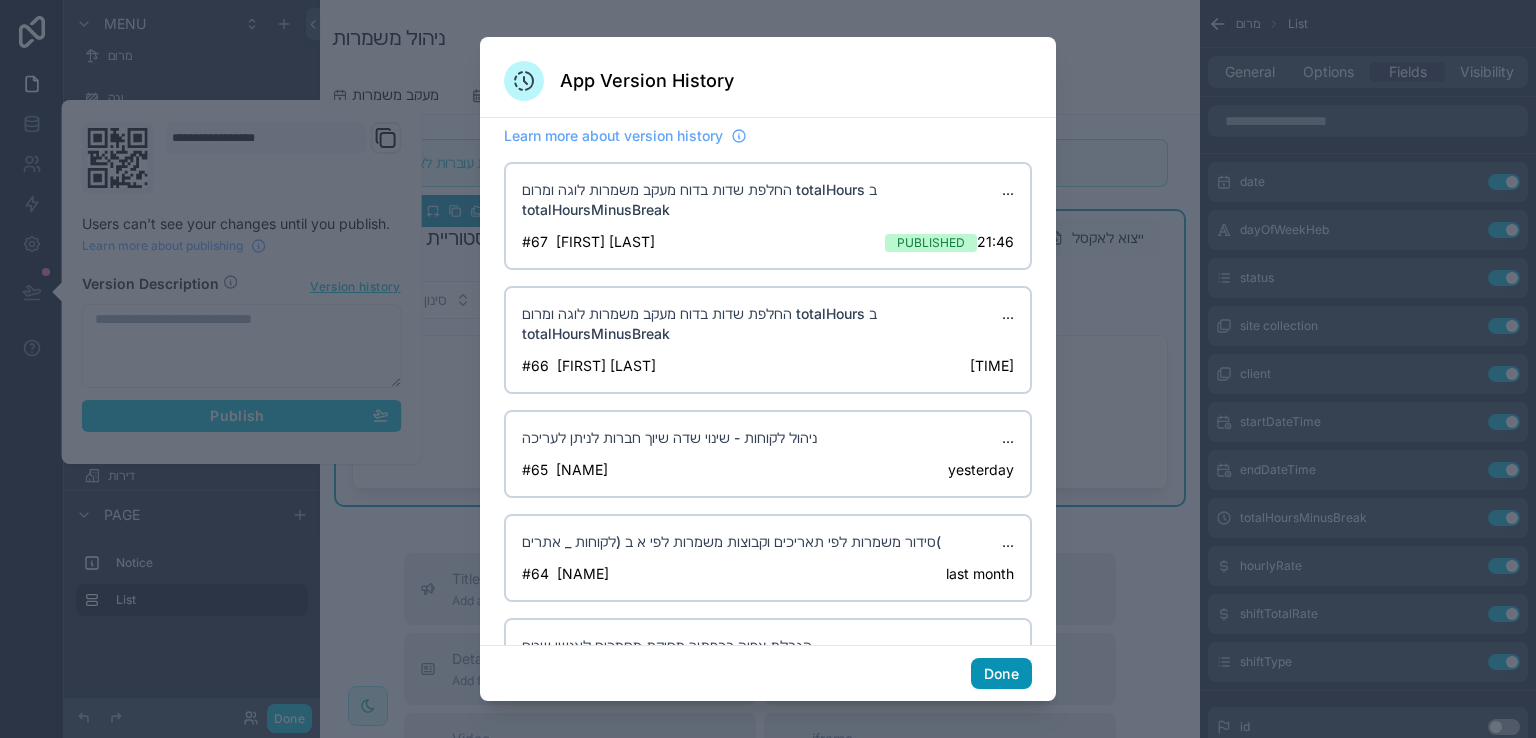 click on "Done" at bounding box center (1001, 674) 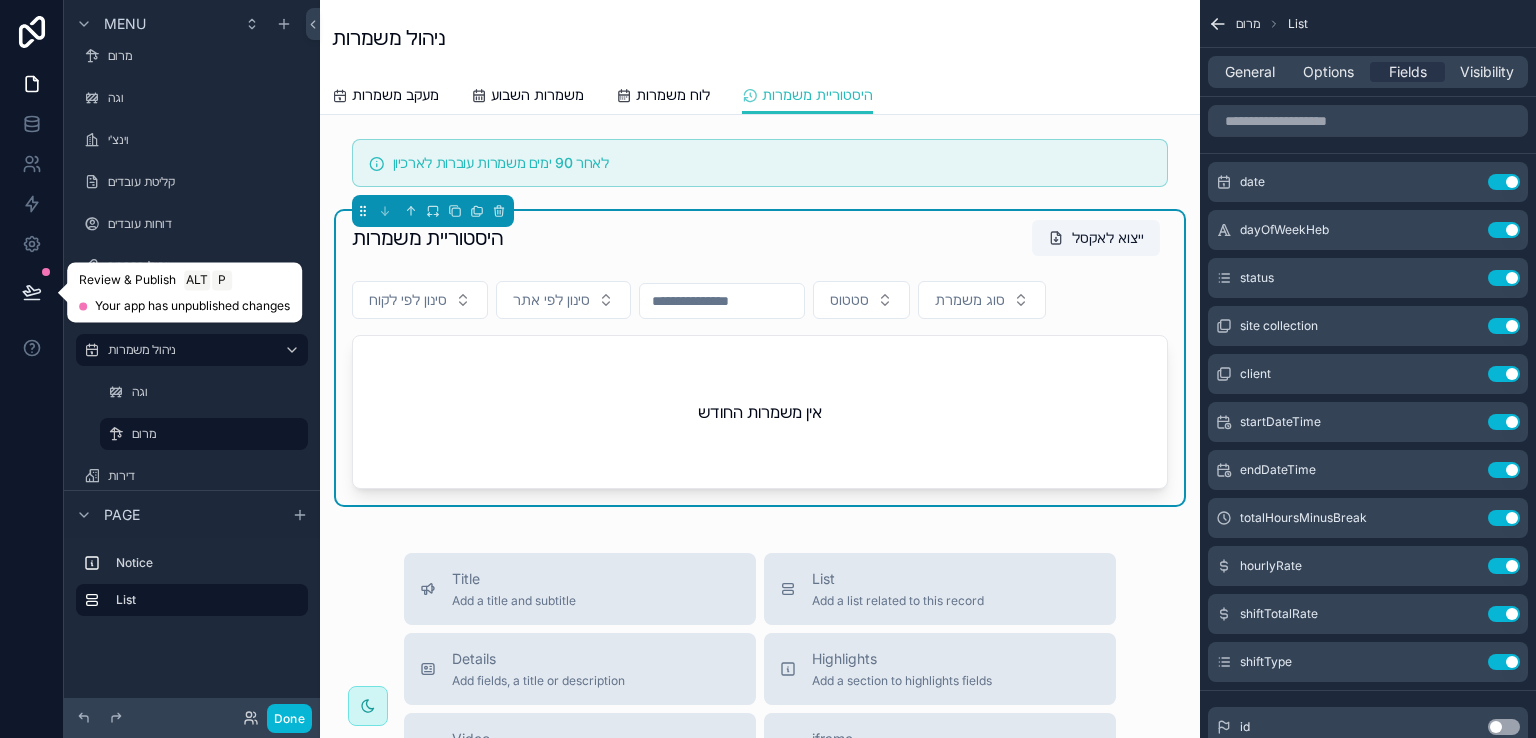 click 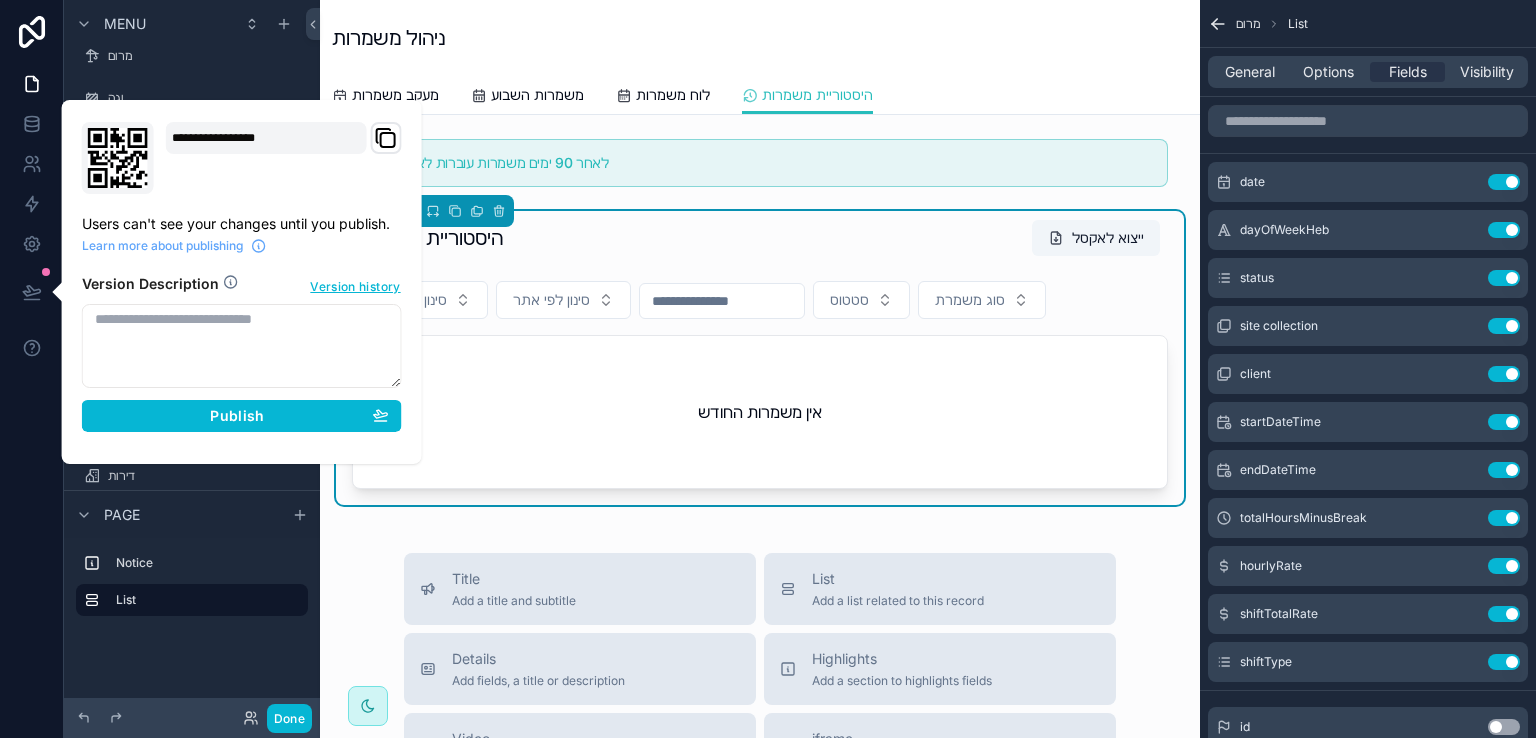 click at bounding box center (242, 346) 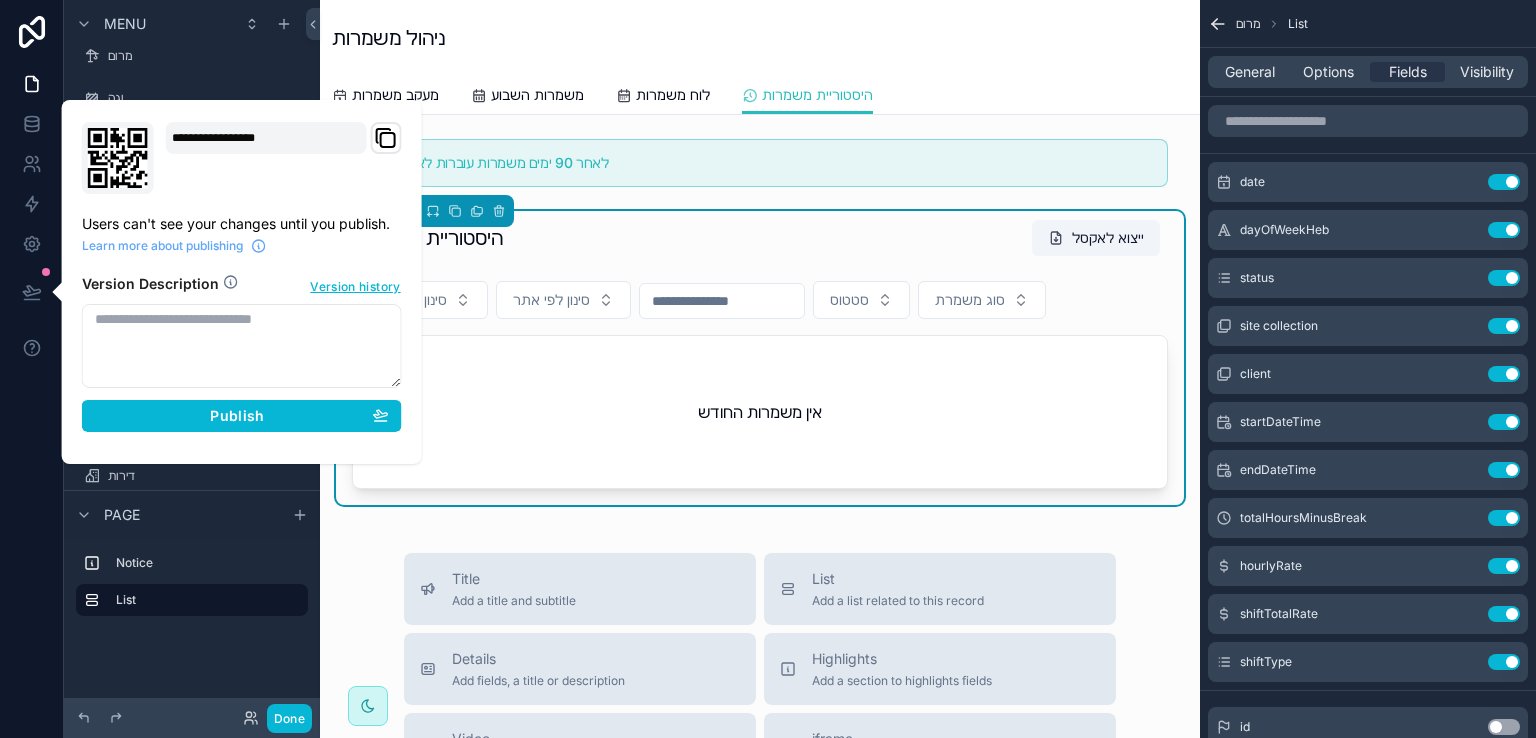paste on "**********" 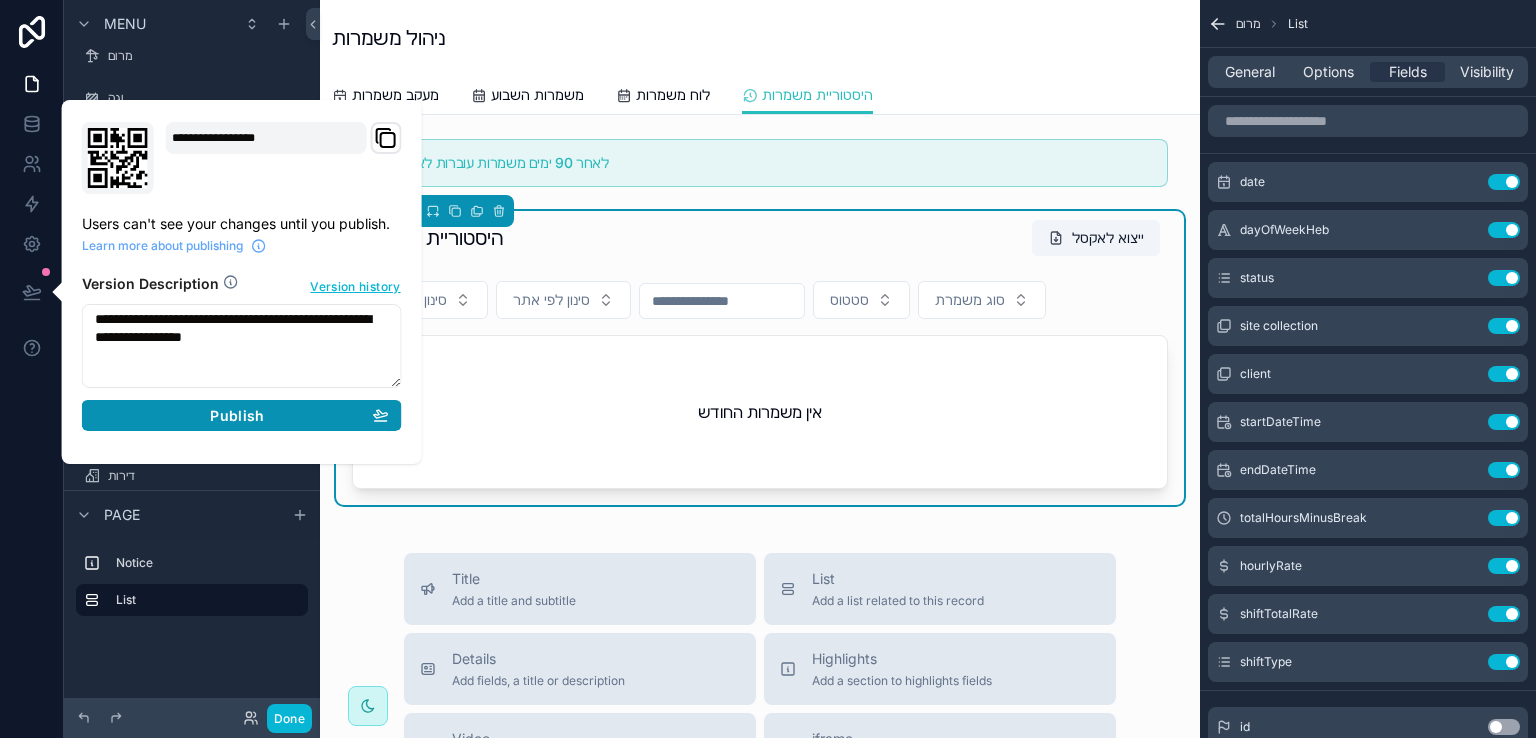 type on "**********" 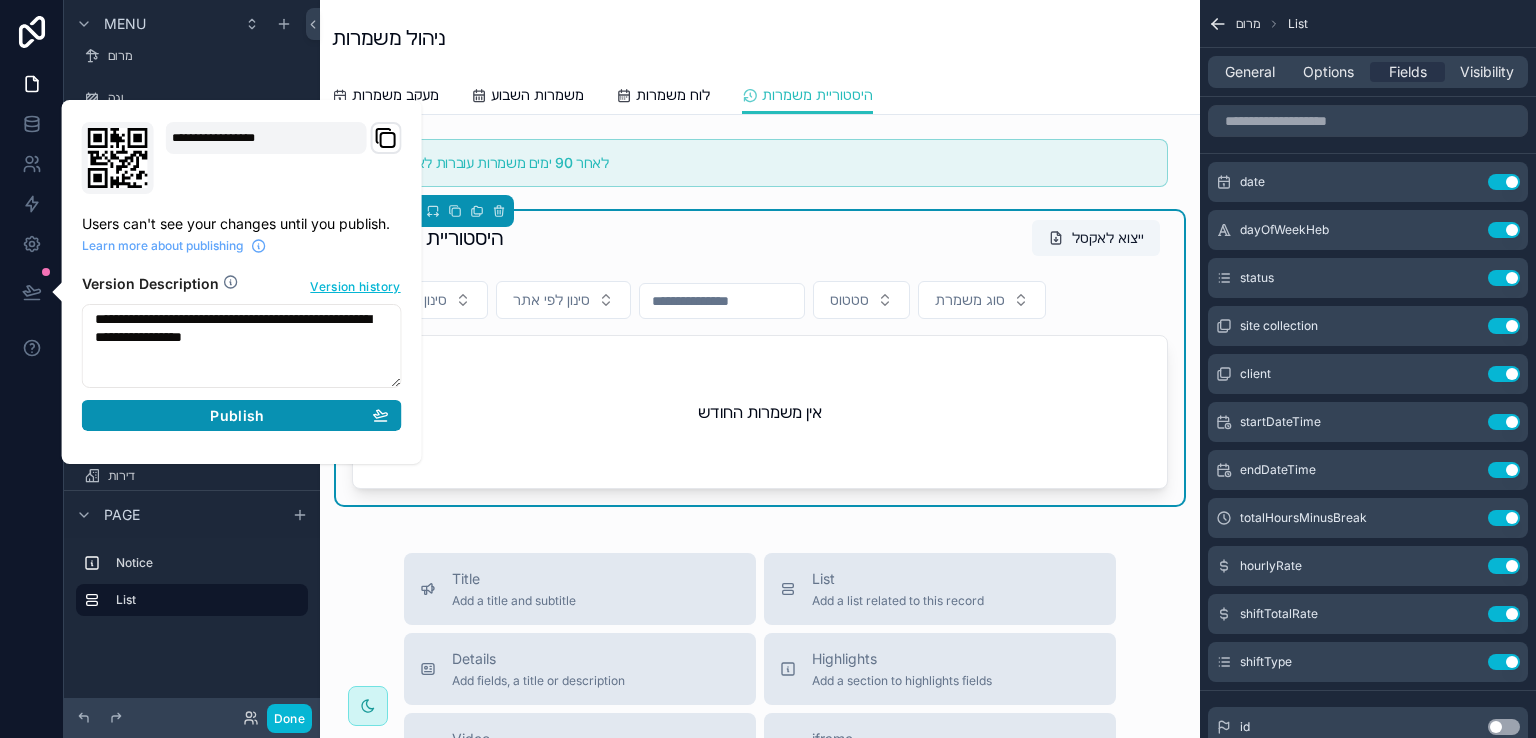 click on "Publish" at bounding box center [237, 416] 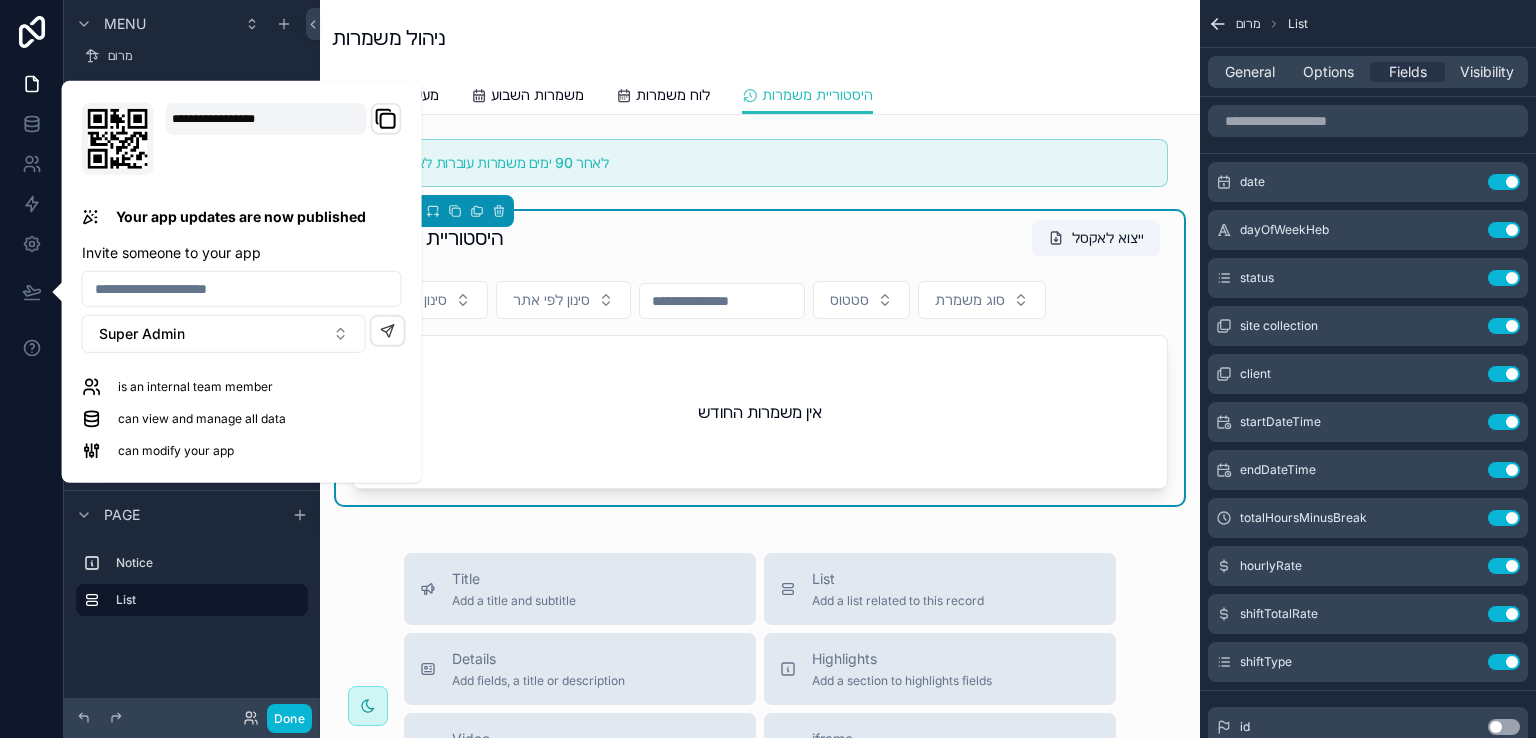 click on "ניהול משמרות" at bounding box center [760, 38] 